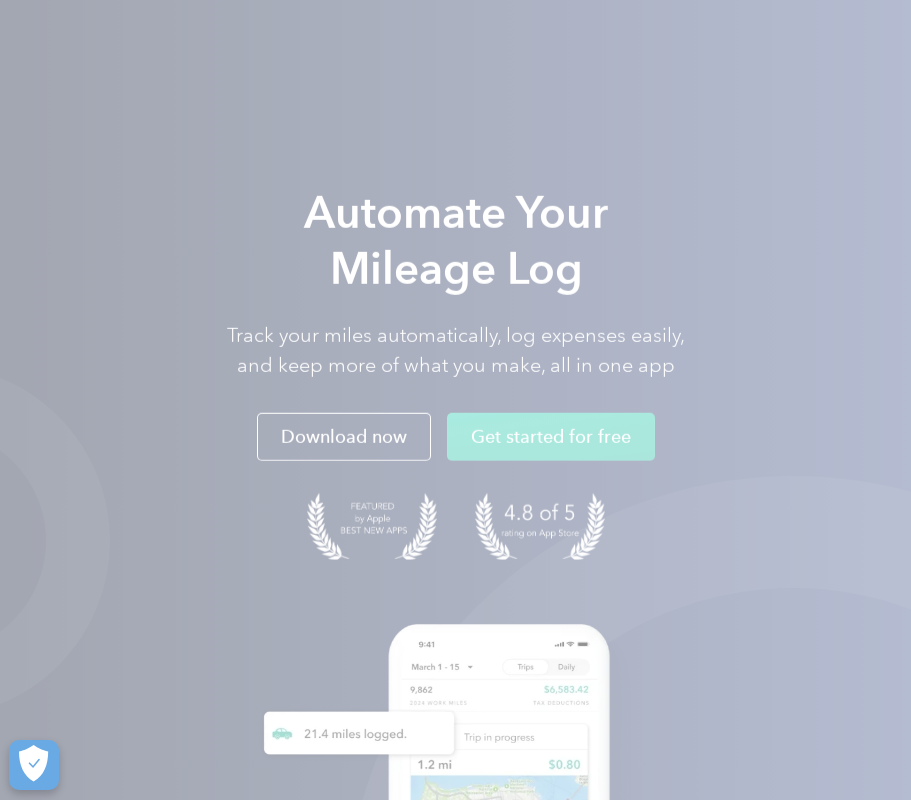 scroll, scrollTop: 0, scrollLeft: 0, axis: both 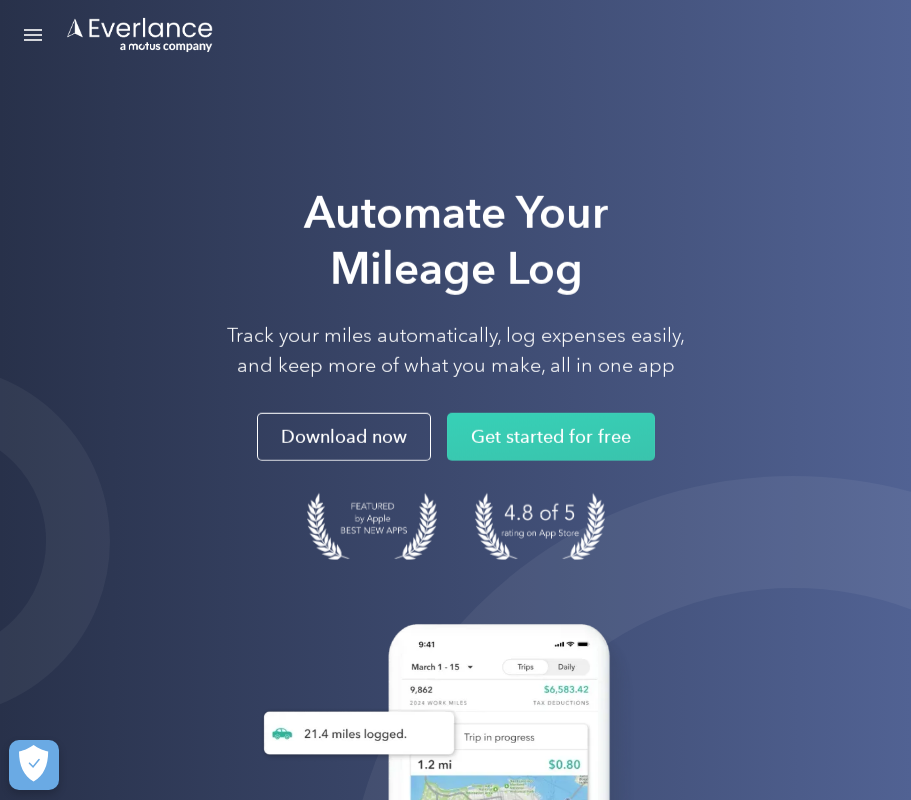 click at bounding box center (33, 35) 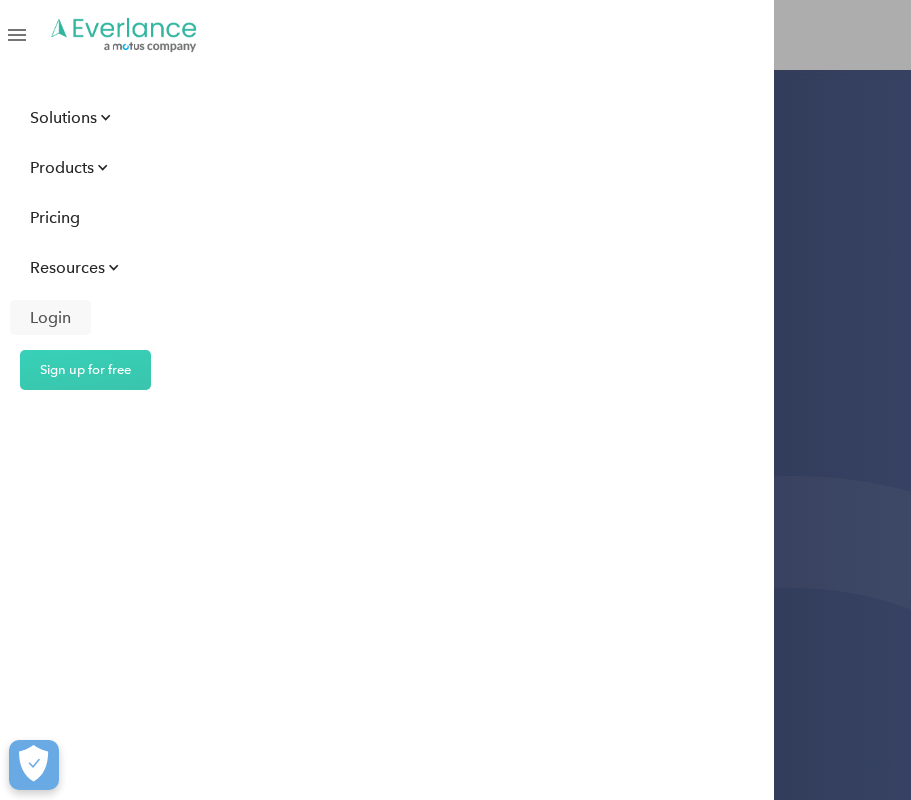 click on "Login" at bounding box center [50, 317] 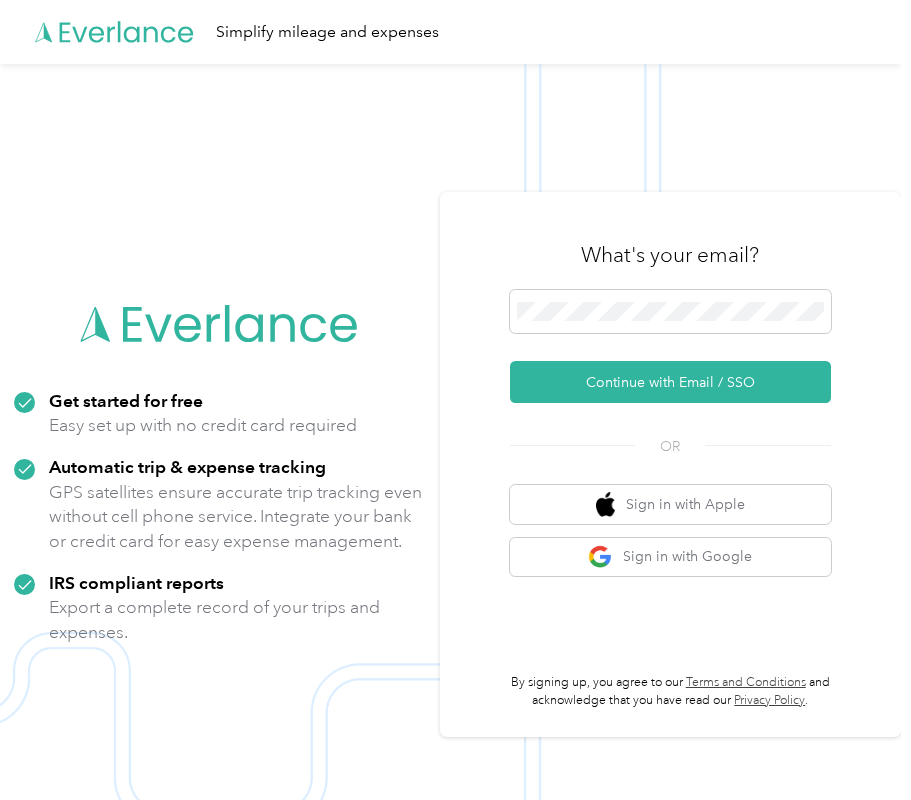 scroll, scrollTop: 0, scrollLeft: 0, axis: both 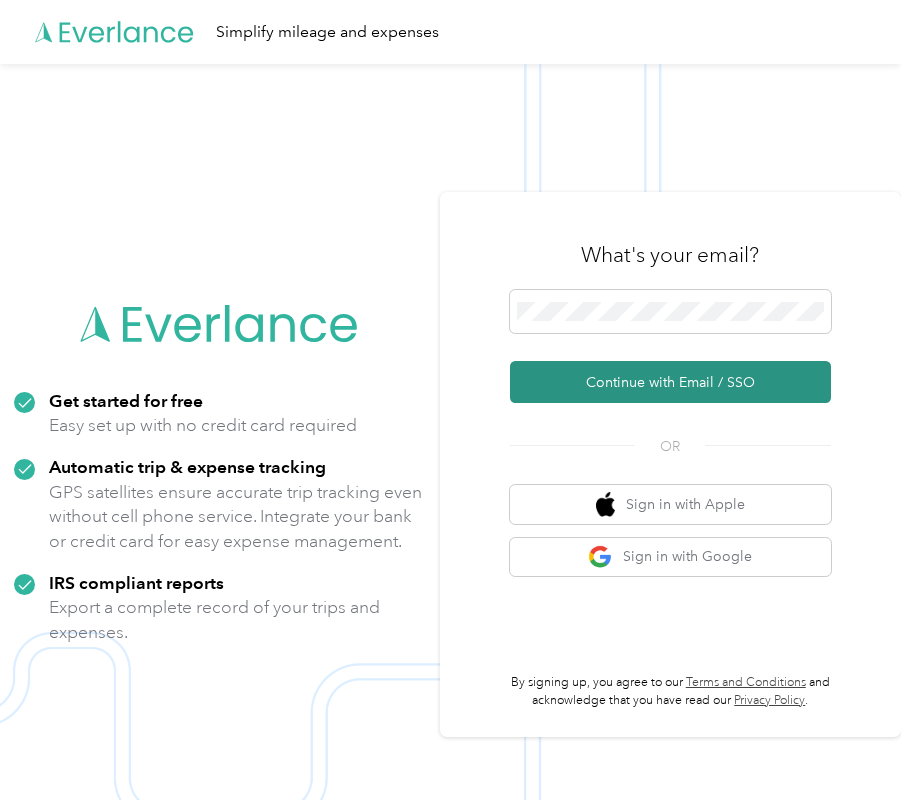 click on "Continue with Email / SSO" at bounding box center [670, 382] 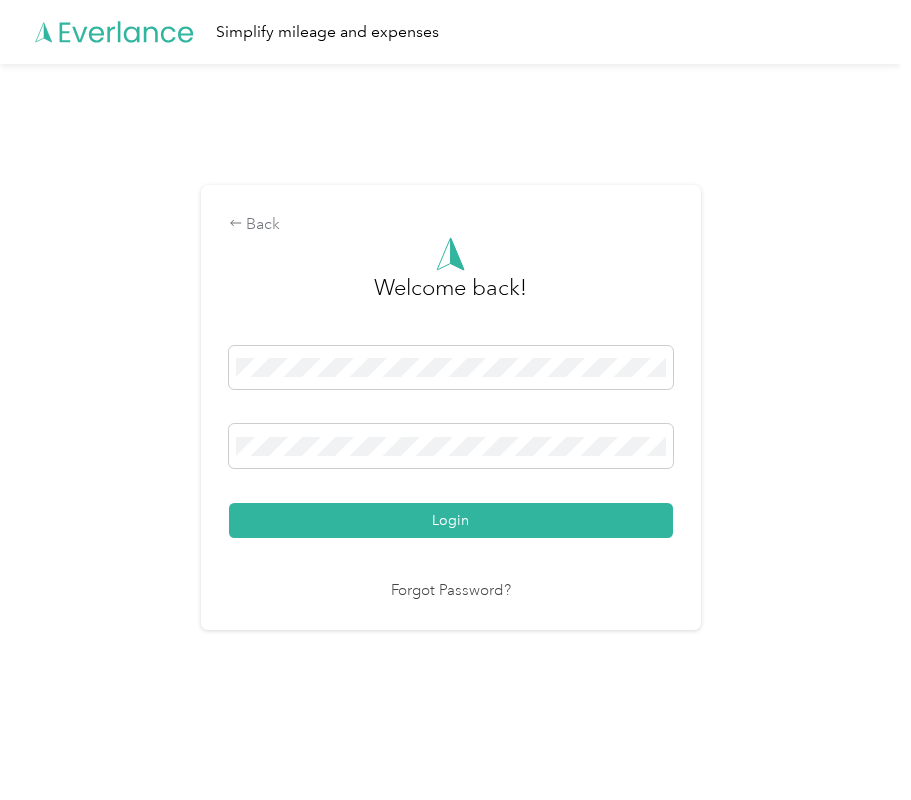 click on "Login" at bounding box center [451, 520] 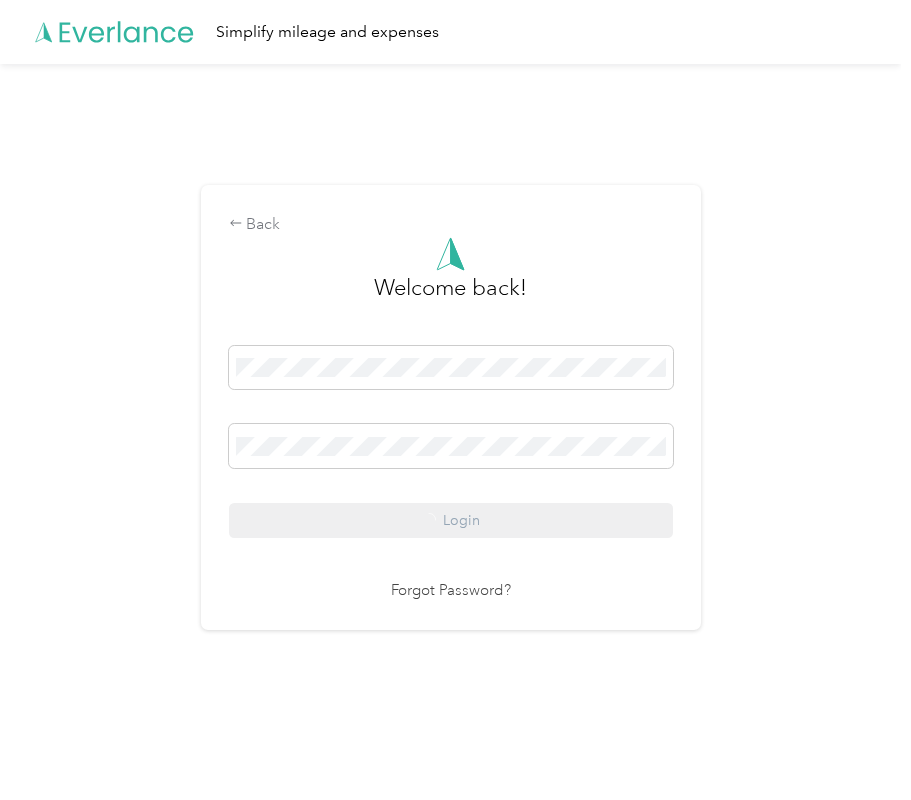 click on "Login" at bounding box center [451, 442] 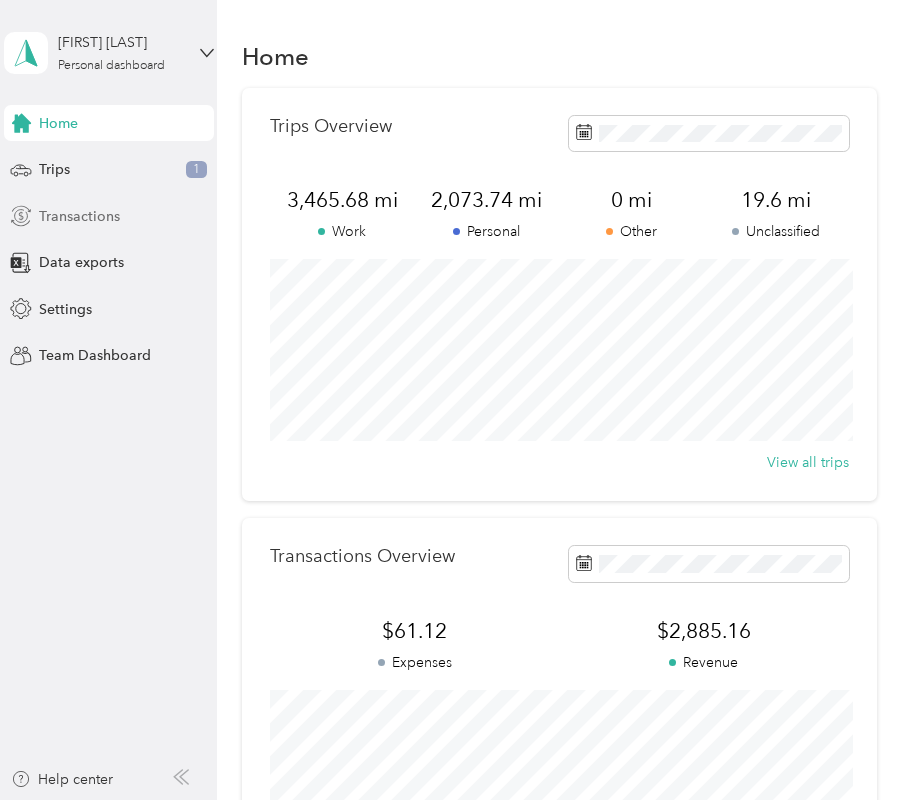 click on "Transactions" at bounding box center (79, 216) 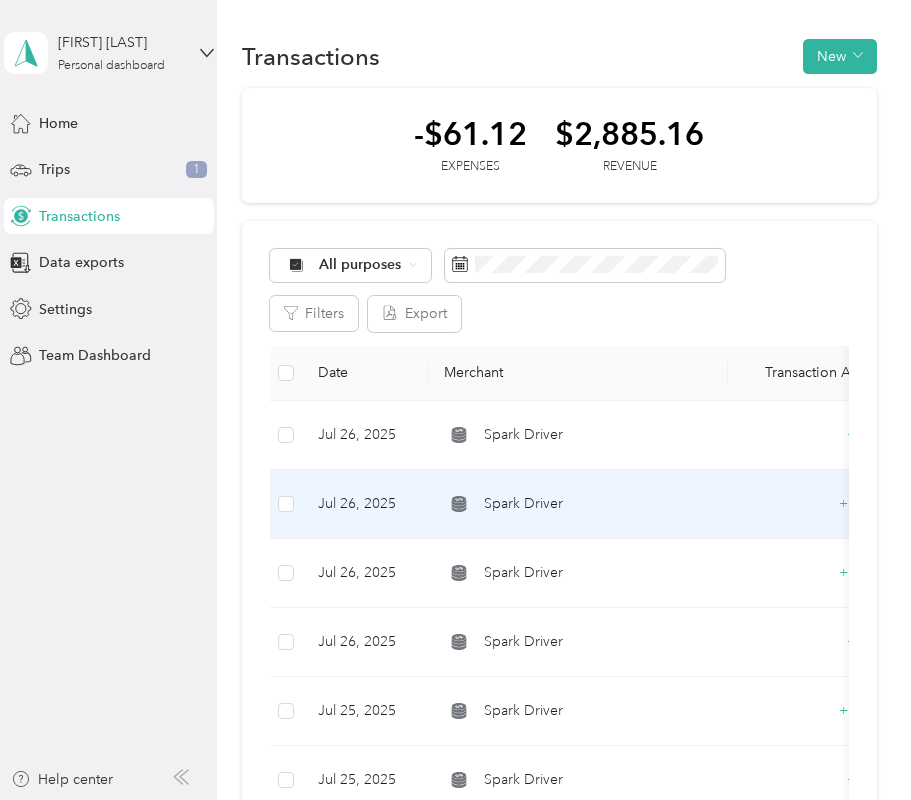 scroll, scrollTop: 0, scrollLeft: 0, axis: both 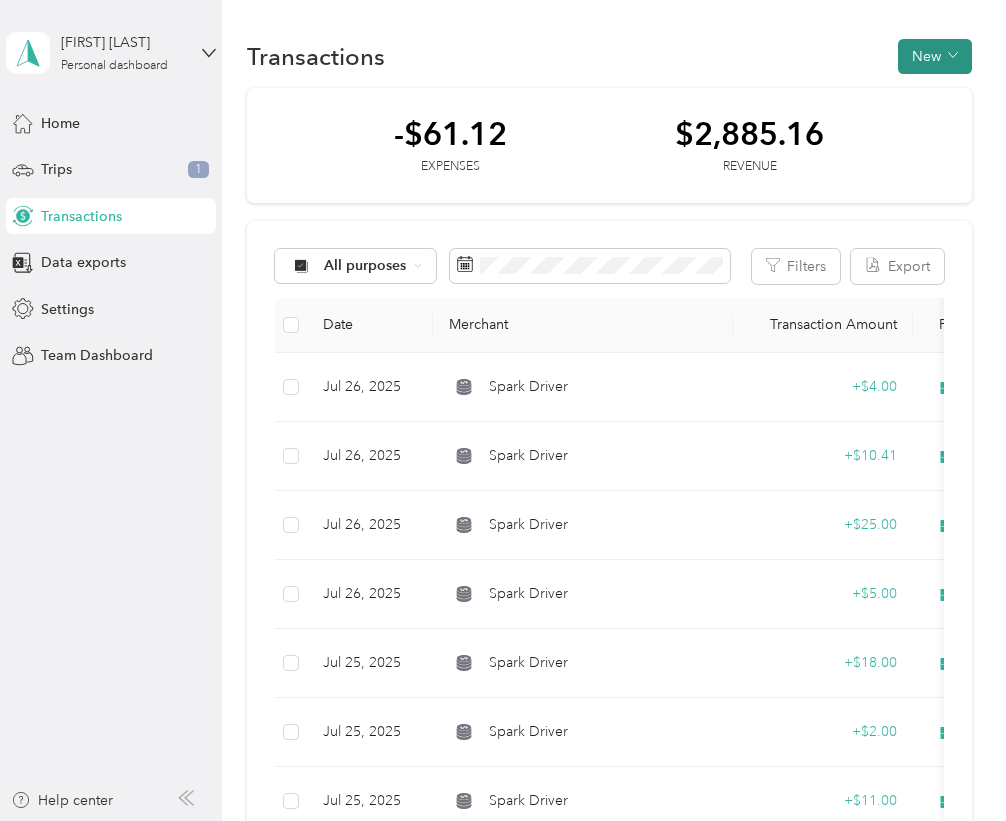 click on "New" at bounding box center (935, 56) 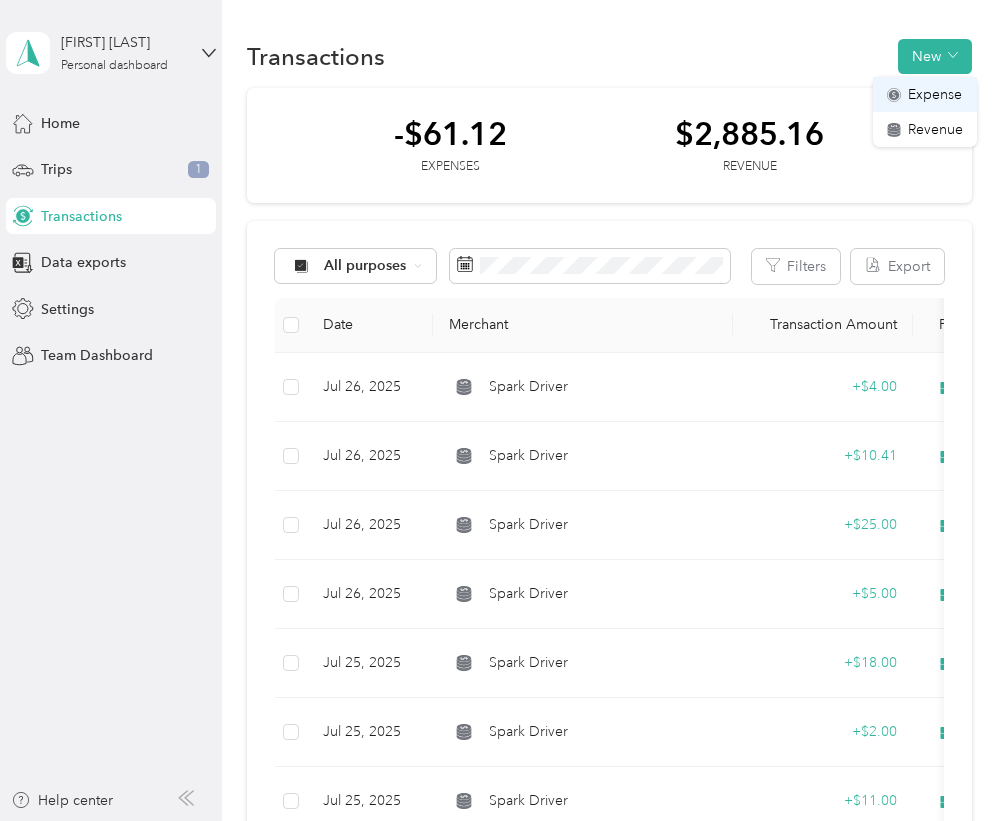 click on "Expense" at bounding box center (935, 94) 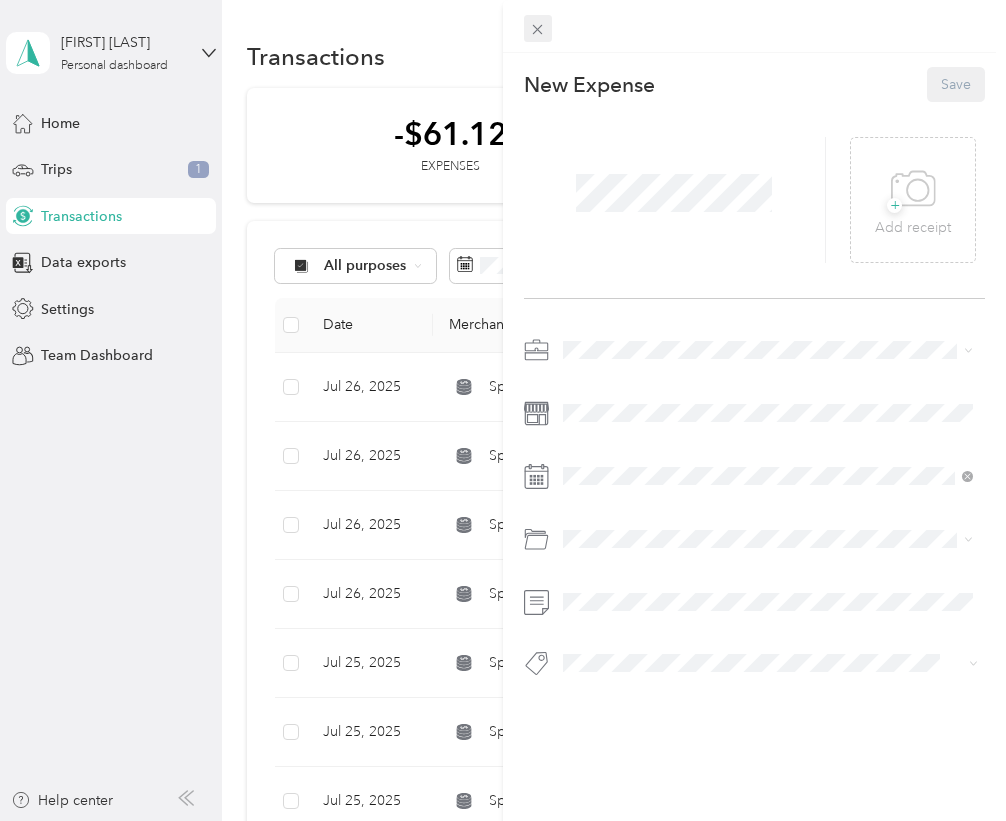 click 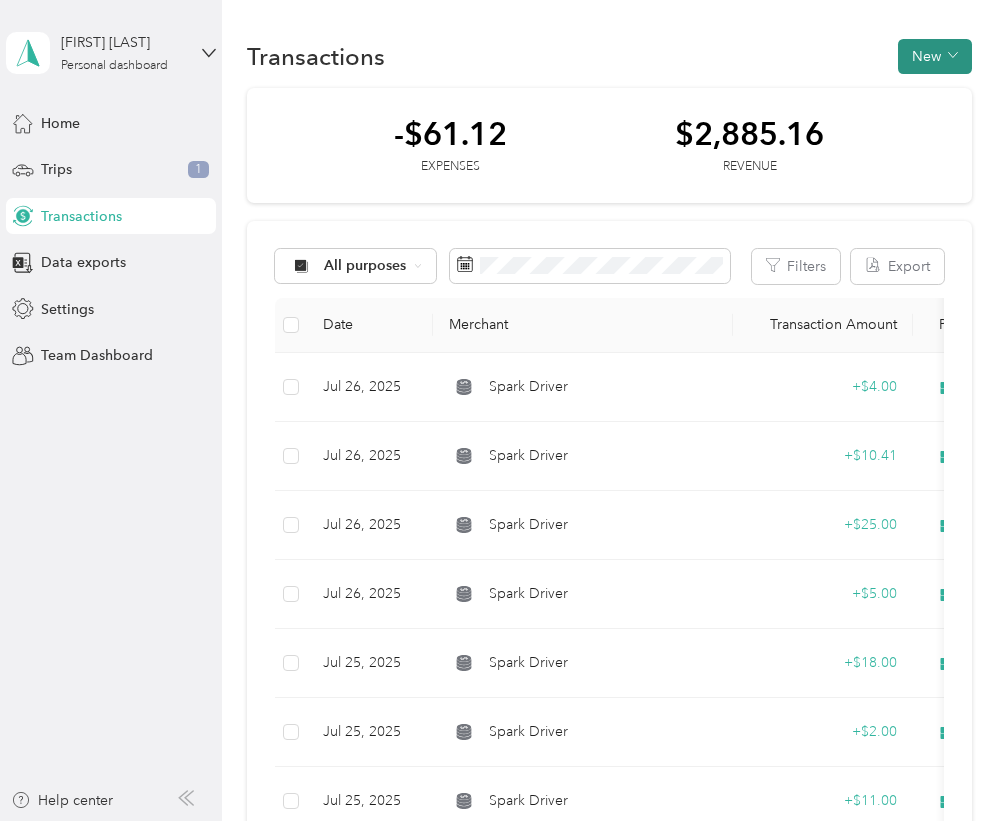 click on "New" at bounding box center [935, 56] 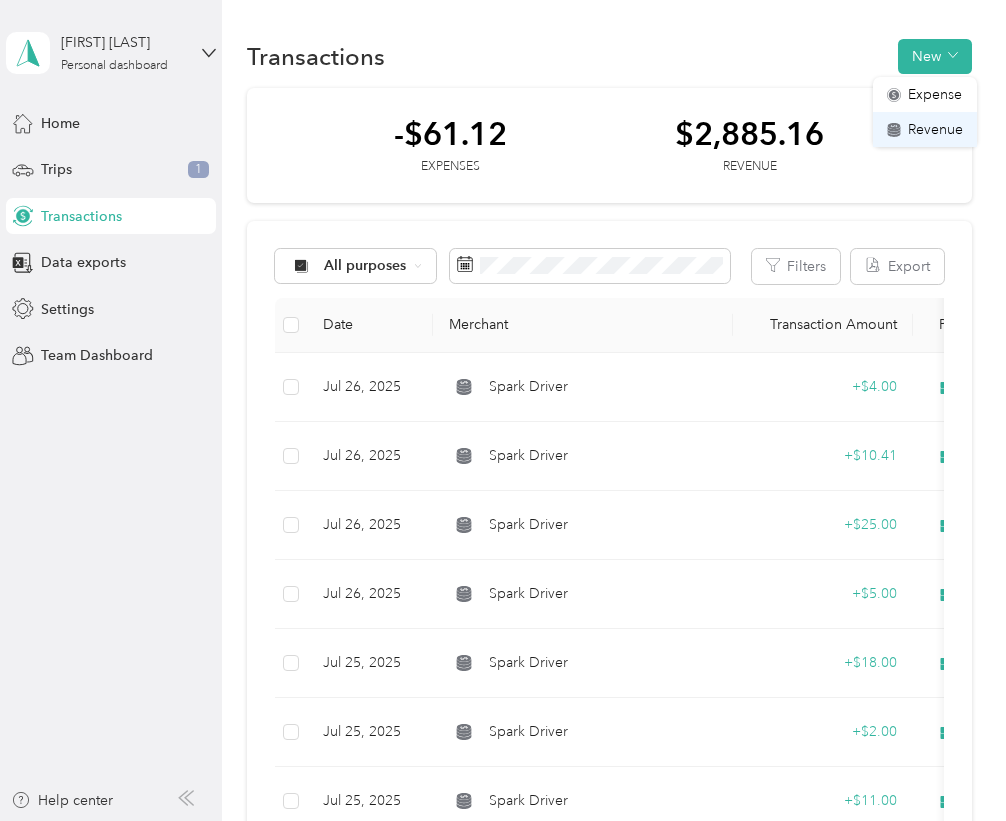 click on "Revenue" at bounding box center (935, 129) 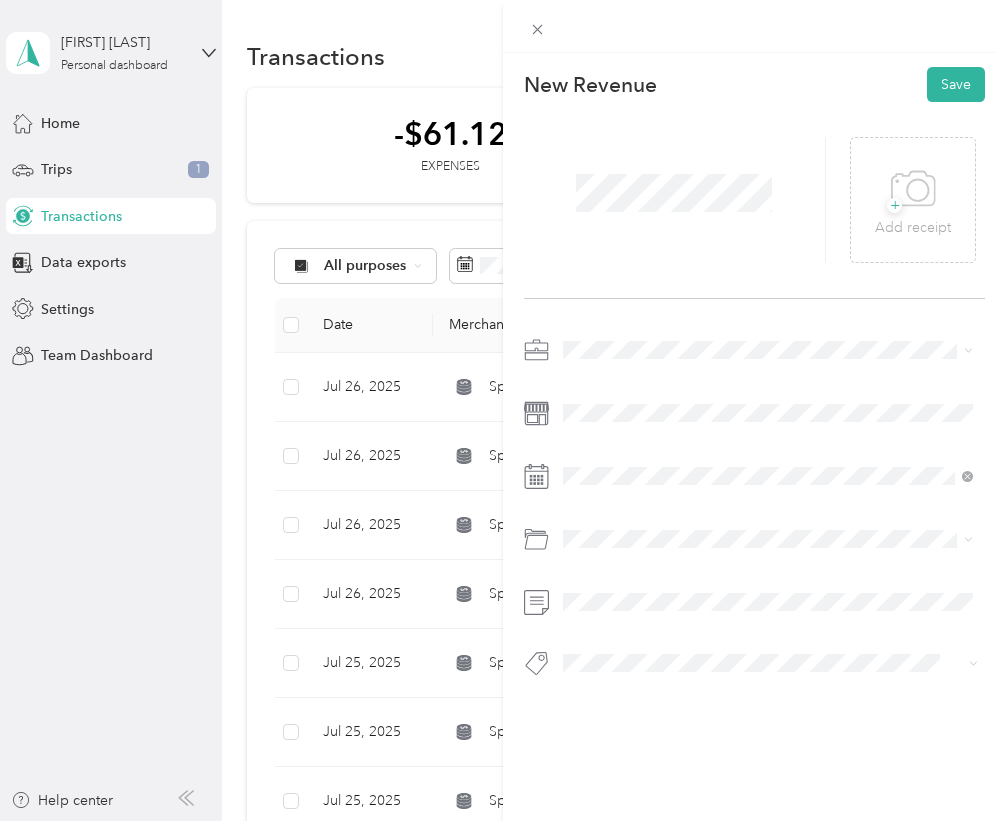 click on "Spark" at bounding box center (768, 455) 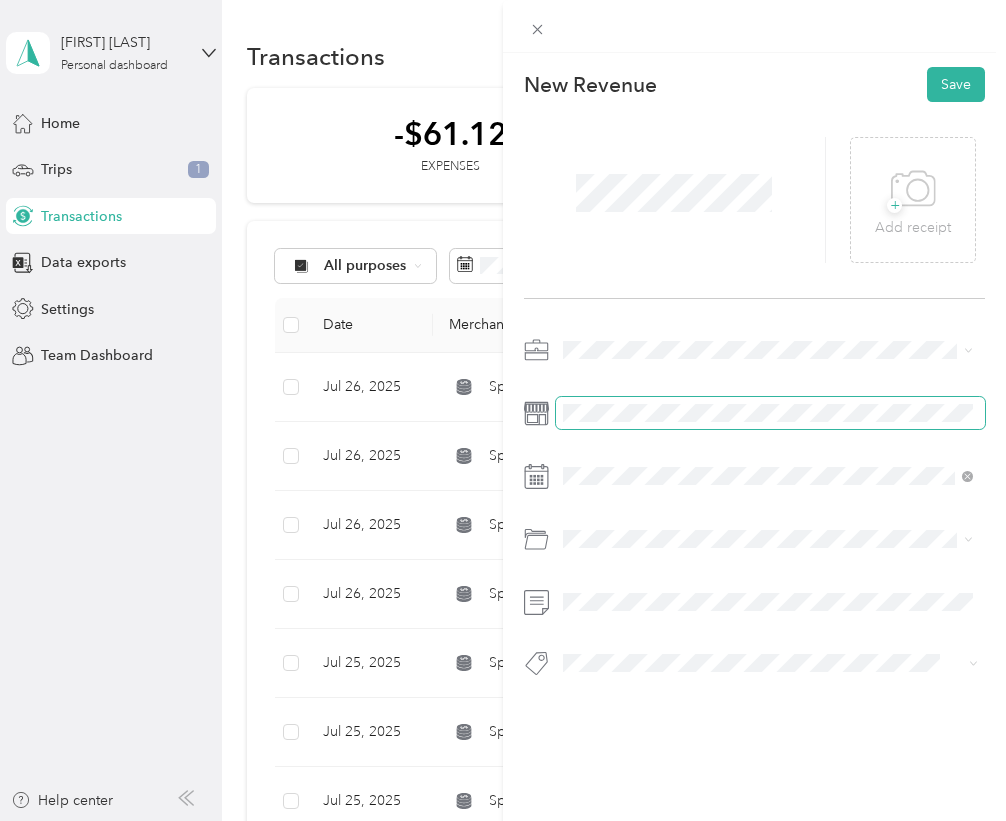 click at bounding box center [754, 413] 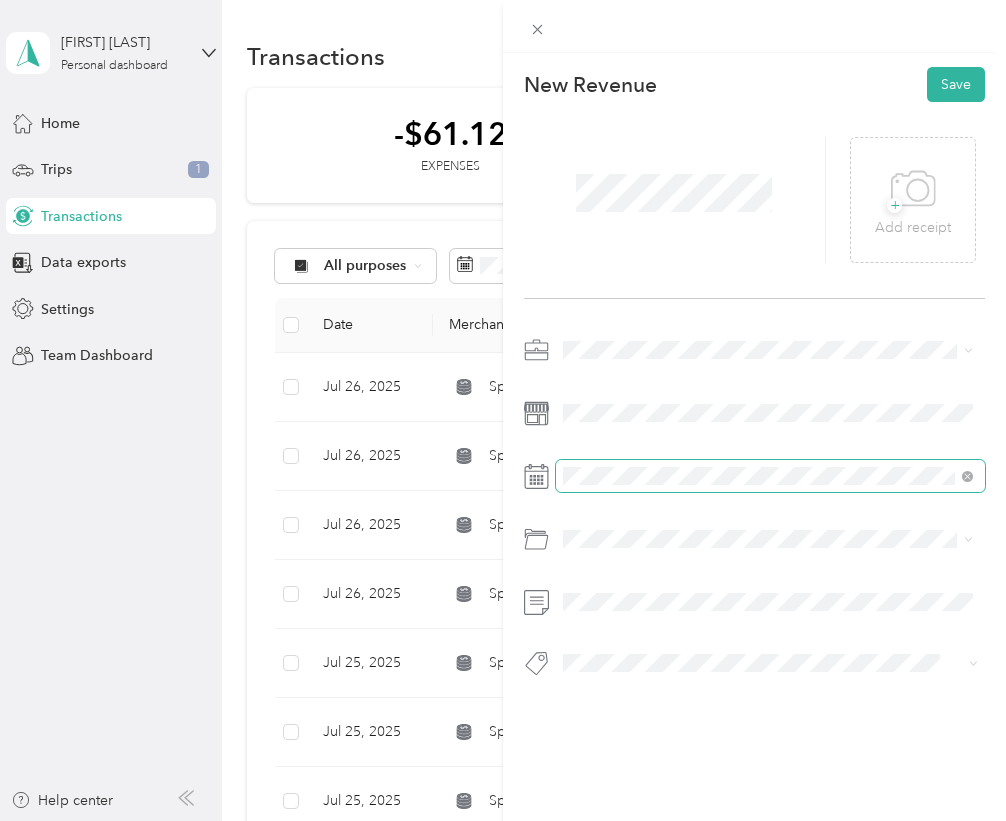 click at bounding box center (770, 476) 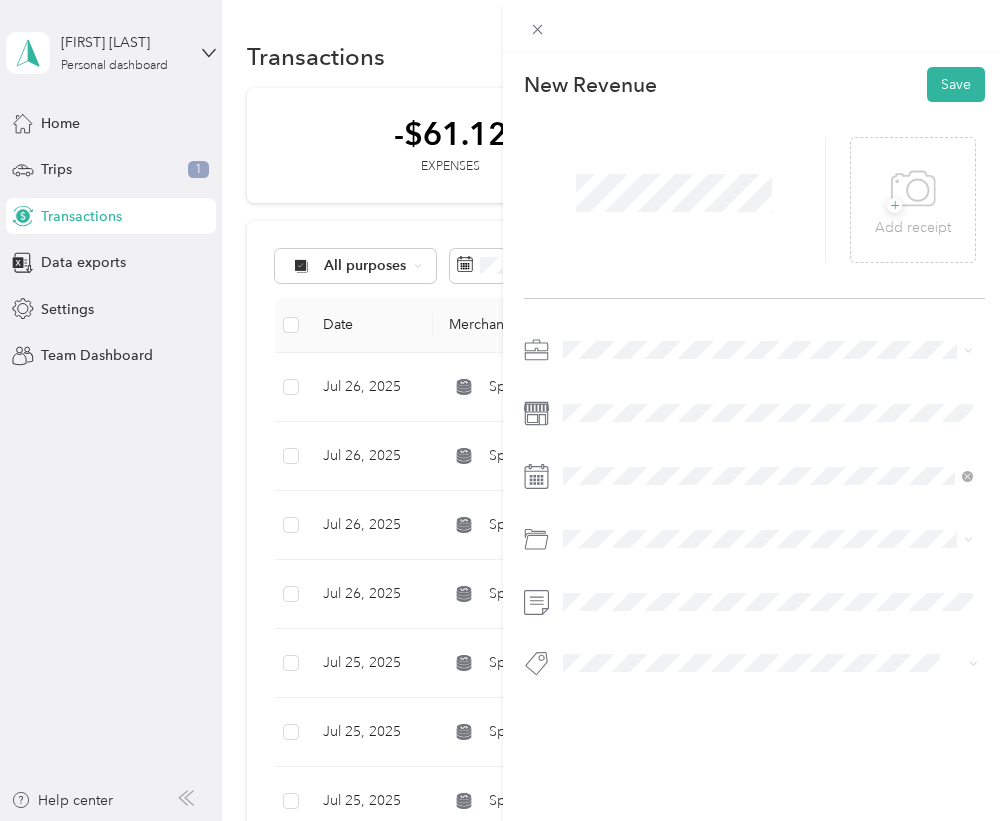 click 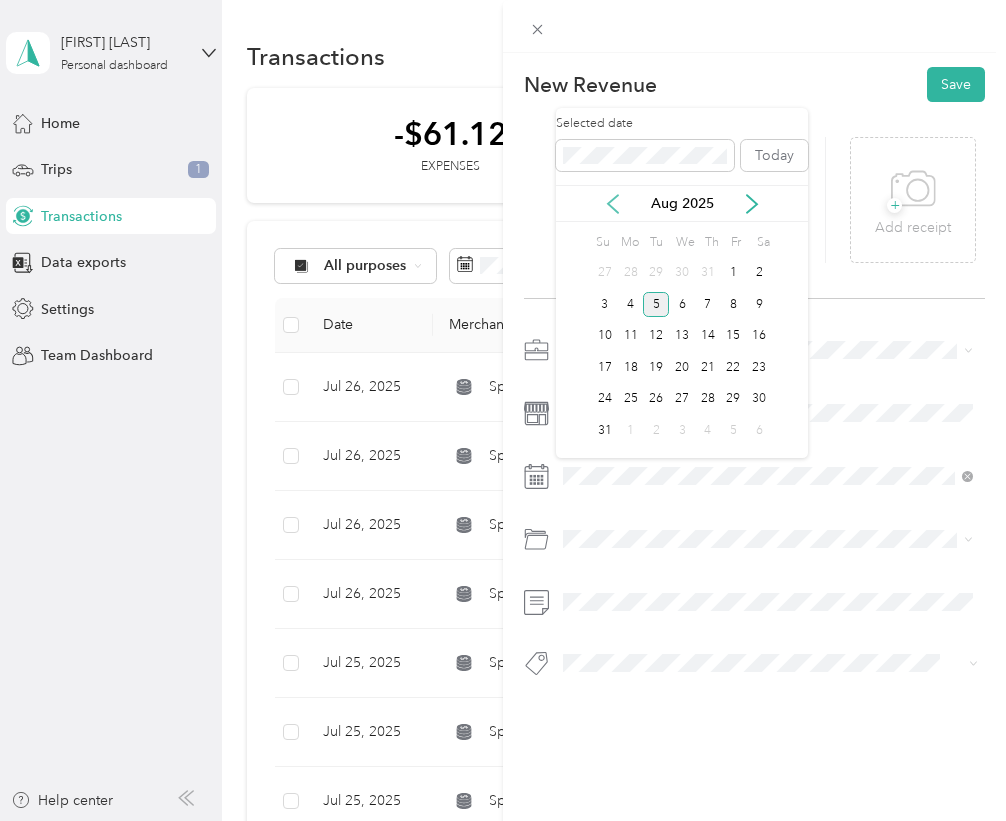 click 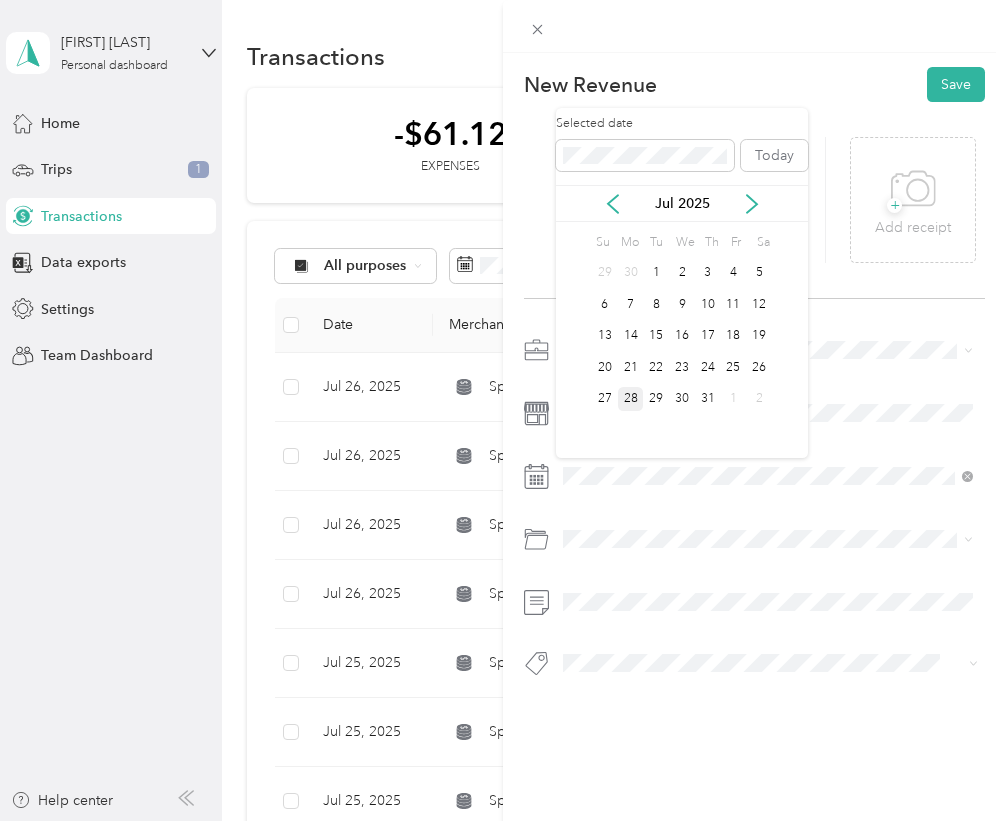 click on "28" at bounding box center (631, 399) 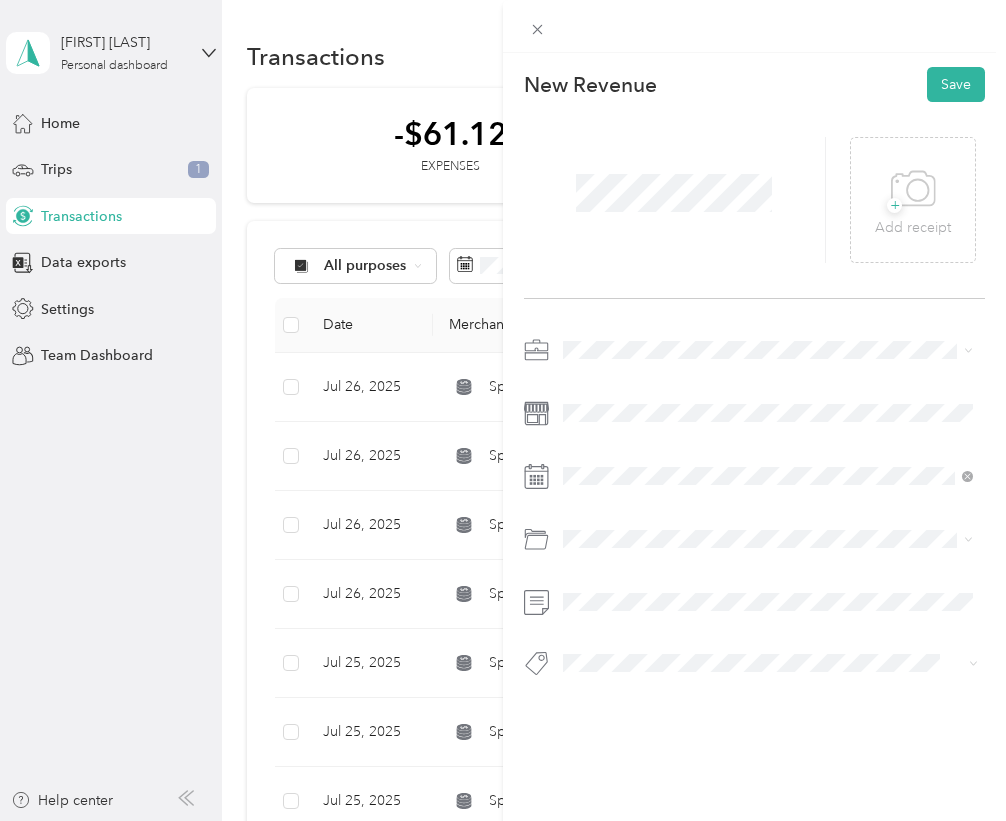 click on "Earnings" at bounding box center [608, 699] 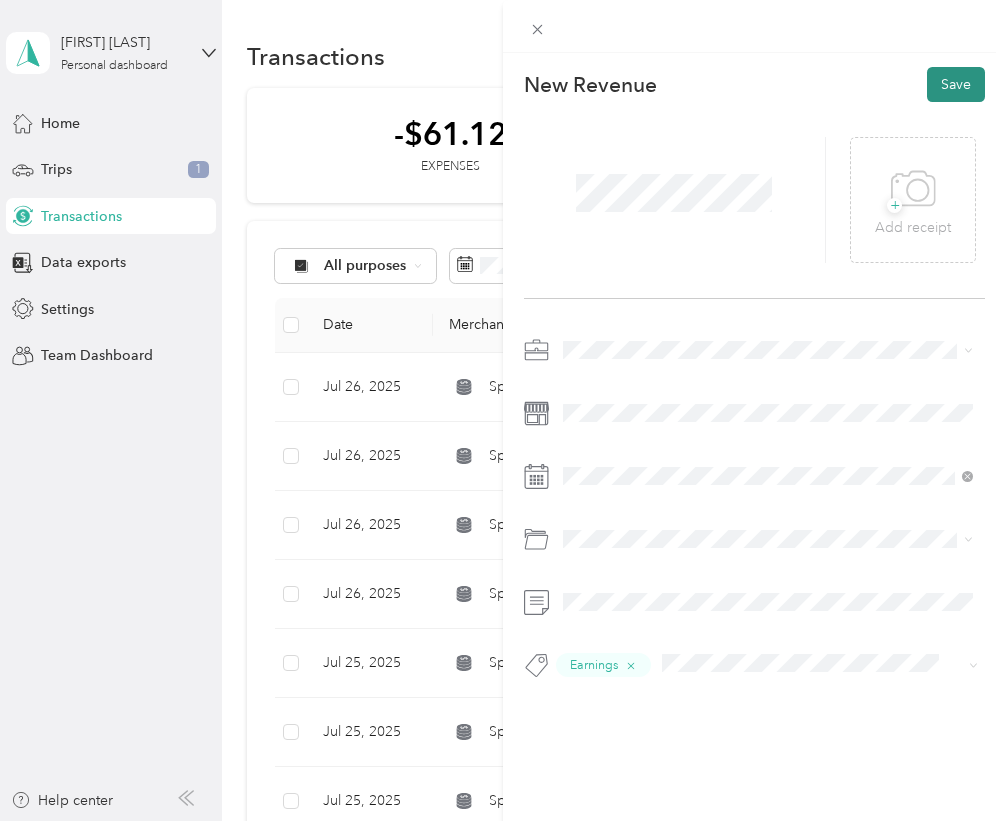 click on "Save" at bounding box center (956, 84) 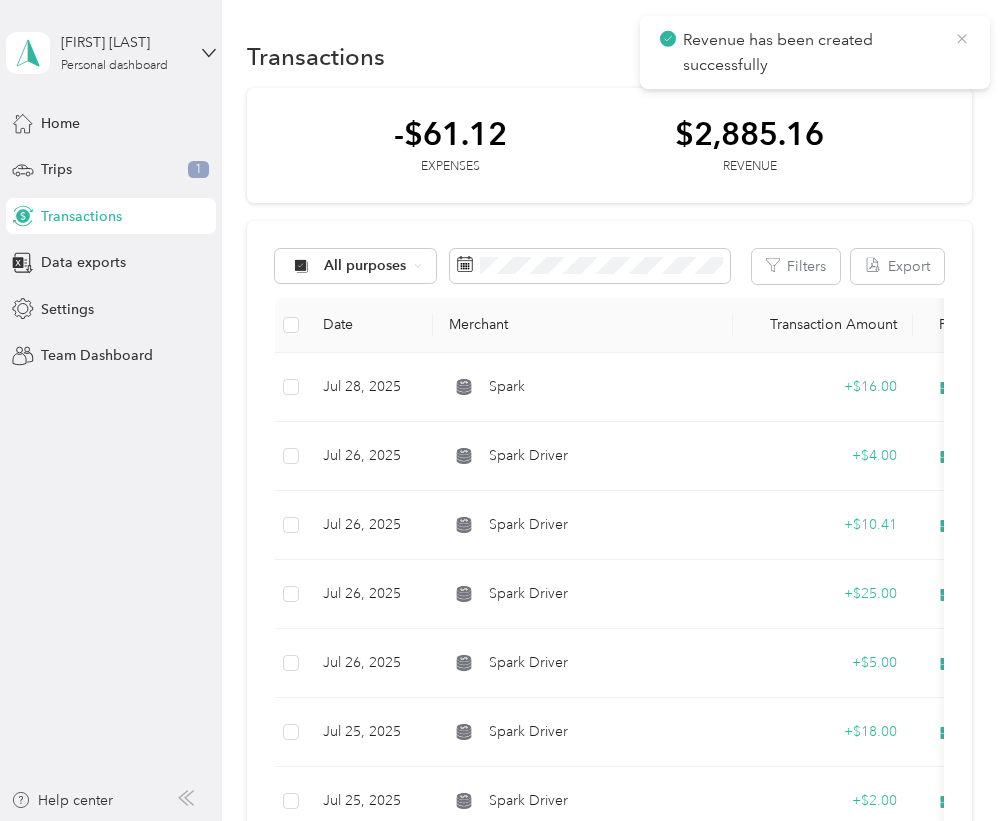 click 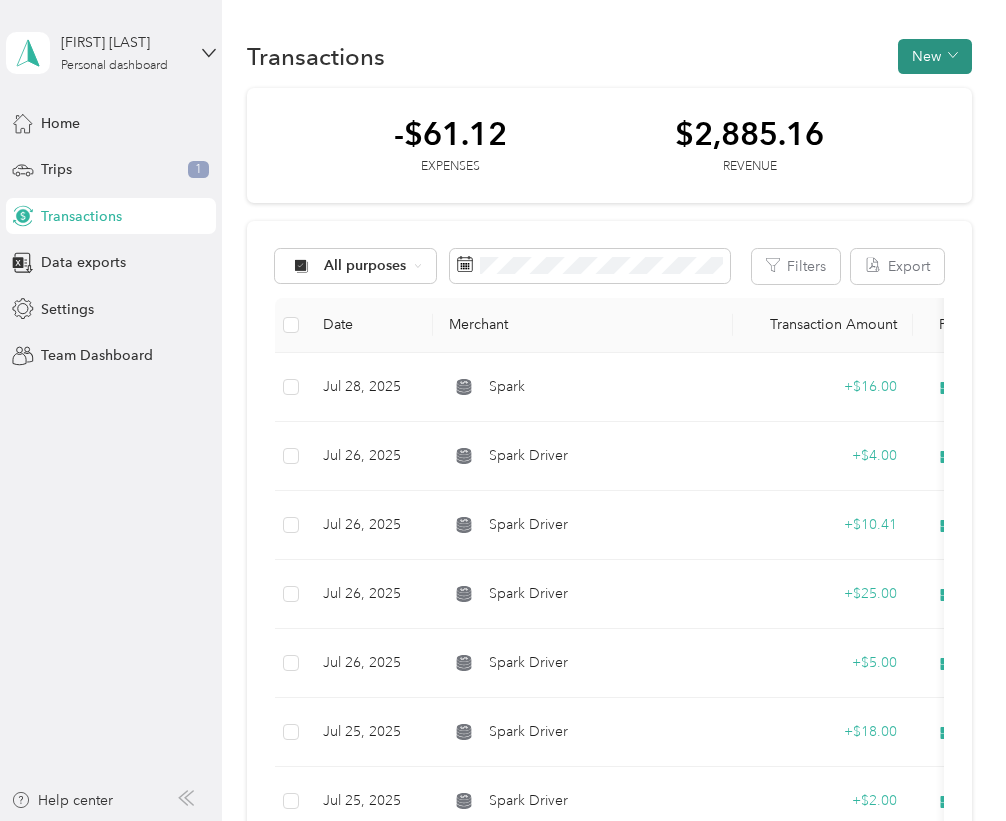click on "New" at bounding box center (935, 56) 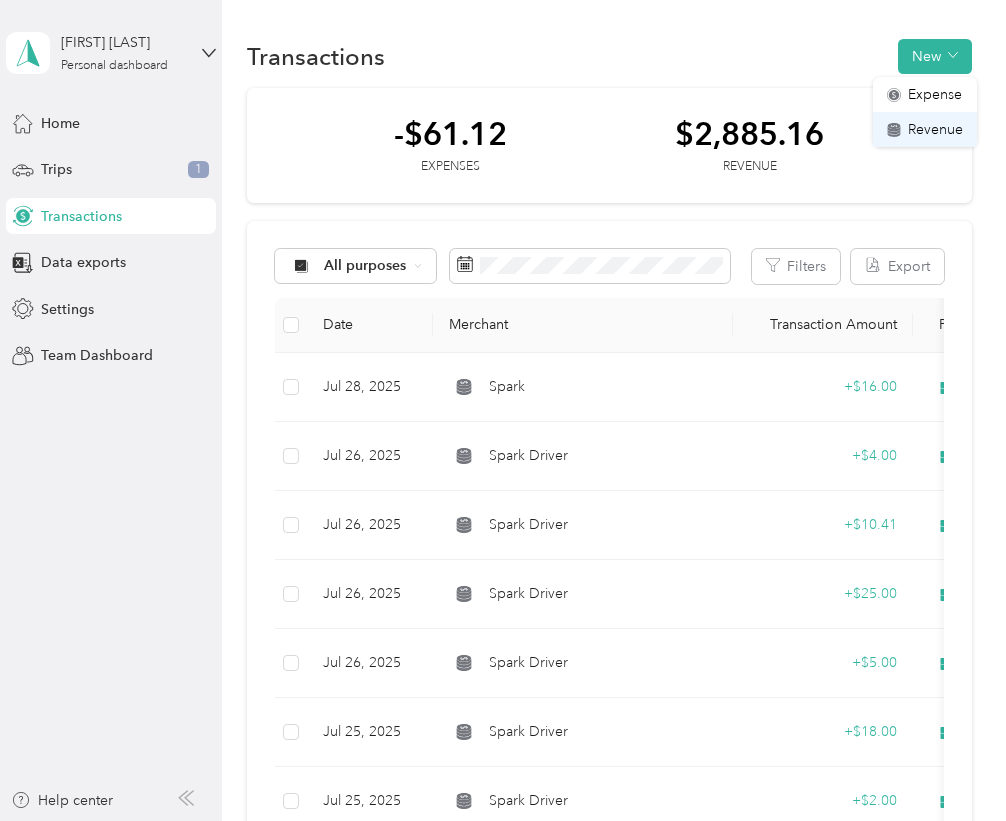 click on "Revenue" at bounding box center [935, 129] 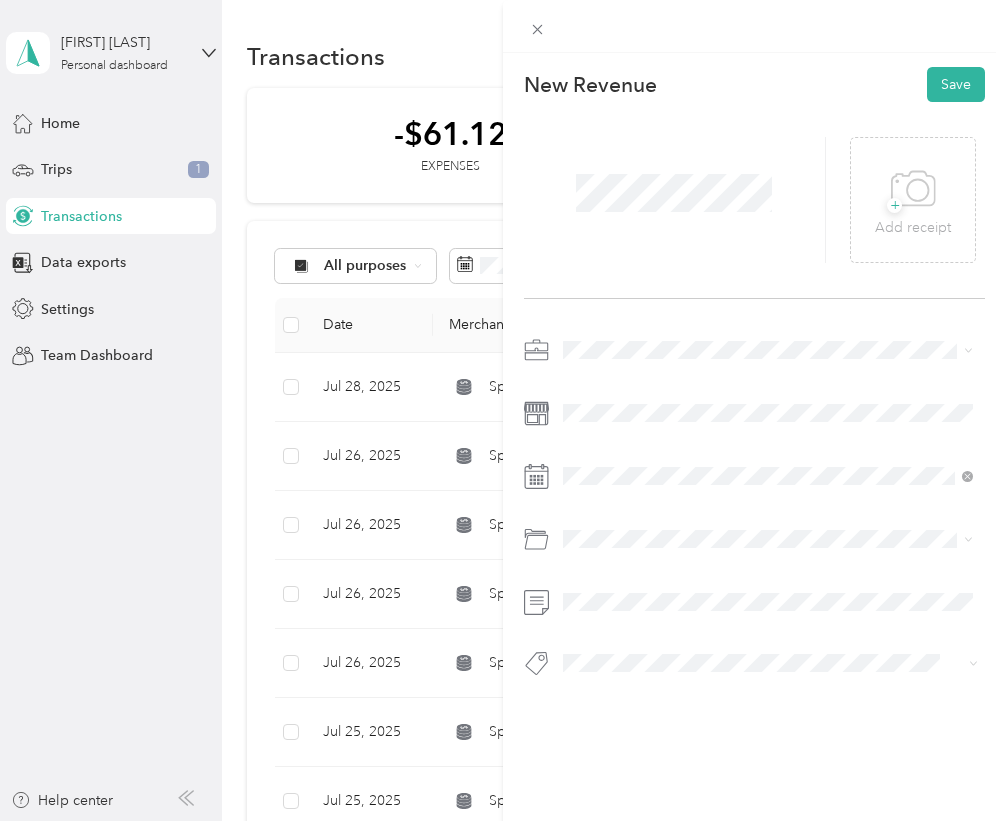 click at bounding box center [770, 350] 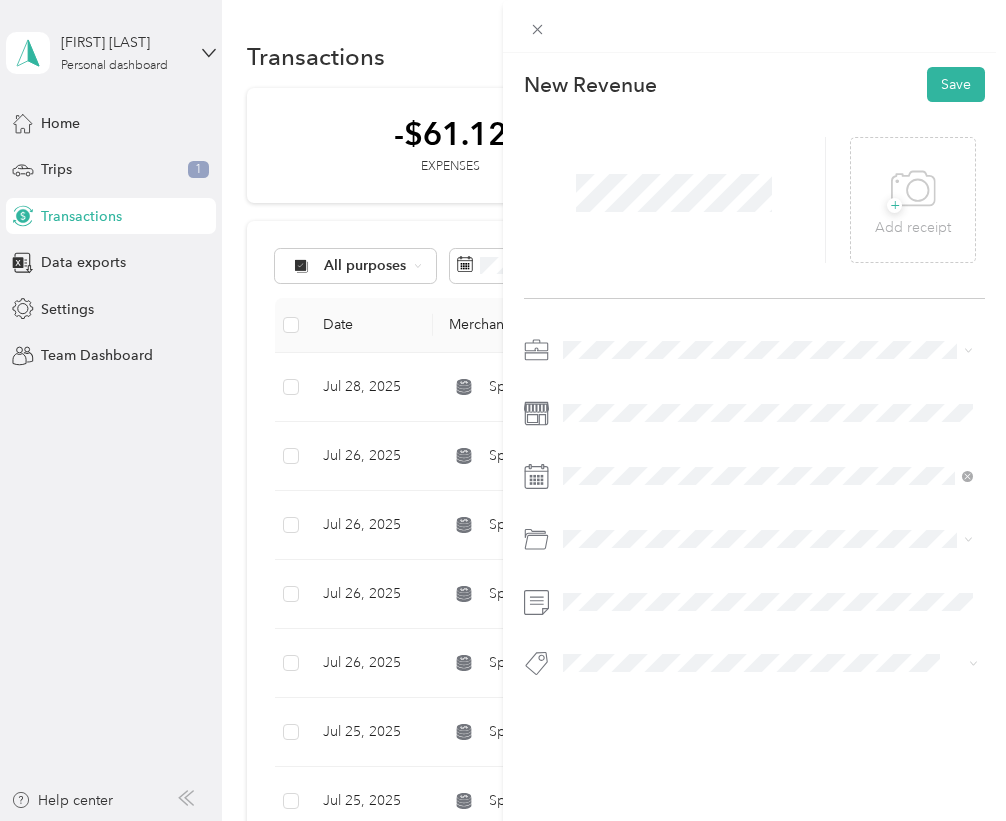 click on "Spark" at bounding box center (588, 452) 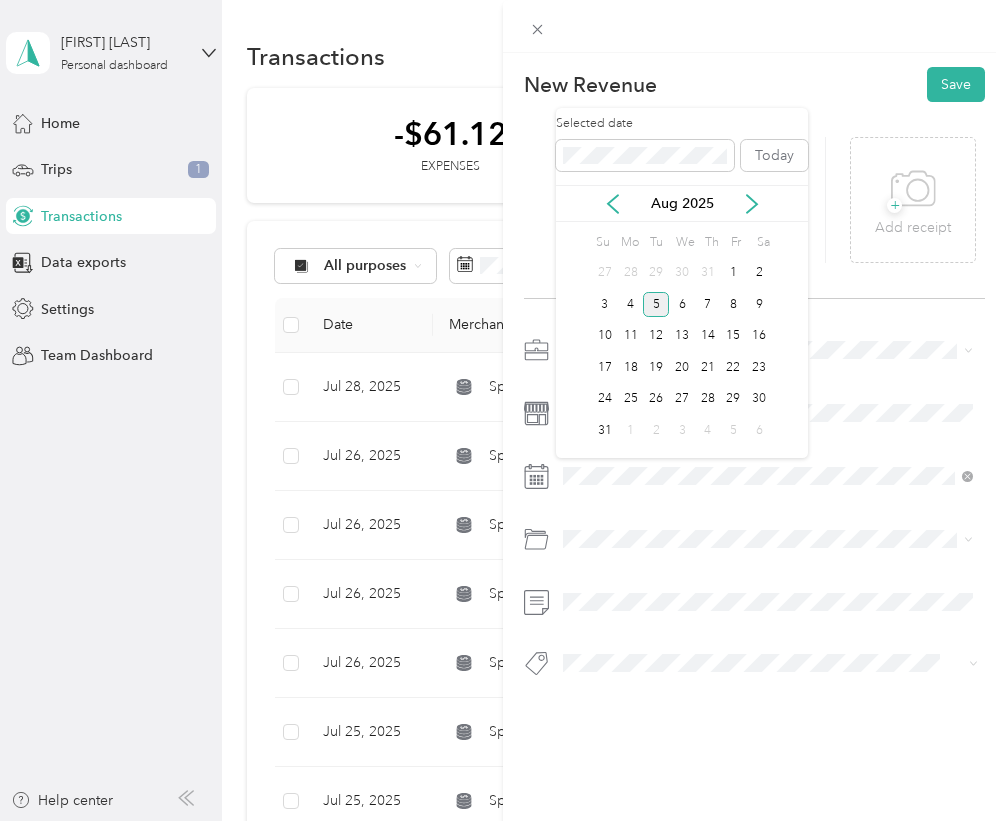 click on "Aug 2025" at bounding box center [682, 203] 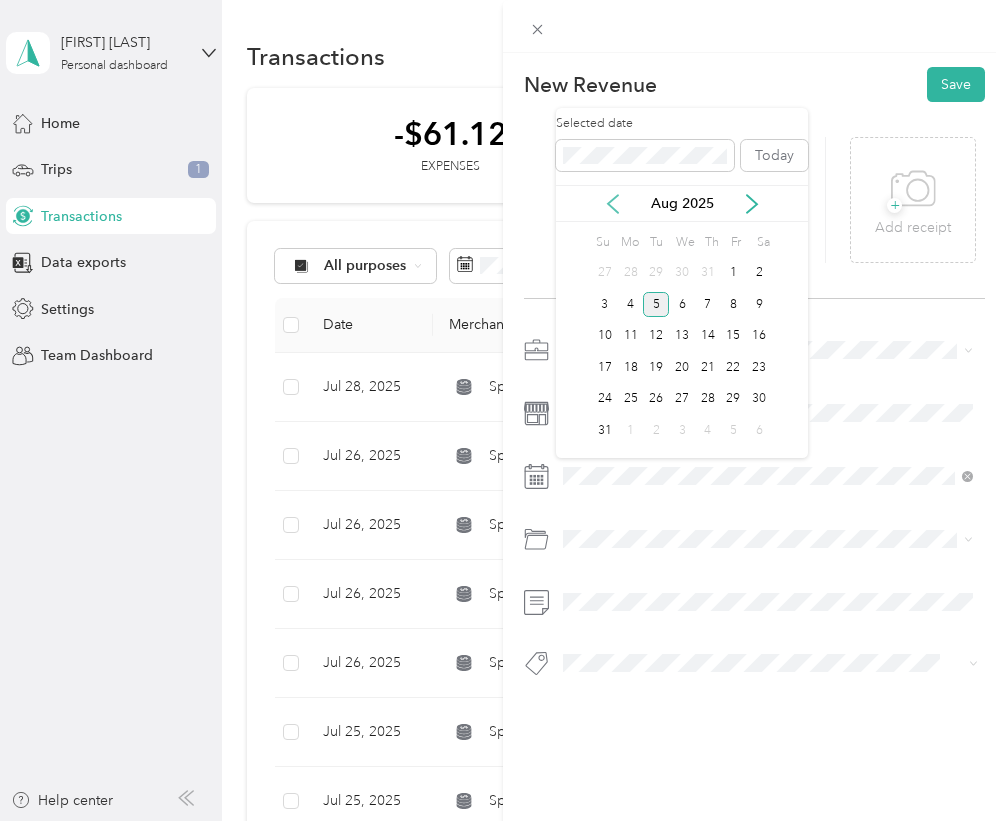 click 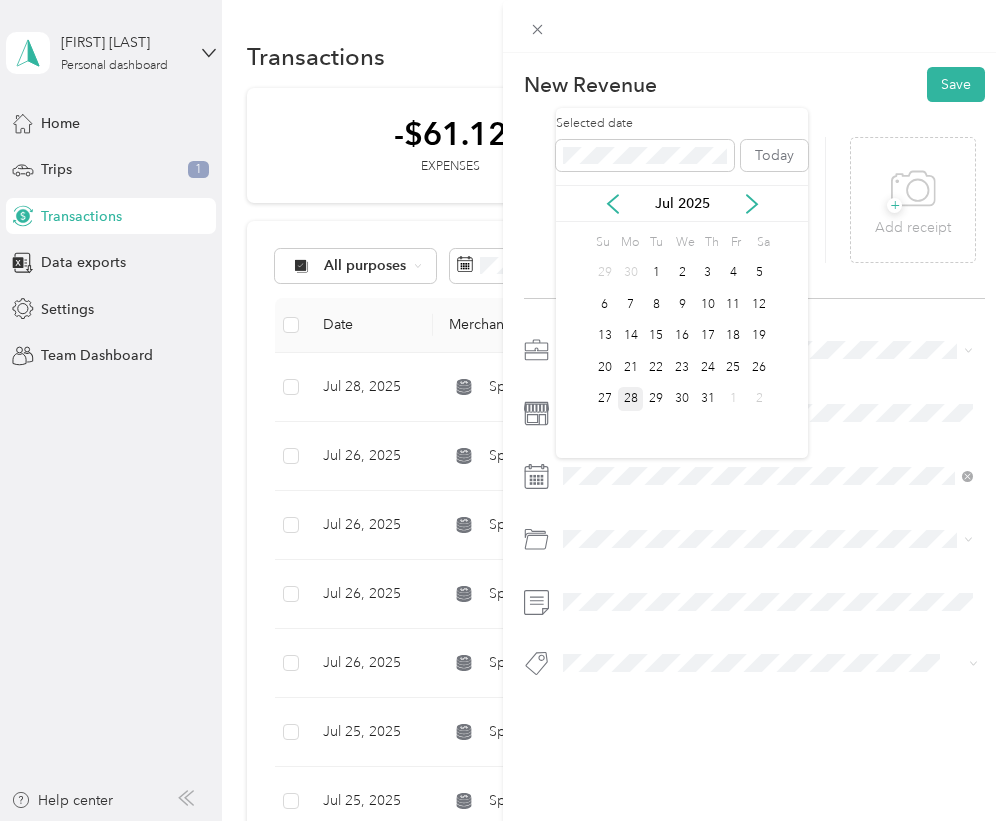 click on "28" at bounding box center [631, 399] 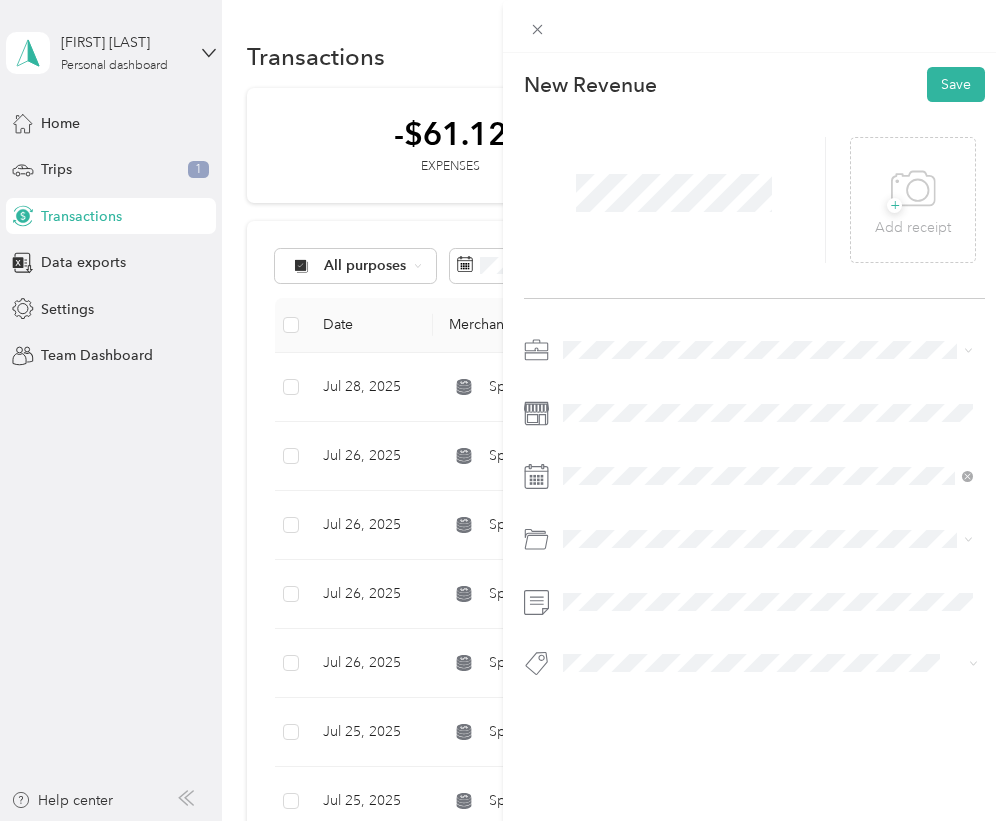 click on "Earnings" at bounding box center [608, 691] 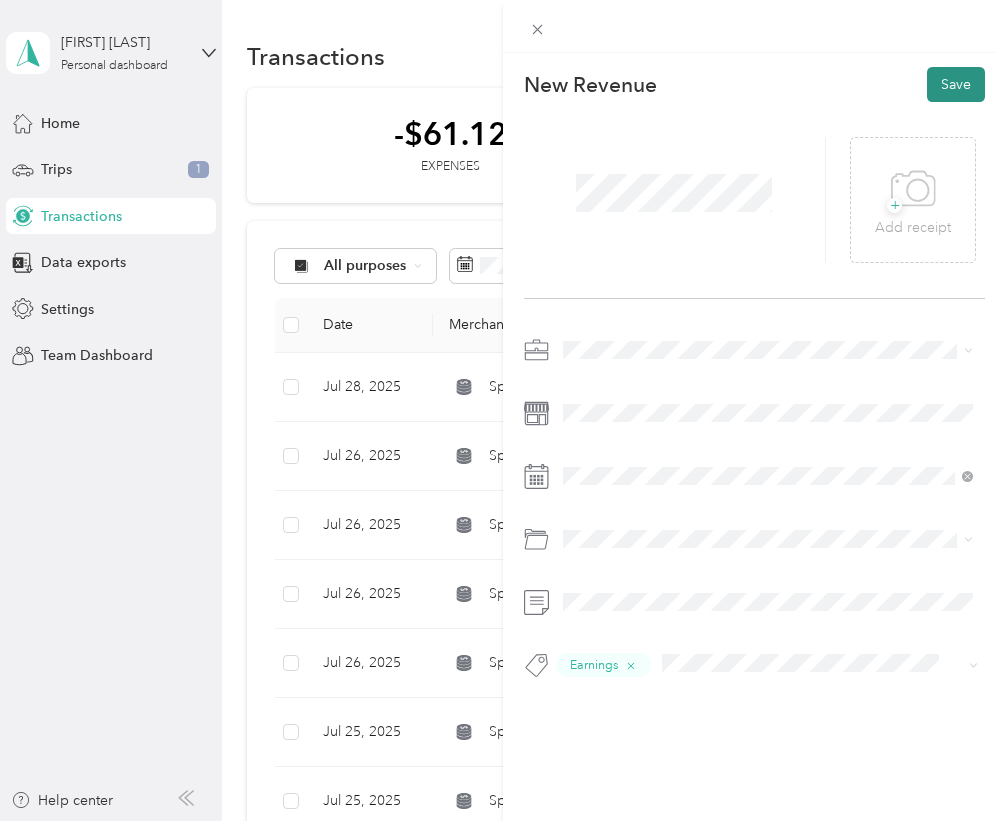 click on "Save" at bounding box center (956, 84) 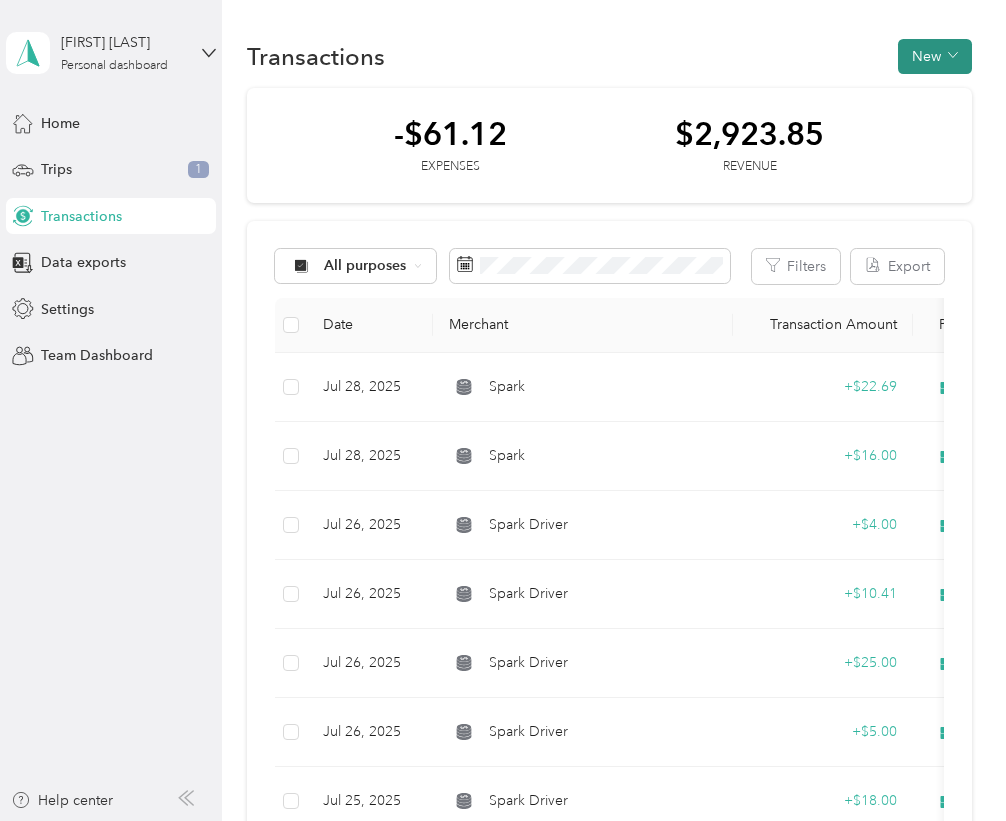 click on "New" at bounding box center [935, 56] 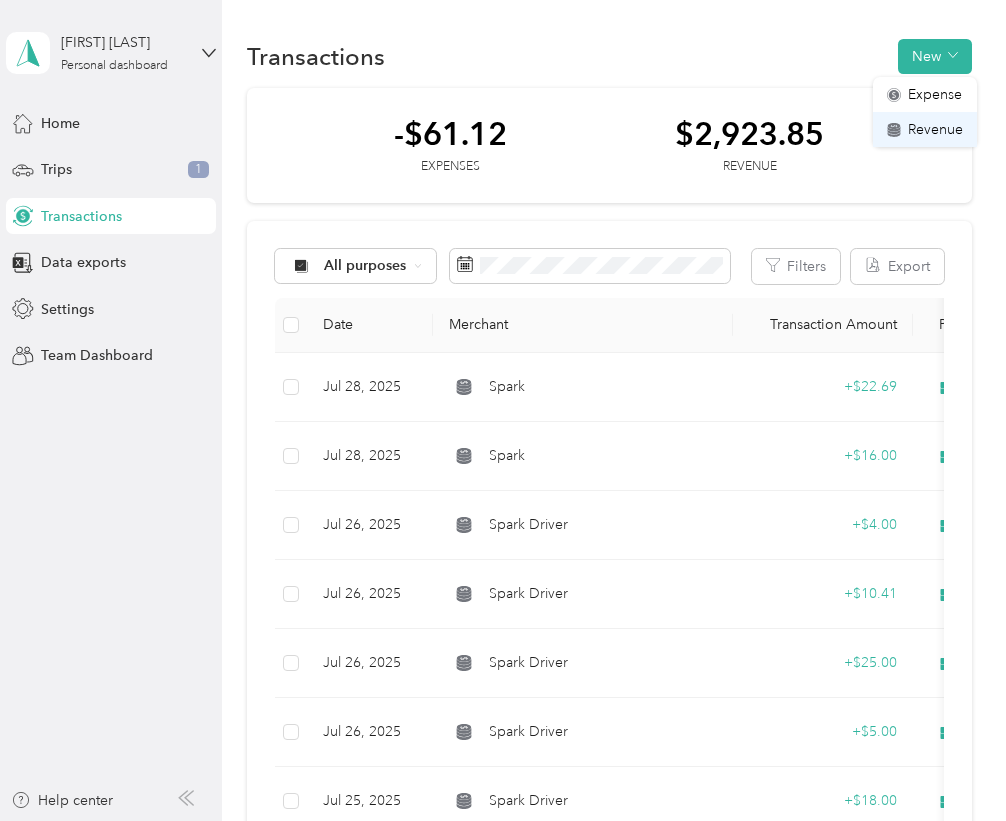 click on "Revenue" at bounding box center [935, 129] 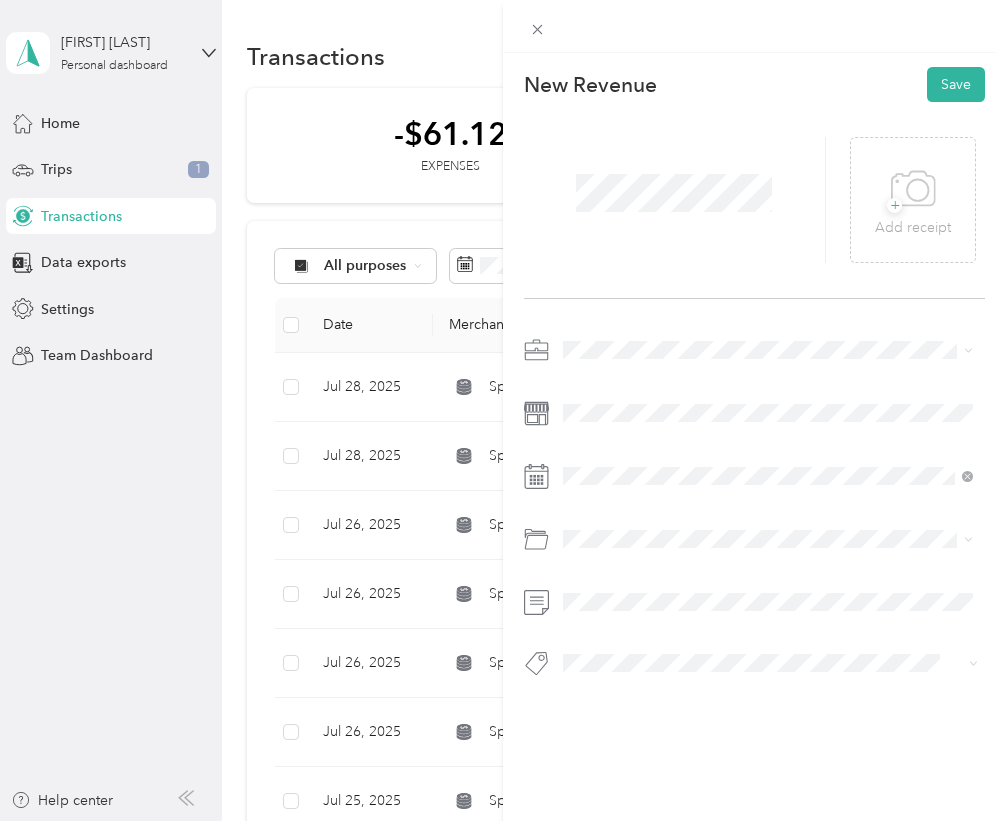 click at bounding box center [770, 350] 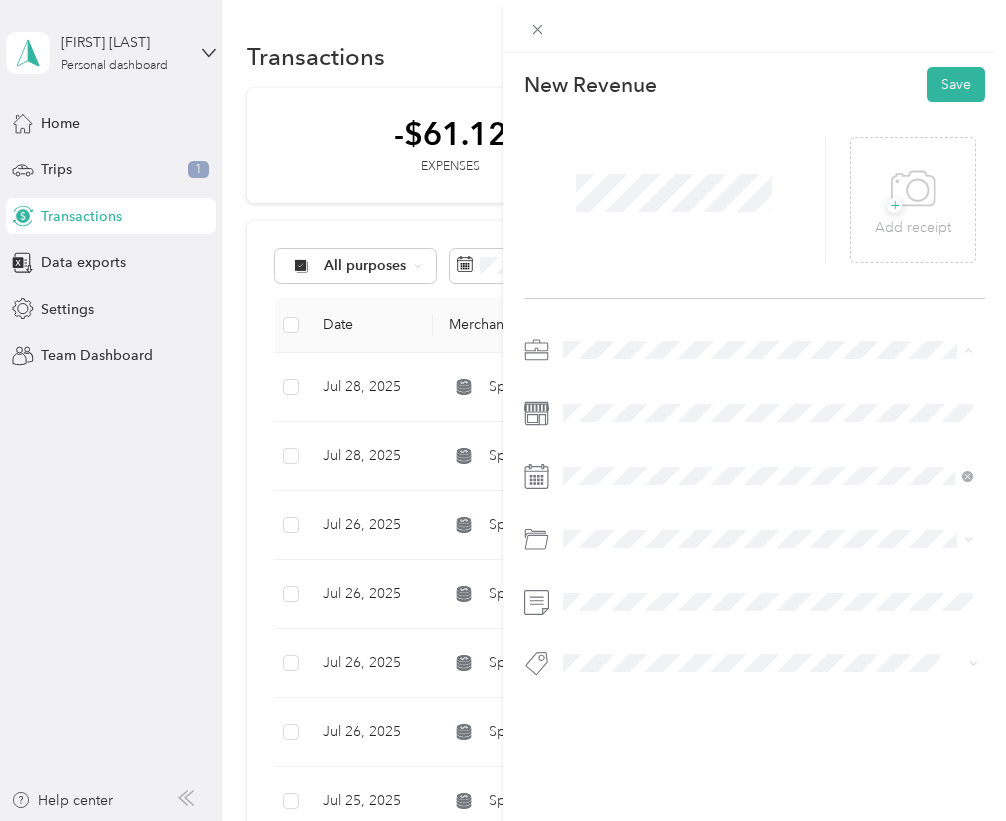 click on "Spark" at bounding box center (588, 455) 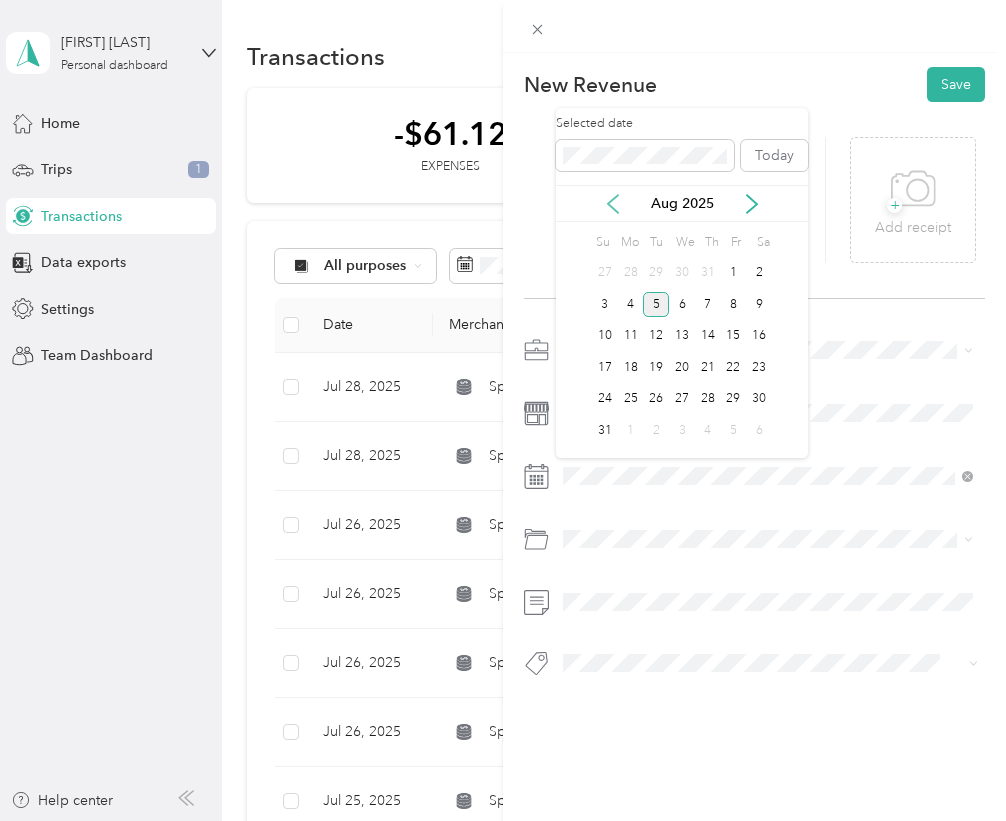 click 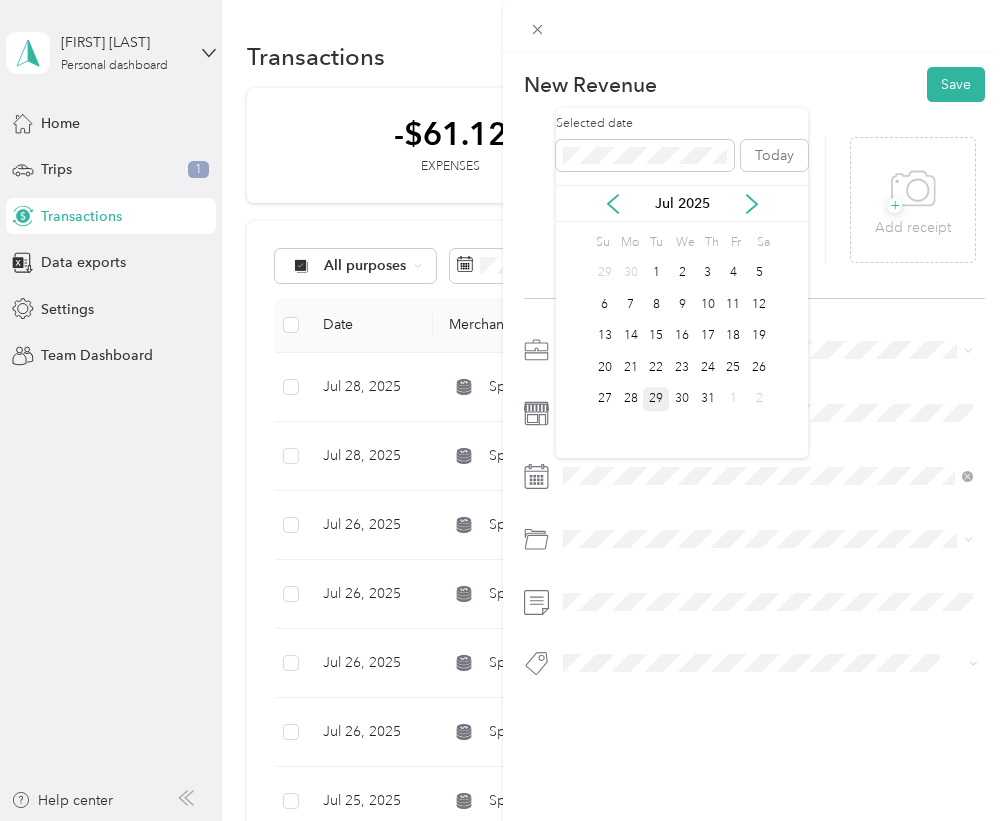 click on "29" at bounding box center [656, 399] 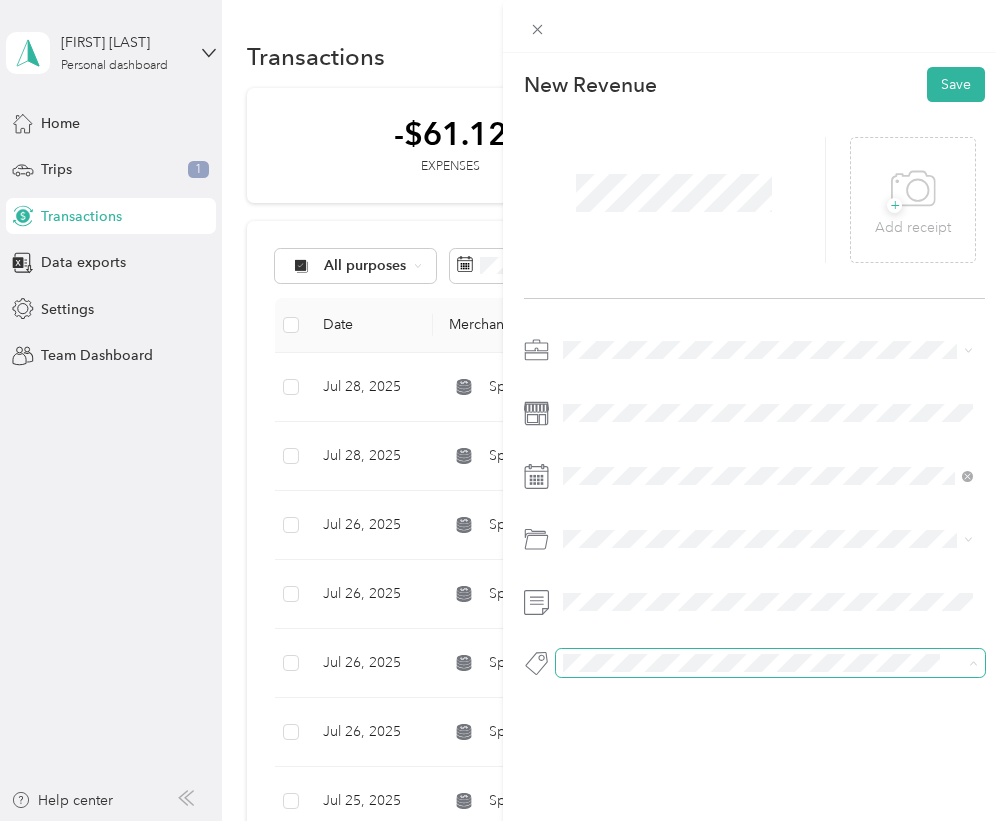 click at bounding box center [754, 663] 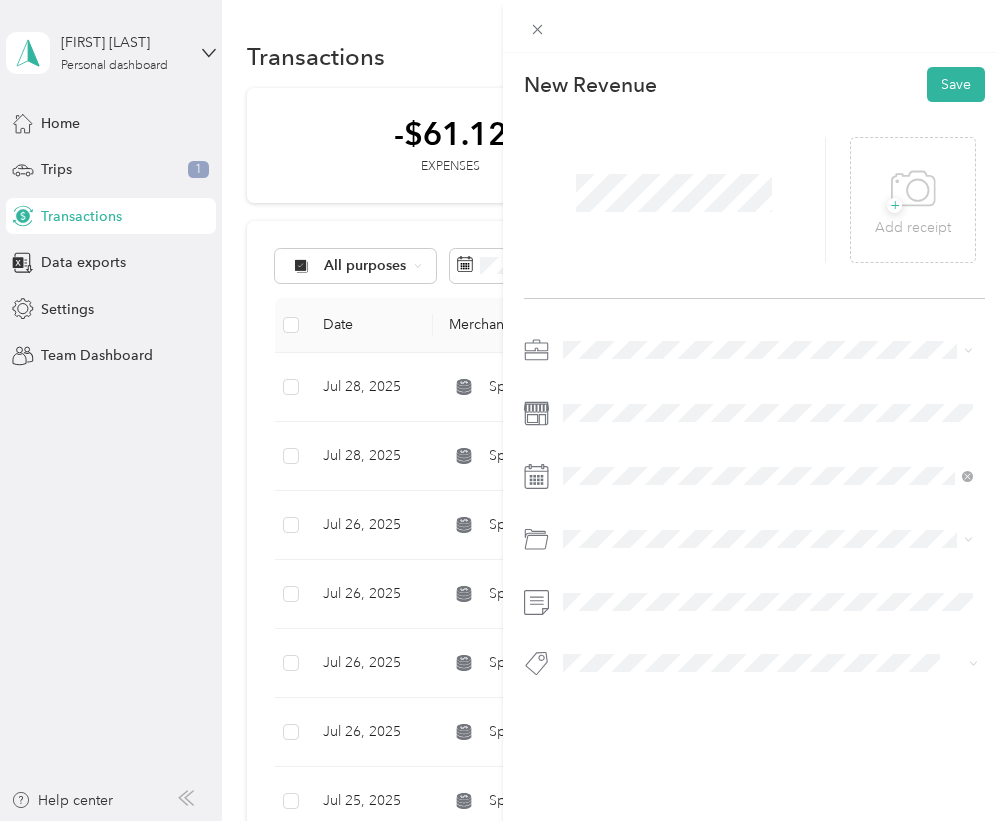 click on "Earnings" at bounding box center (608, 699) 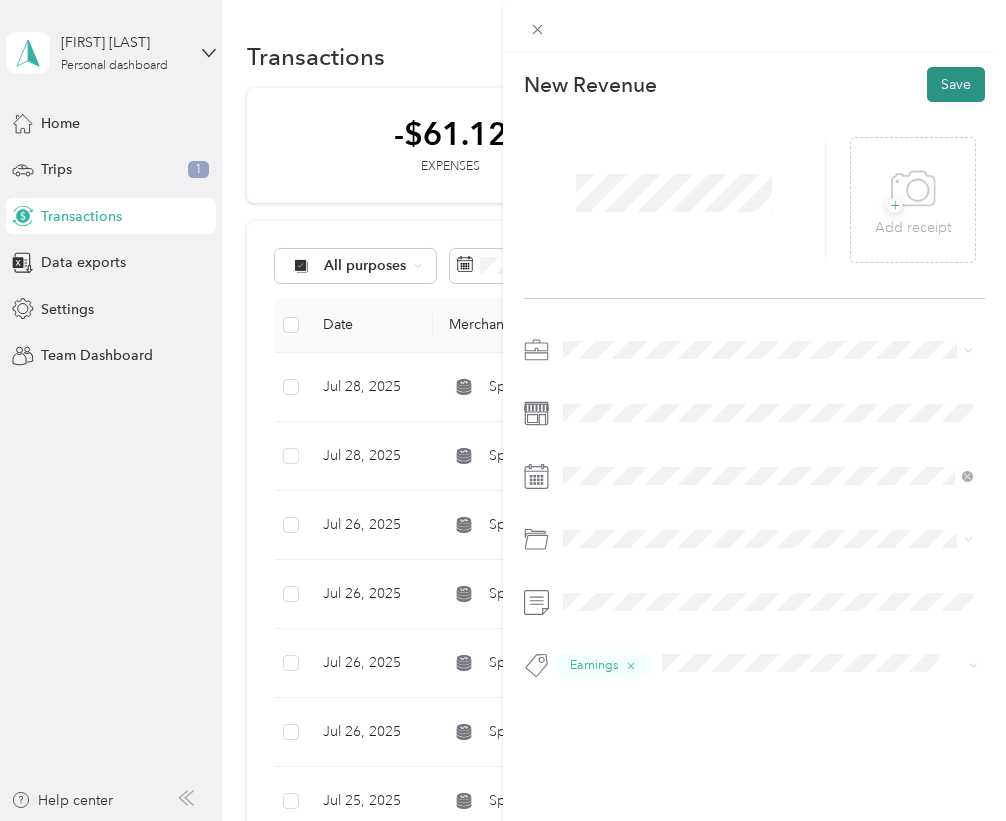 click on "Save" at bounding box center (956, 84) 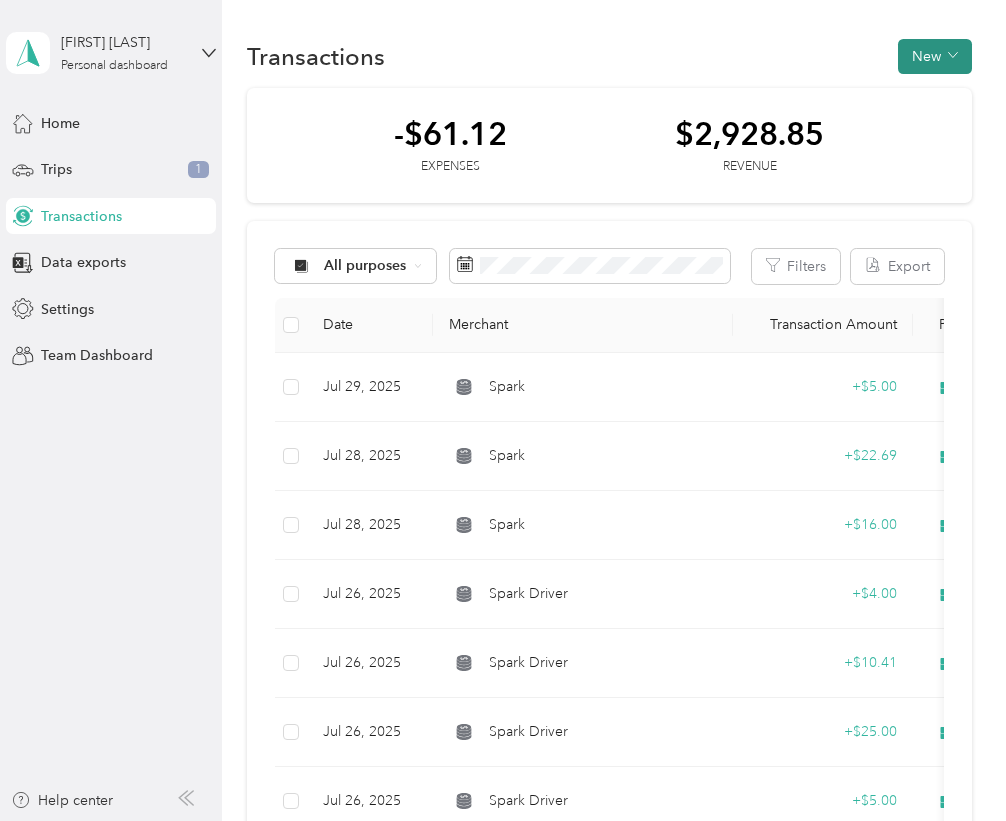 click on "New" at bounding box center [935, 56] 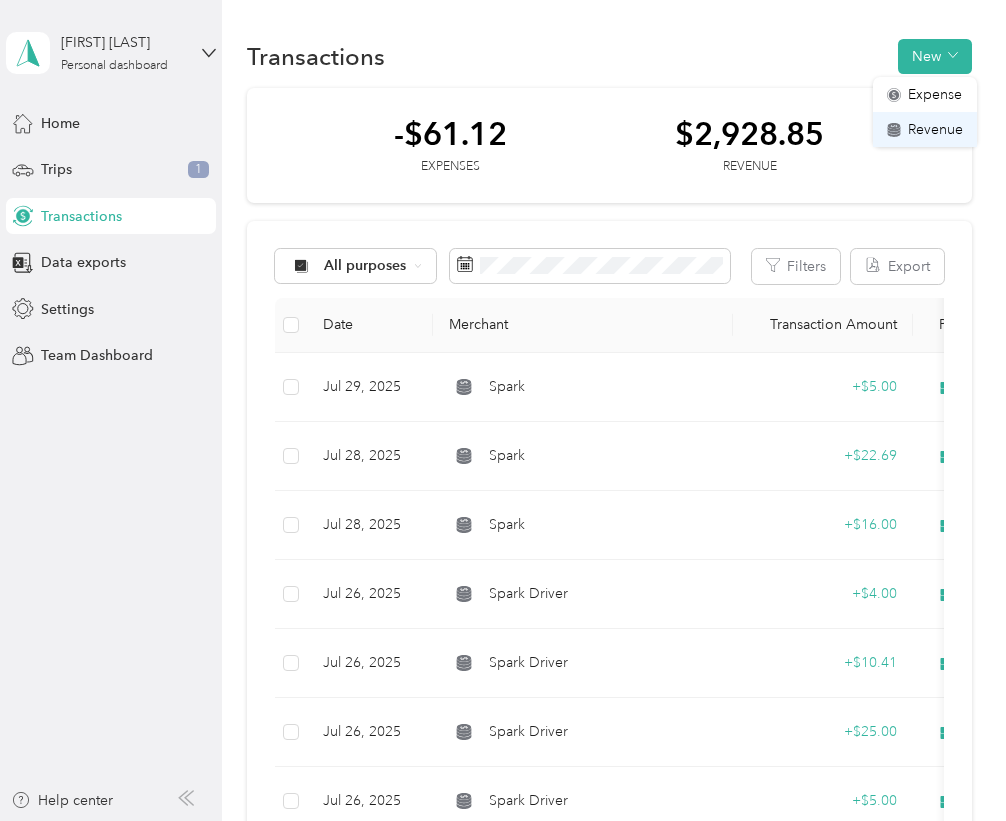 click on "Revenue" at bounding box center [935, 129] 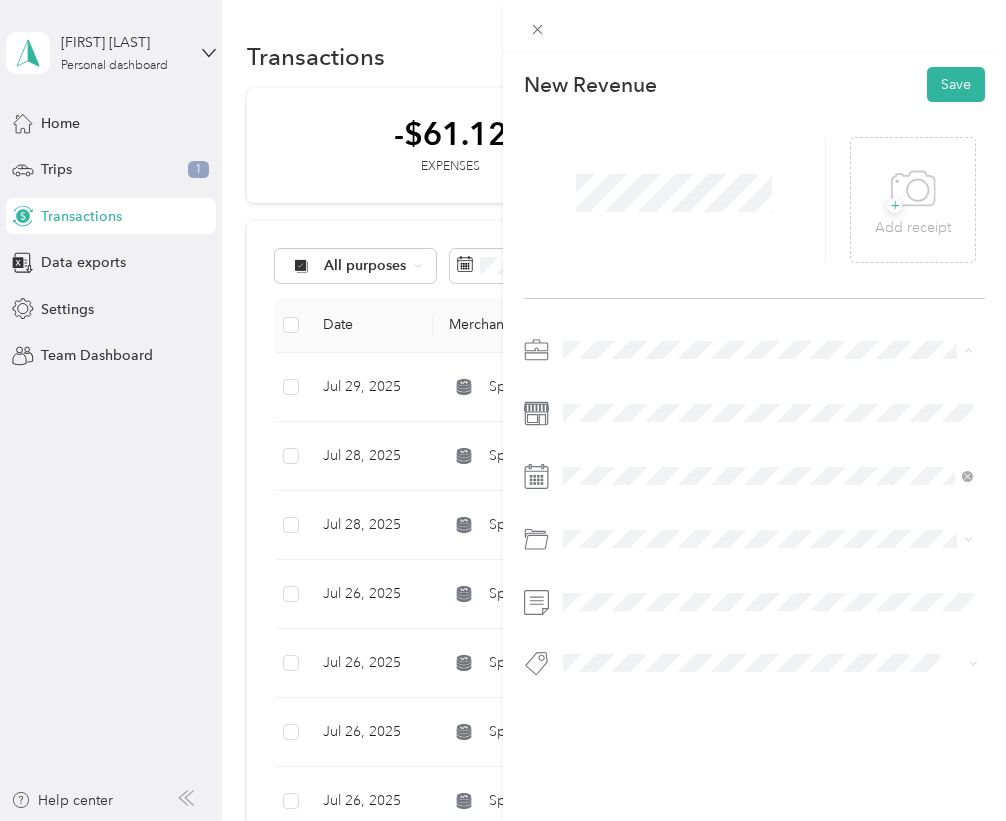 click on "Spark" at bounding box center (768, 455) 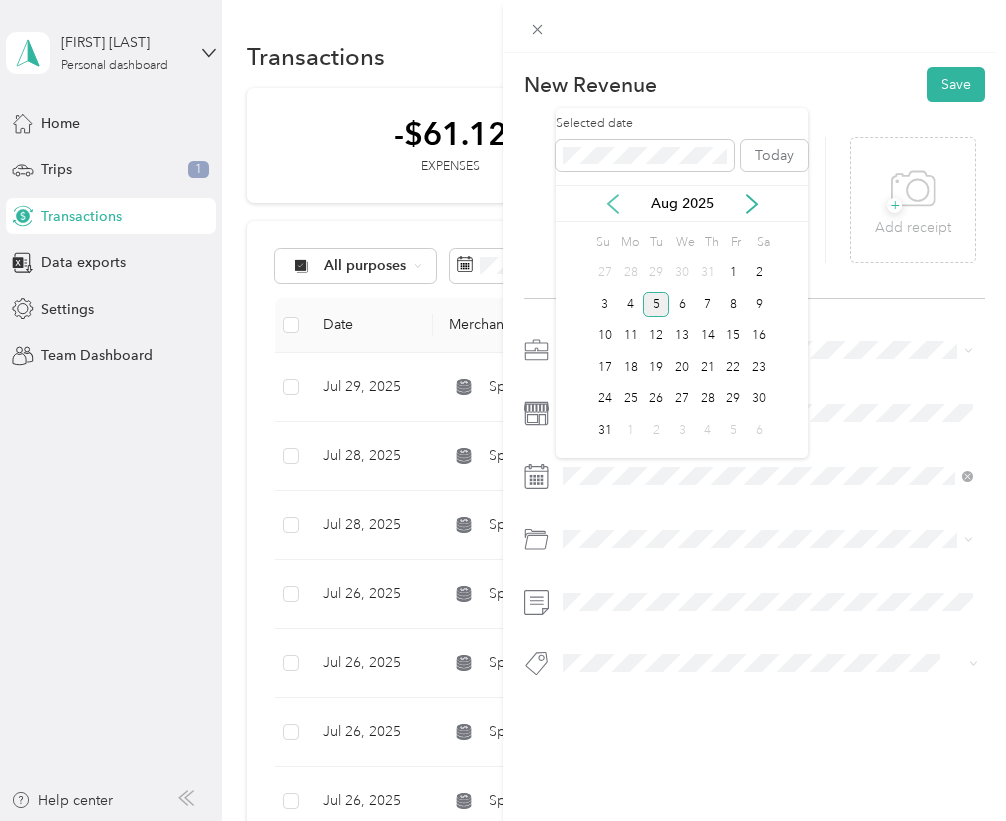click 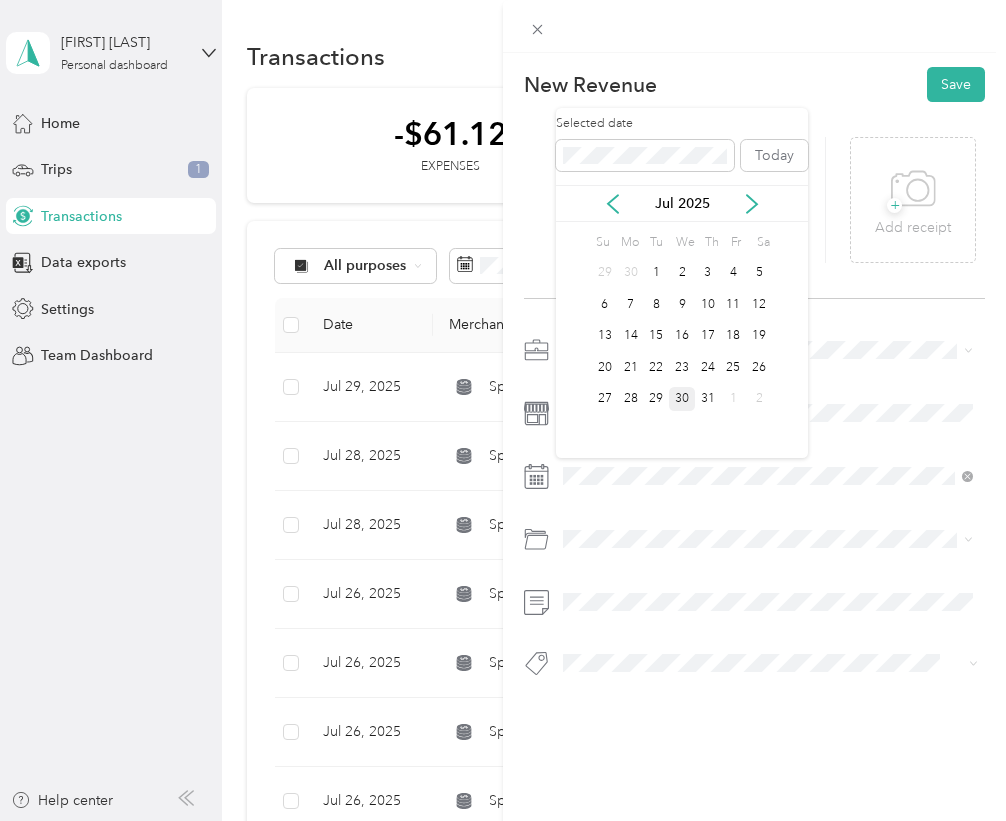 click on "30" at bounding box center [682, 399] 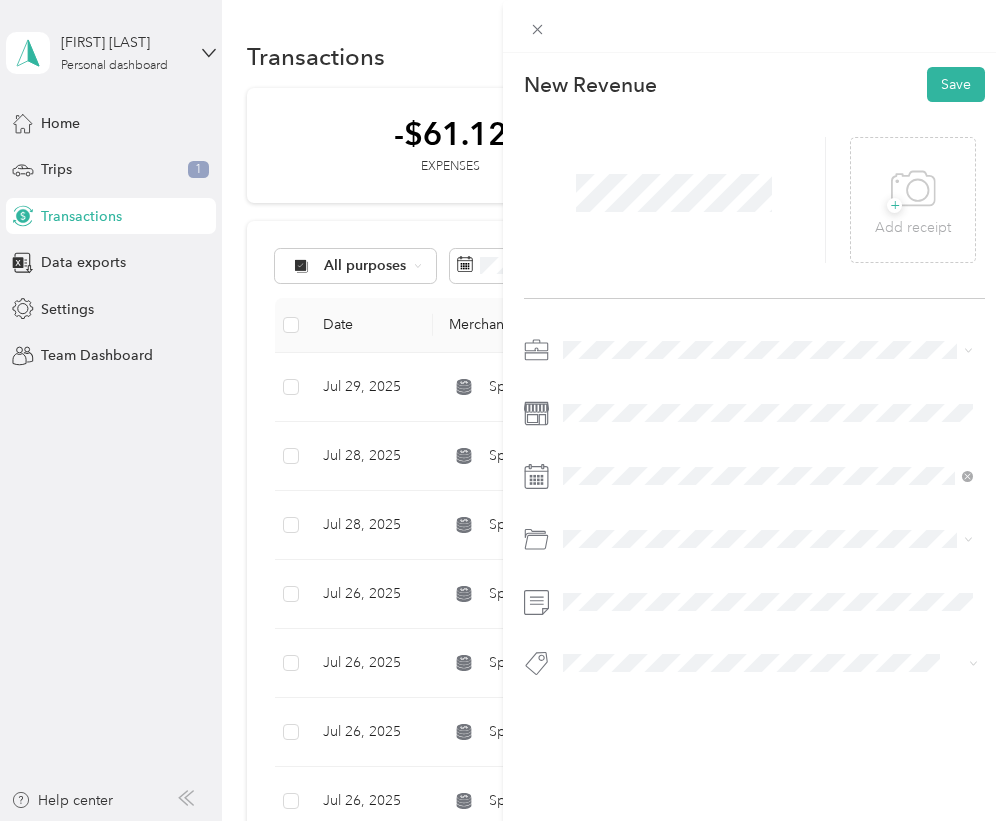 click on "Earnings" at bounding box center [608, 699] 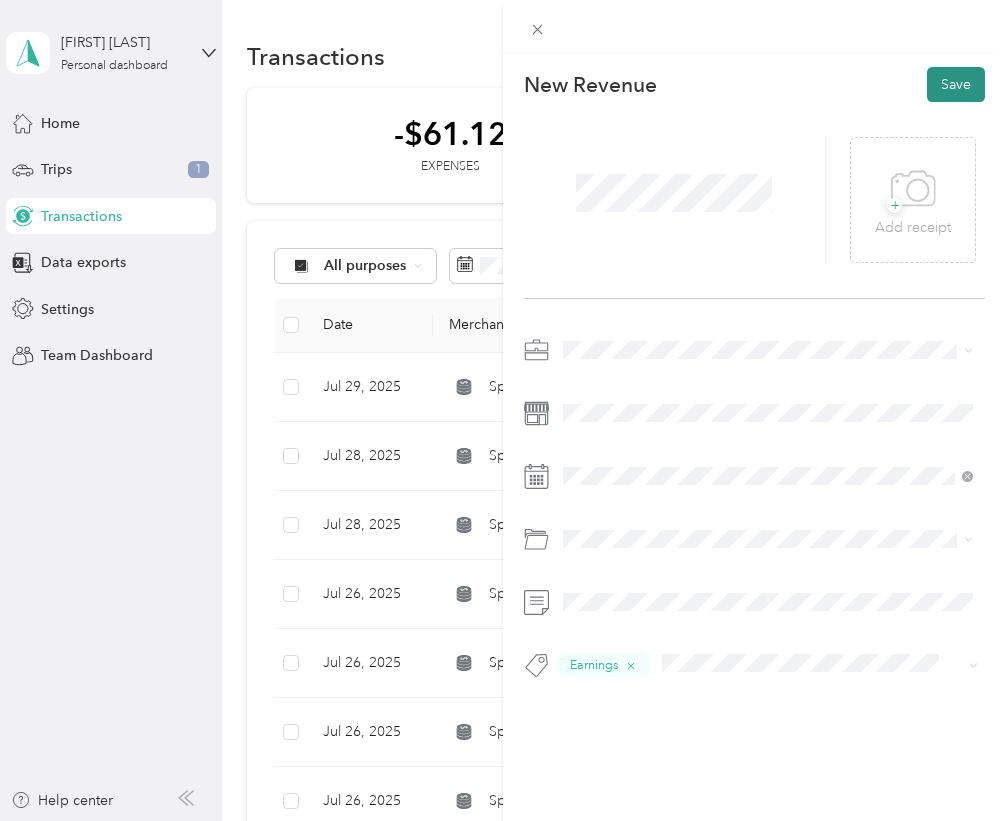click on "Save" at bounding box center (956, 84) 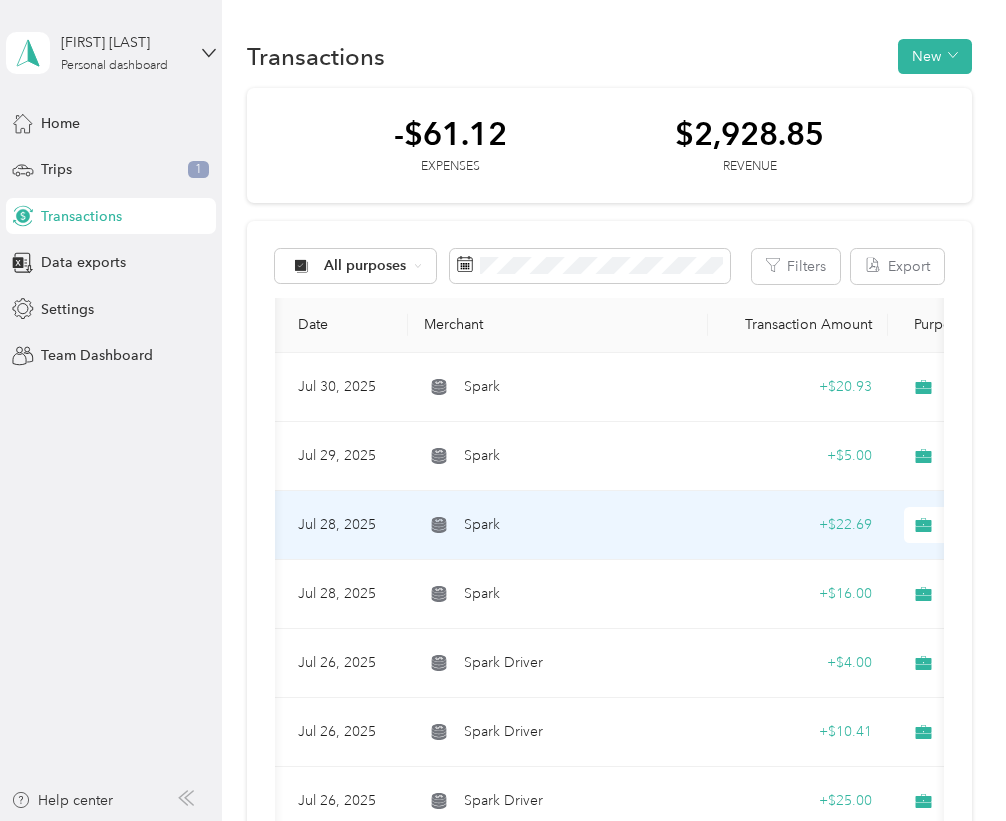 scroll, scrollTop: 0, scrollLeft: 5, axis: horizontal 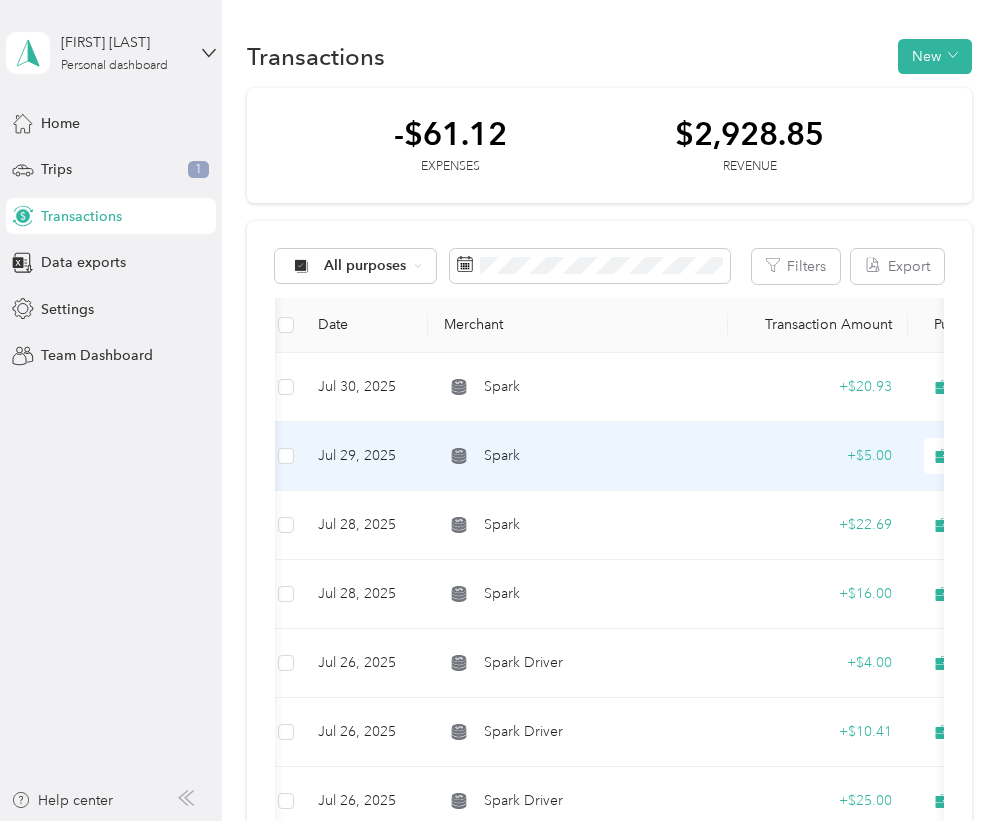 click on "Spark" at bounding box center (578, 456) 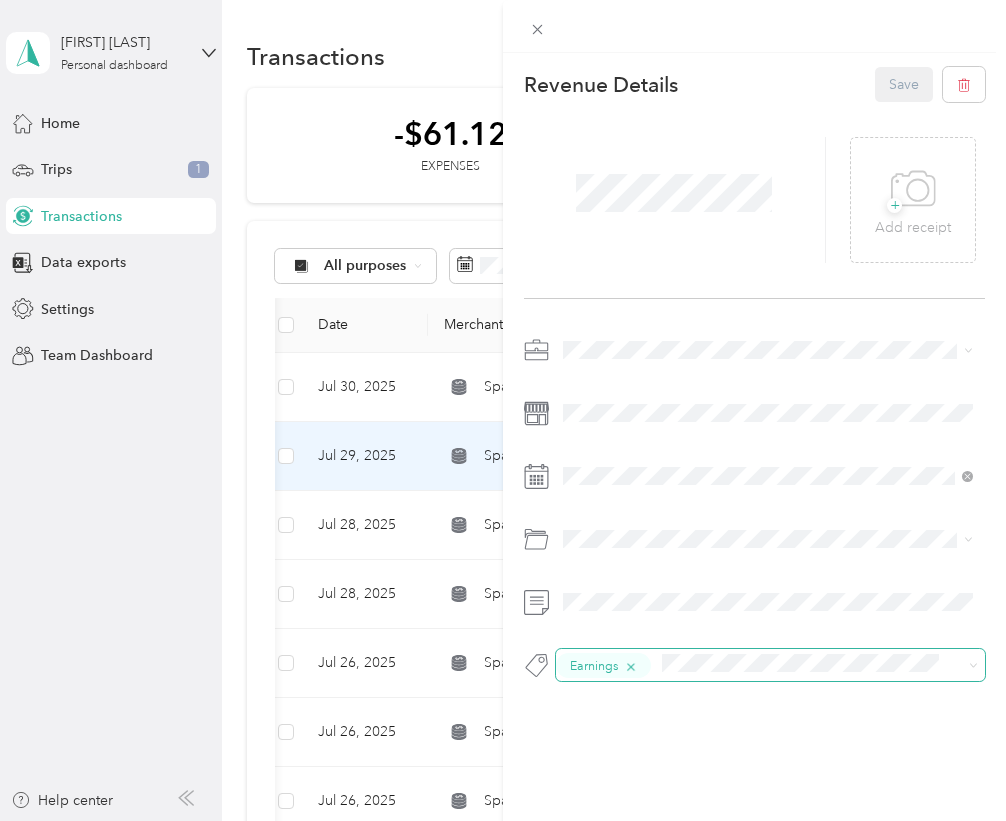 click 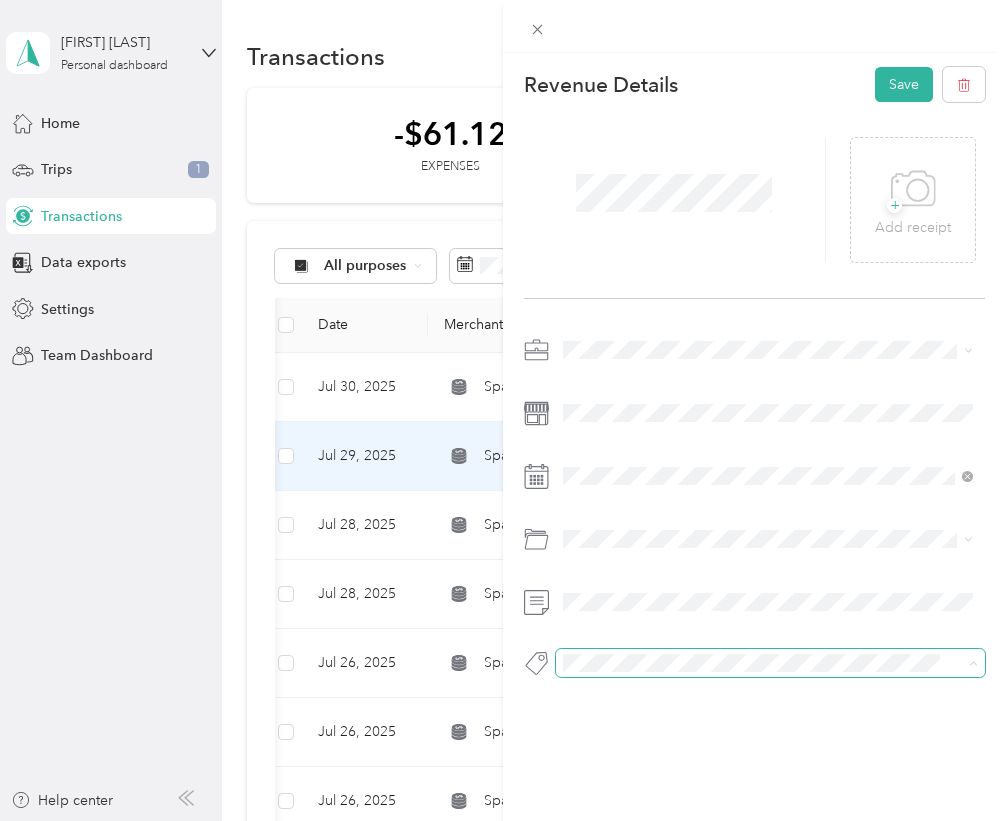 click on "Tips" at bounding box center [595, 776] 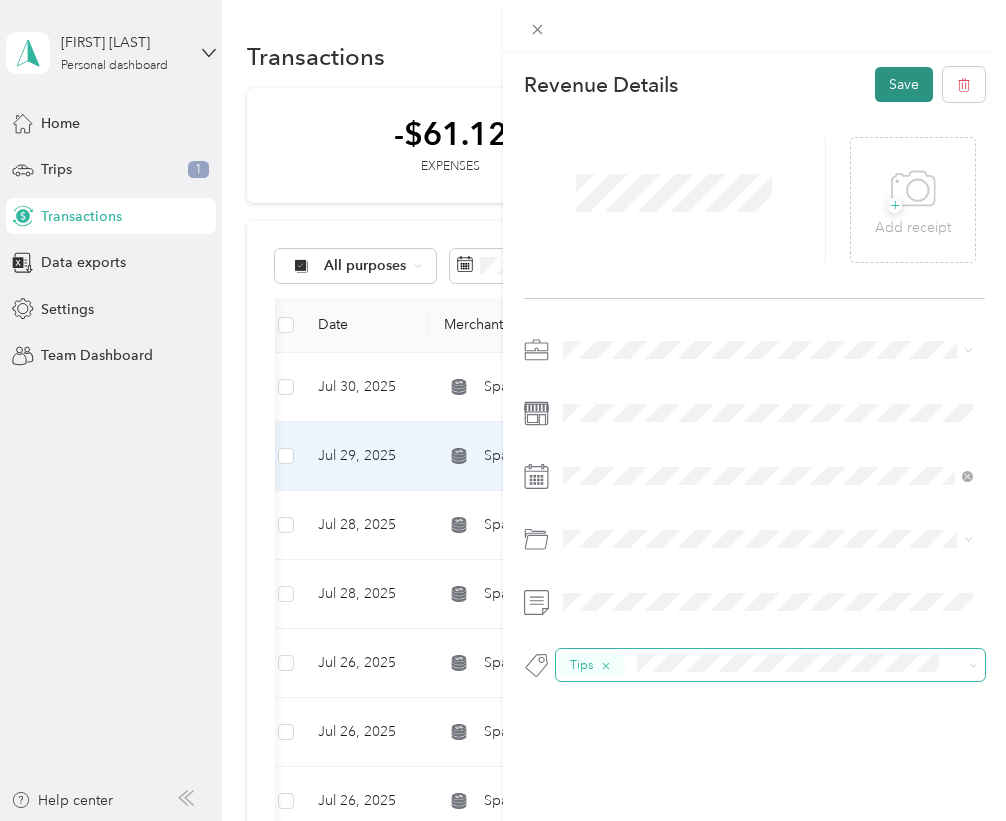 click on "Save" at bounding box center [904, 84] 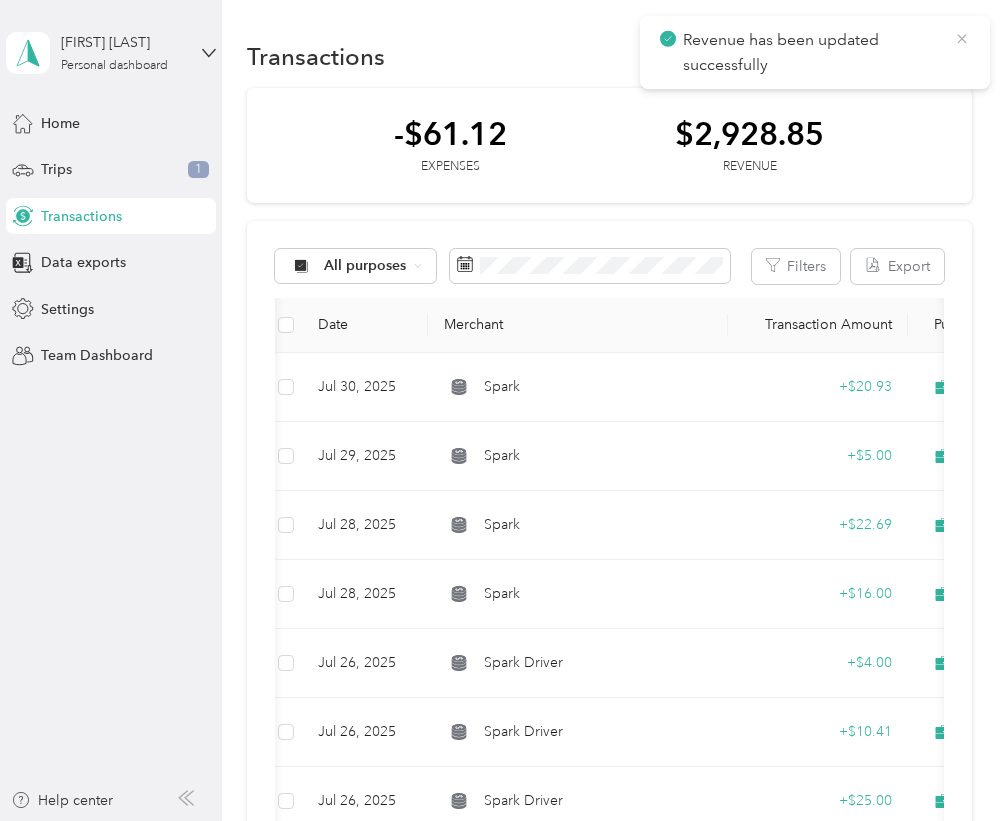 click 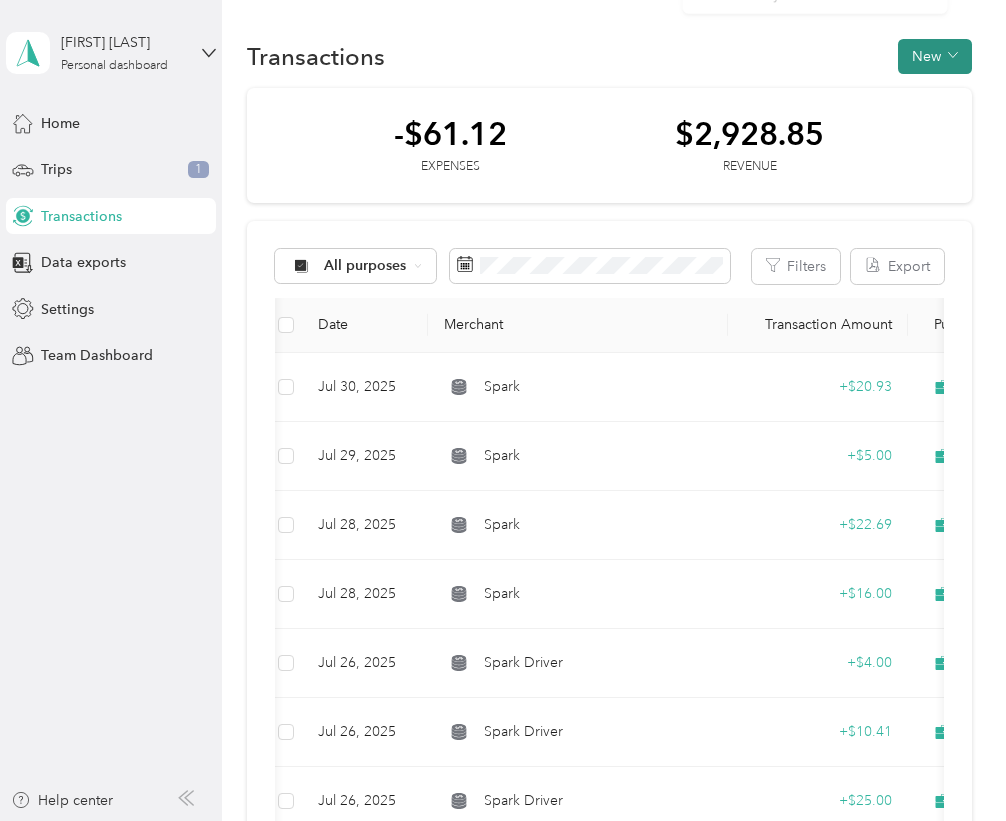 click on "New" at bounding box center (935, 56) 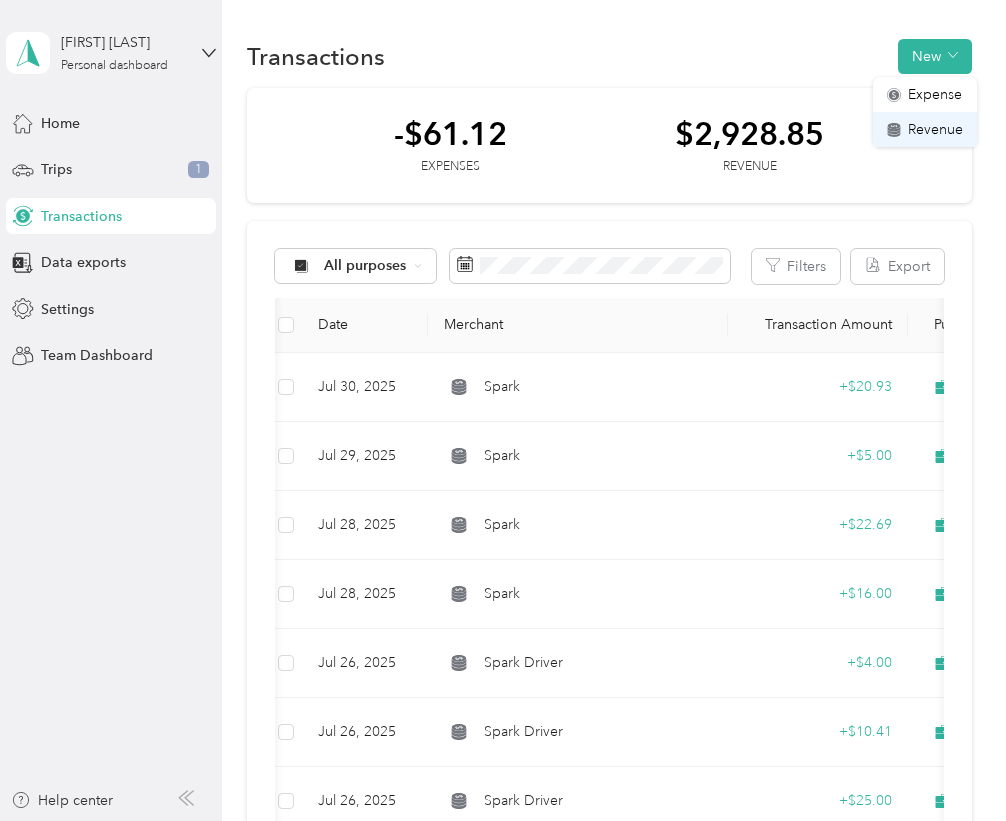 click on "Revenue" at bounding box center (935, 129) 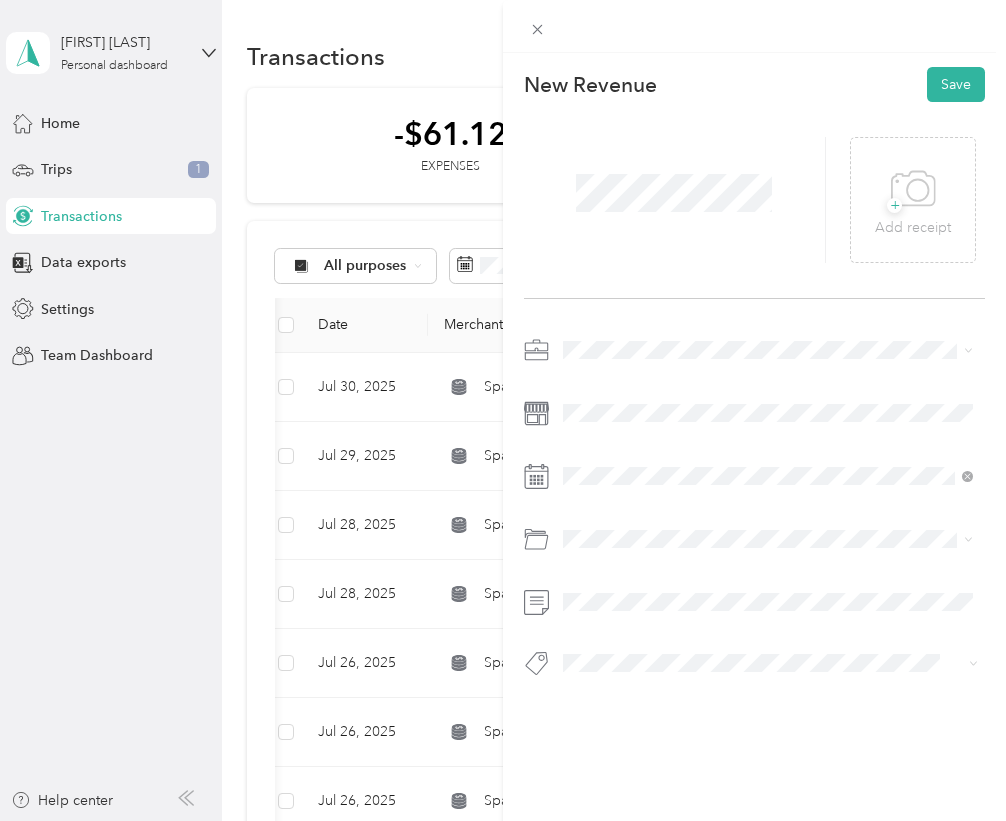 click on "Spark" at bounding box center [768, 443] 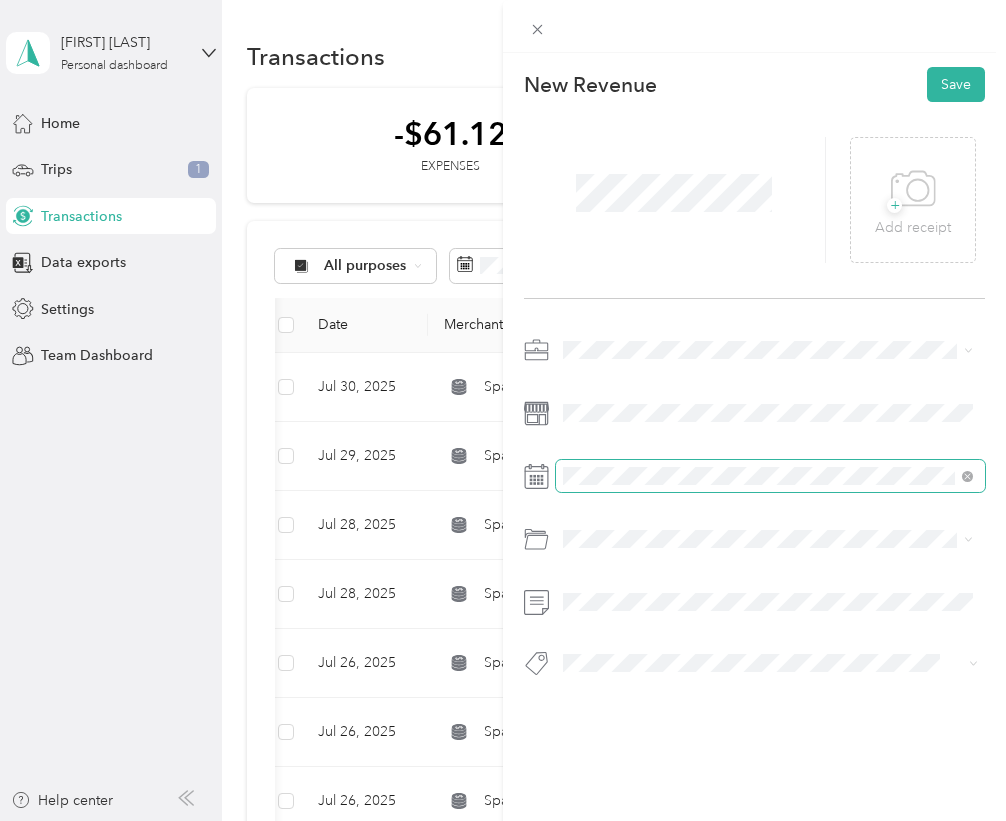 click at bounding box center [770, 476] 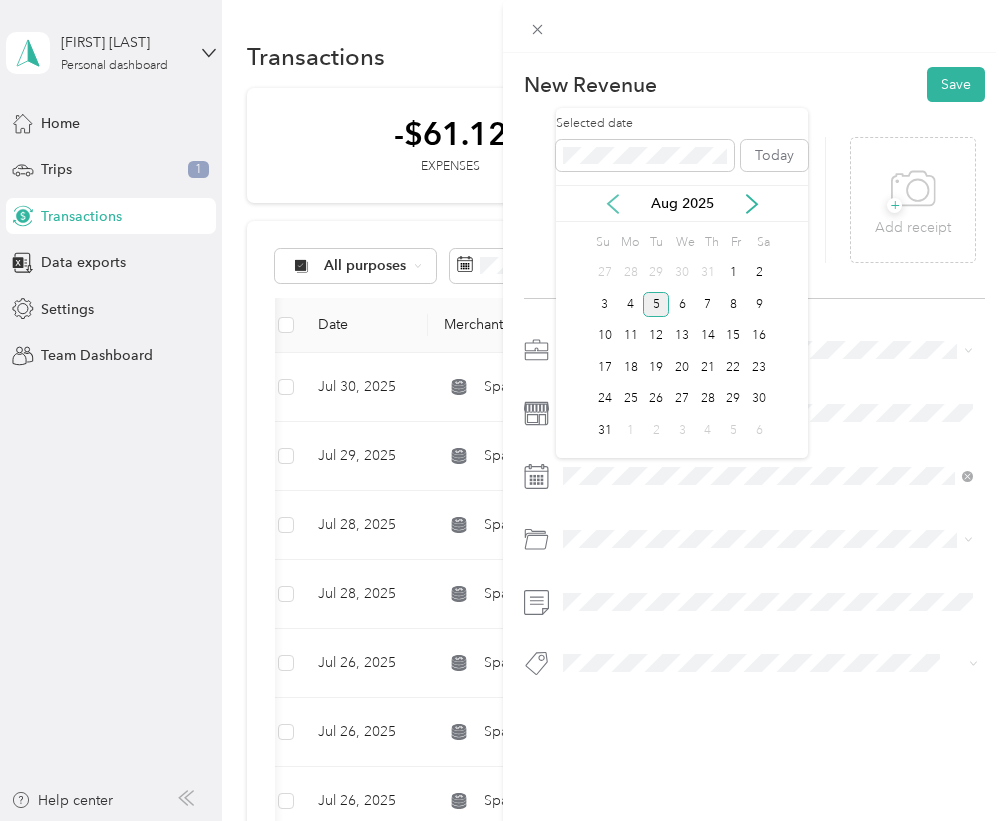 click 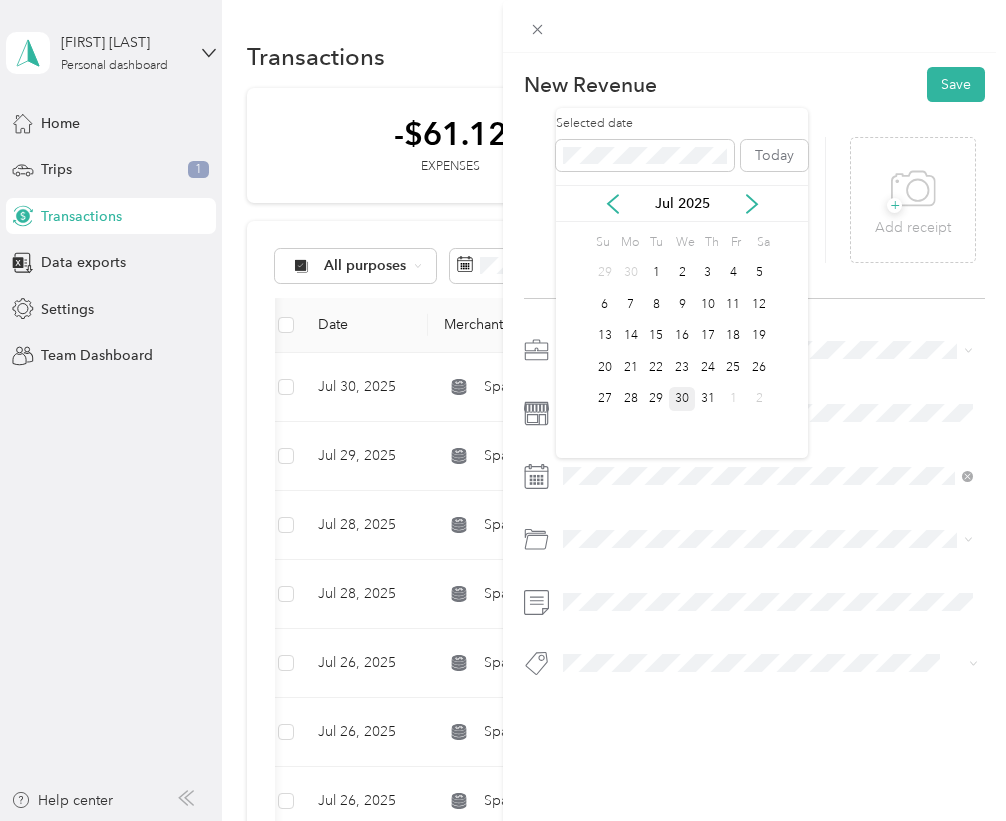 click on "30" at bounding box center (682, 399) 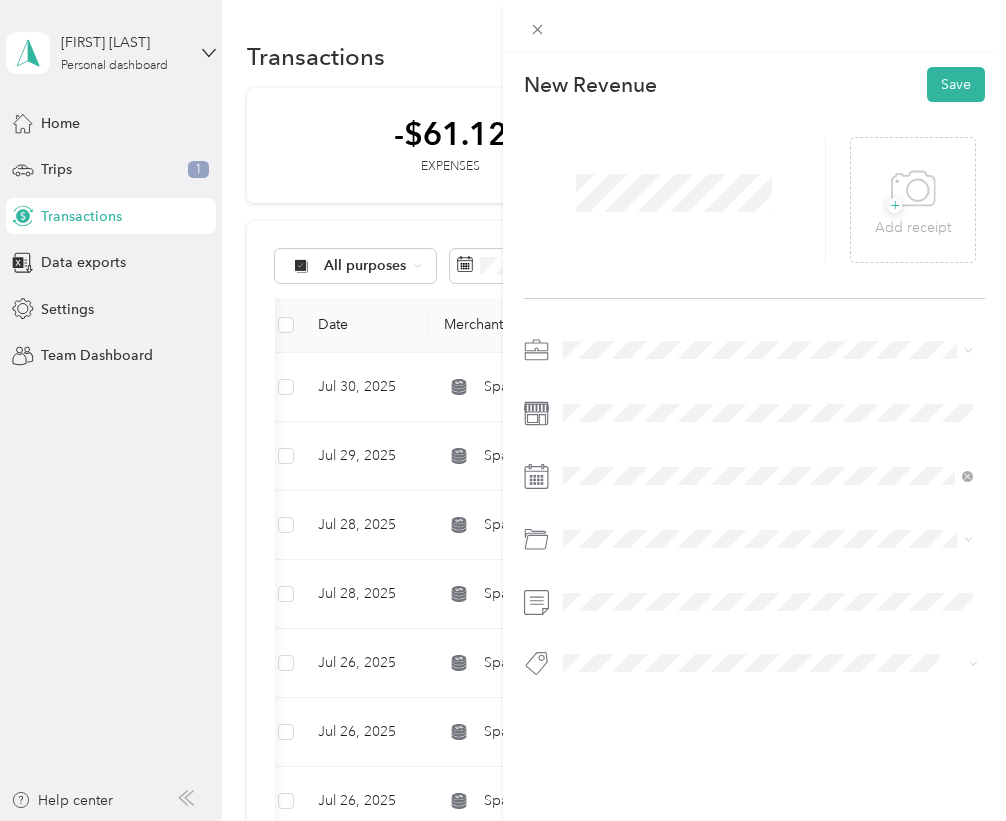 click on "Tips" at bounding box center (595, 772) 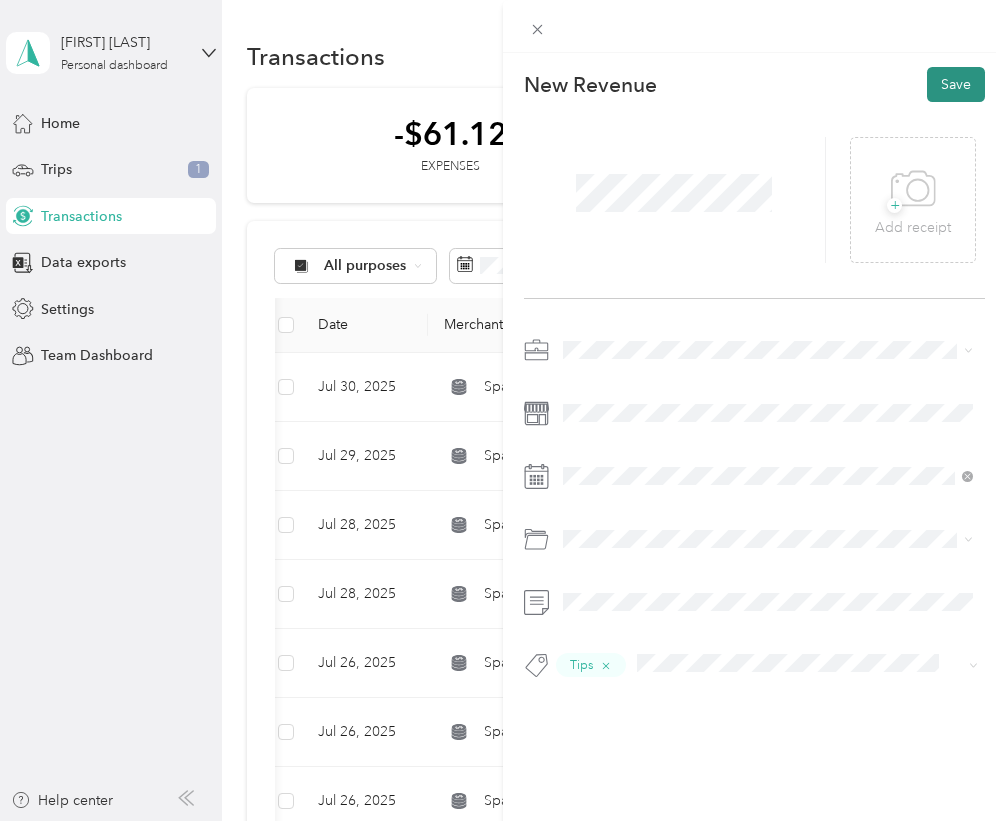 click on "Save" at bounding box center [956, 84] 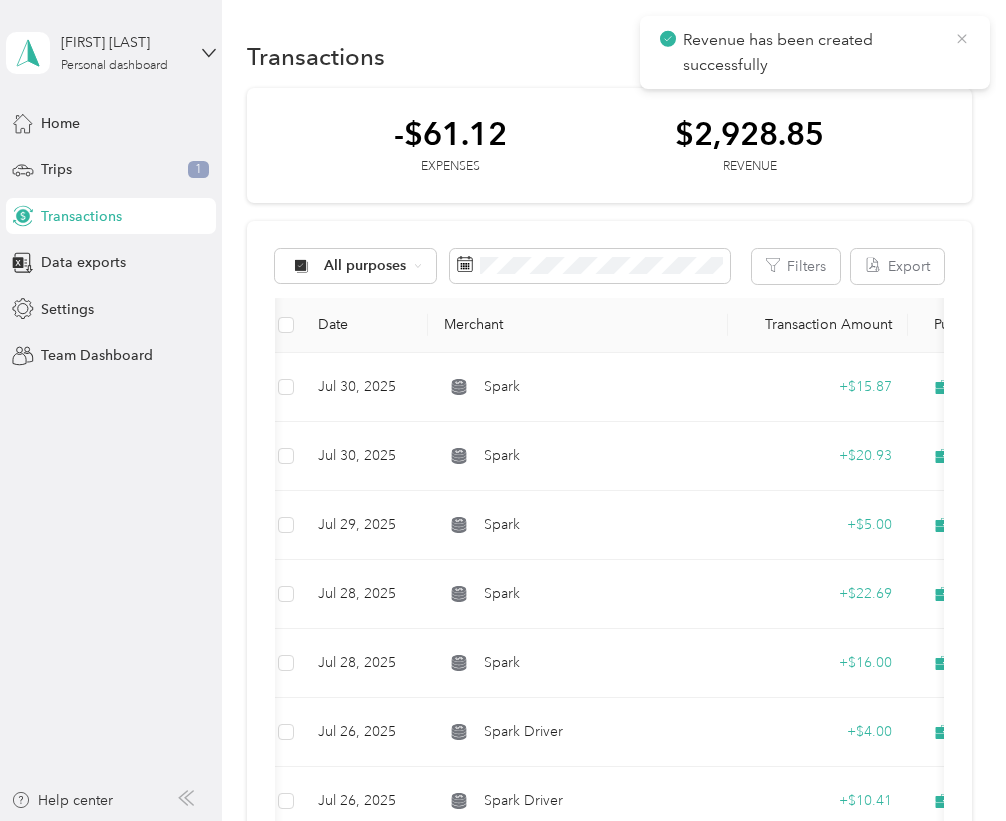 click 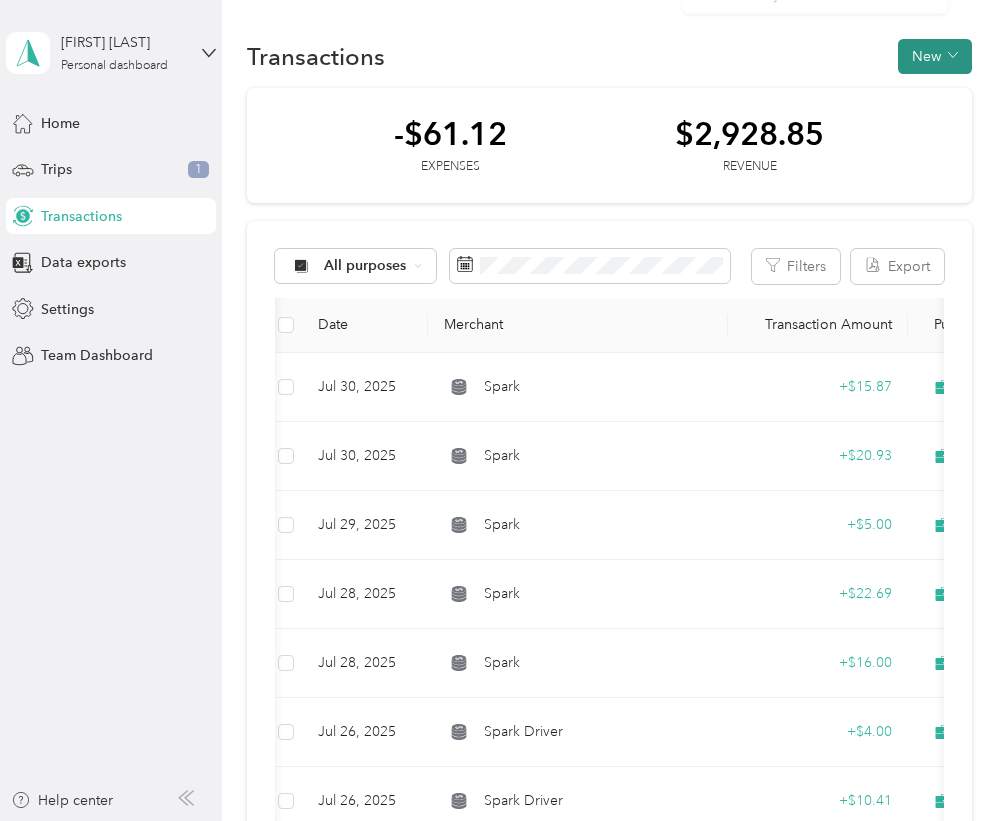 click on "New" at bounding box center (935, 56) 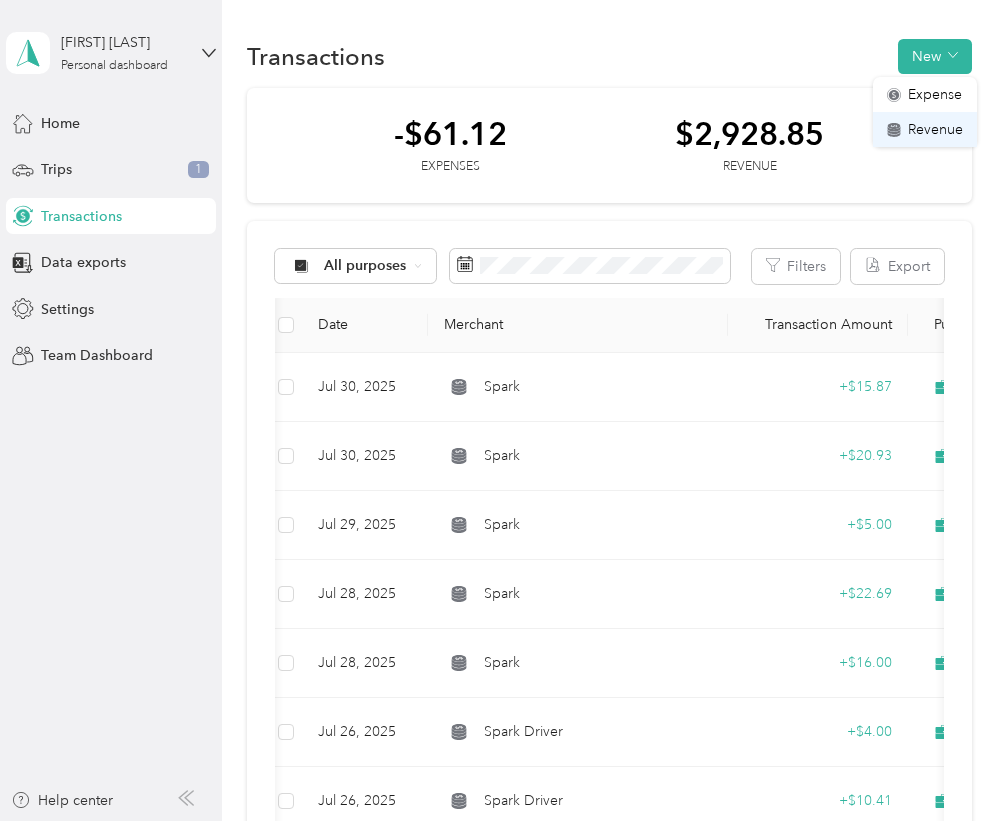 click on "Revenue" at bounding box center [935, 129] 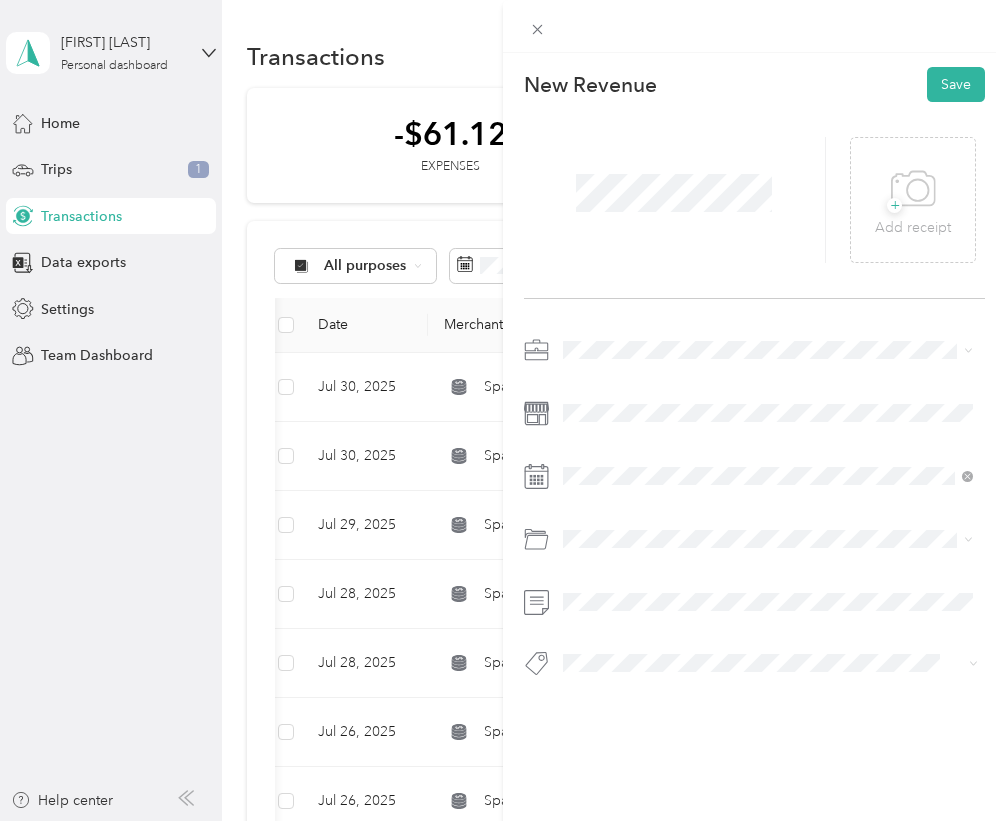 click at bounding box center (754, 512) 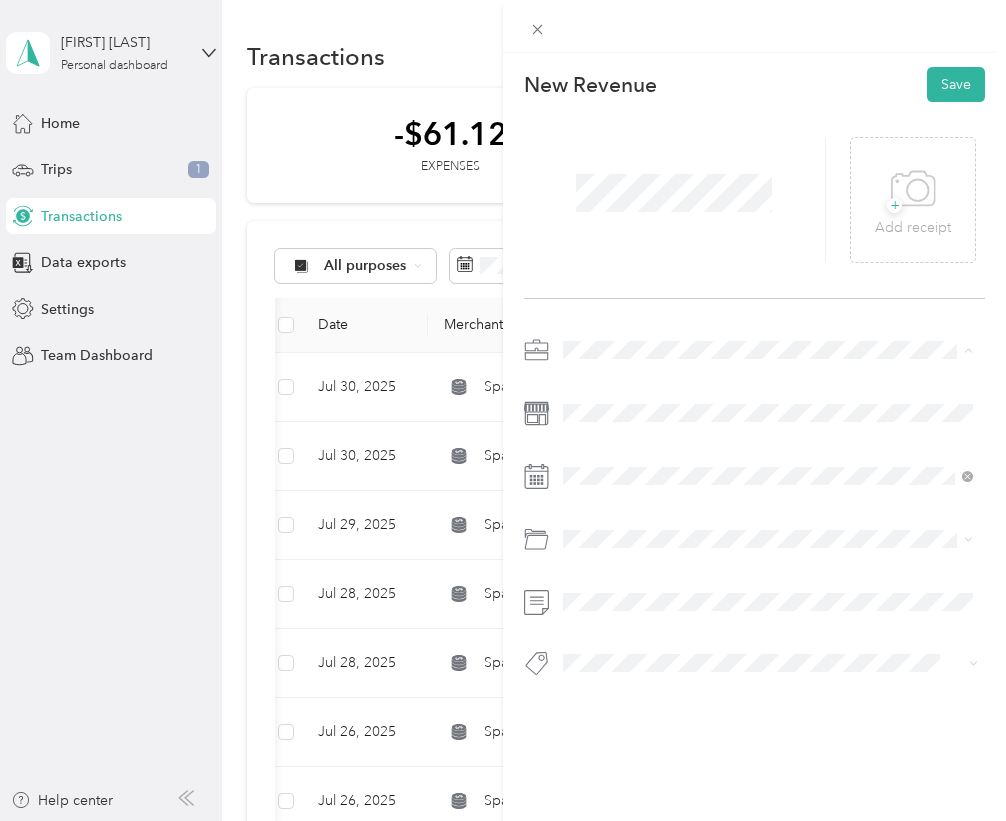 click on "Spark" at bounding box center (588, 455) 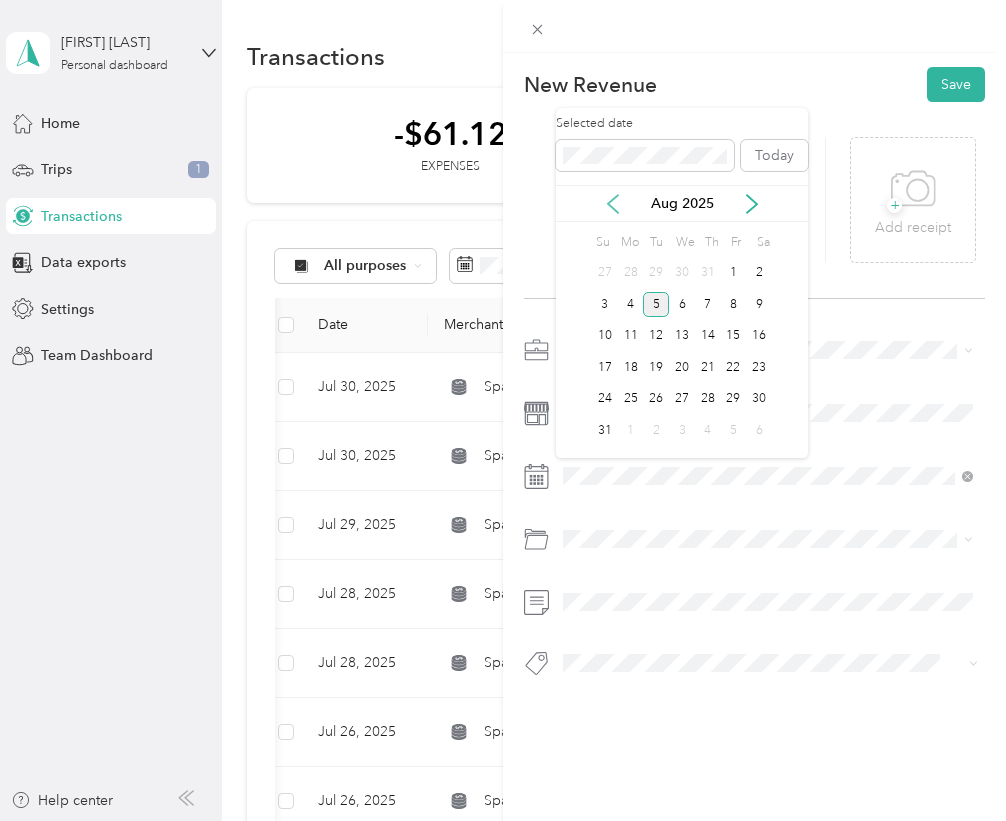 click 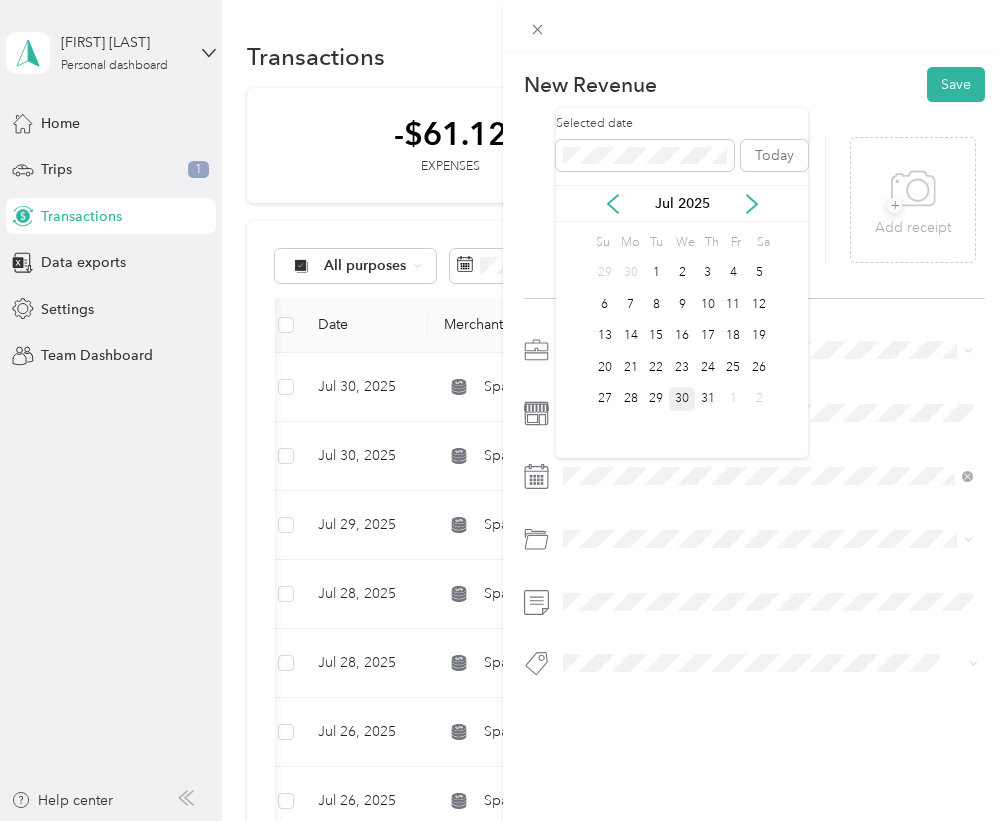 click on "30" at bounding box center [682, 399] 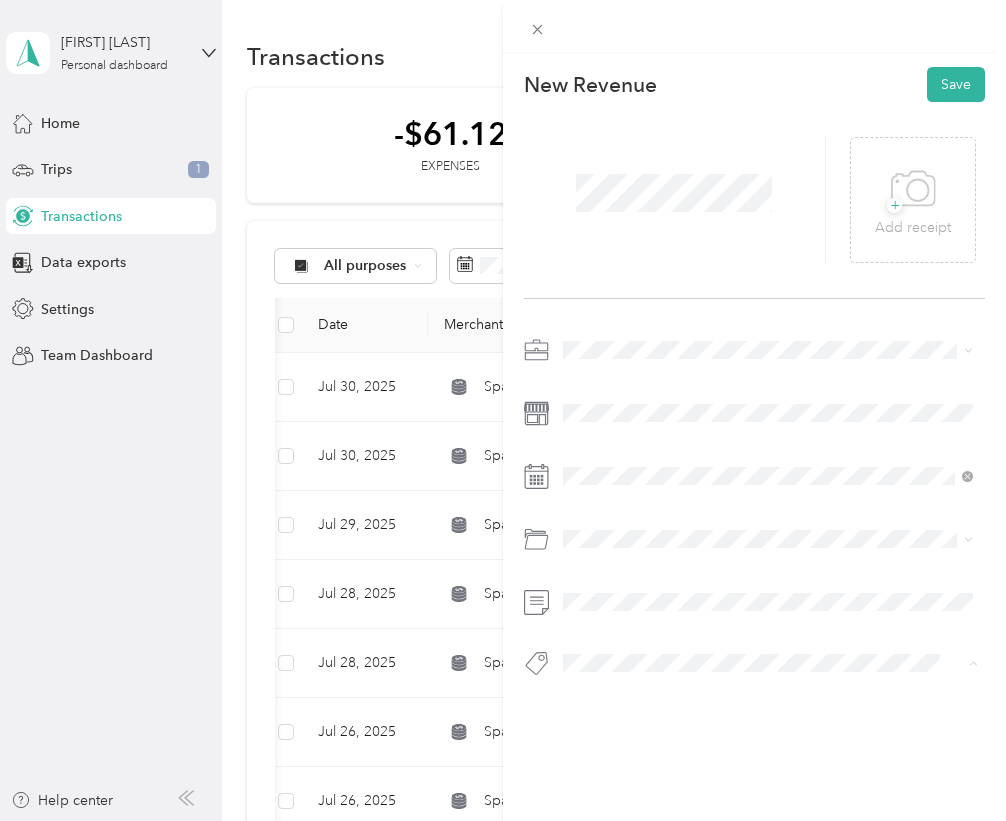 click on "Earnings" at bounding box center [608, 699] 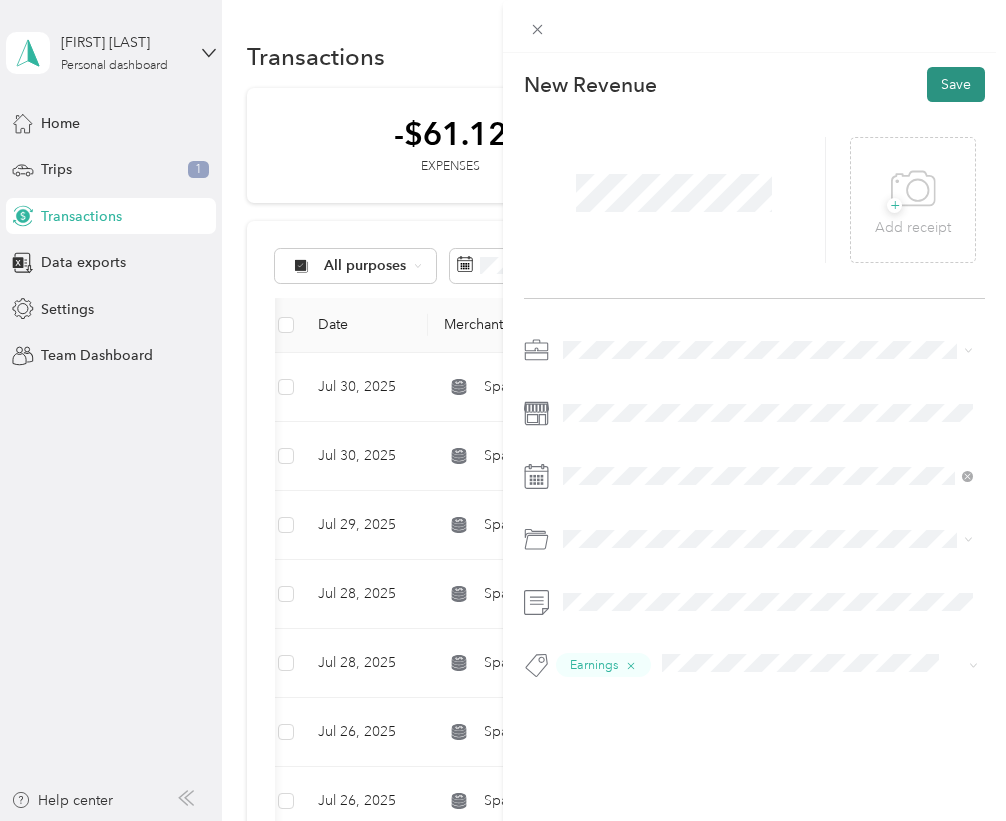 click on "Save" at bounding box center [956, 84] 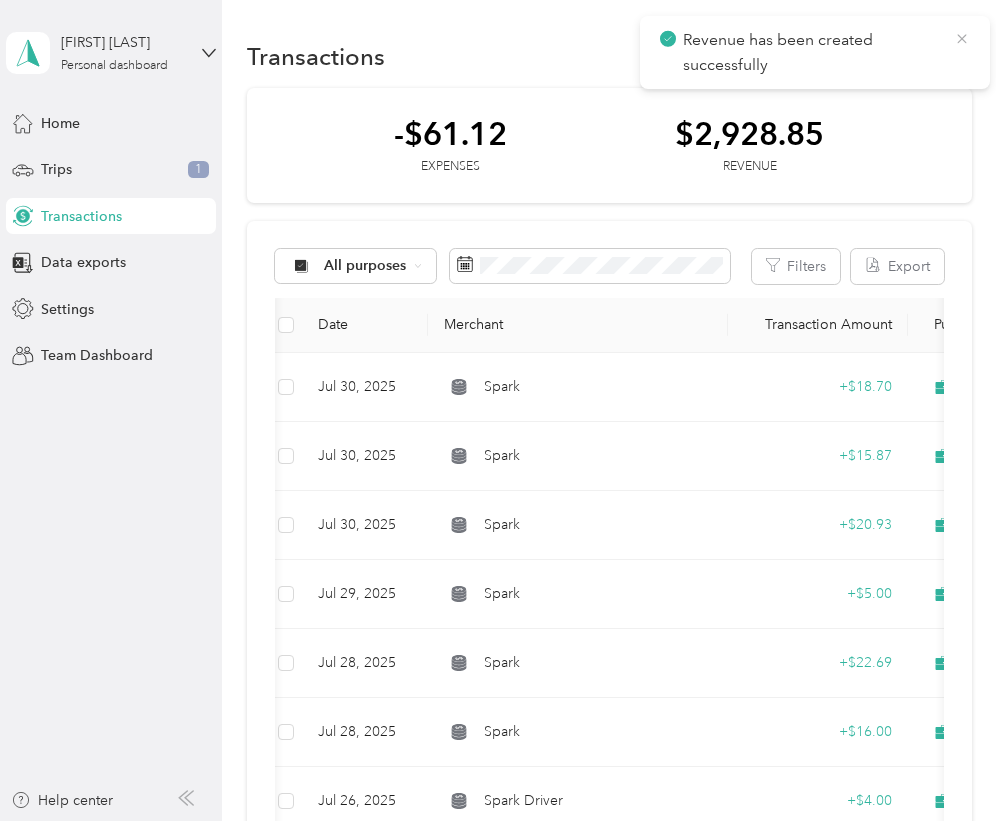 click 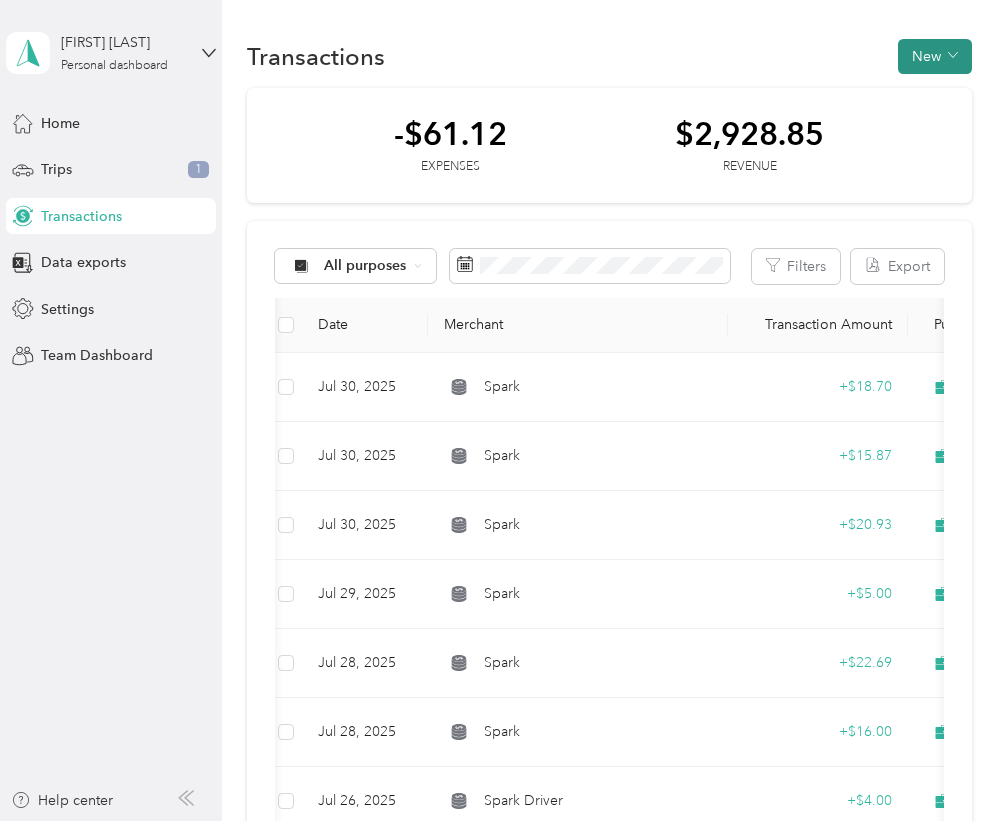 click on "New" at bounding box center [935, 56] 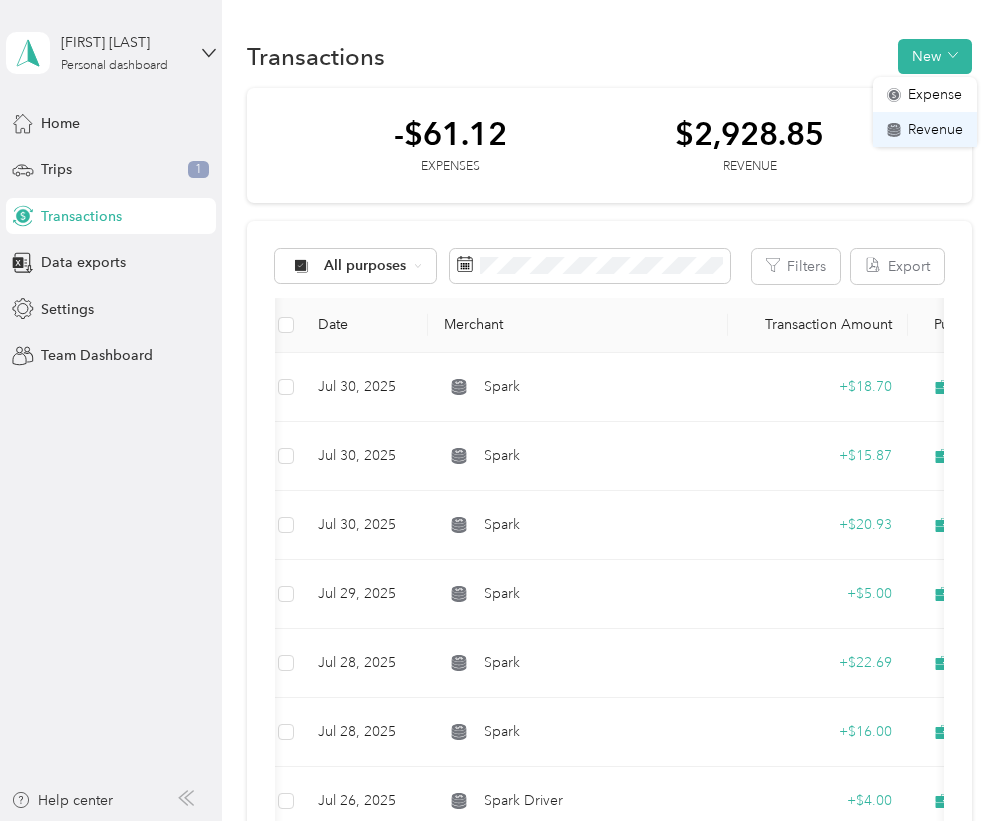 click on "Revenue" at bounding box center (935, 129) 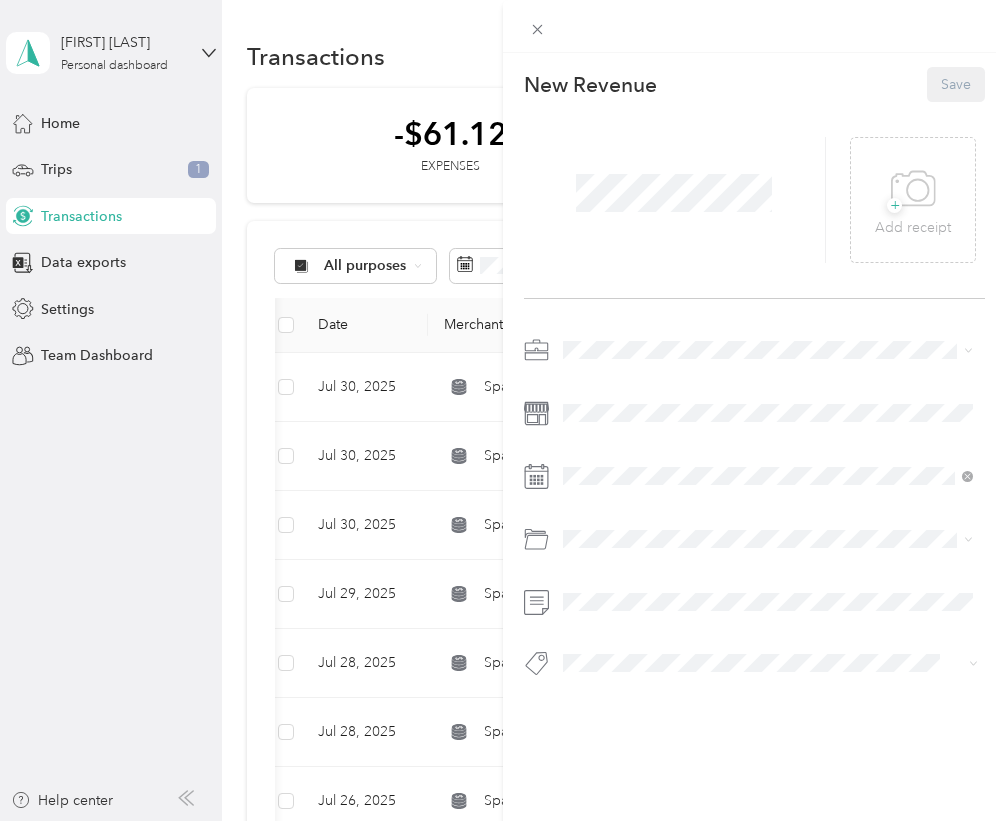 click on "This  revenue  cannot be edited because it is either under review, approved, or paid. Contact your Team Manager to edit it. New Revenue  Save + Add receipt" at bounding box center (503, 410) 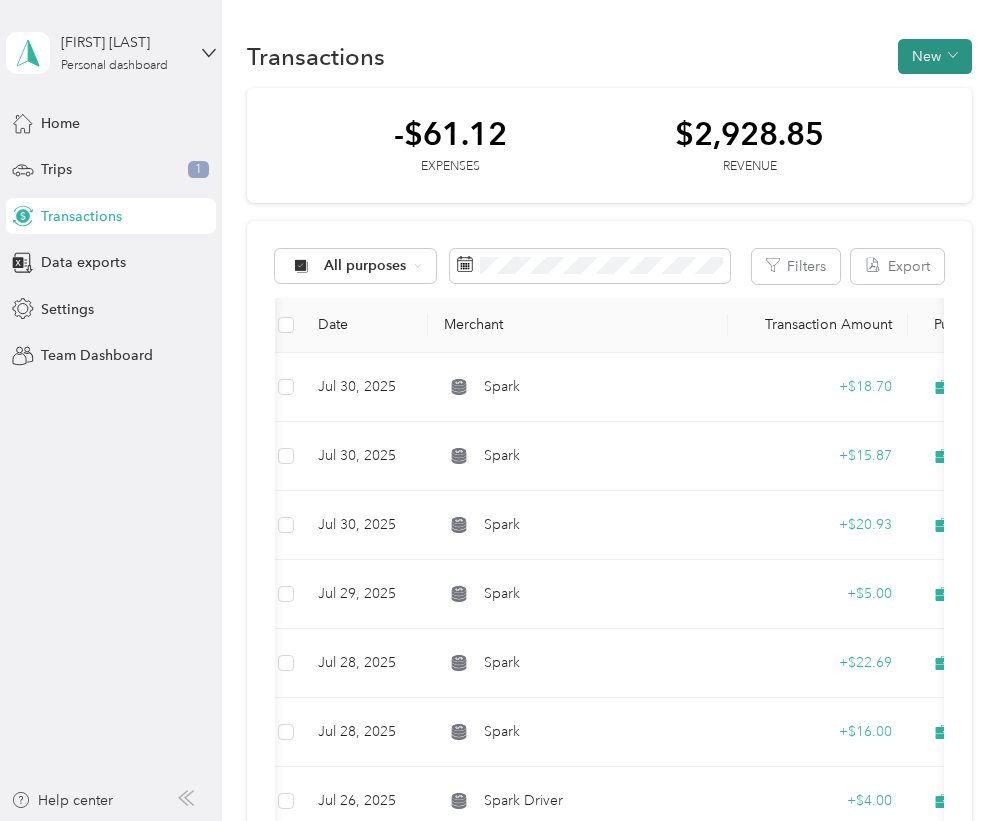 click on "New" at bounding box center (935, 56) 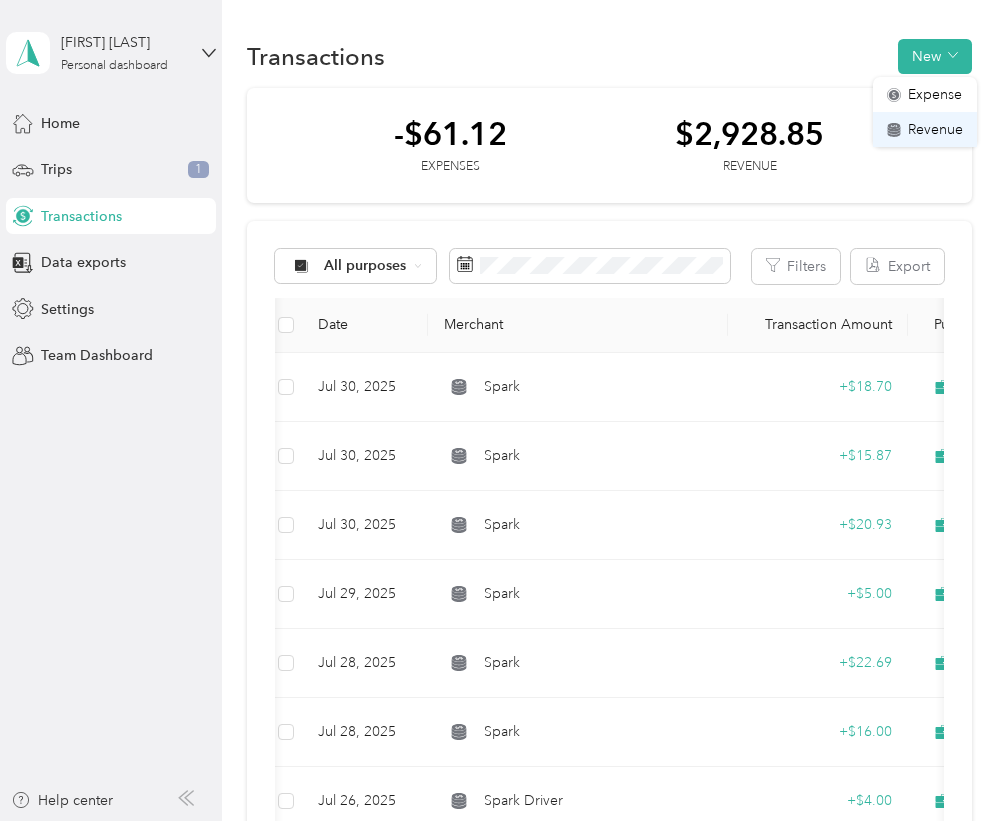 click on "Revenue" at bounding box center [935, 129] 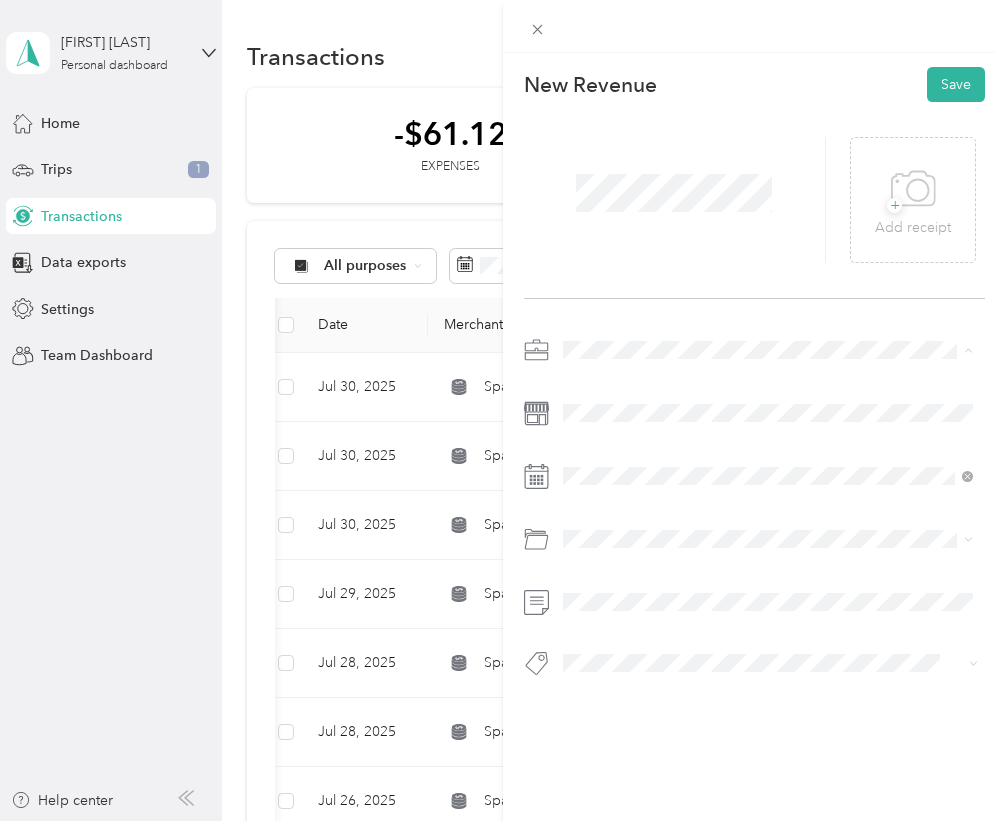 click on "Spark" at bounding box center [588, 455] 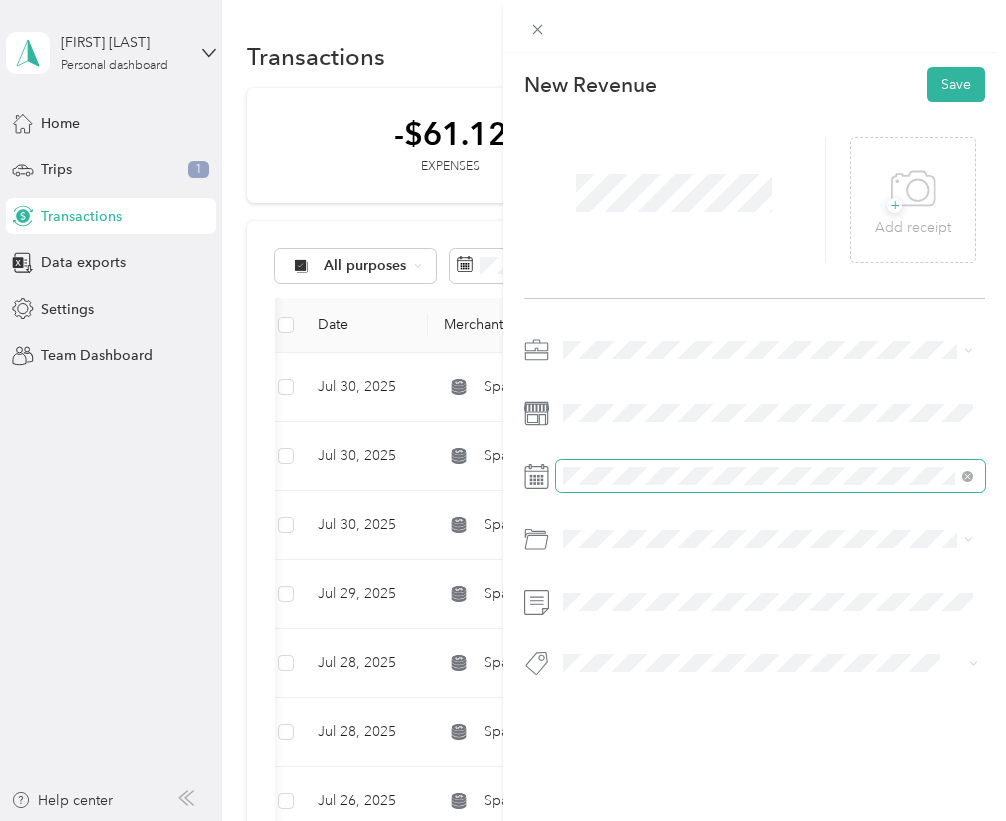 click at bounding box center [770, 476] 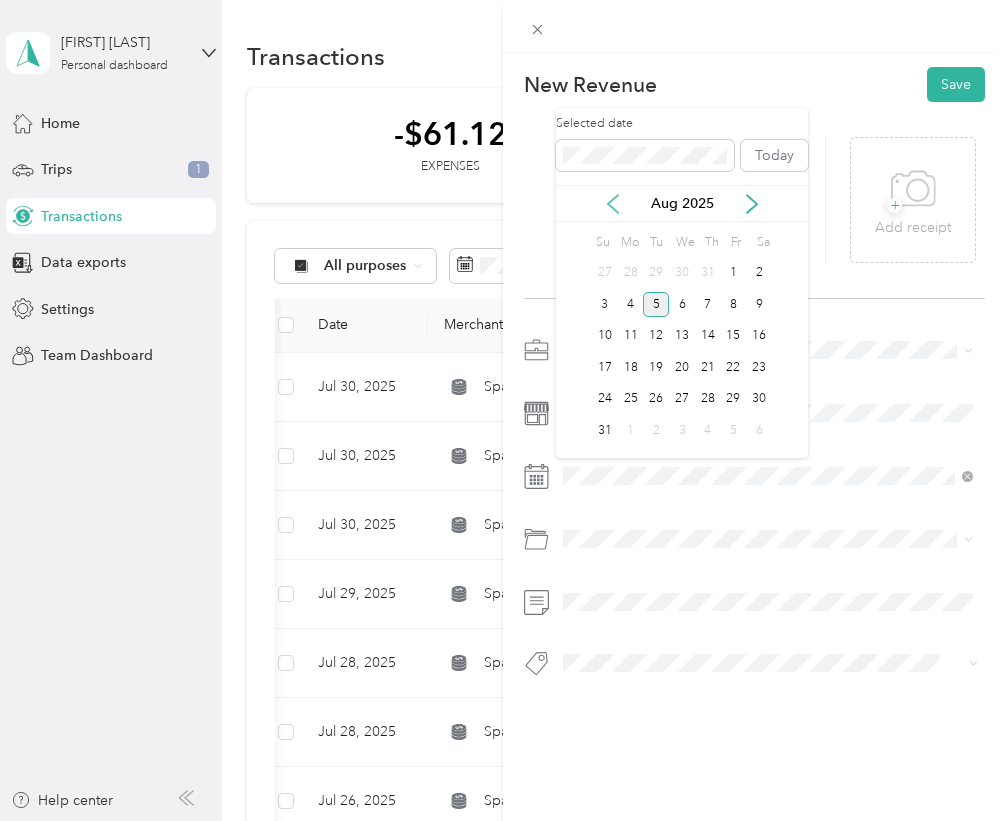 click 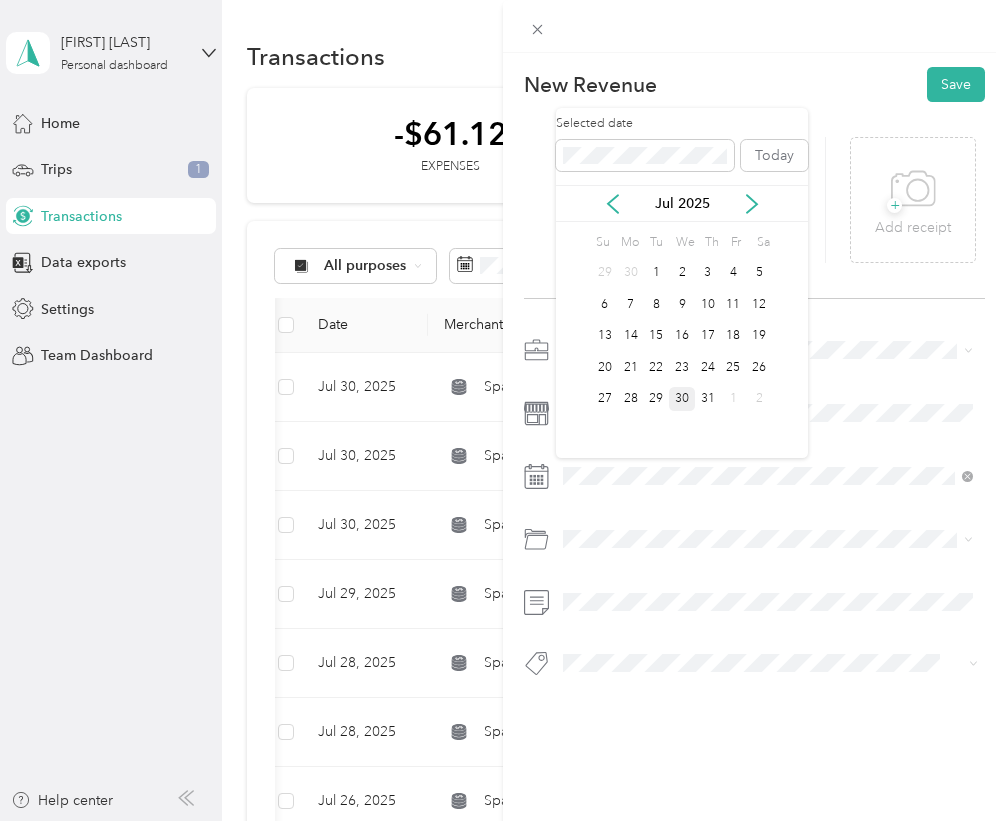 click on "30" at bounding box center [682, 399] 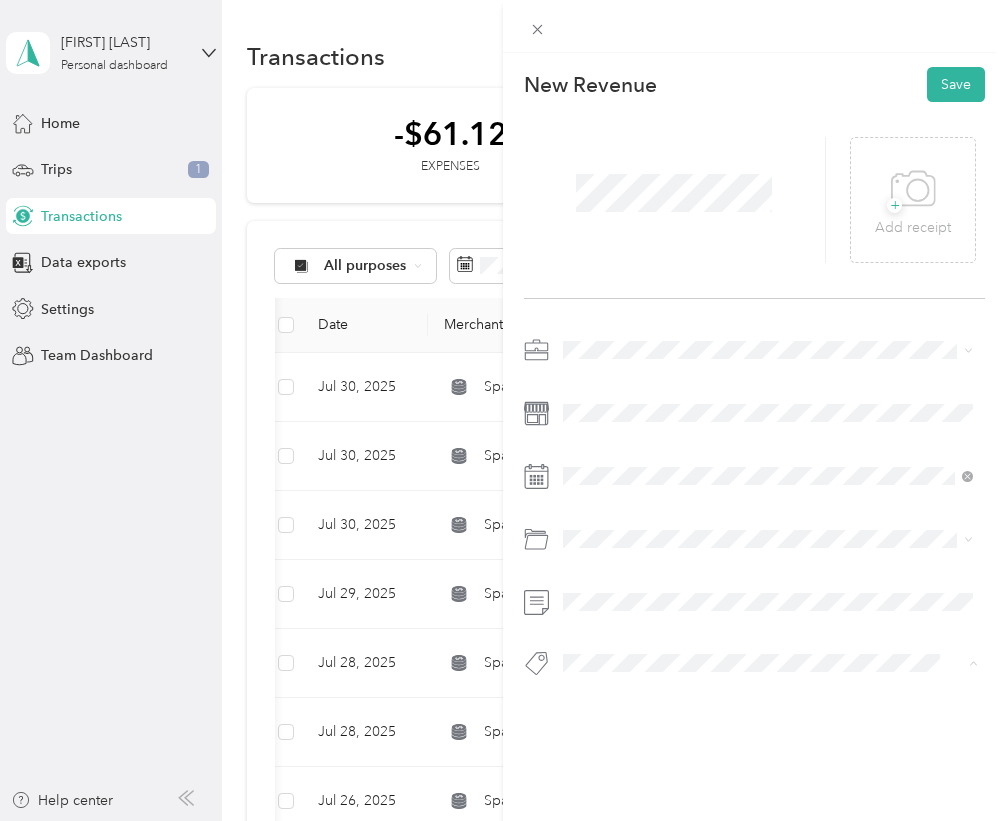 click on "Earnings" at bounding box center [768, 699] 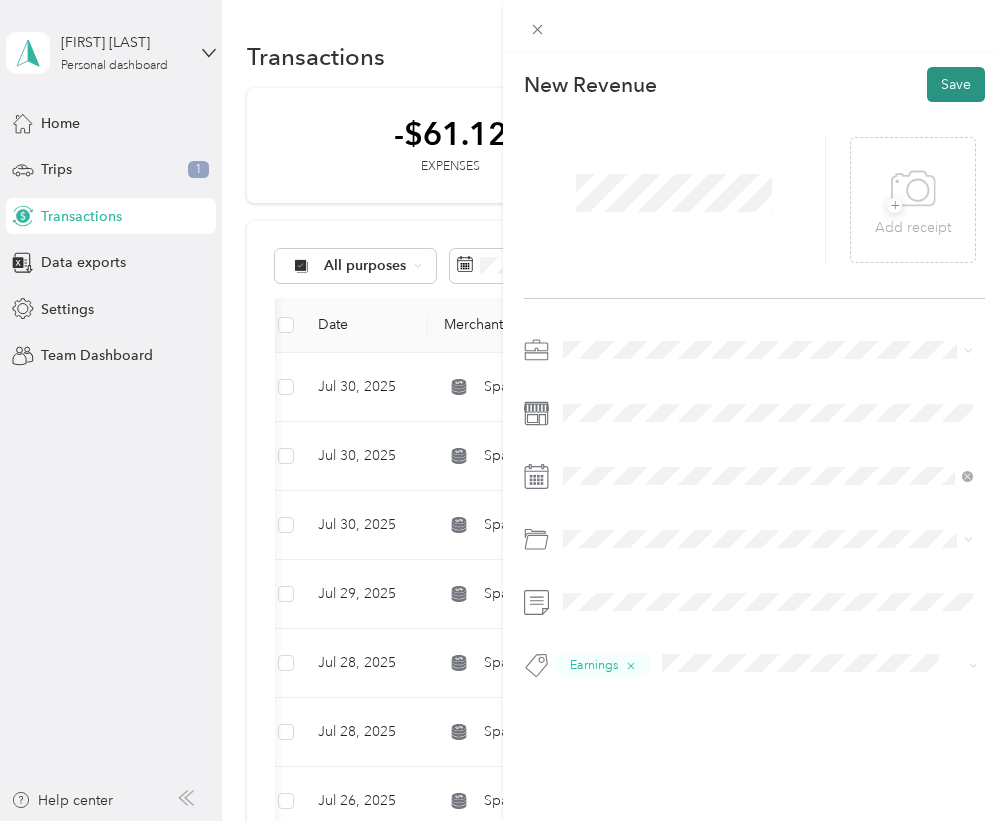 click on "Save" at bounding box center [956, 84] 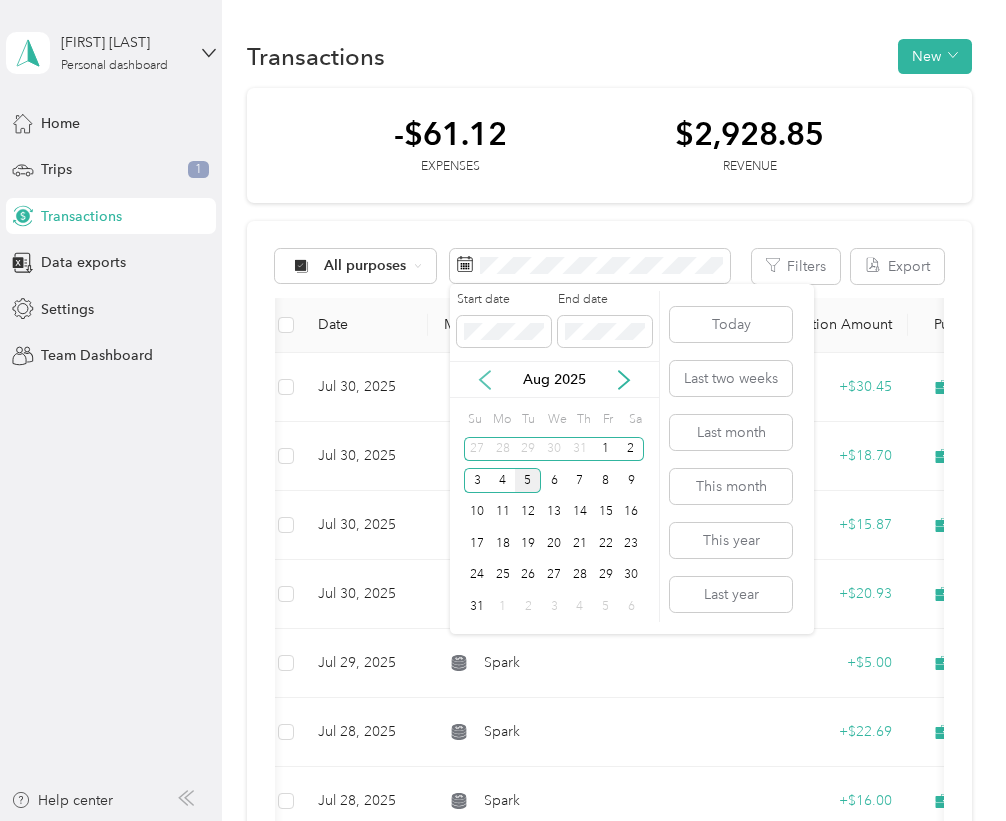 click 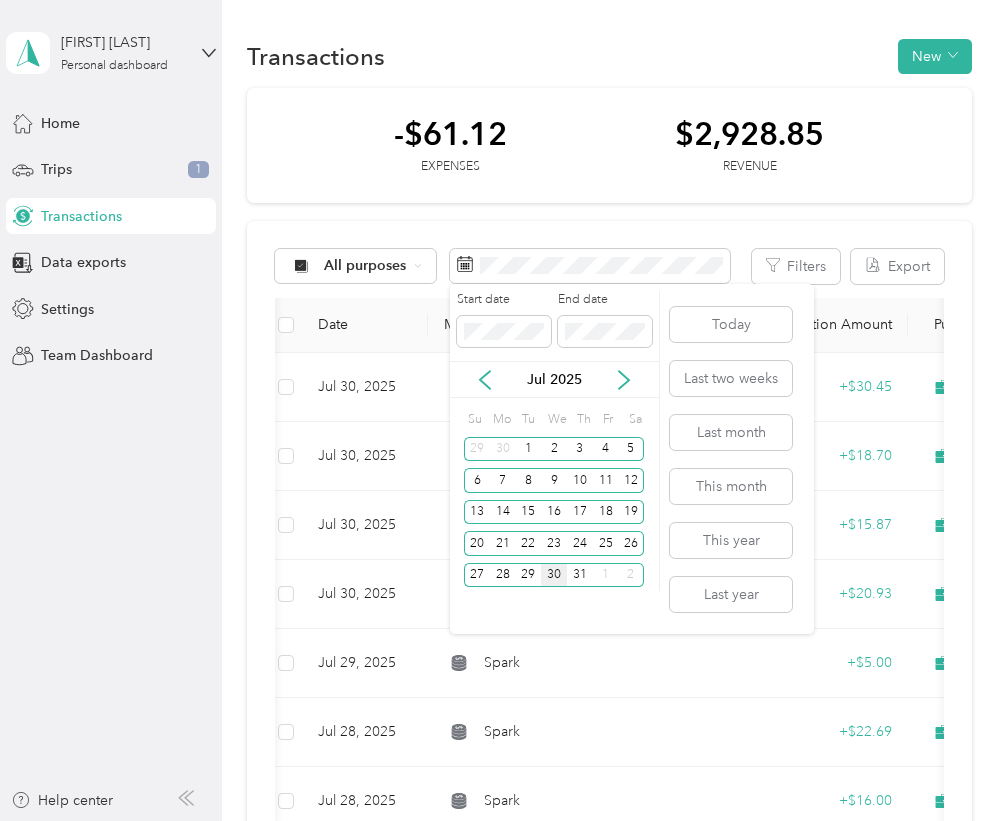 click on "30" at bounding box center [554, 575] 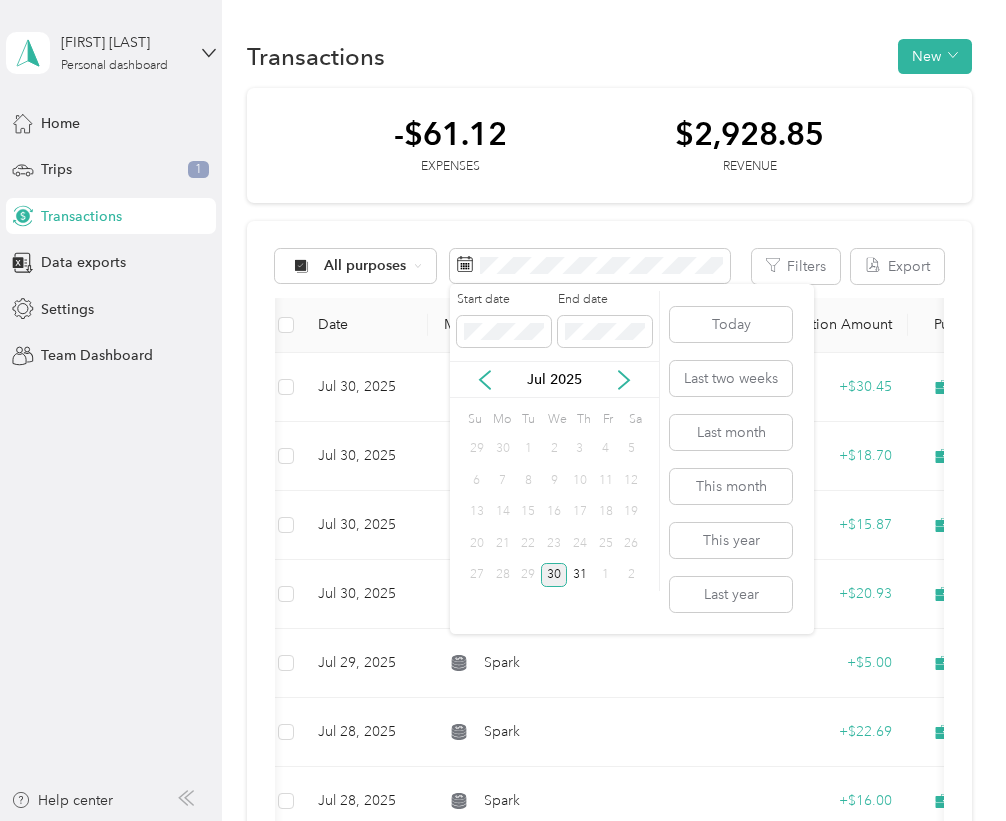 click on "30" at bounding box center [554, 575] 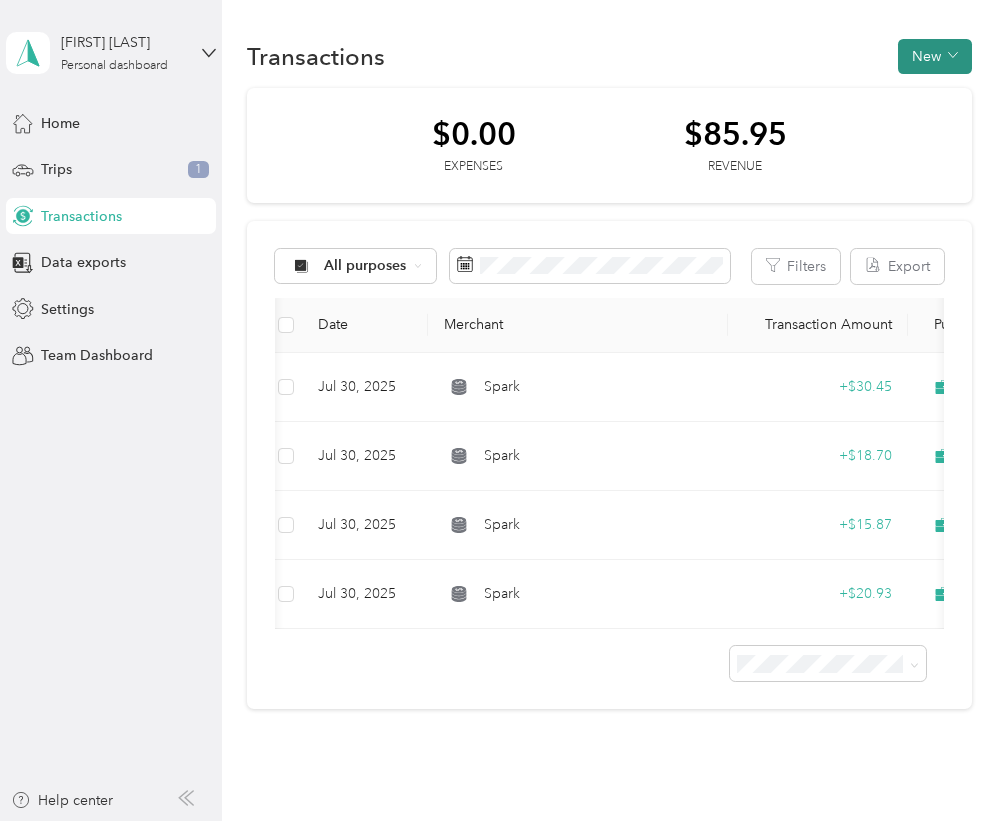 click on "New" at bounding box center [935, 56] 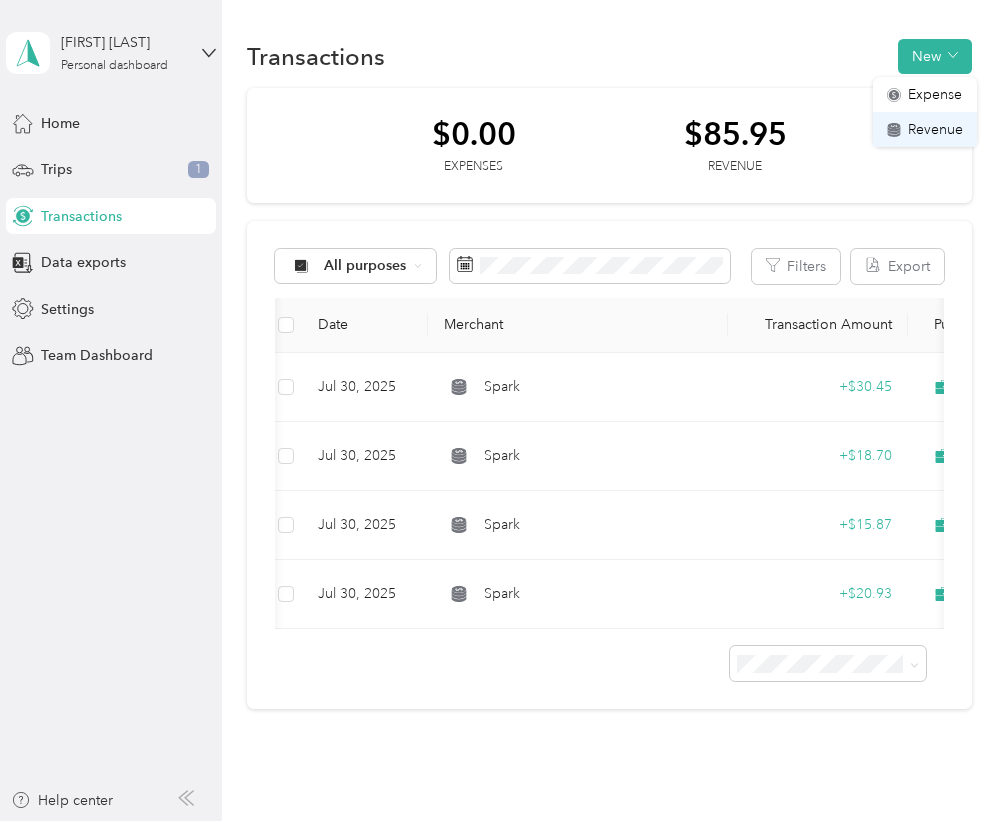 click on "Revenue" at bounding box center [925, 129] 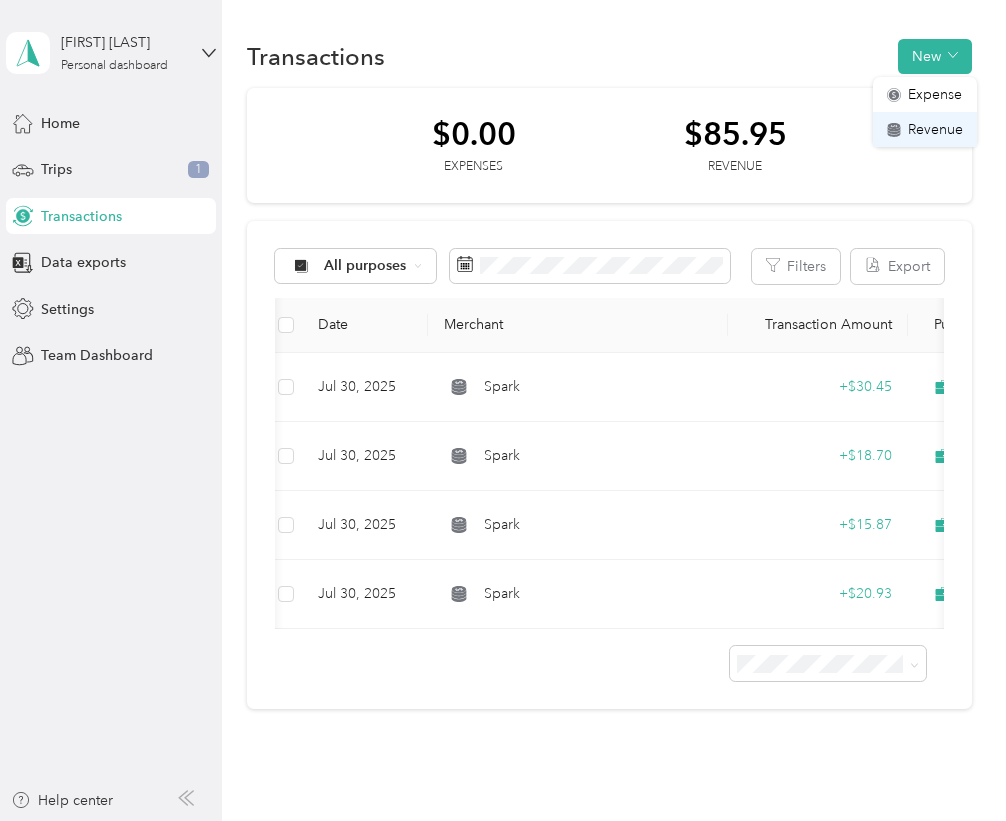 click on "Revenue" at bounding box center [925, 129] 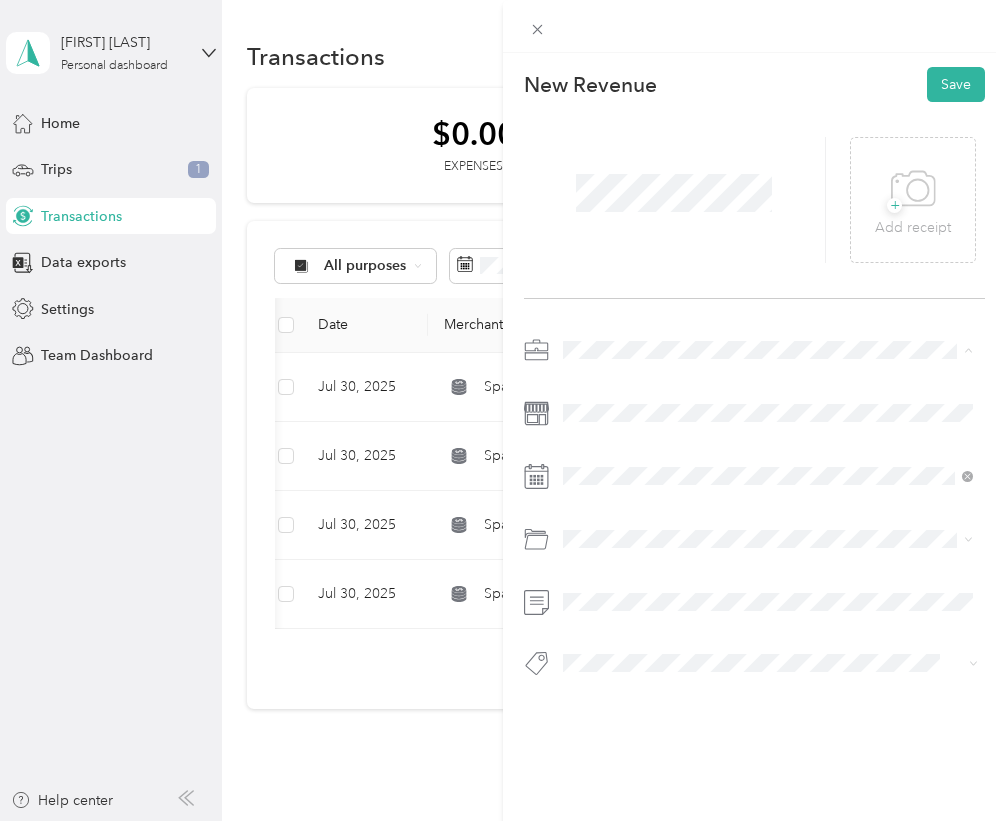 click on "Spark" at bounding box center (588, 455) 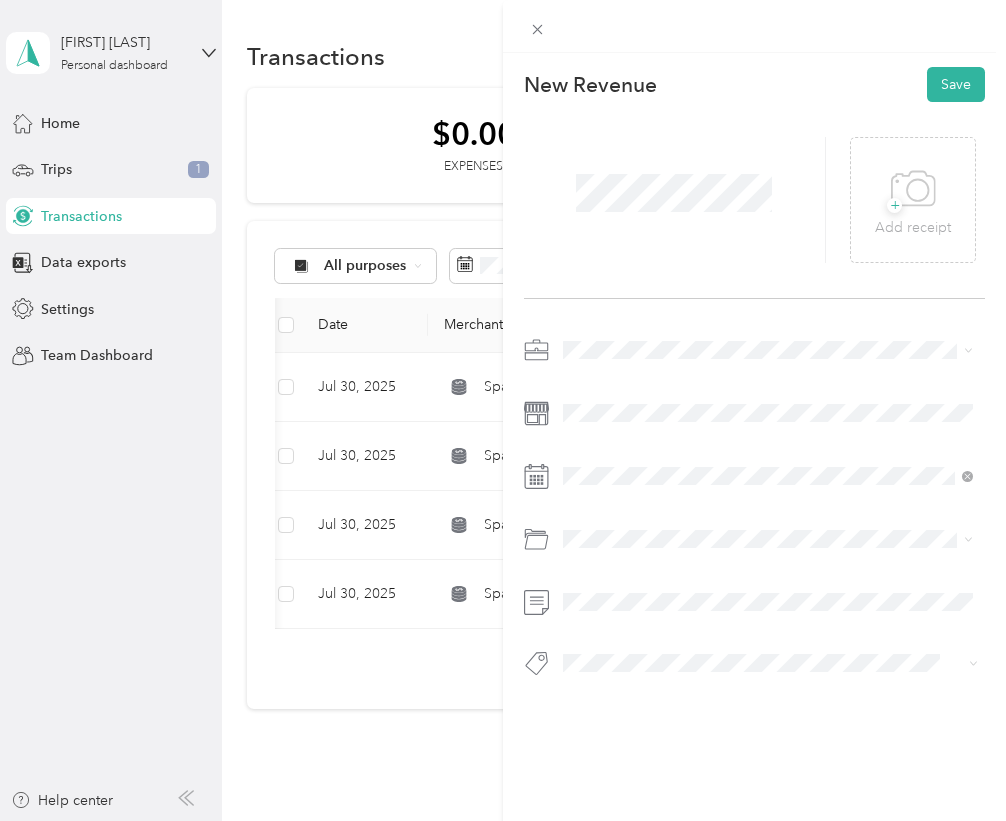 click 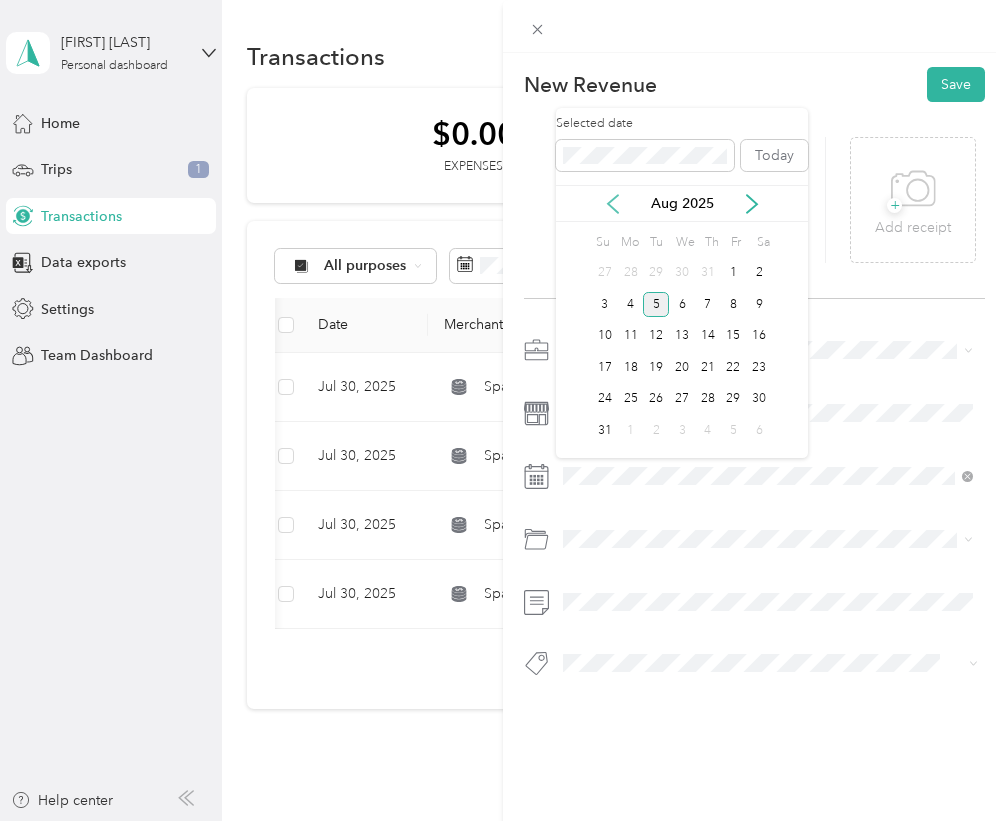 click 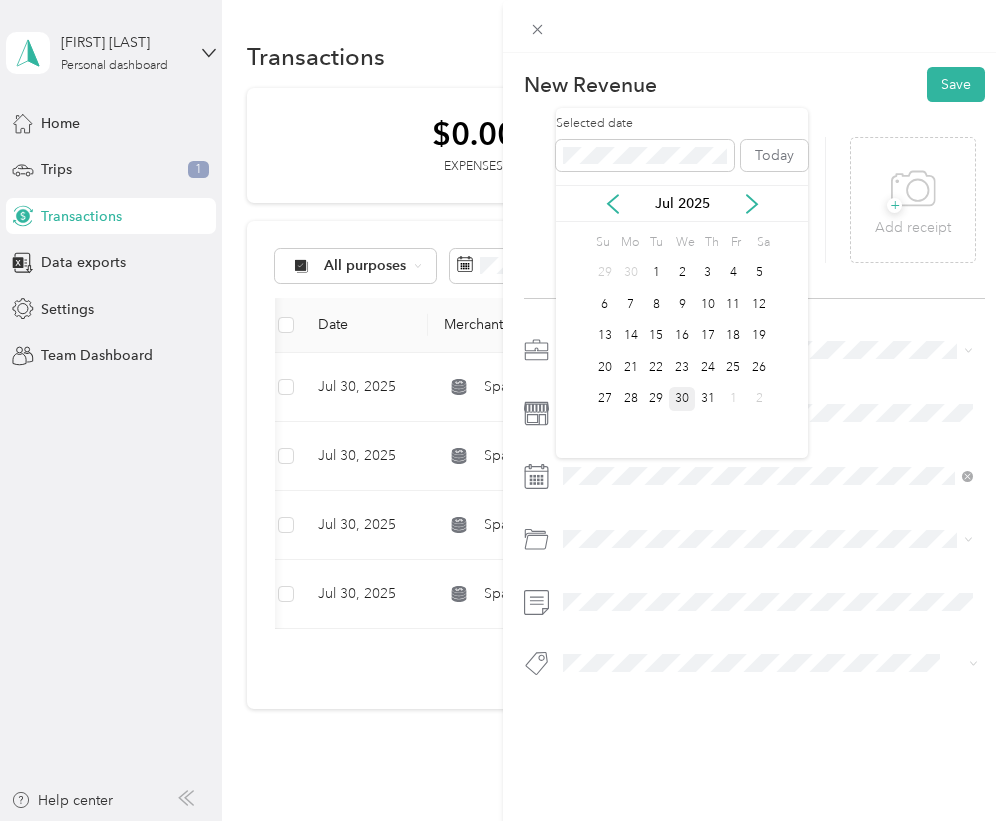 click on "30" at bounding box center [682, 399] 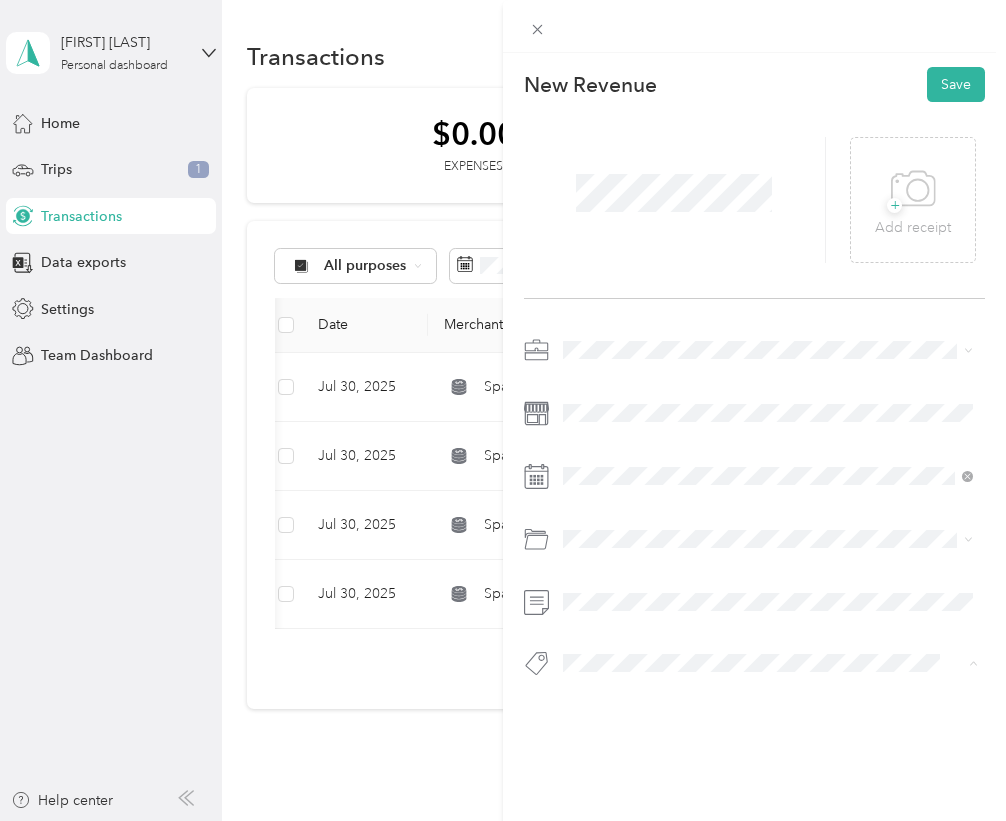 click on "Earnings" at bounding box center [608, 699] 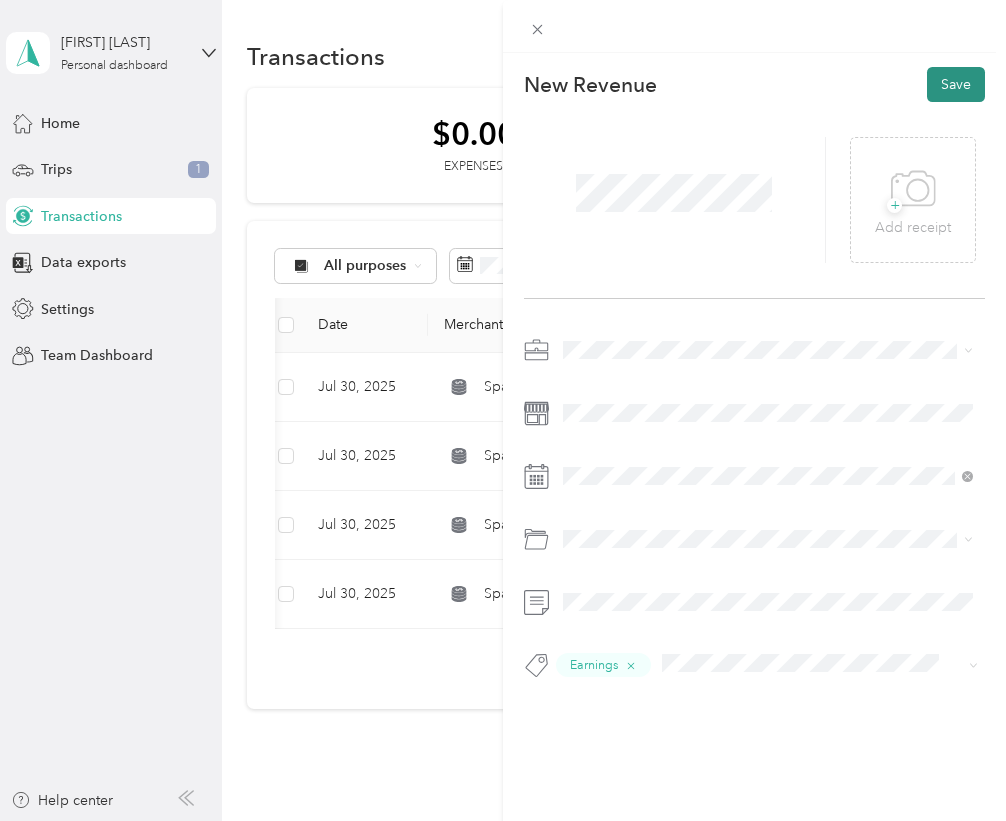 click on "Save" at bounding box center (956, 84) 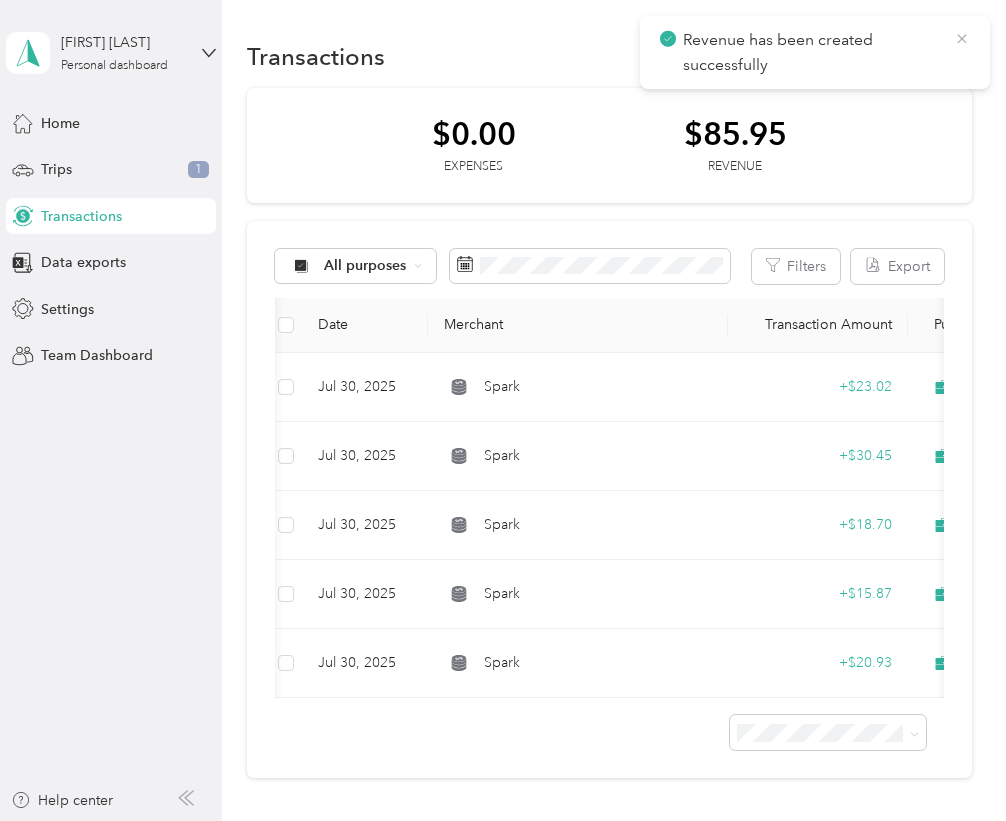 click 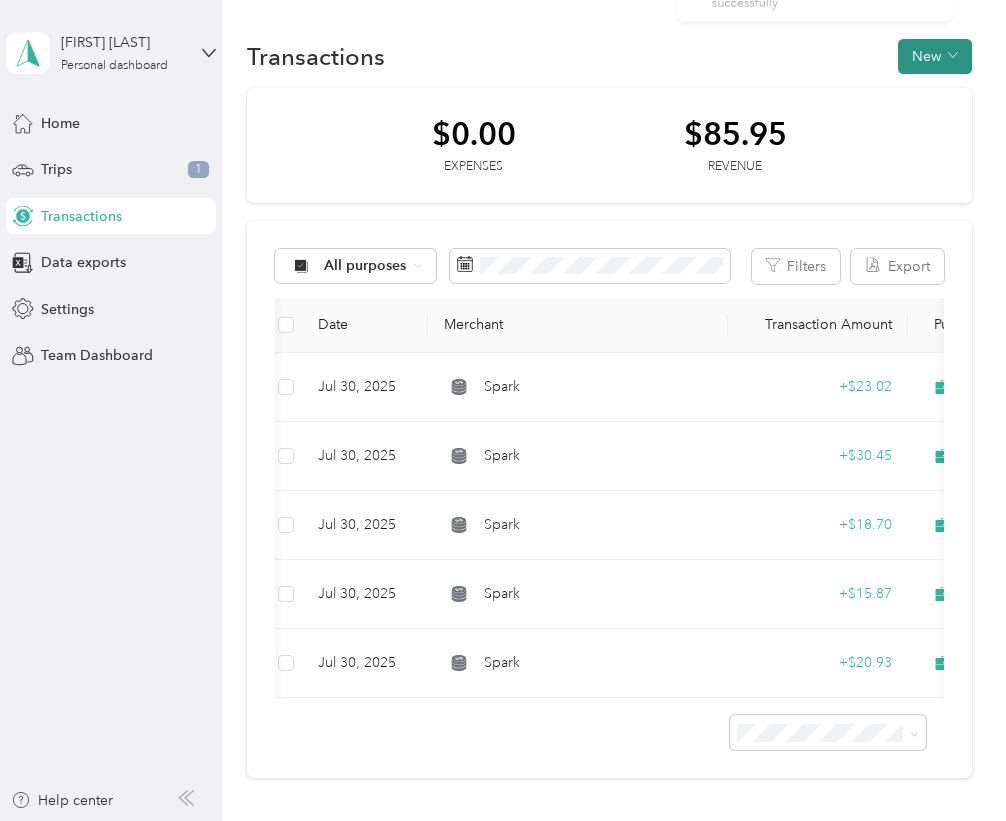 click on "New" at bounding box center [935, 56] 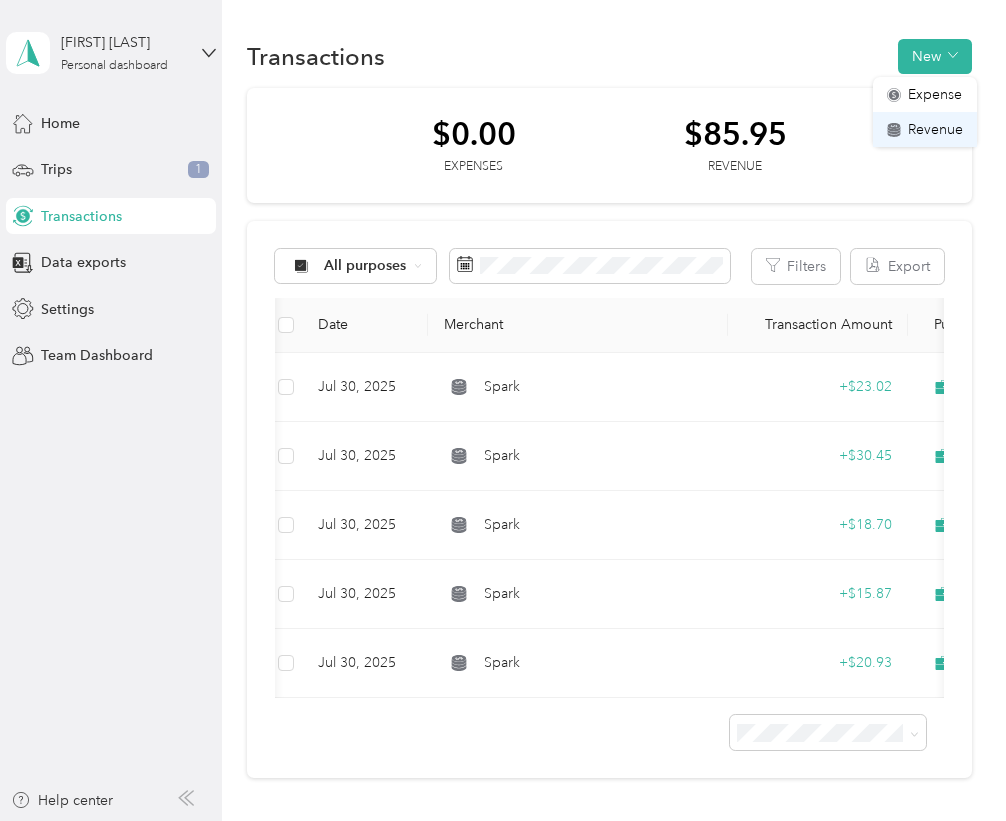 click on "Revenue" at bounding box center (935, 129) 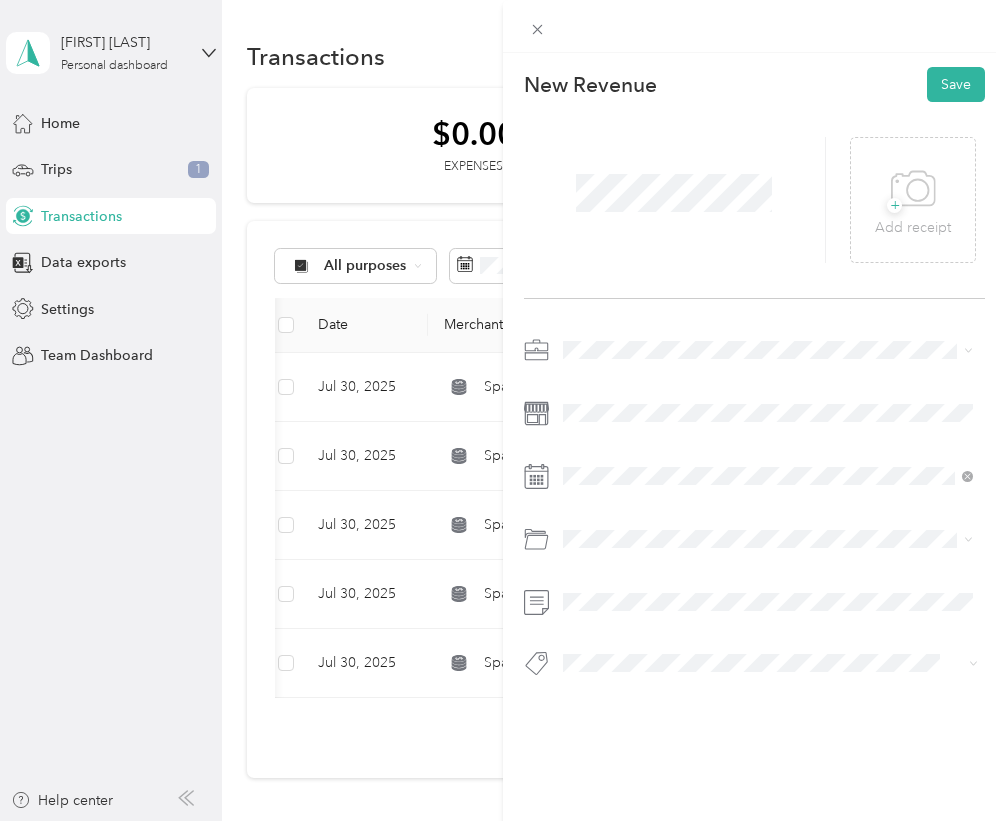 click on "Spark" at bounding box center [588, 455] 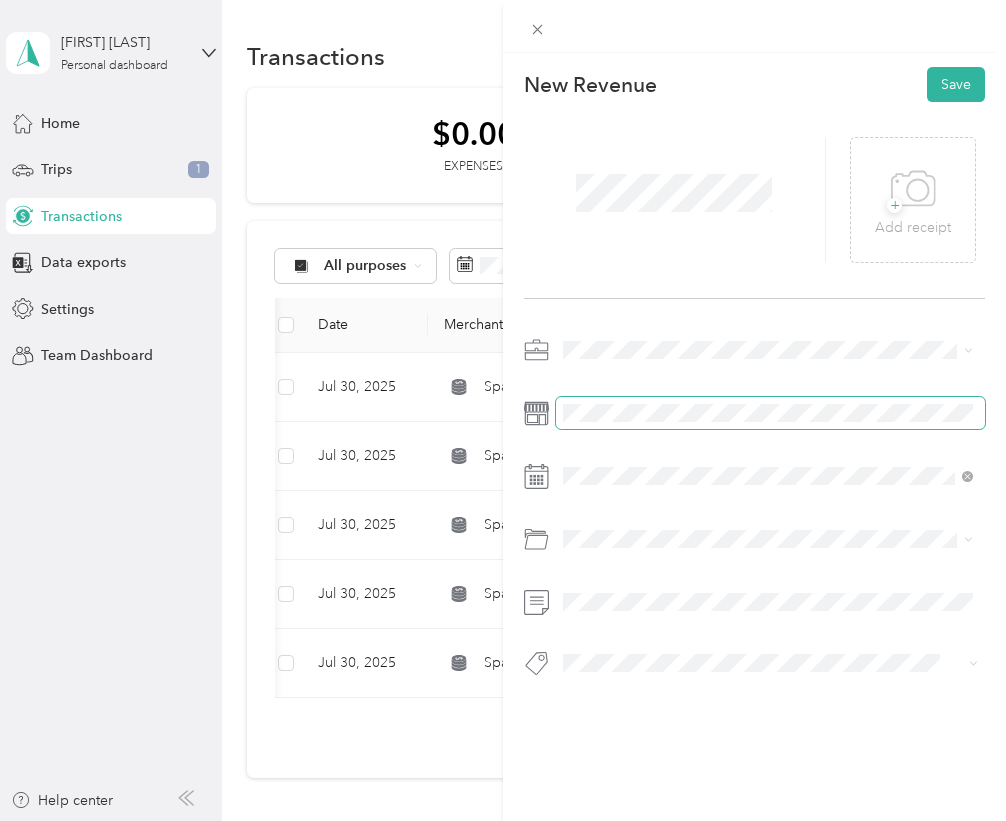 click at bounding box center [770, 413] 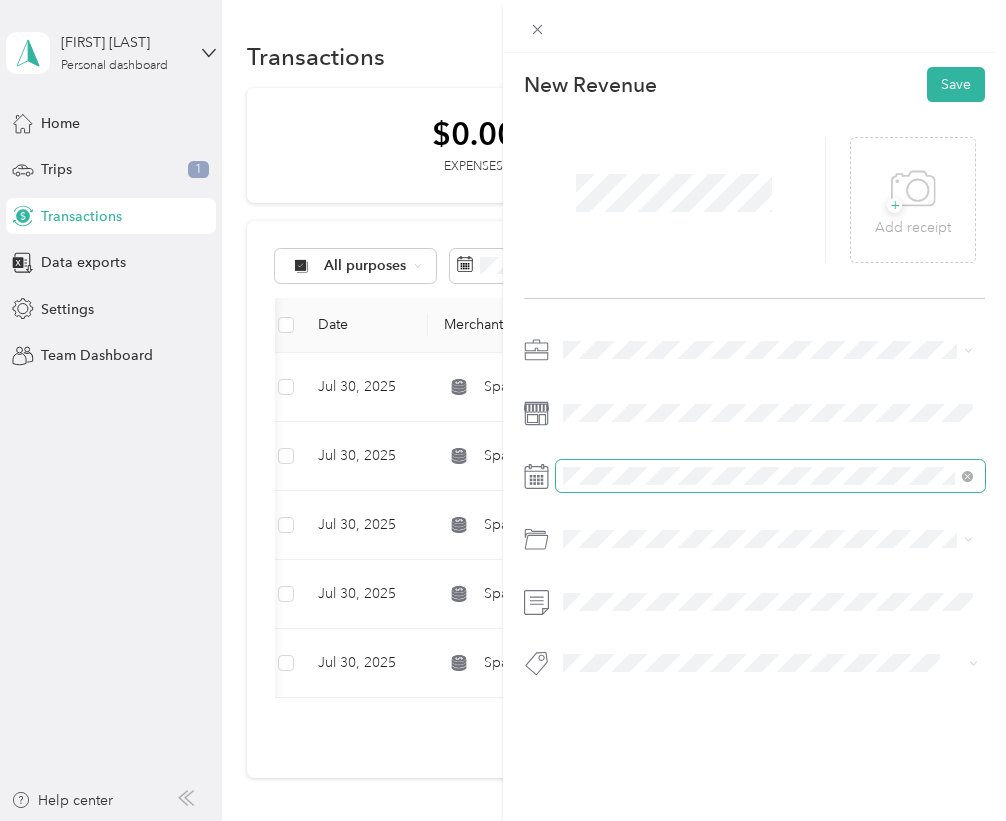 click at bounding box center [770, 476] 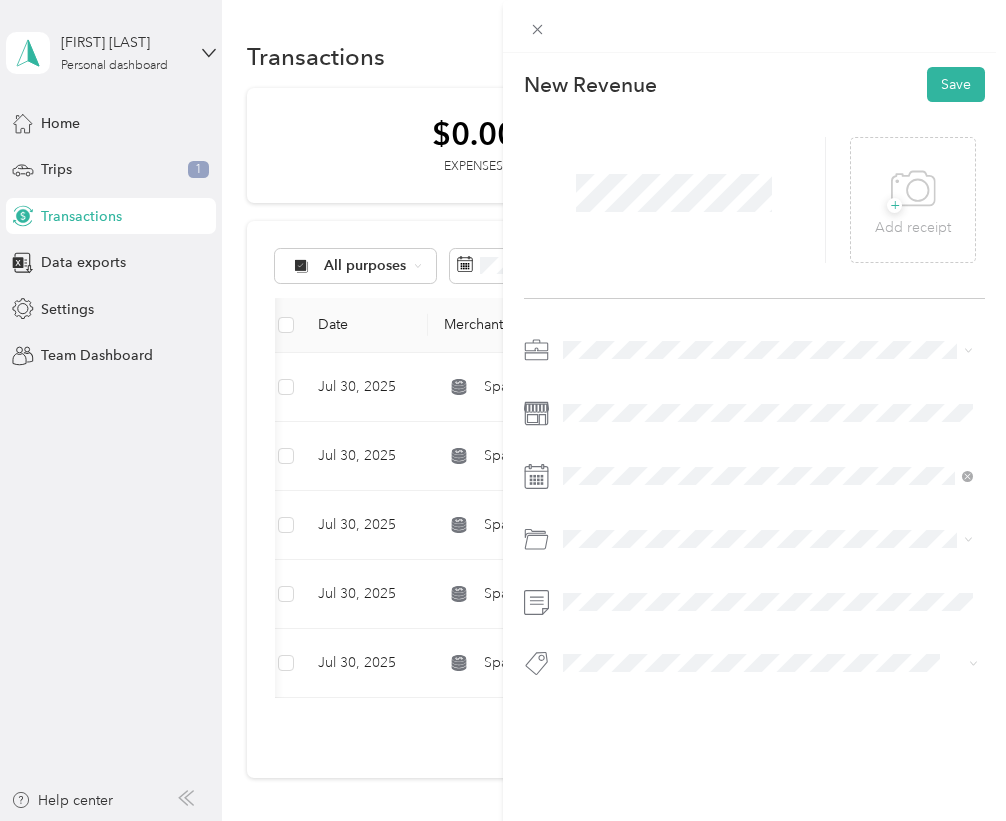 click 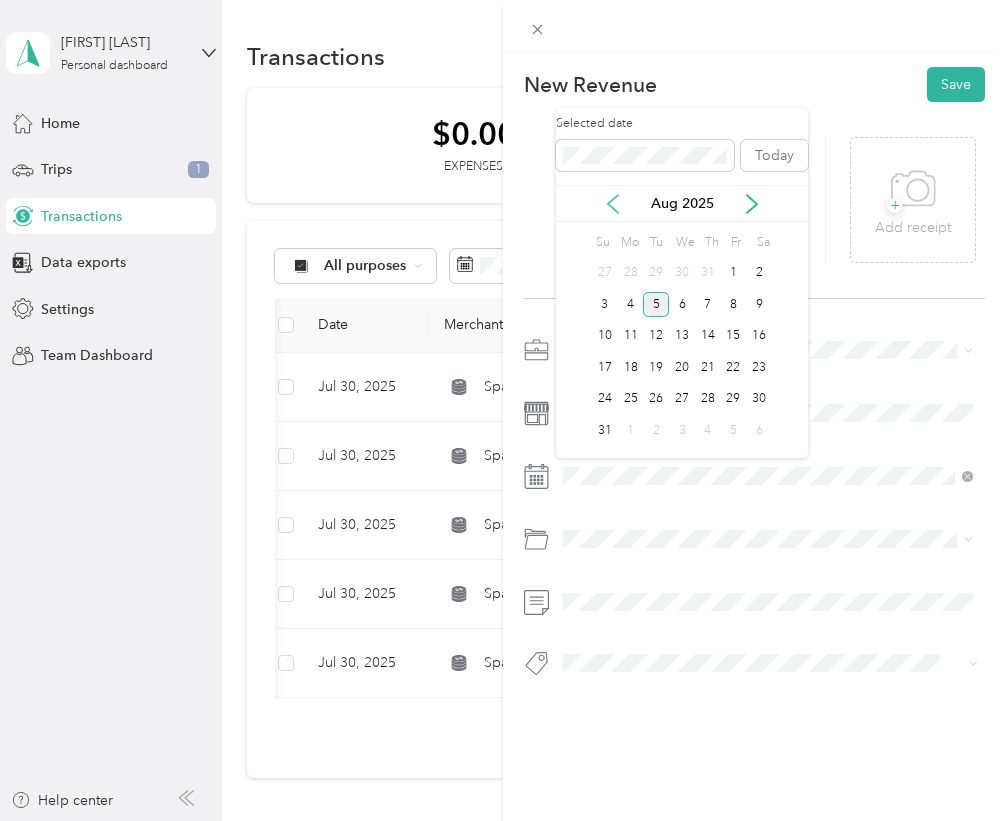 click 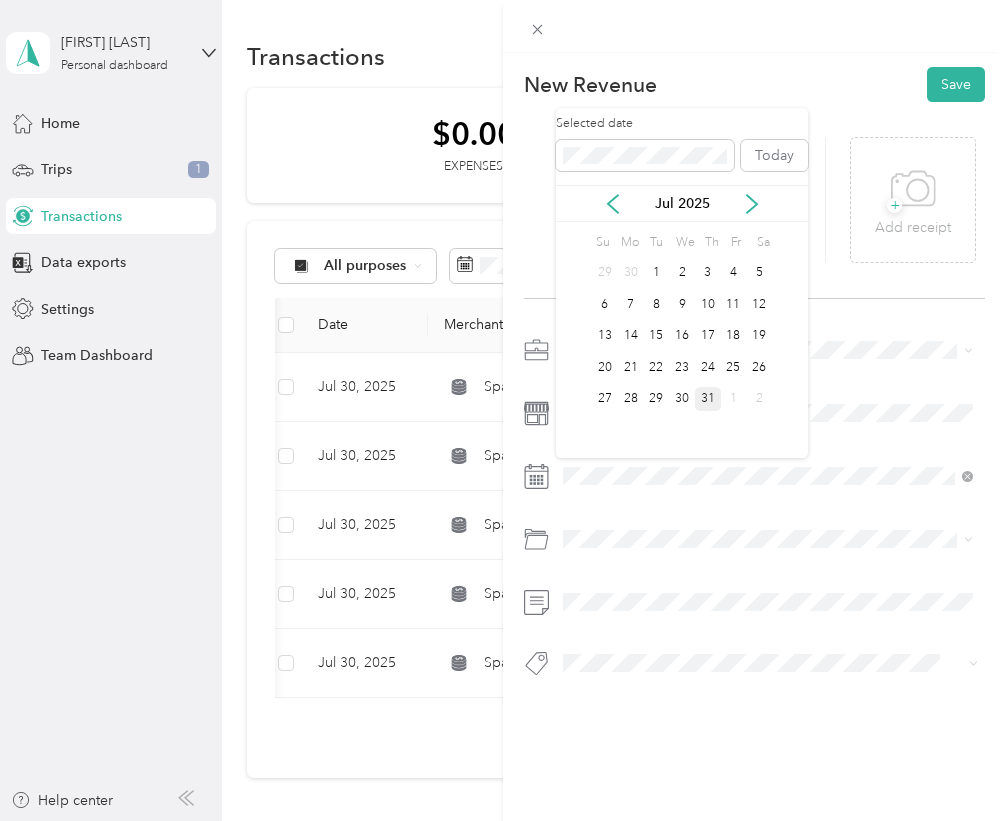 click on "31" at bounding box center [708, 399] 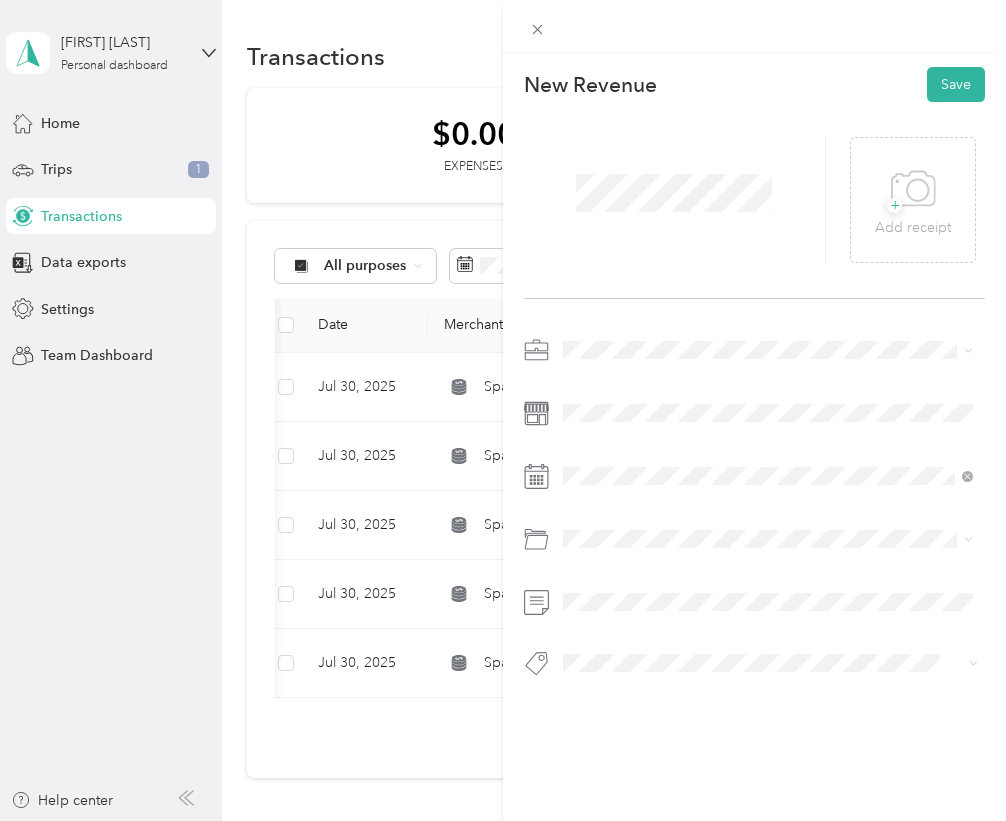 click on "Tips" at bounding box center (768, 769) 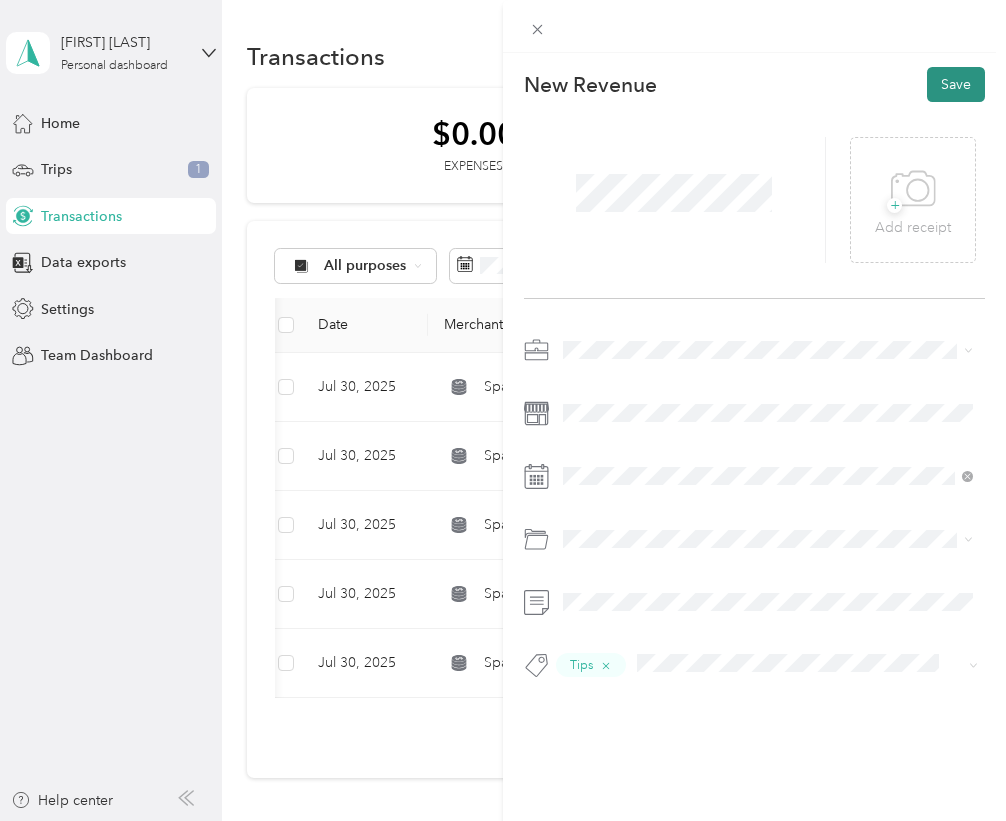 click on "Save" at bounding box center [956, 84] 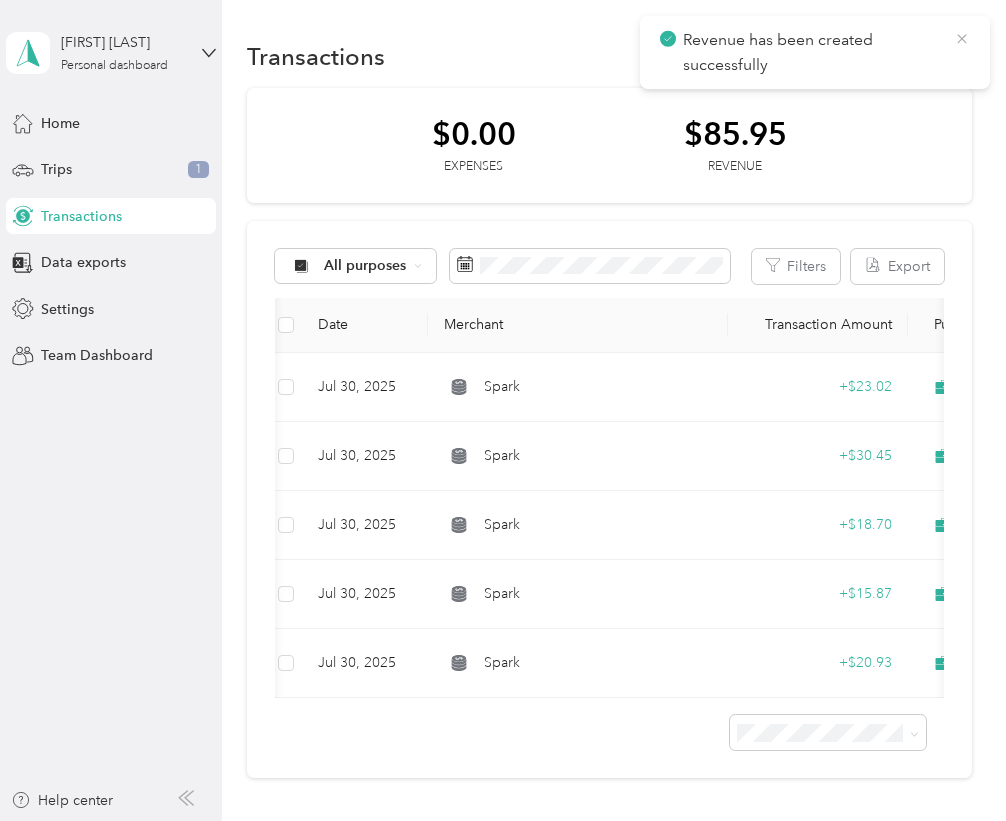 click 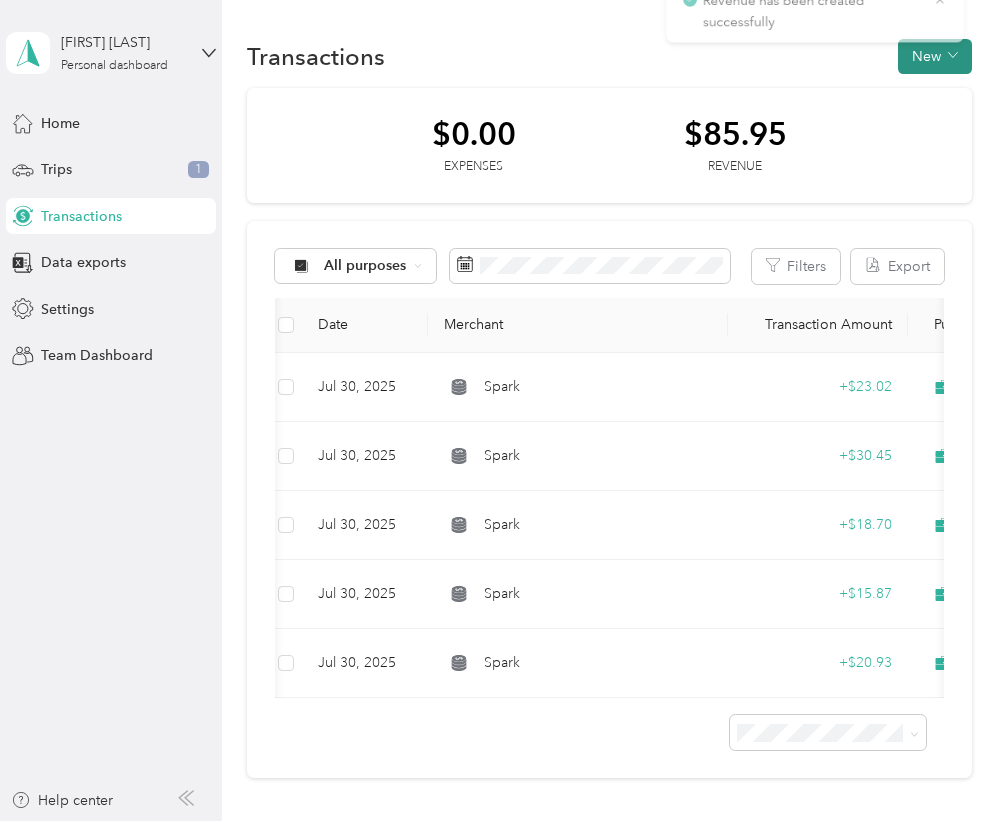 click on "New" at bounding box center [935, 56] 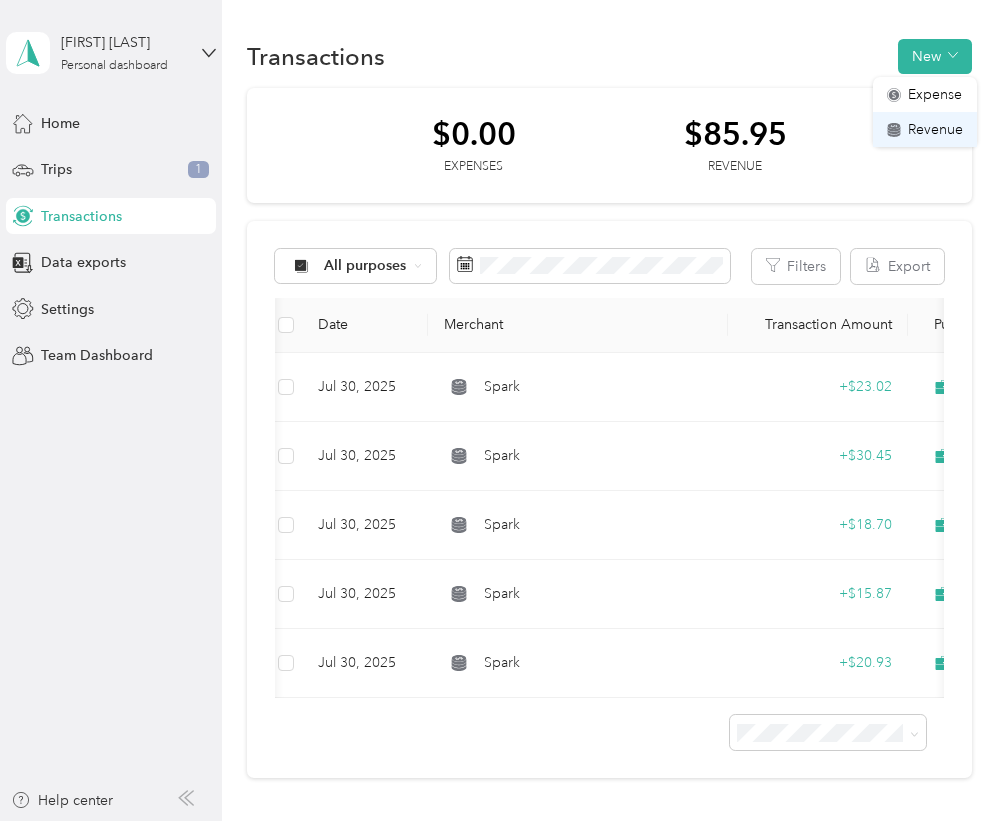 click on "Revenue" at bounding box center (925, 129) 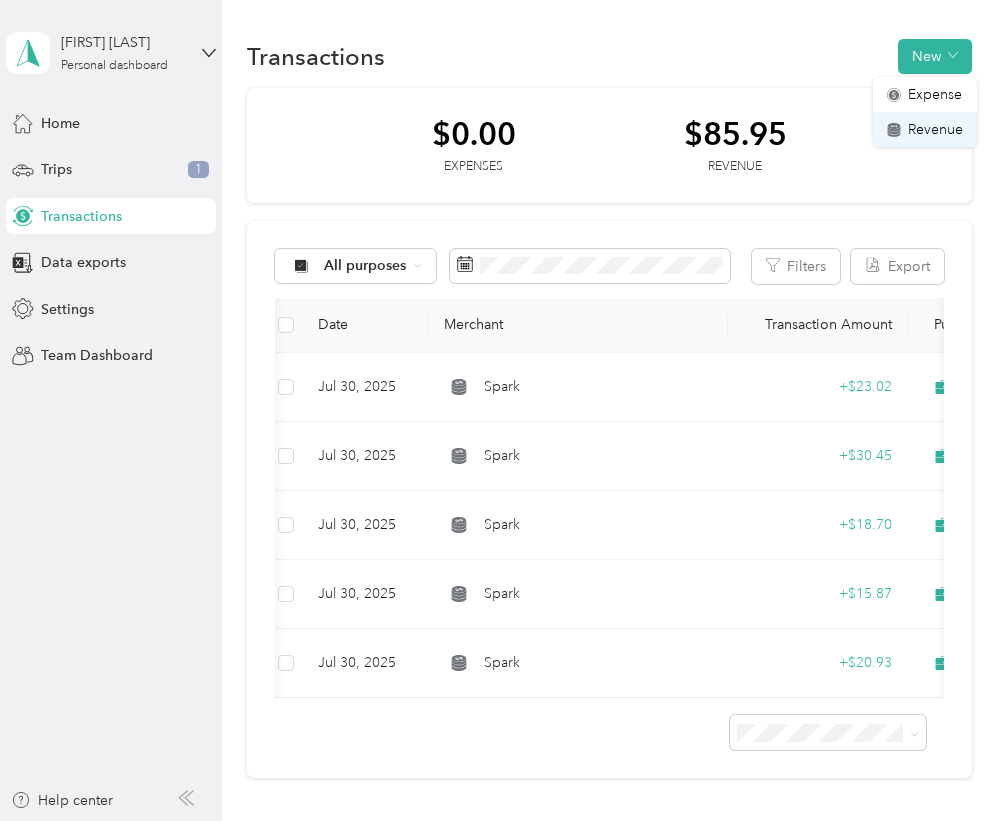 click on "Revenue" at bounding box center (925, 129) 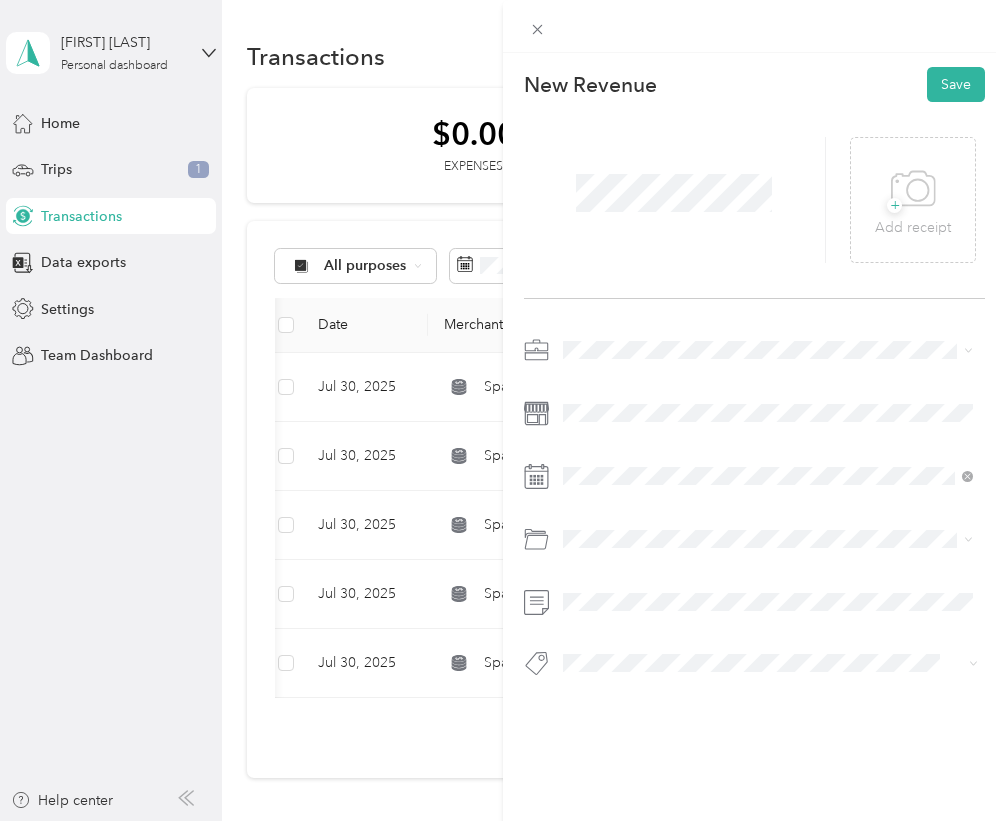 click at bounding box center [770, 350] 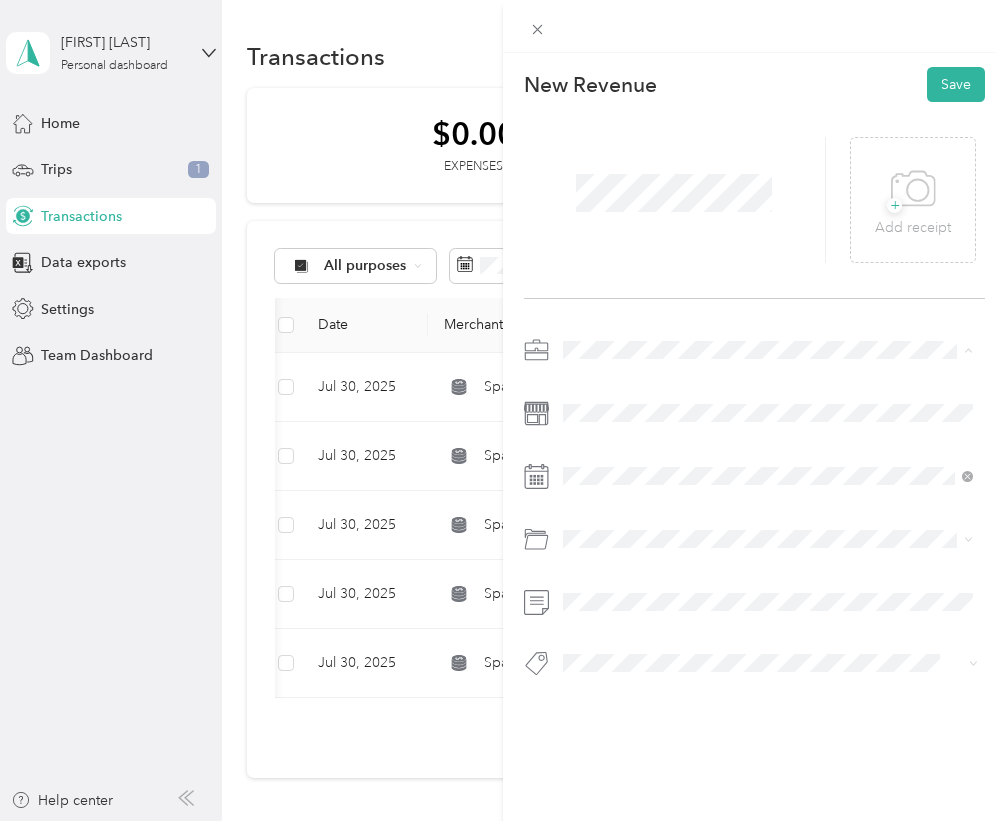 click on "Spark" at bounding box center (768, 455) 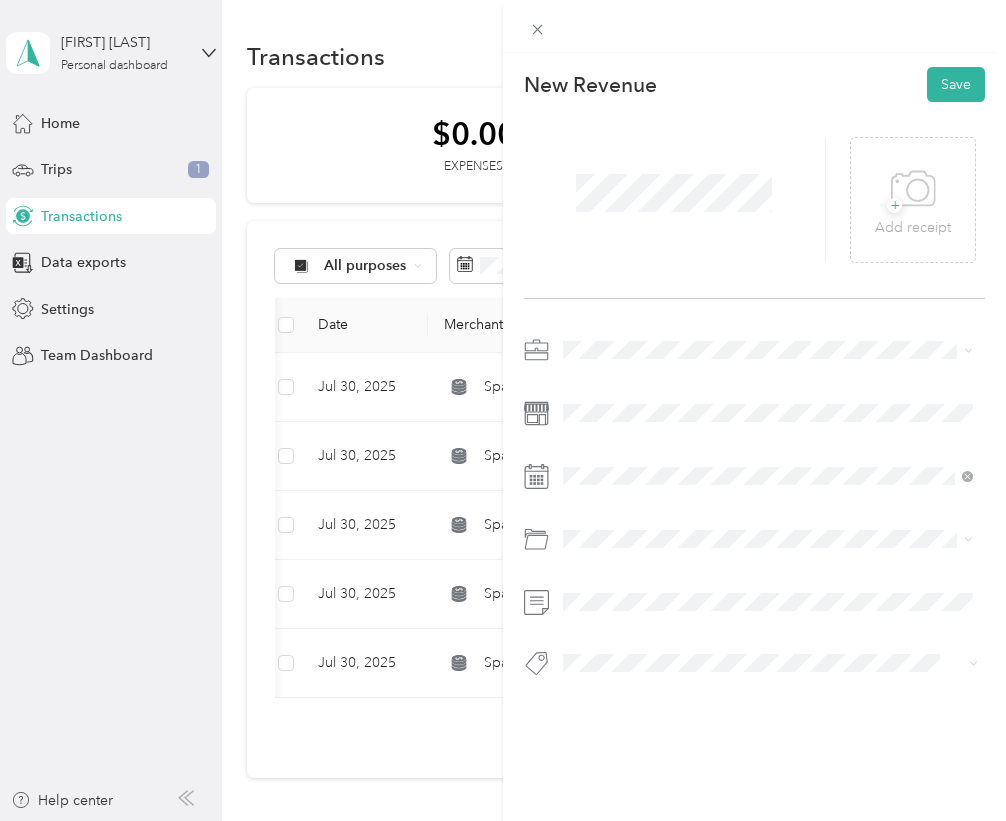 click 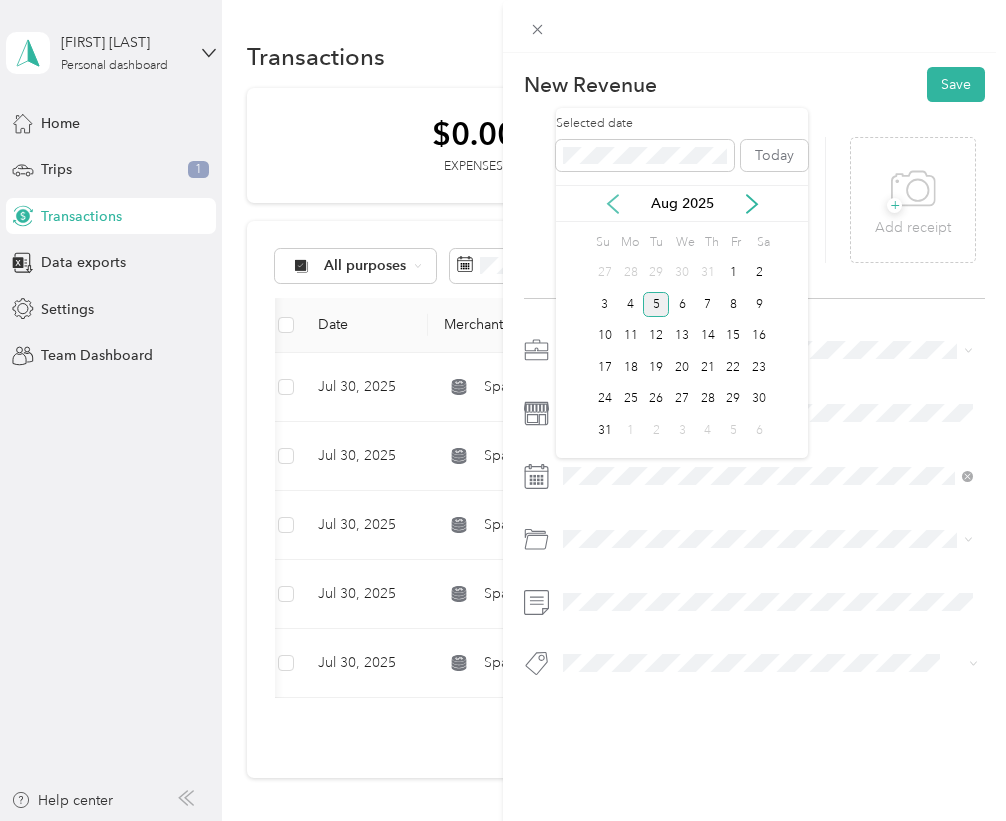 click 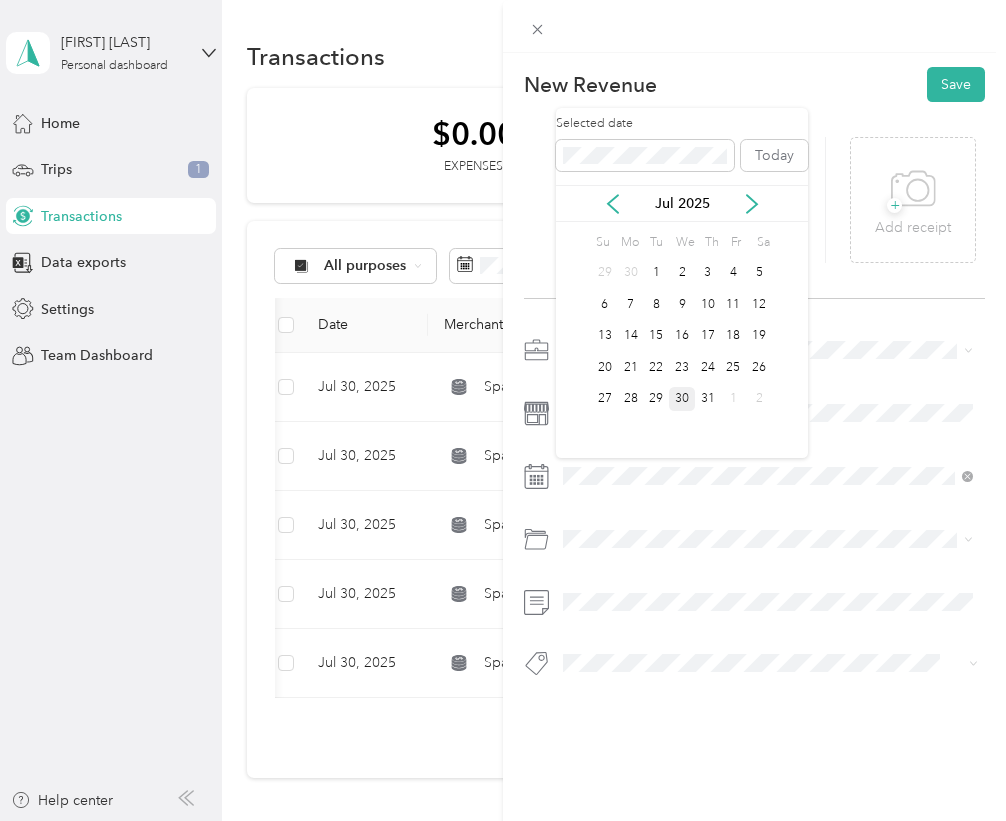 click on "30" at bounding box center (682, 399) 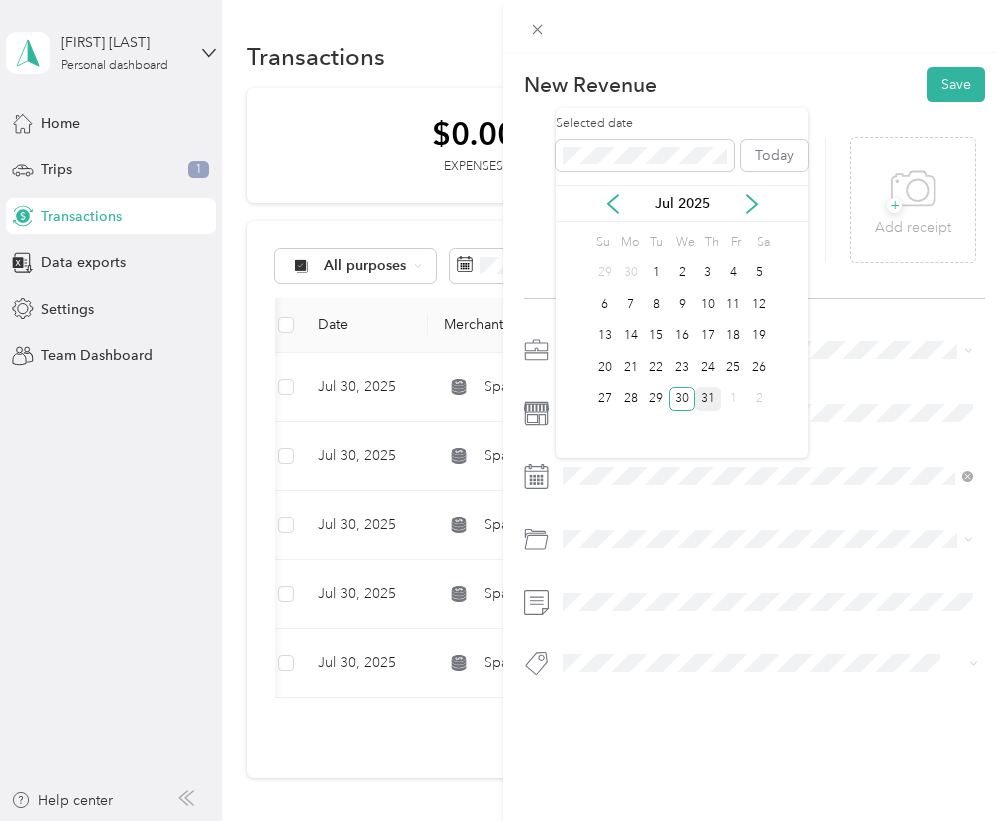click on "31" at bounding box center (708, 399) 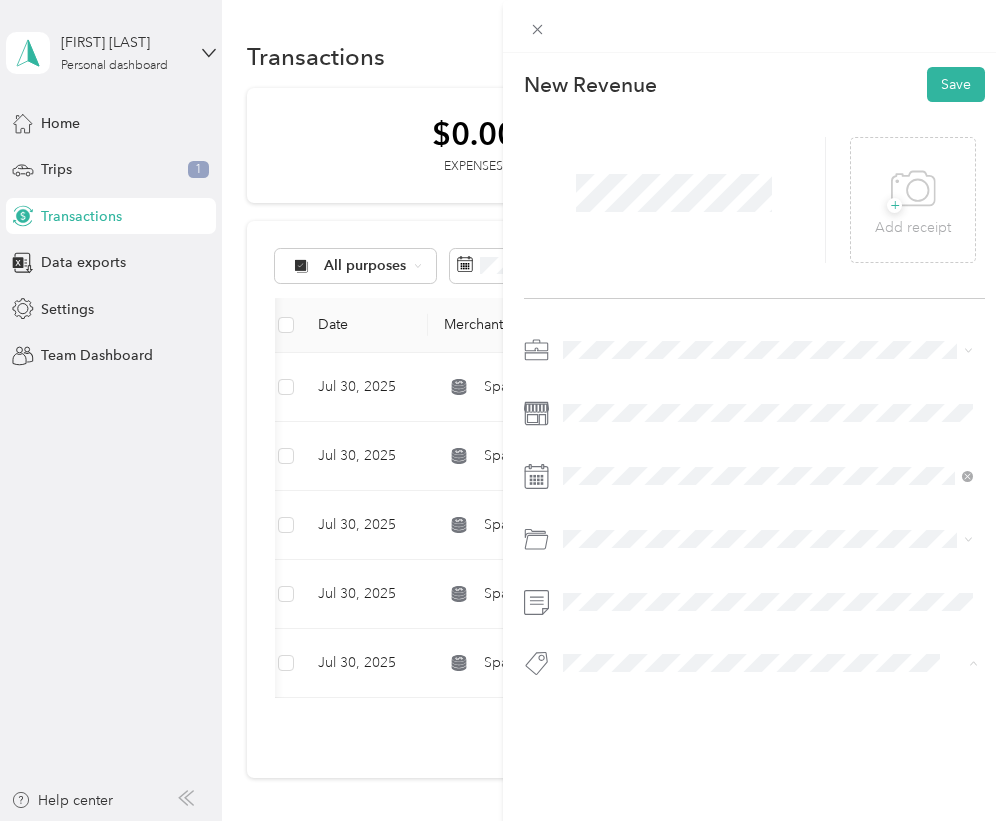 click on "Tips" at bounding box center (595, 776) 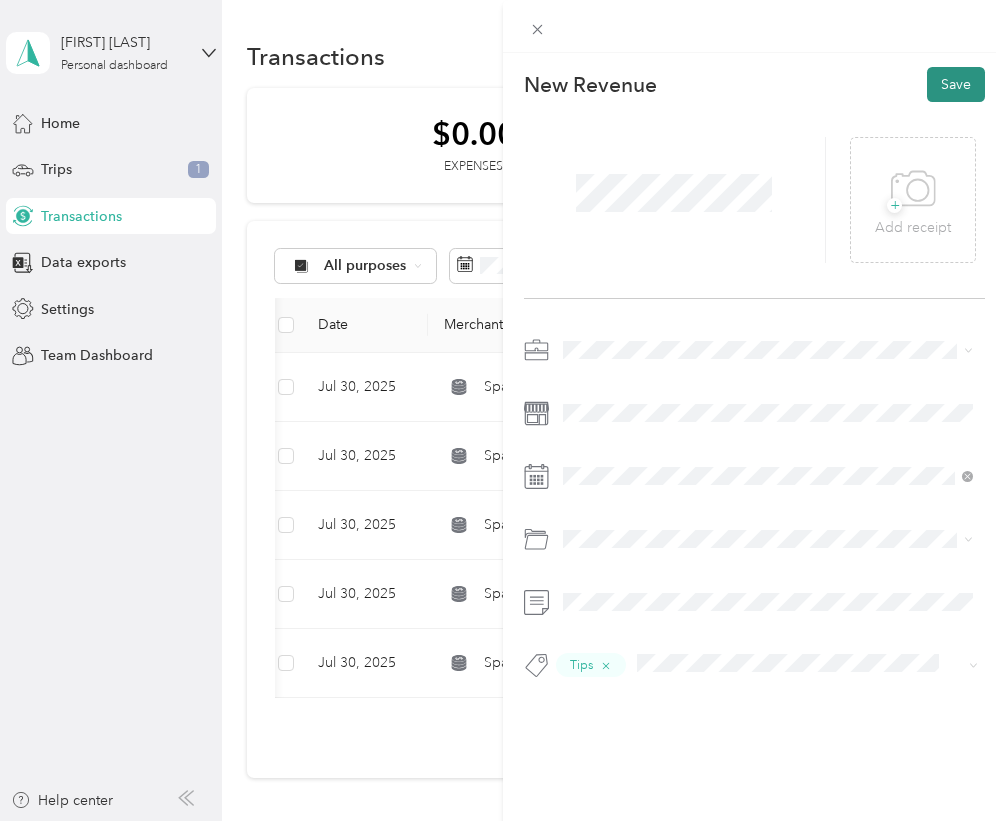 click on "Save" at bounding box center [956, 84] 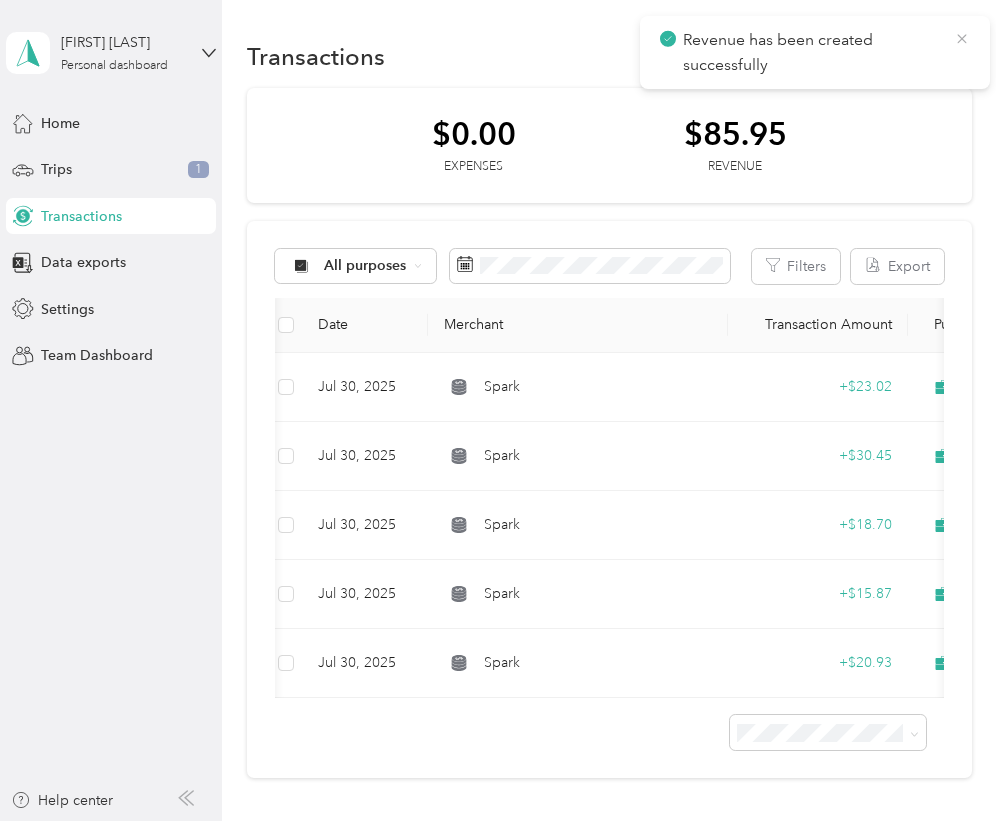 click 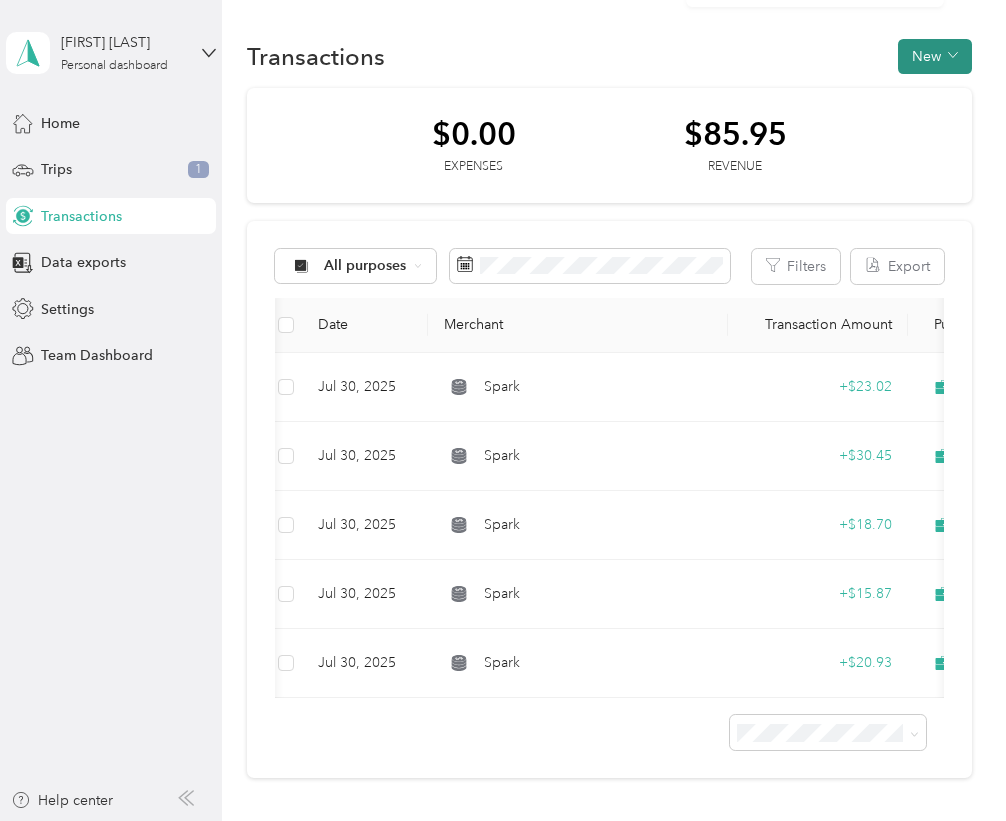 click on "New" at bounding box center (935, 56) 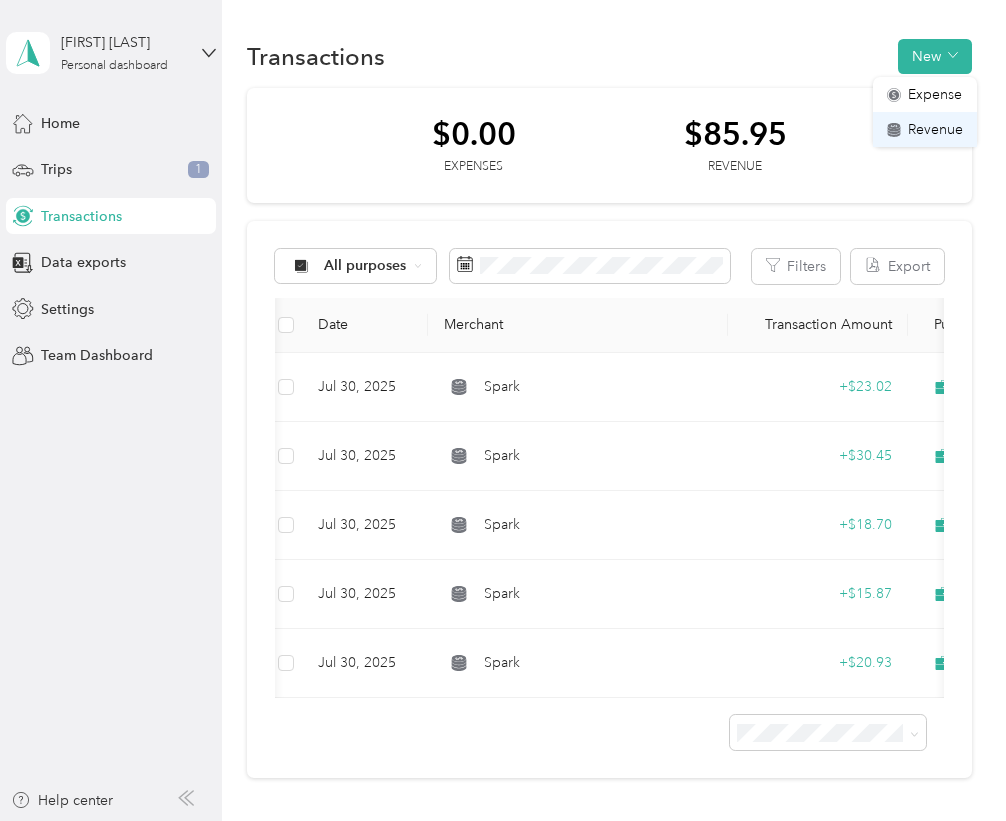 click on "Revenue" at bounding box center (935, 129) 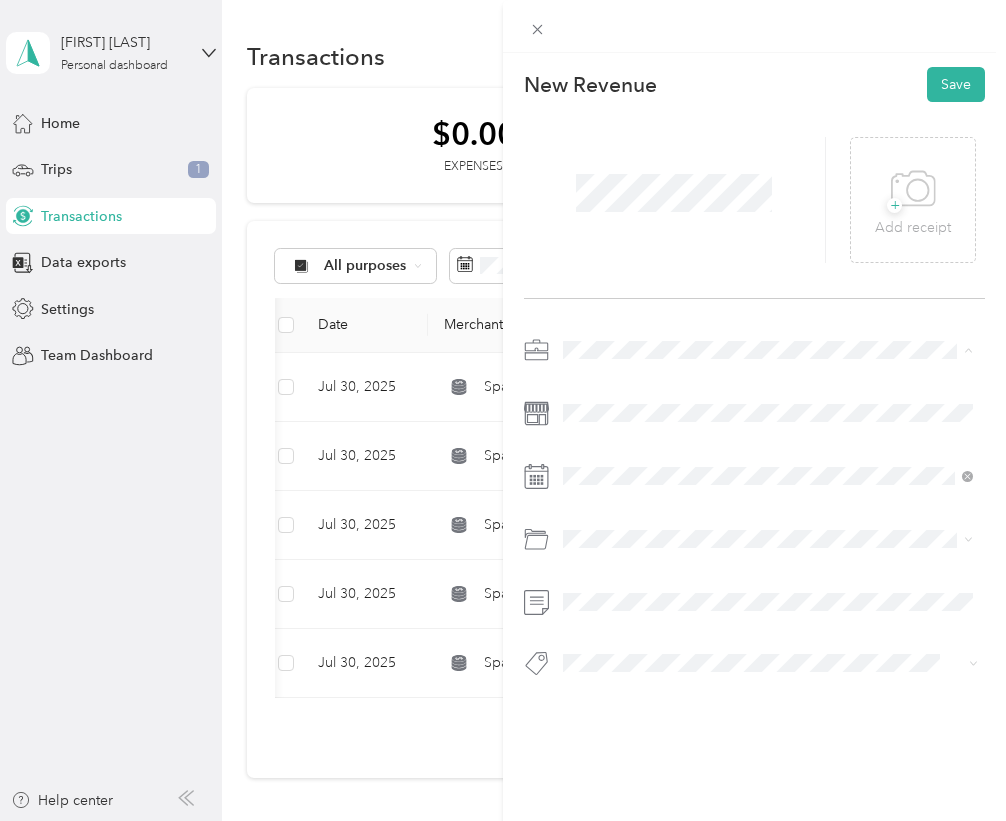 click on "Spark" at bounding box center [588, 455] 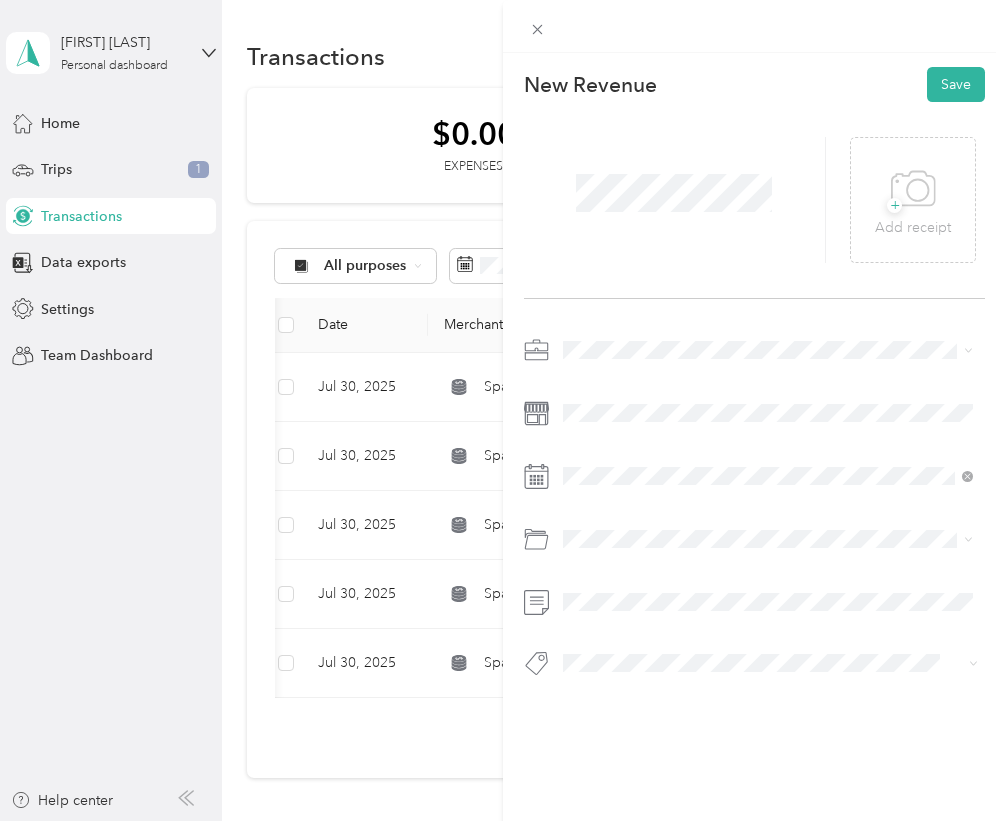 click at bounding box center [754, 476] 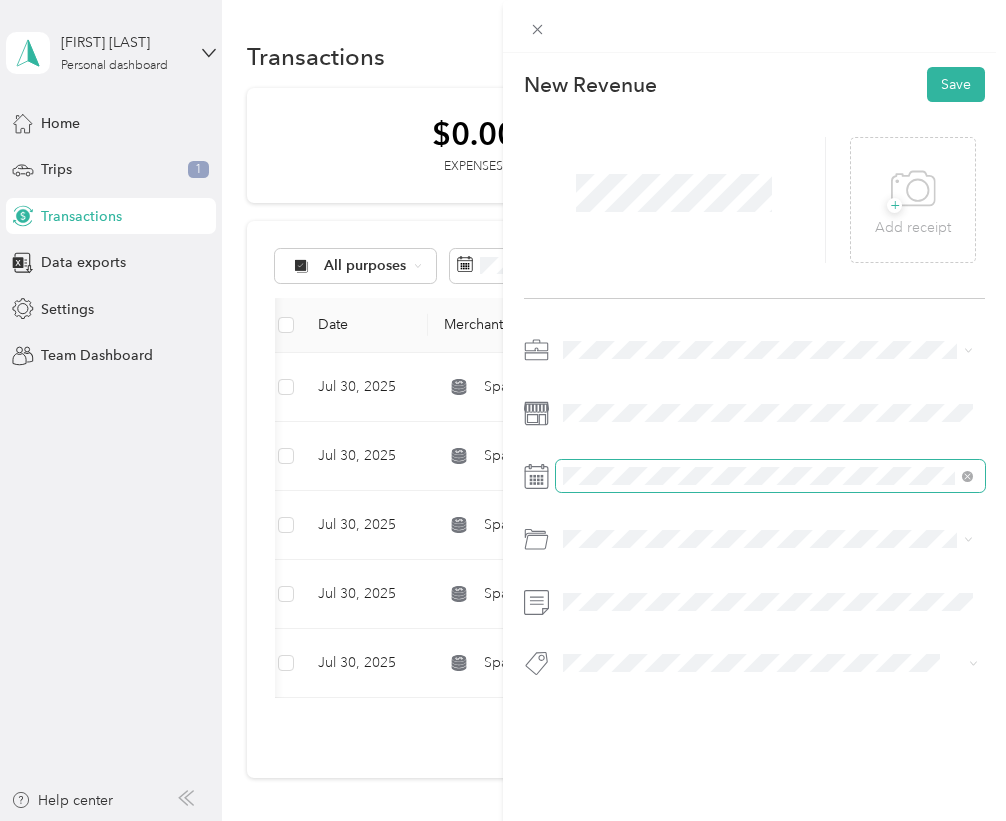 click at bounding box center (770, 476) 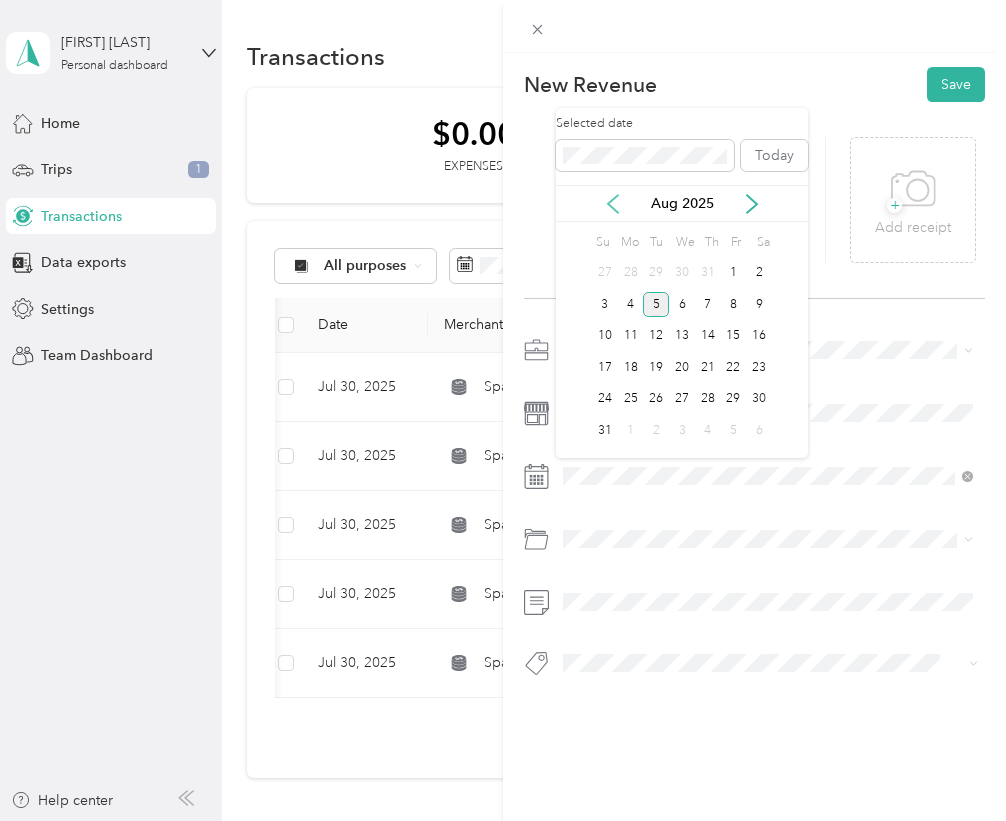 click 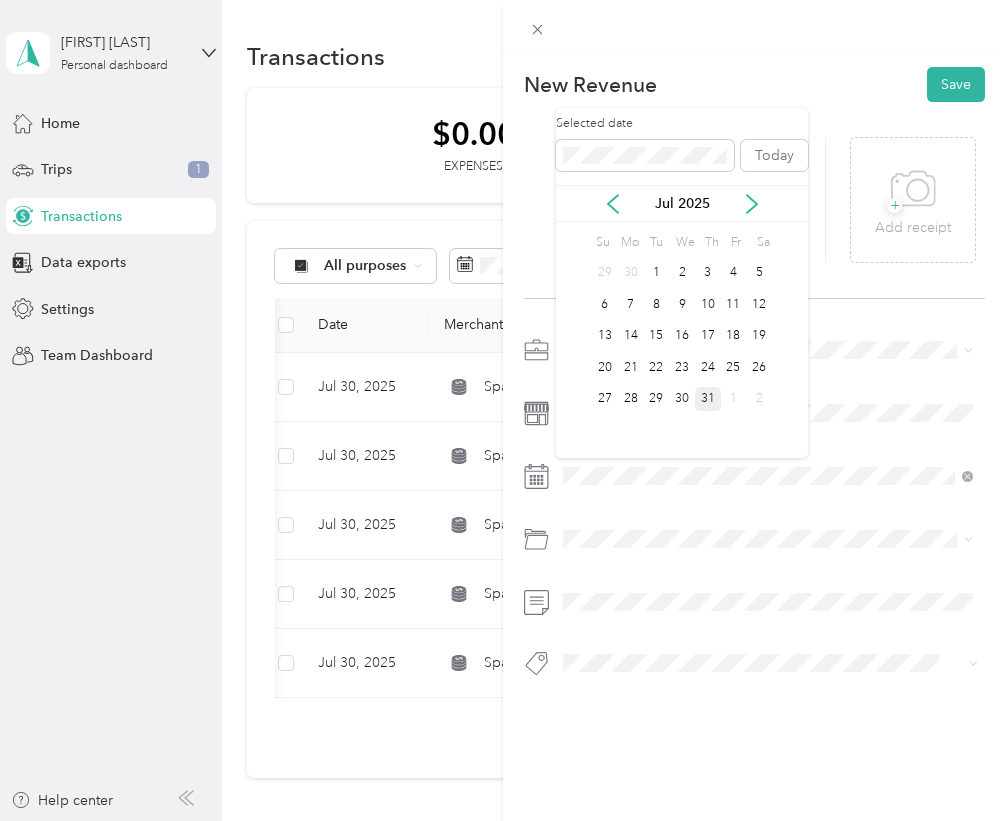 click on "31" at bounding box center (708, 399) 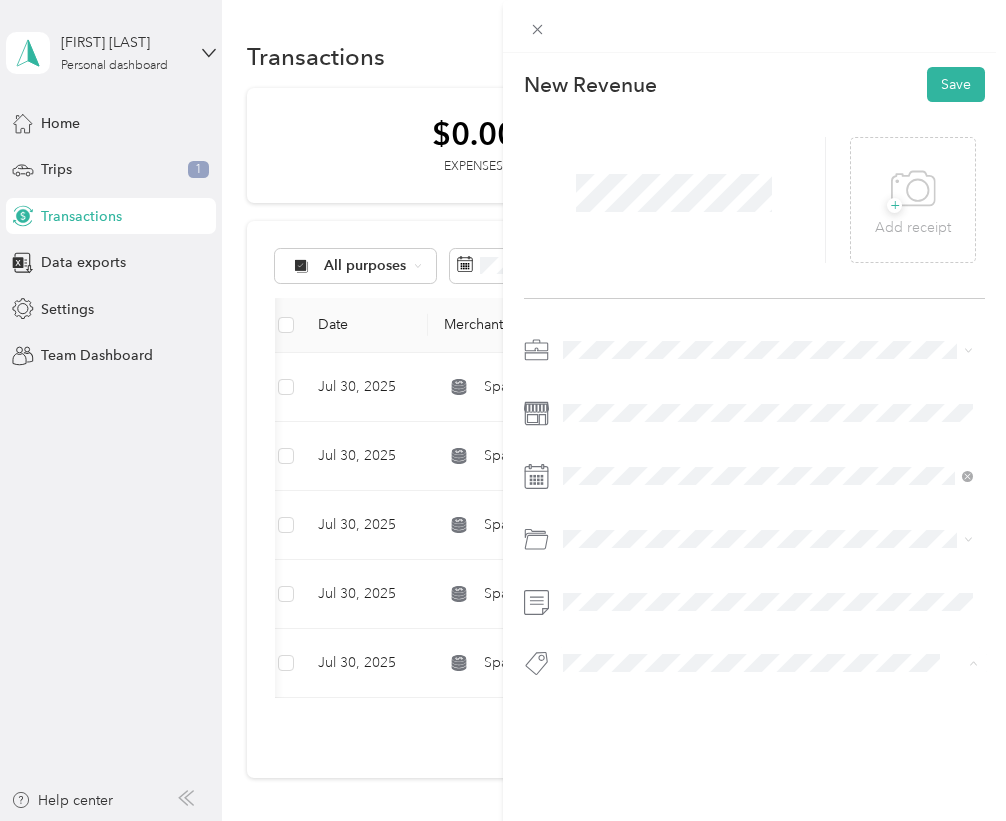 click on "Tips" at bounding box center (595, 776) 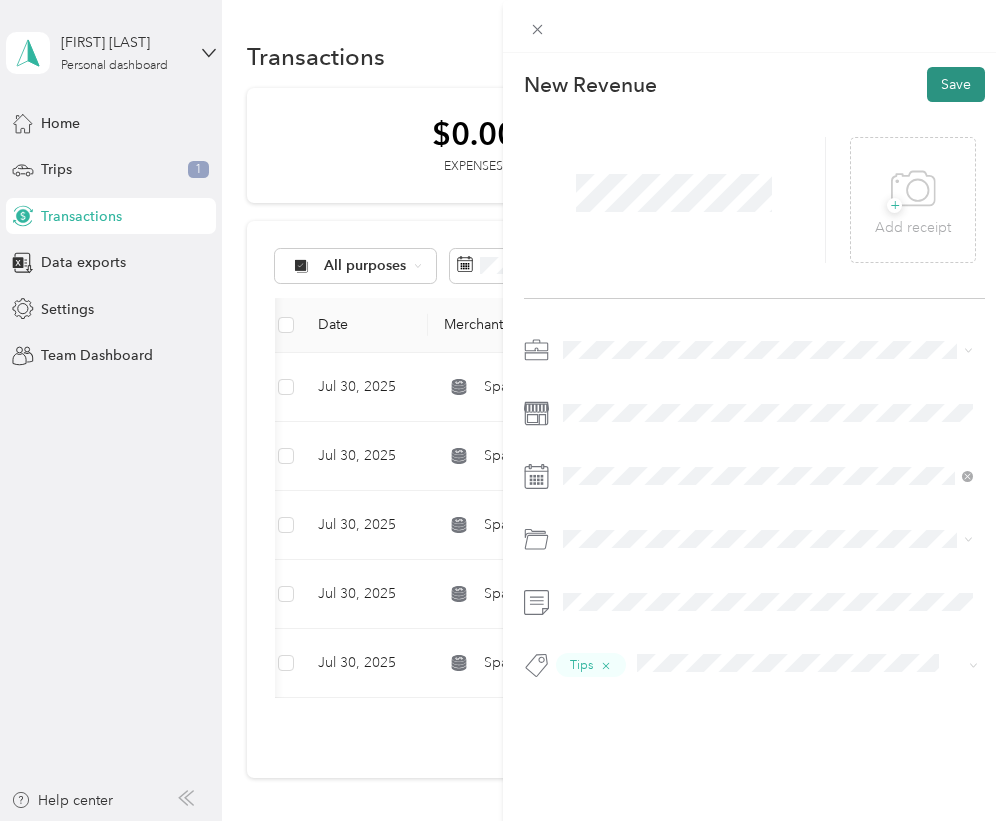 click on "Save" at bounding box center (956, 84) 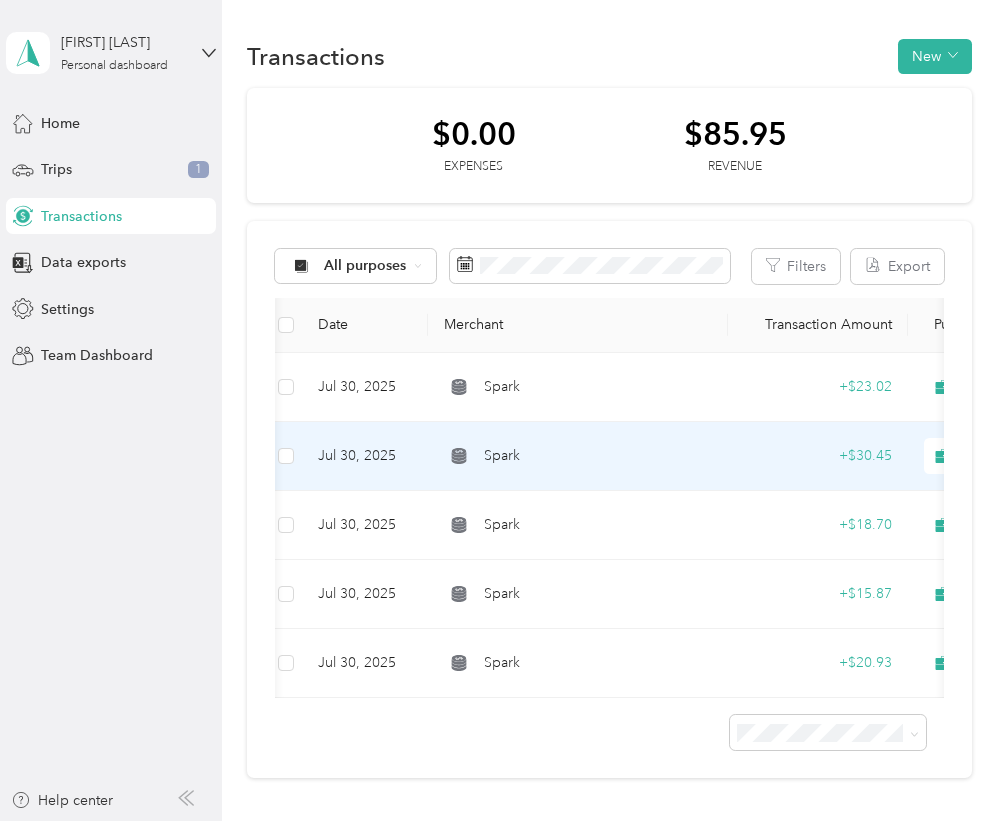 scroll, scrollTop: 0, scrollLeft: 0, axis: both 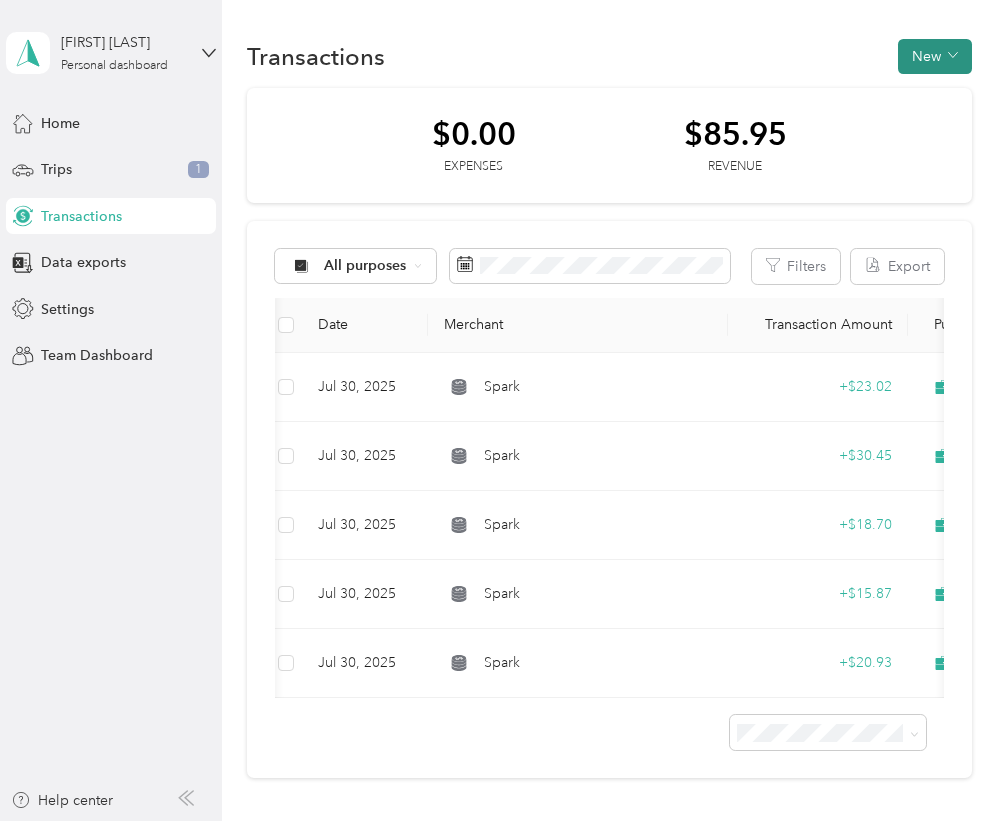 click on "New" at bounding box center (935, 56) 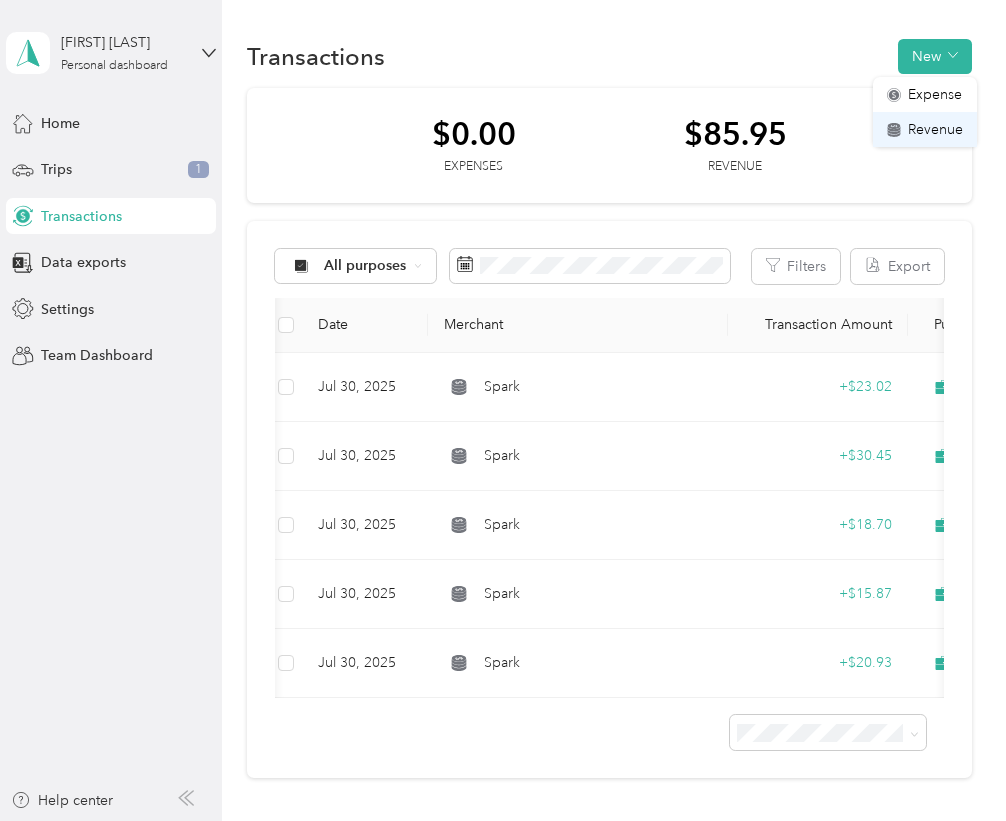 click on "Revenue" at bounding box center [935, 129] 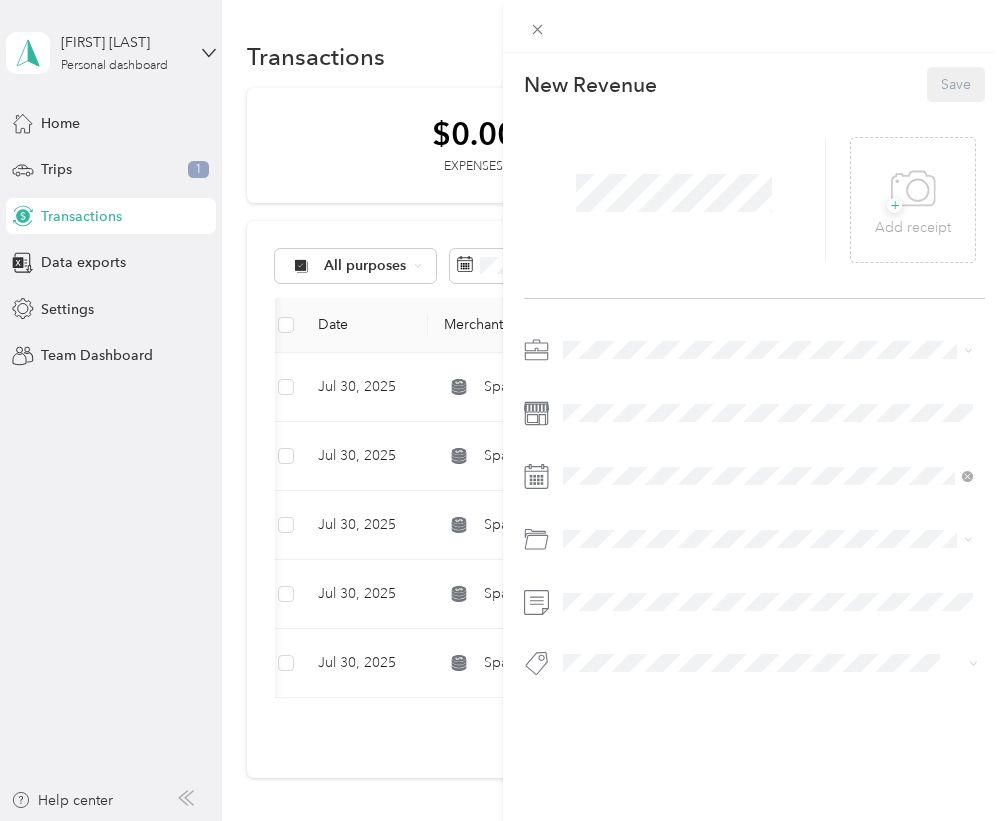 click at bounding box center (675, 200) 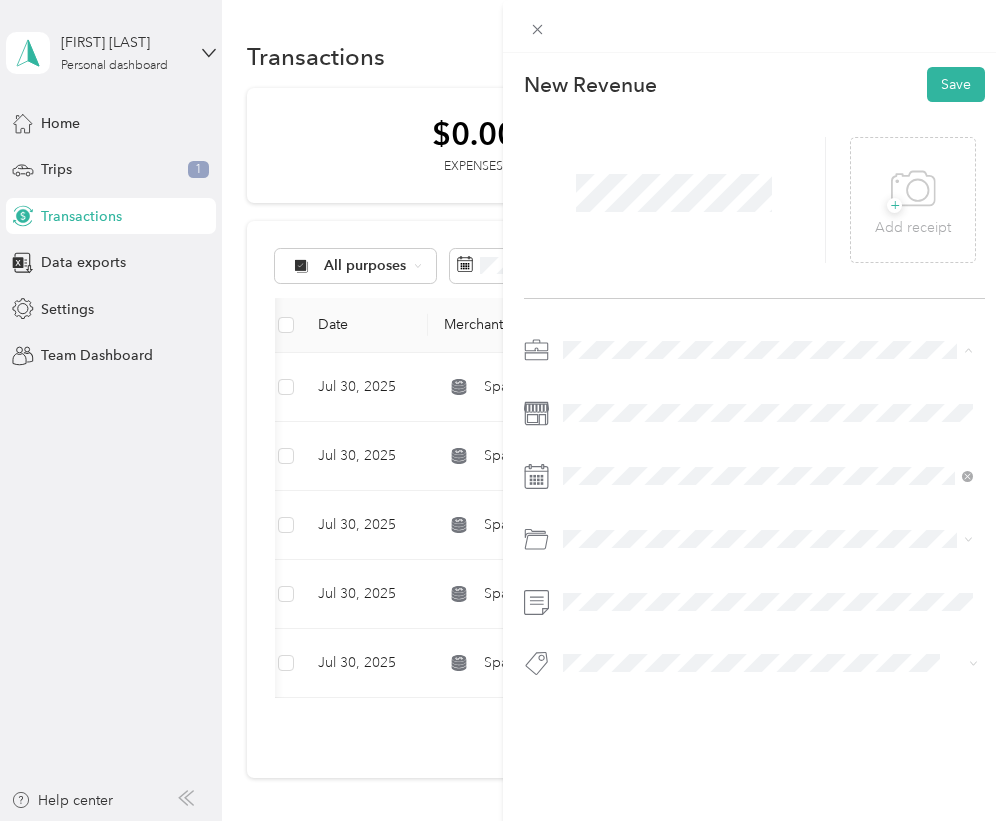 click on "Spark" at bounding box center (588, 455) 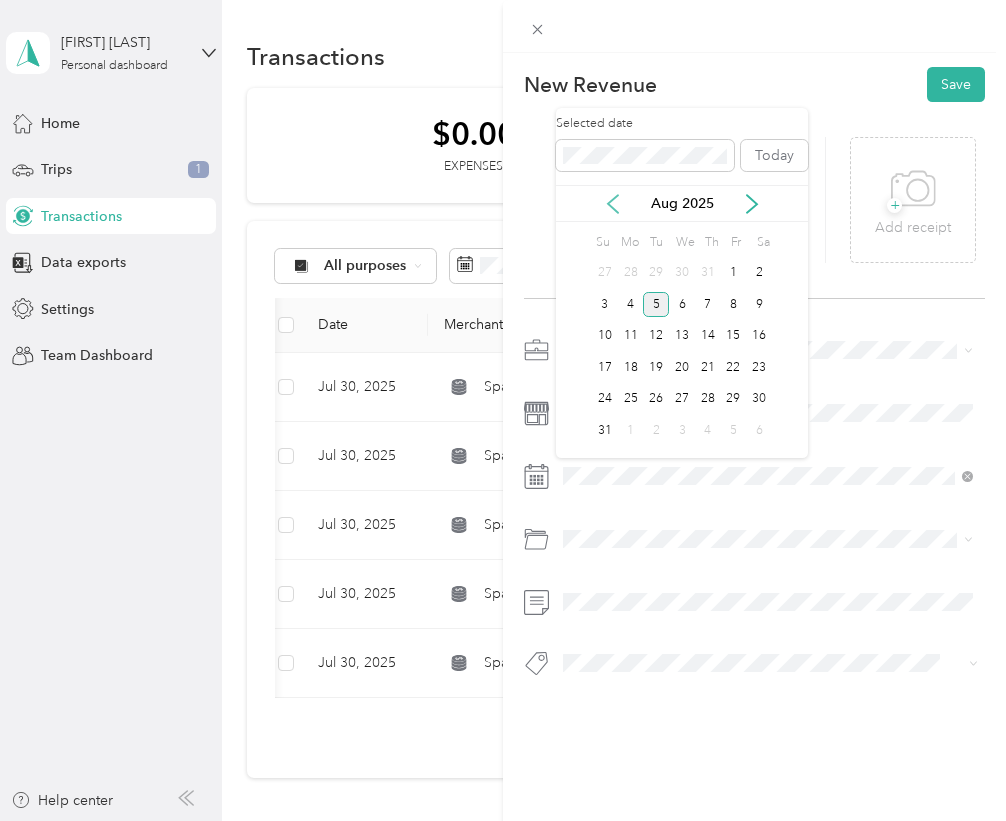 click 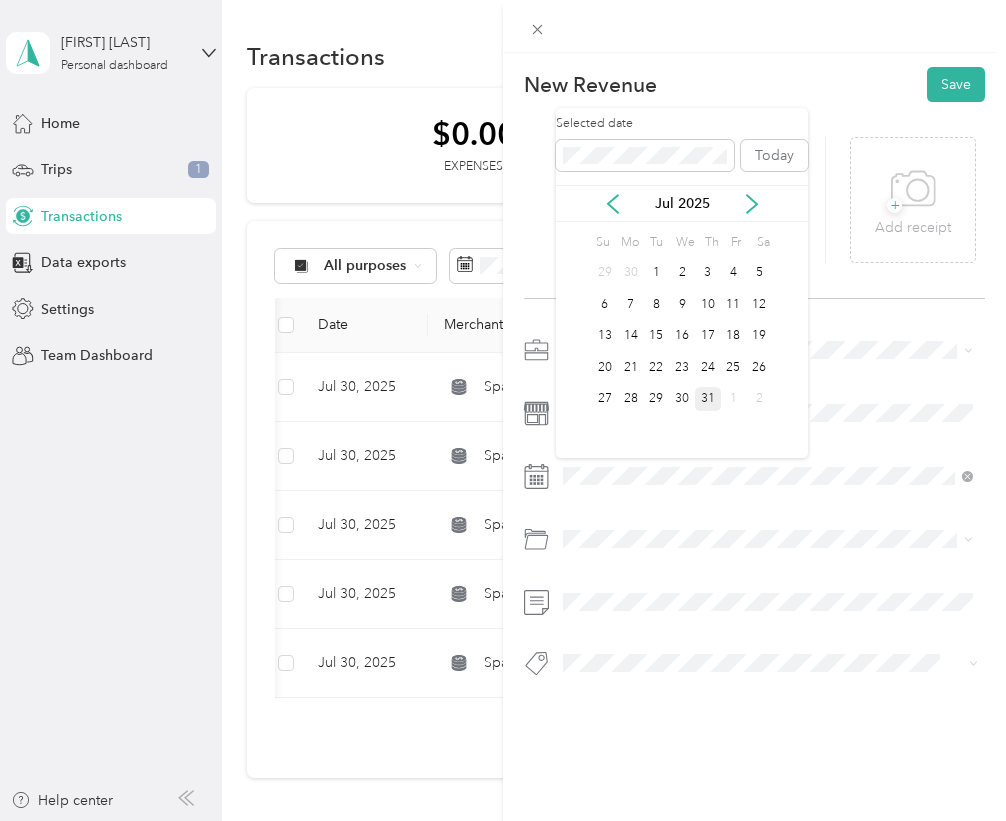 click on "31" at bounding box center (708, 399) 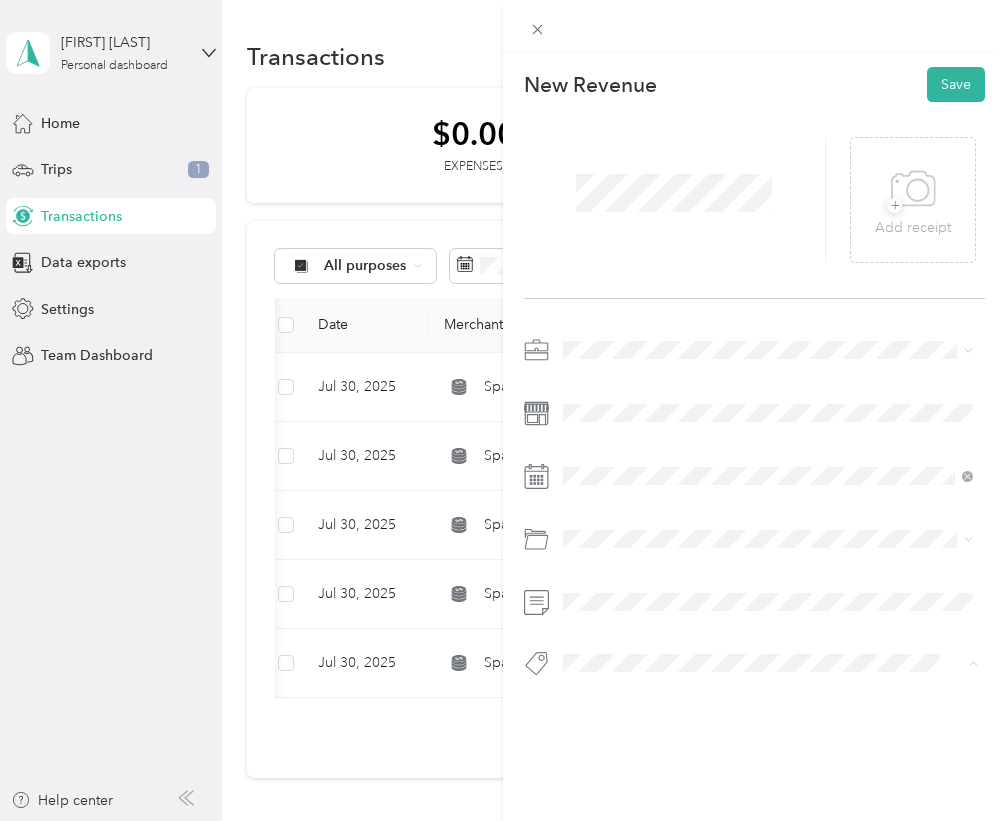 click on "Tips" at bounding box center (595, 776) 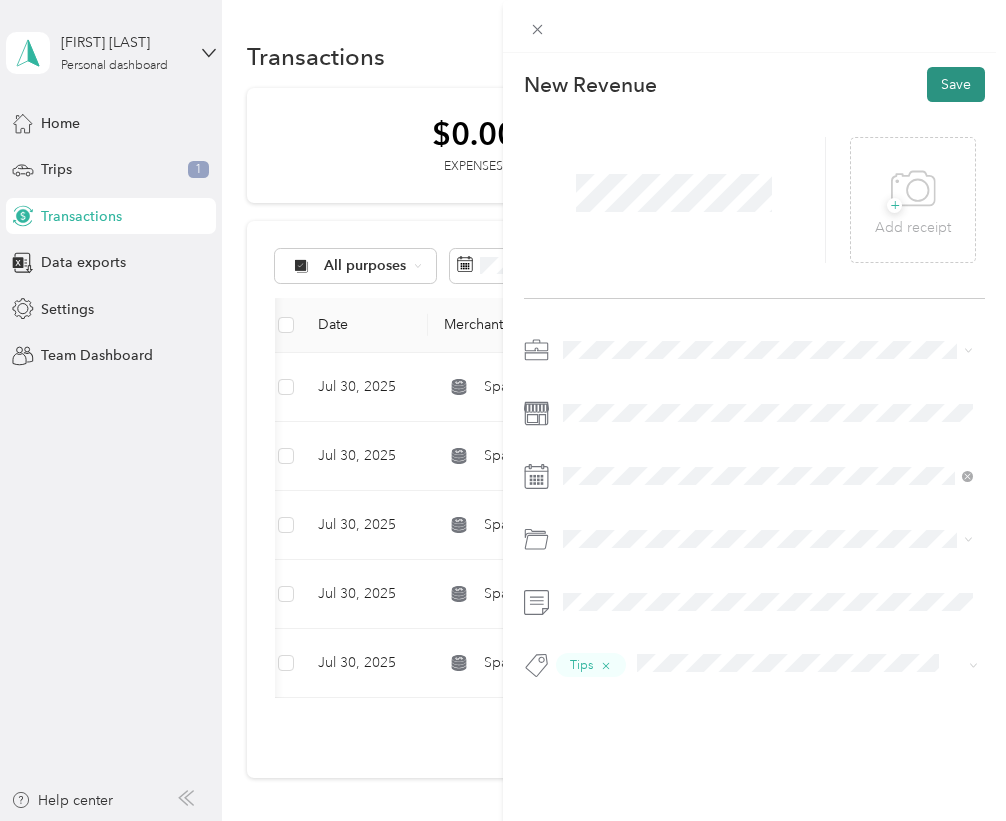 click on "Save" at bounding box center [956, 84] 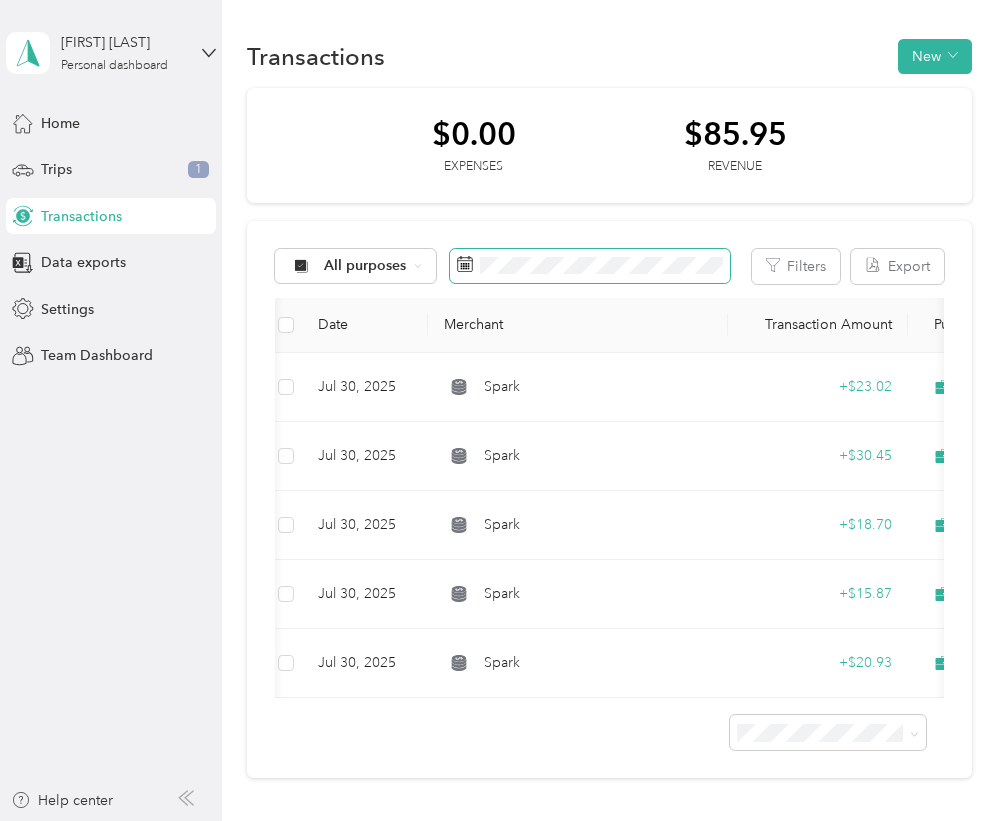 click at bounding box center (590, 266) 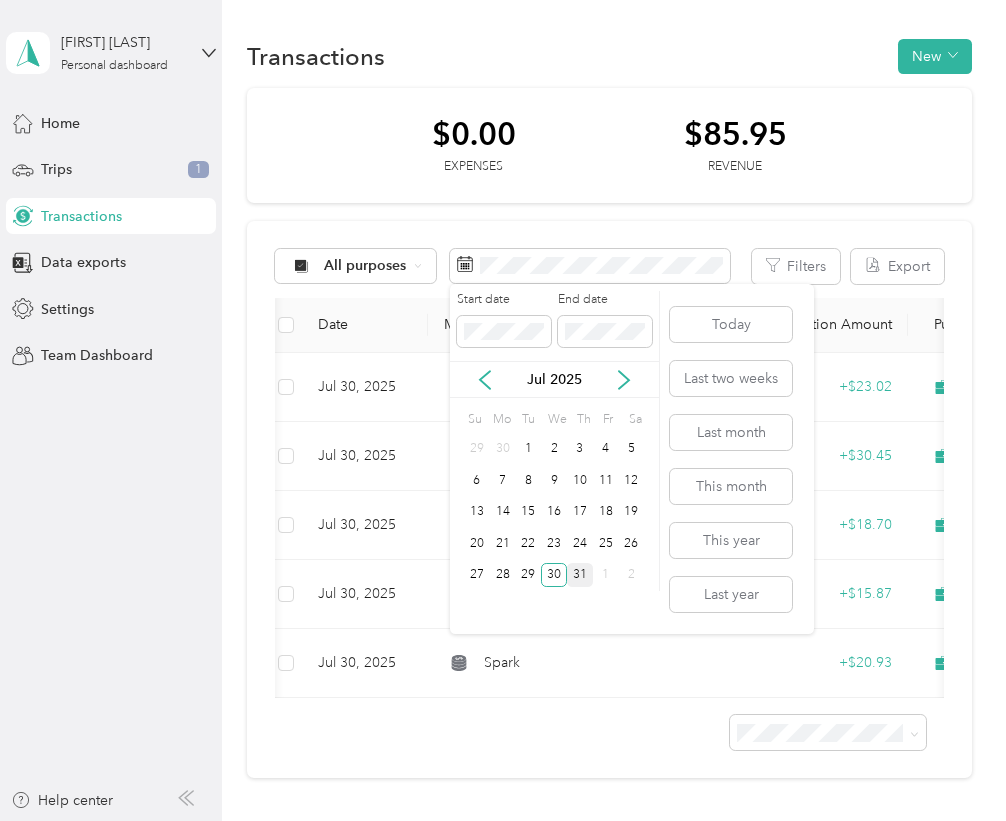 click on "31" at bounding box center (580, 575) 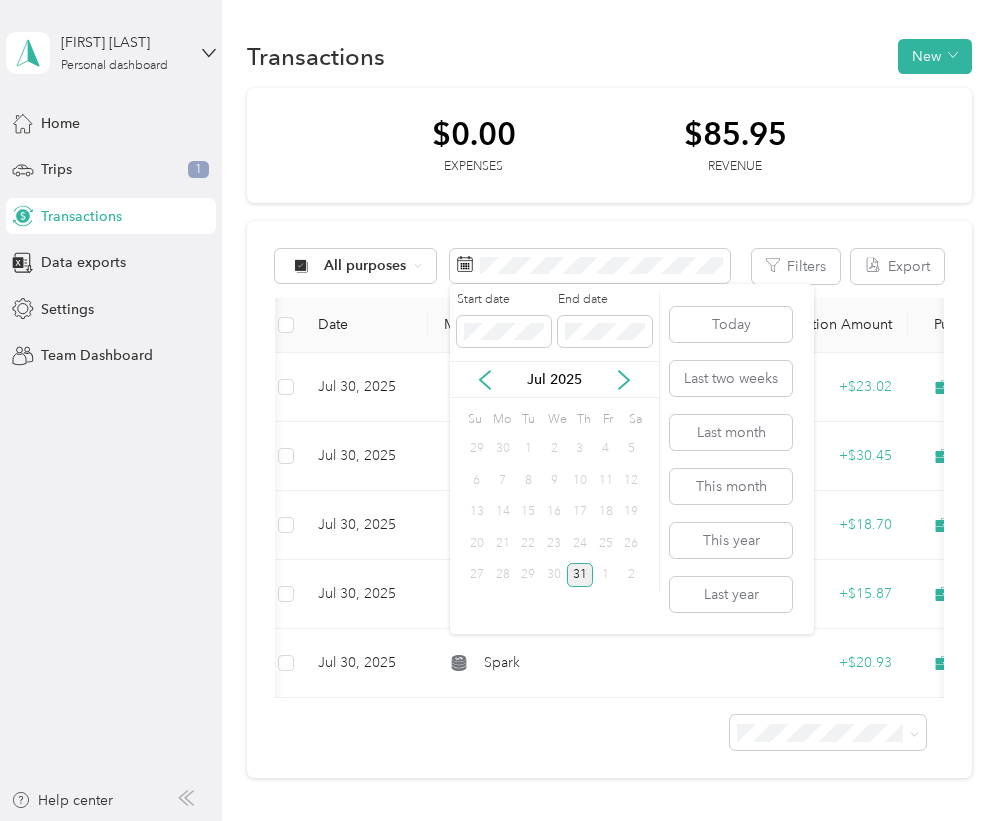 click on "31" at bounding box center [580, 575] 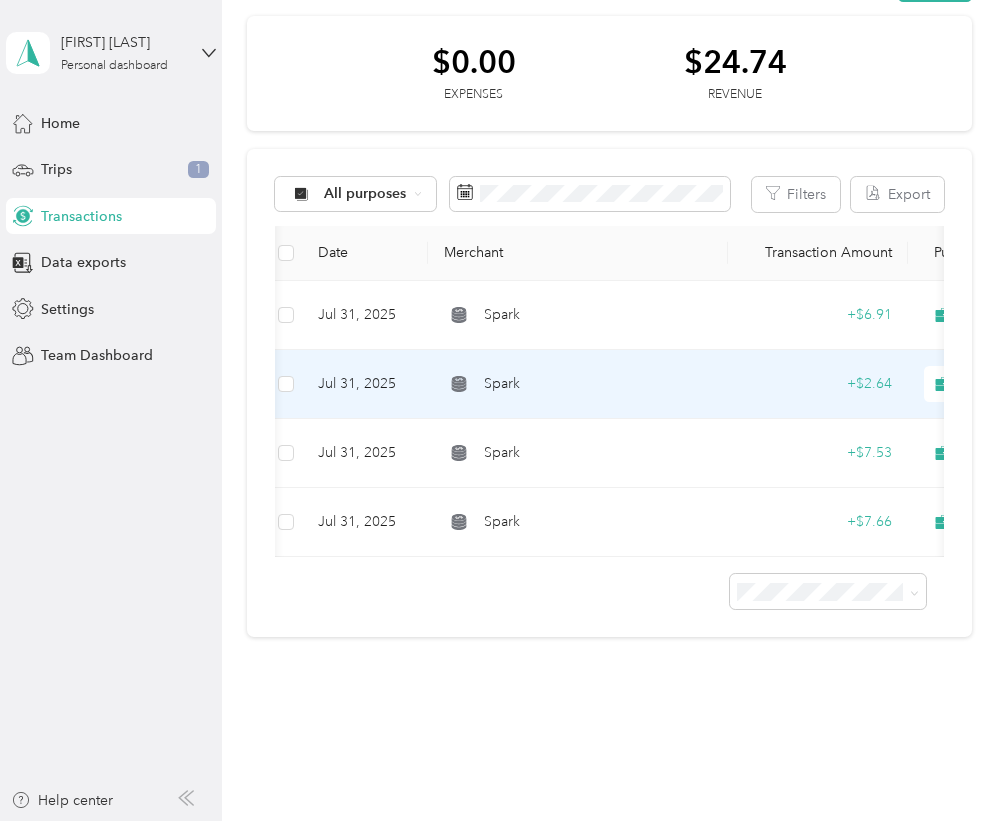 scroll, scrollTop: 33, scrollLeft: 0, axis: vertical 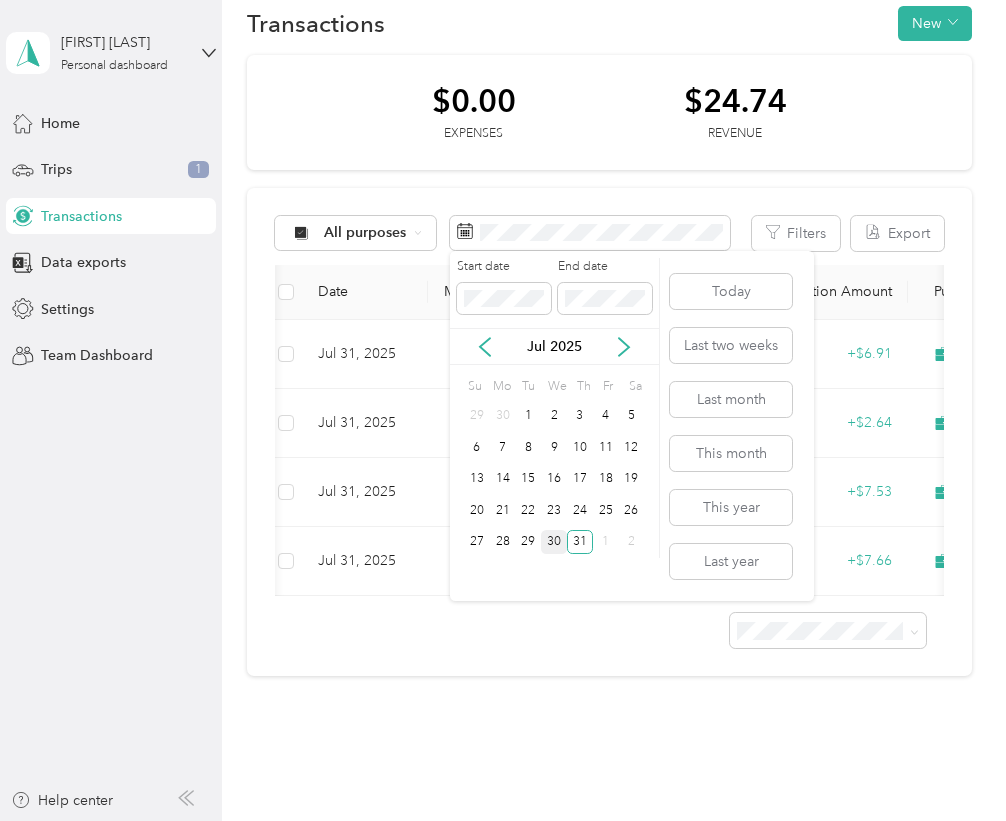 click on "30" at bounding box center (554, 542) 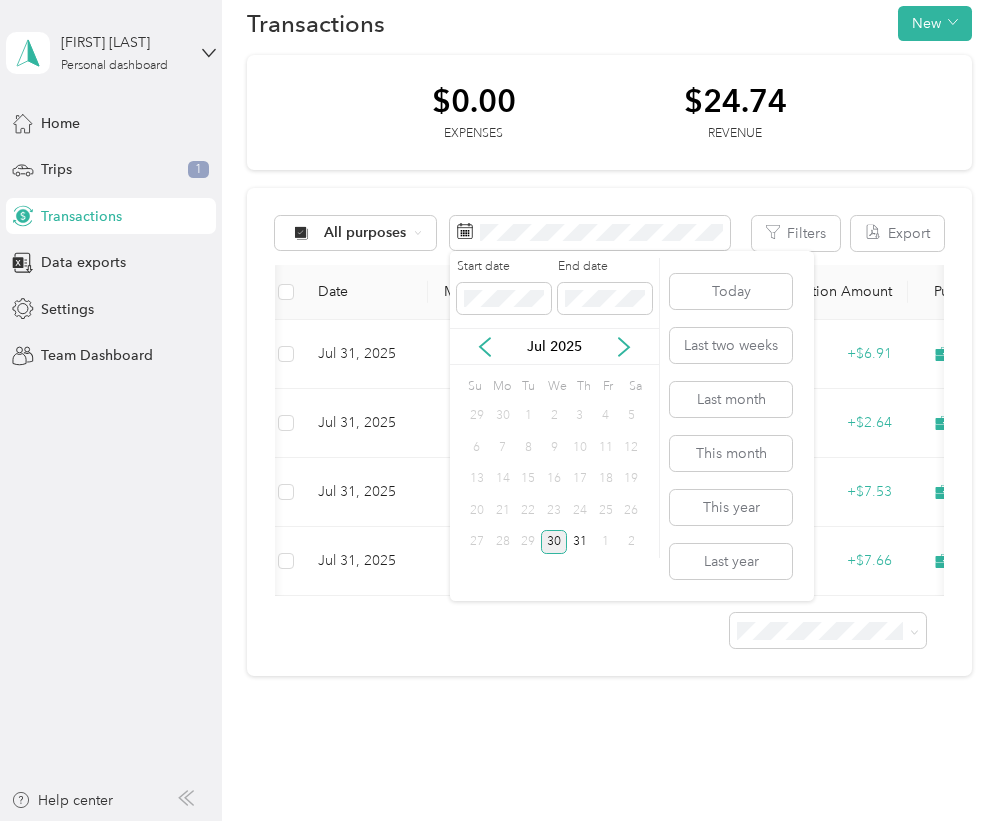 click on "30" at bounding box center (554, 542) 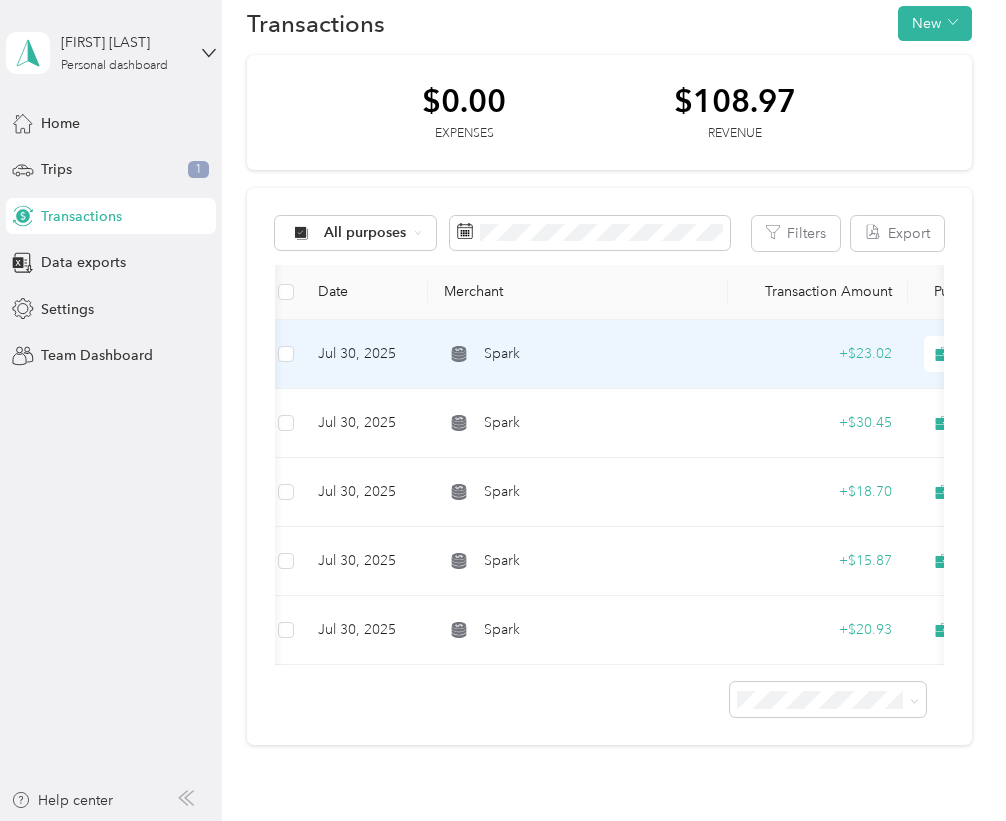 click on "Spark" at bounding box center (578, 354) 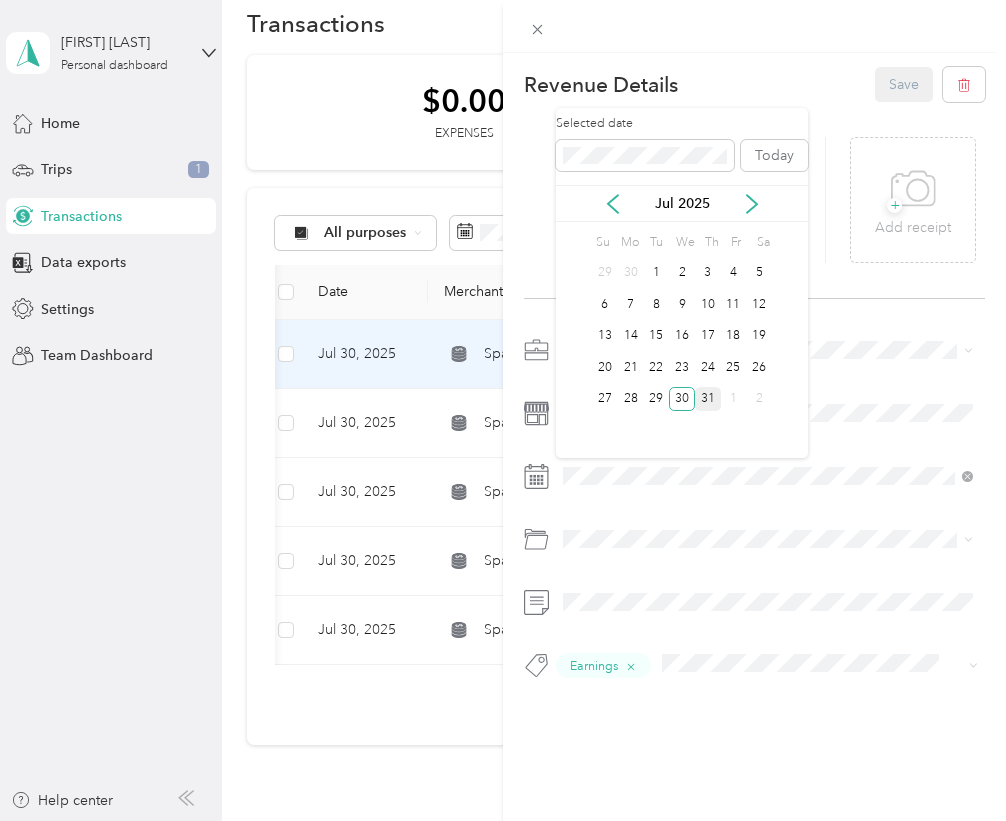 click on "31" at bounding box center [708, 399] 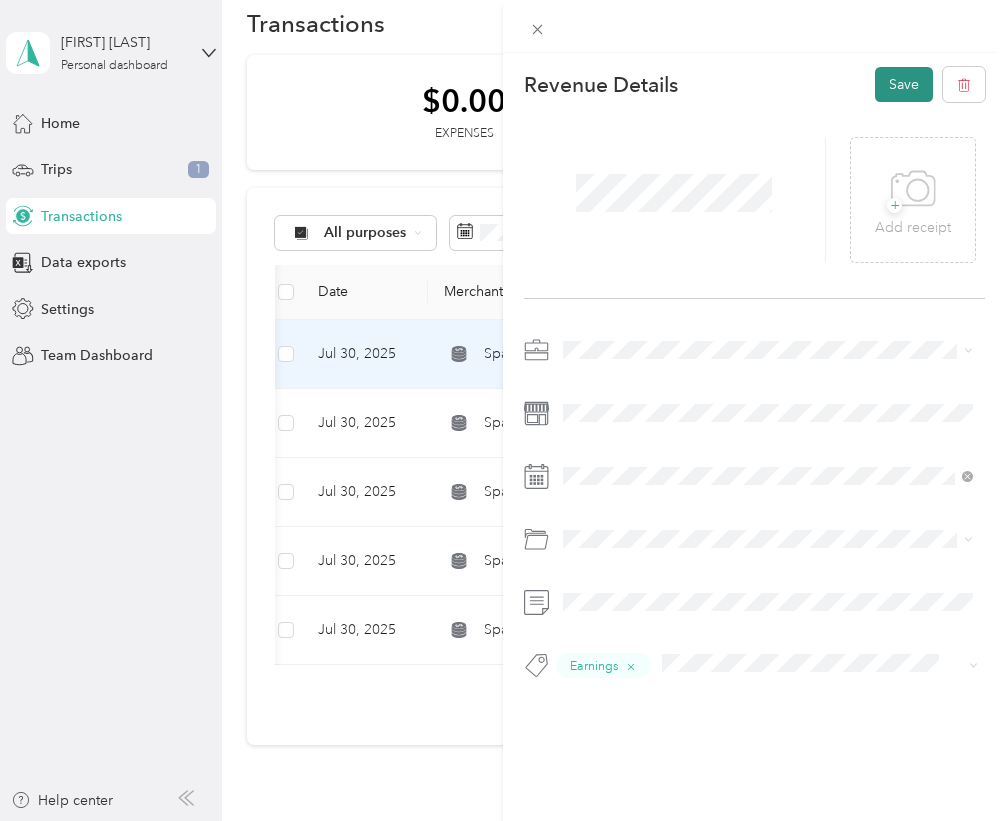 click on "Save" at bounding box center [904, 84] 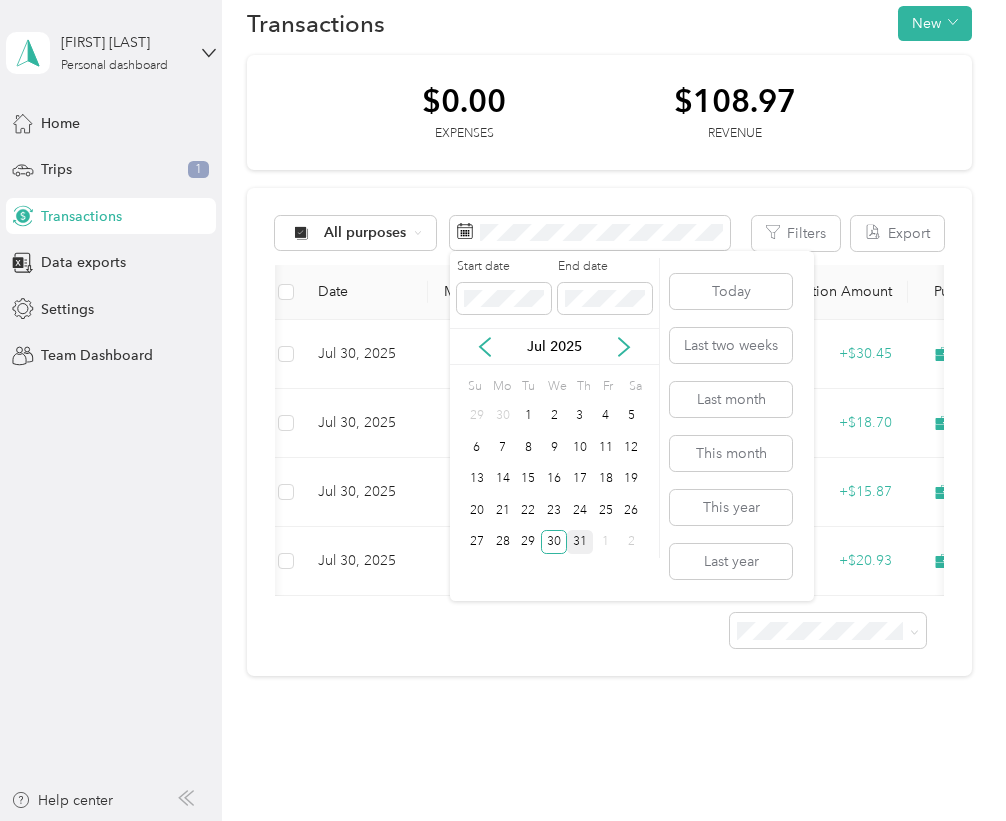 click on "31" at bounding box center [580, 542] 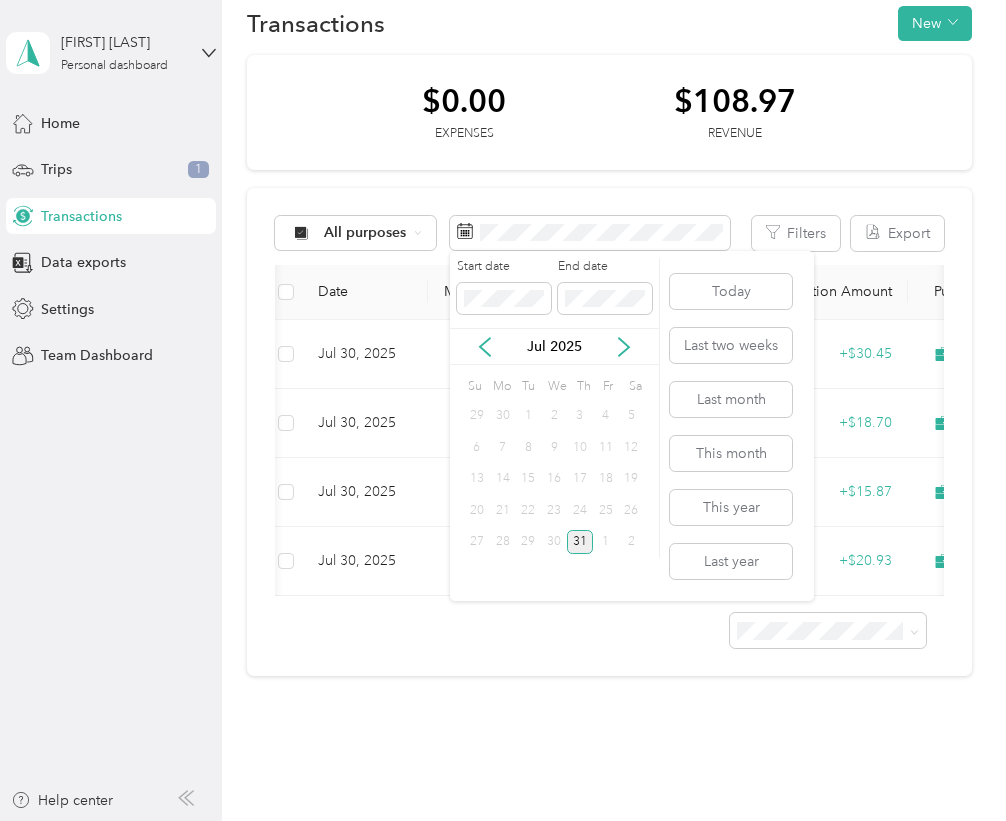 click on "31" at bounding box center (580, 542) 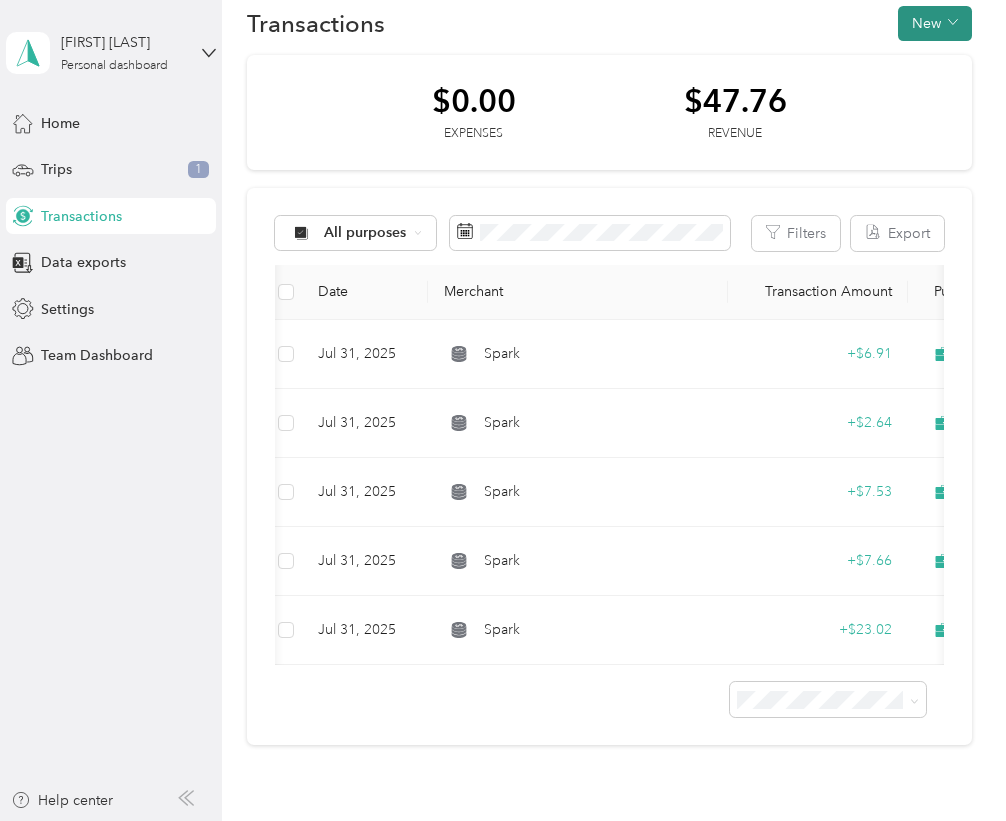 click on "New" at bounding box center (935, 23) 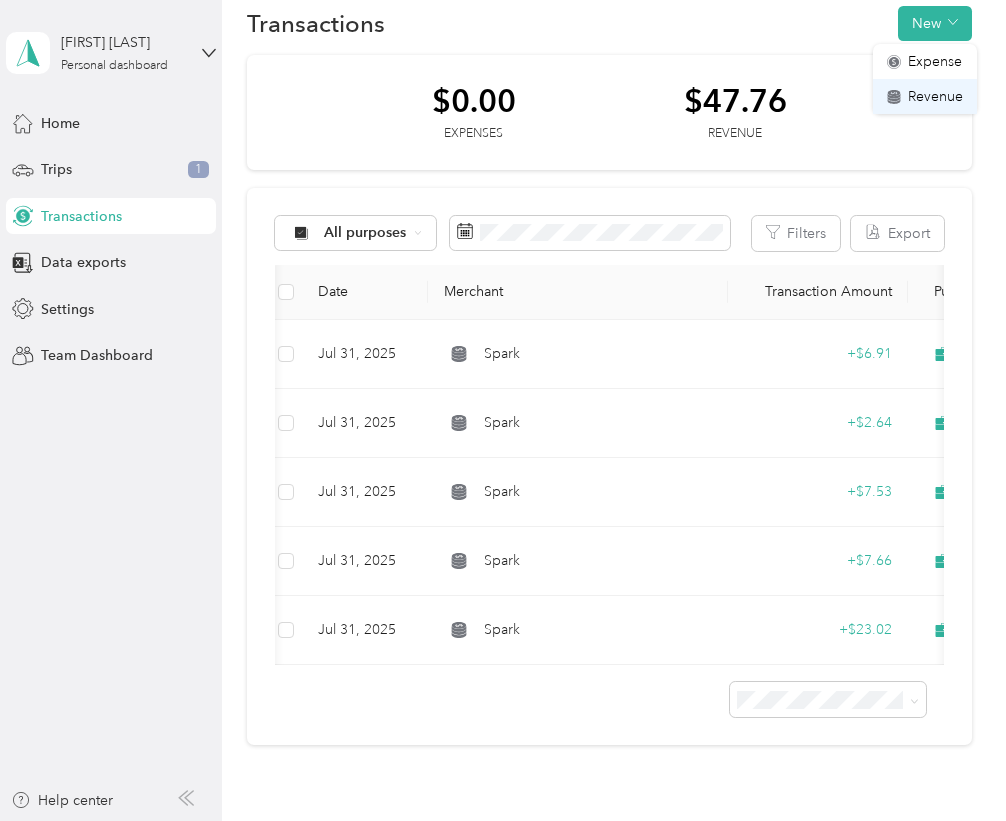 click on "Revenue" at bounding box center (925, 96) 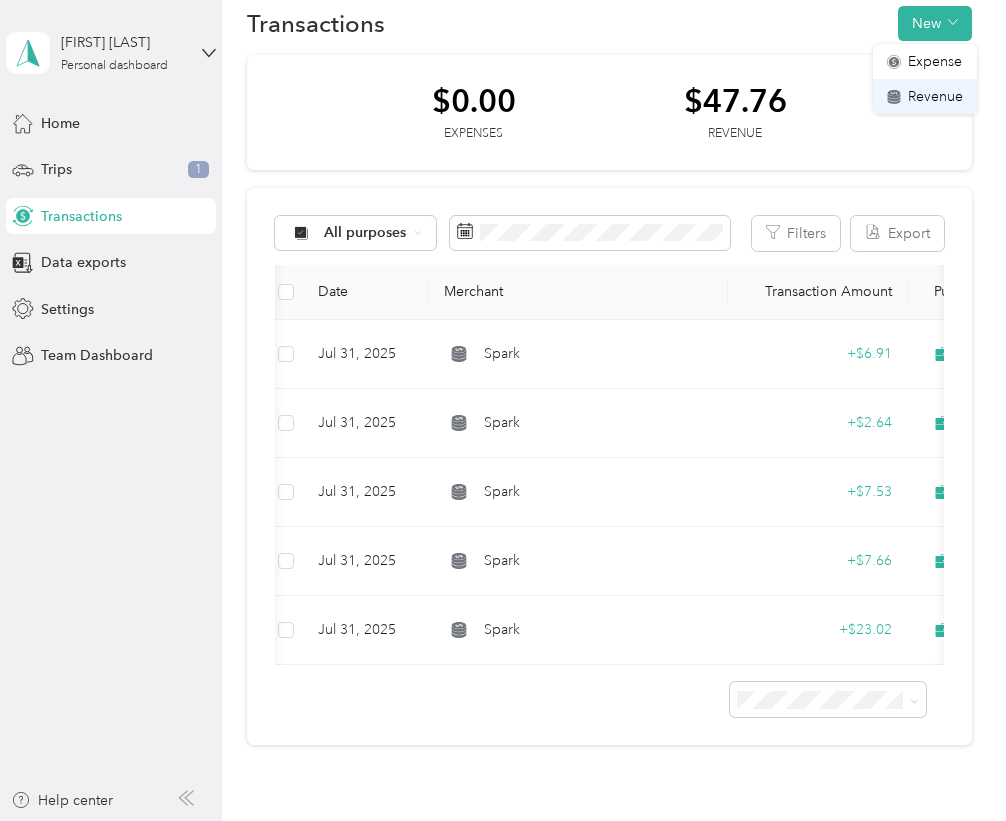 click on "Revenue" at bounding box center (925, 96) 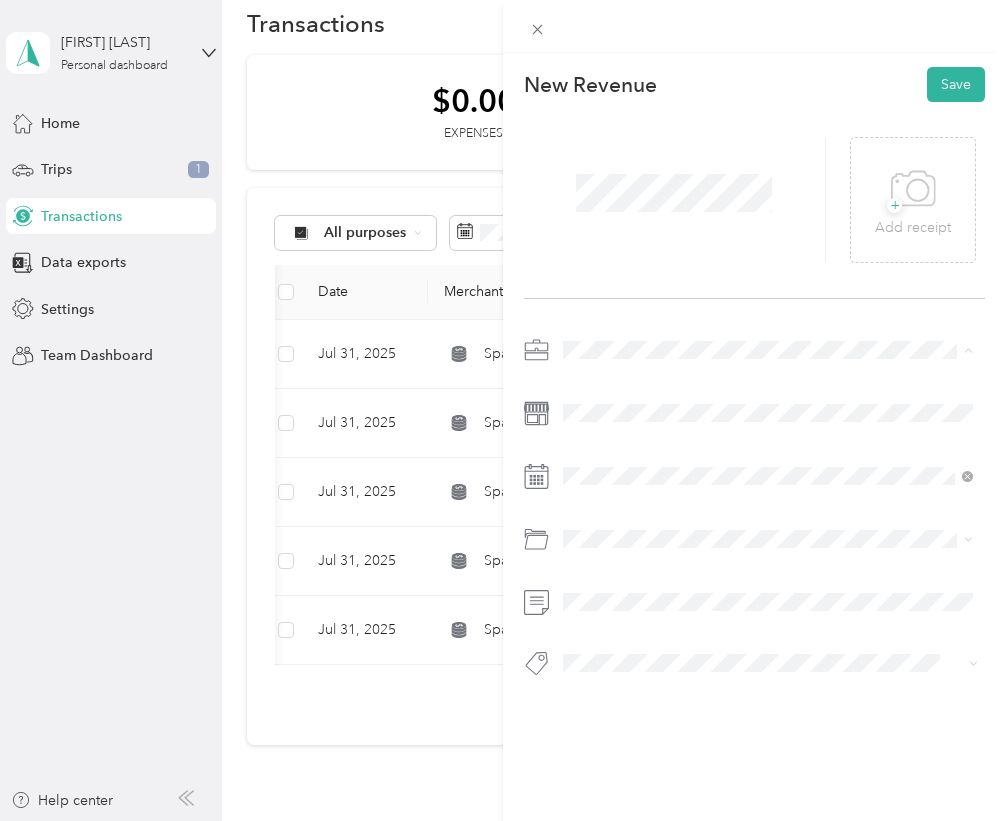 click on "Spark" at bounding box center [768, 455] 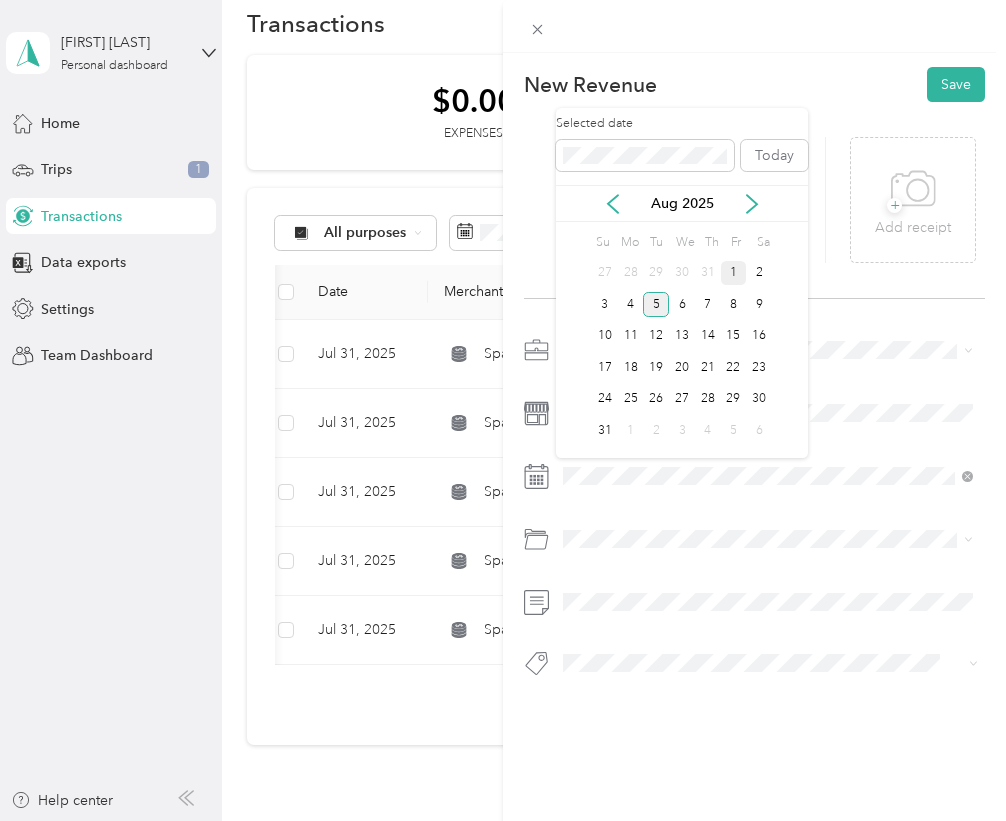 click on "1" at bounding box center [734, 273] 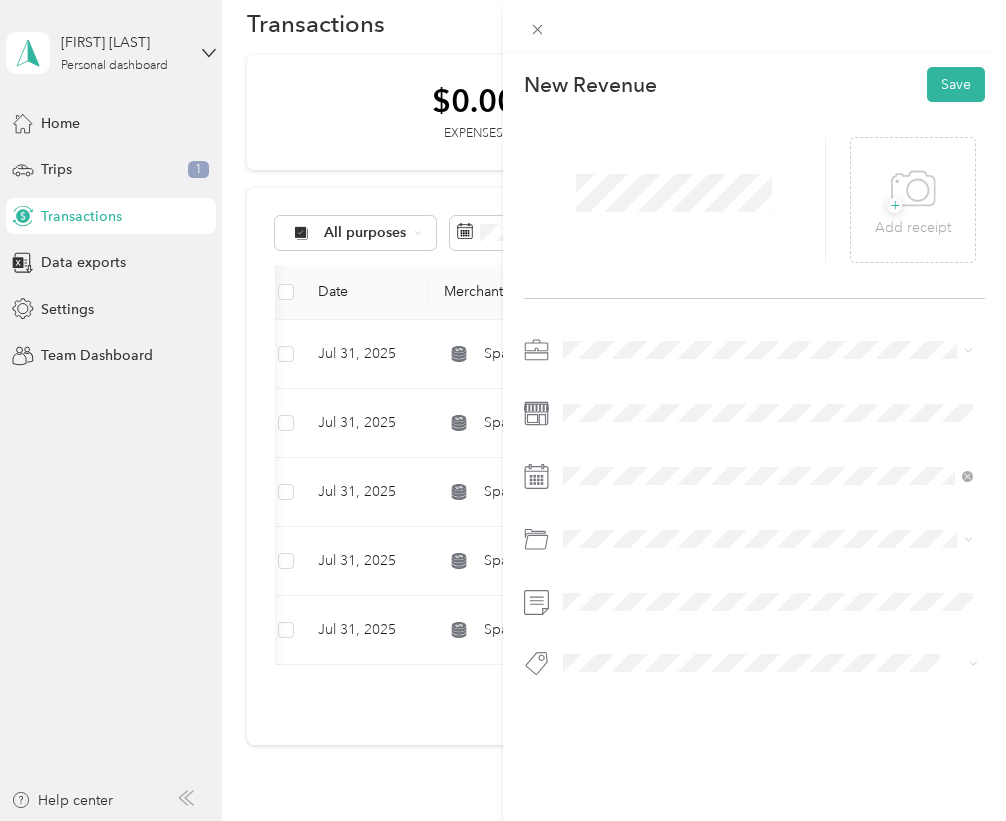 click on "Earnings" at bounding box center (608, 699) 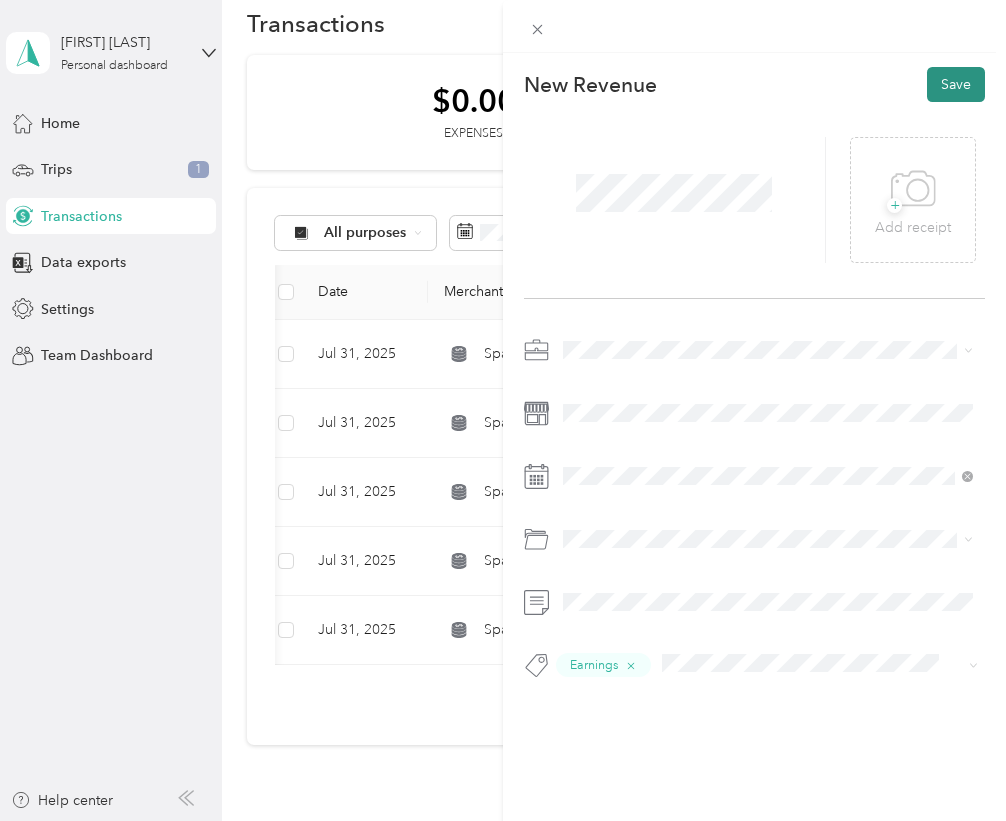 click on "Save" at bounding box center [956, 84] 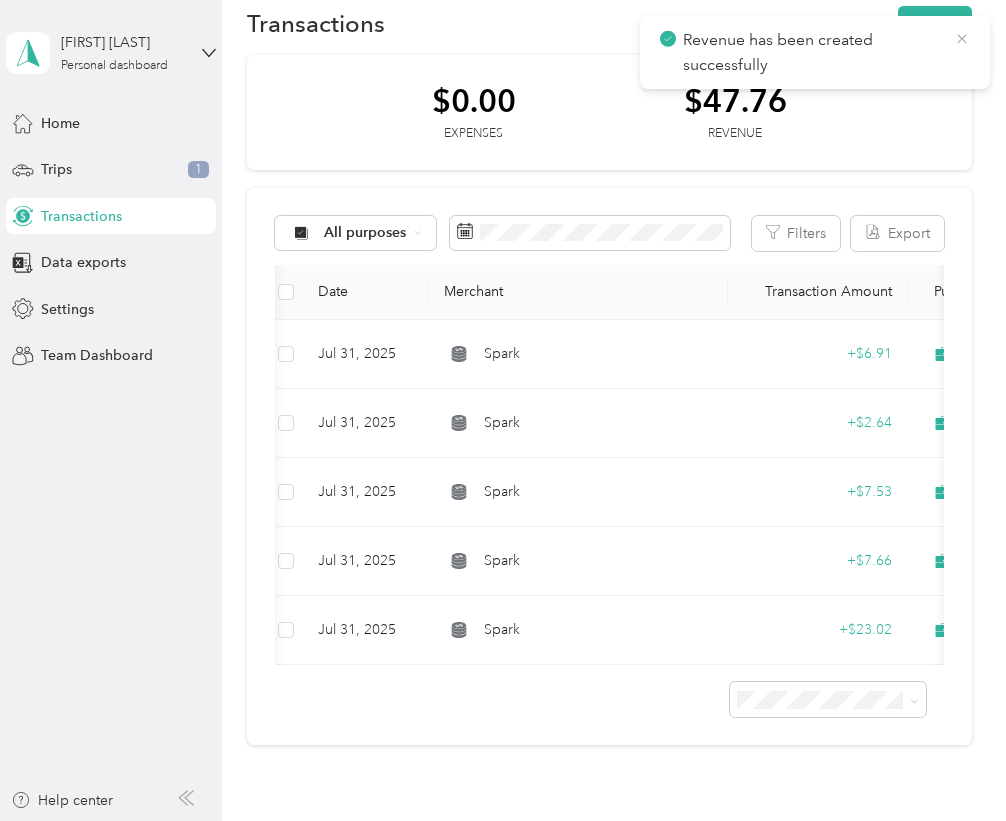 click 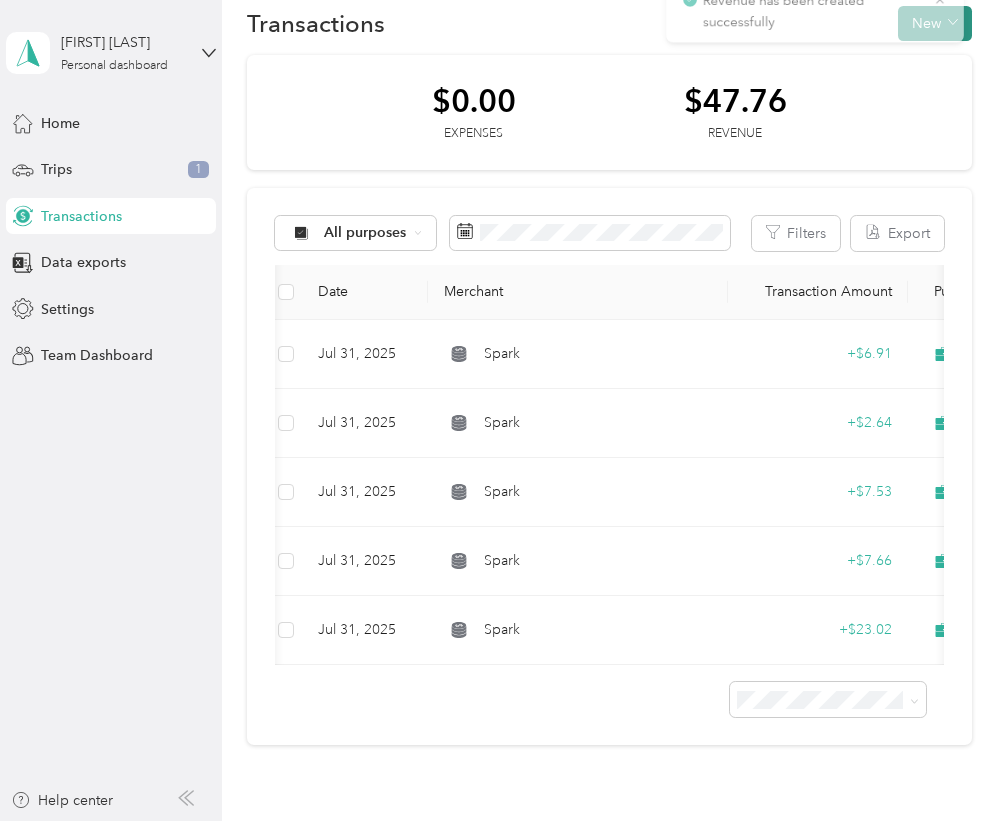click on "New" at bounding box center (935, 23) 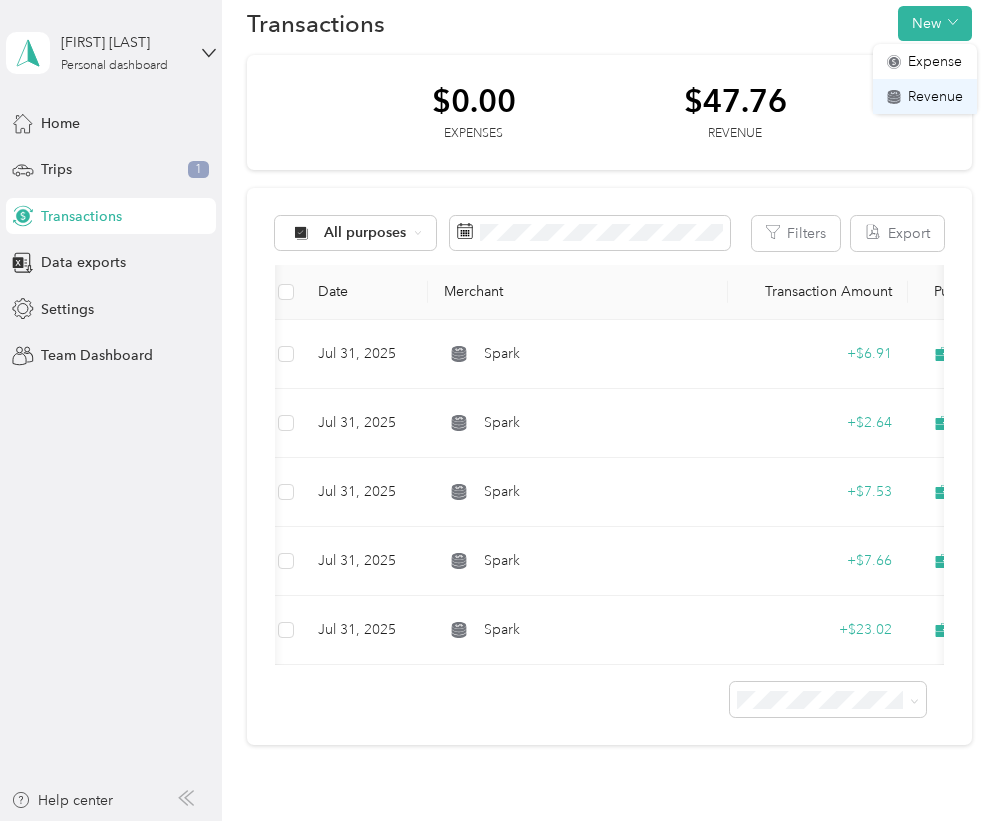 click on "Revenue" at bounding box center [935, 96] 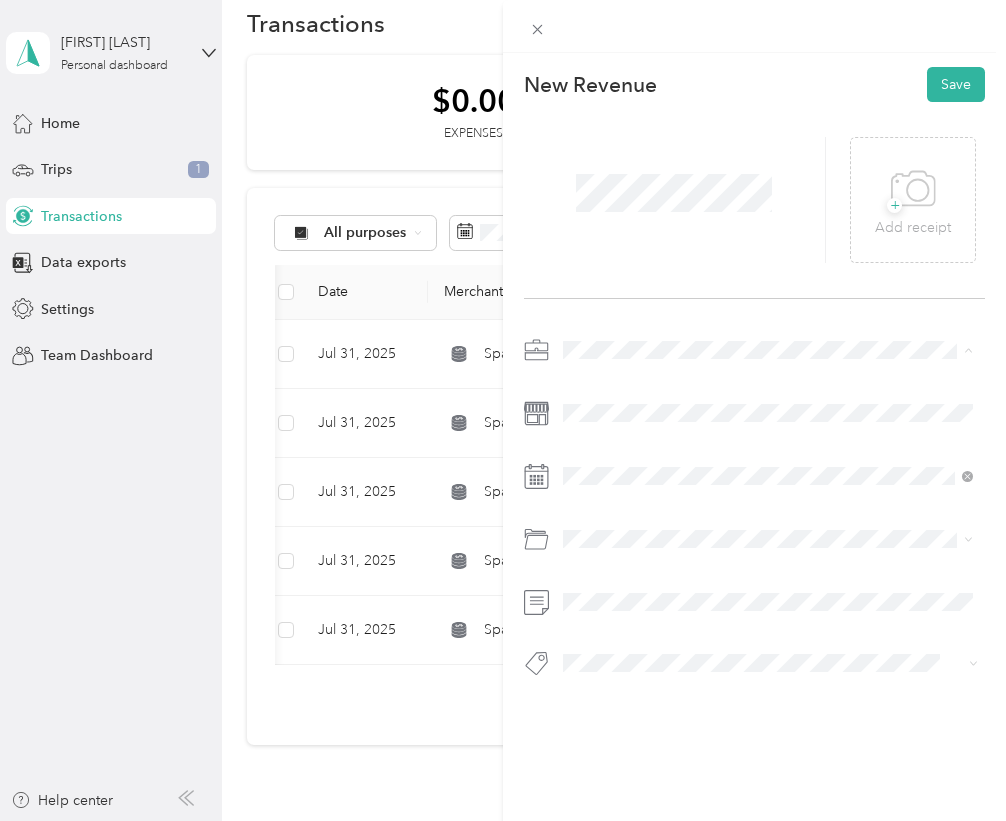 click on "Spark" at bounding box center [588, 455] 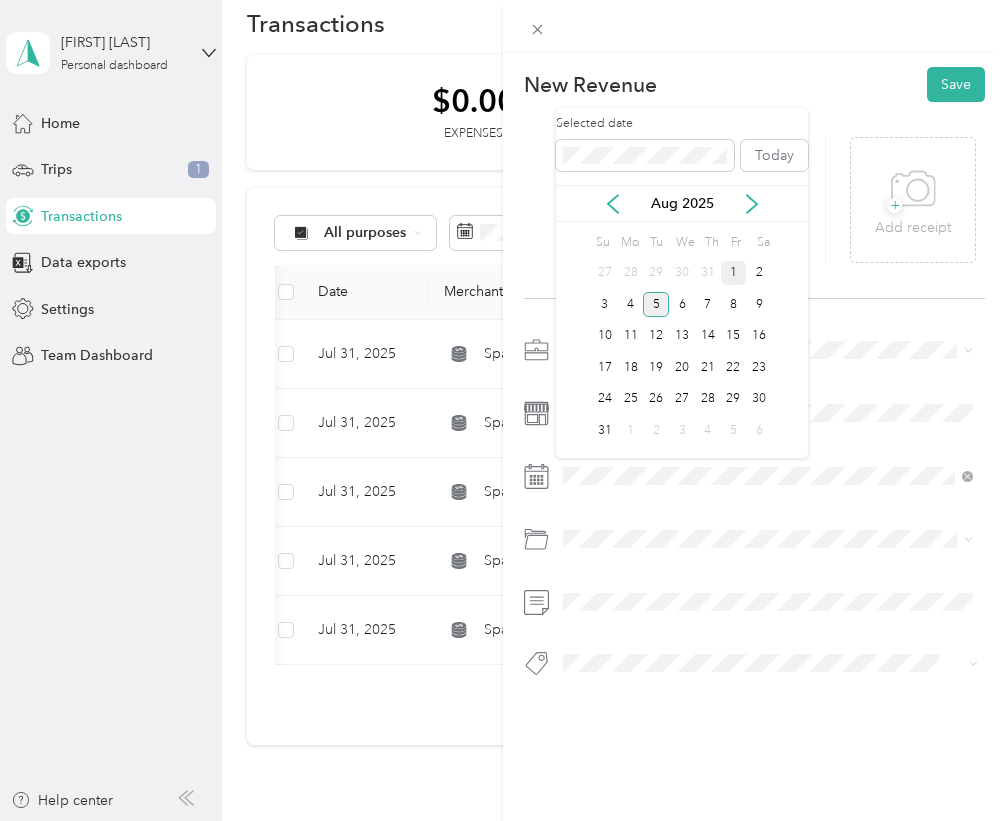 click on "1" at bounding box center (734, 273) 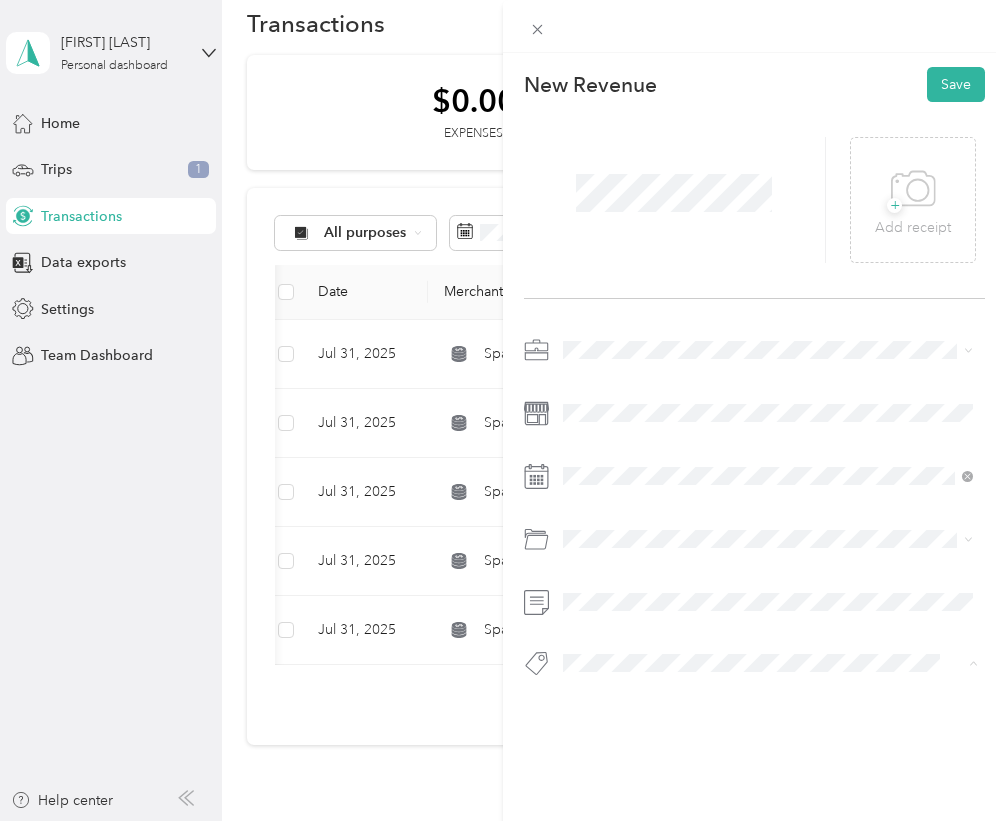 click on "Earnings" at bounding box center [608, 699] 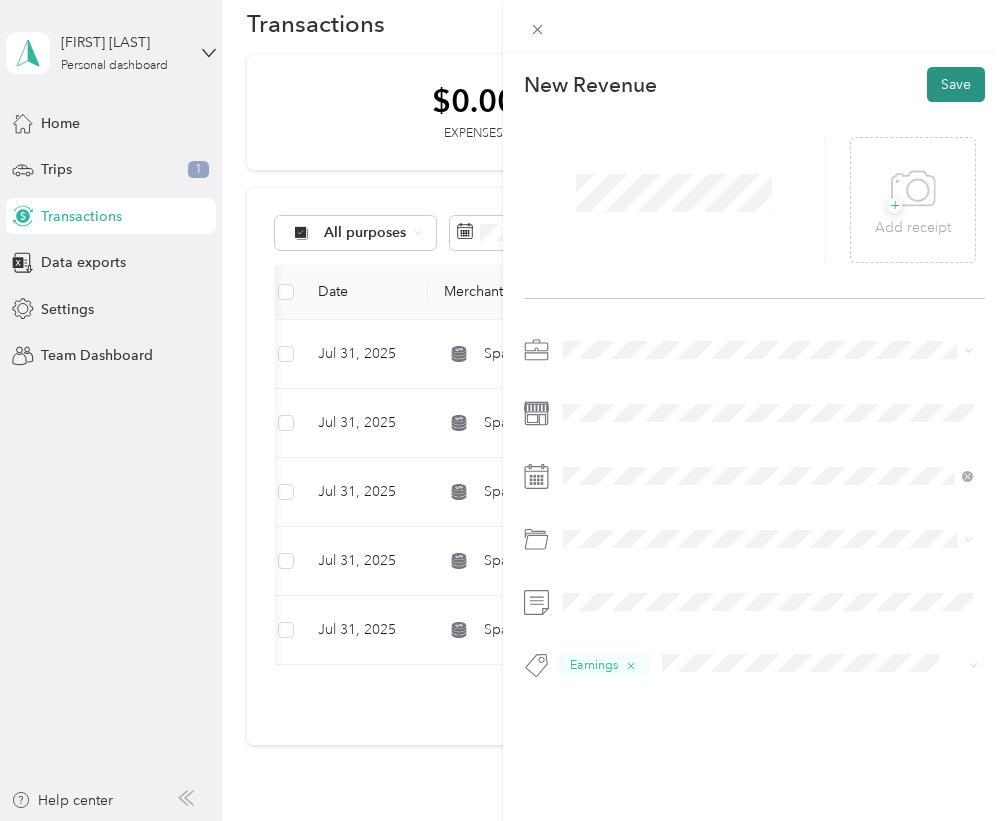 click on "Save" at bounding box center [956, 84] 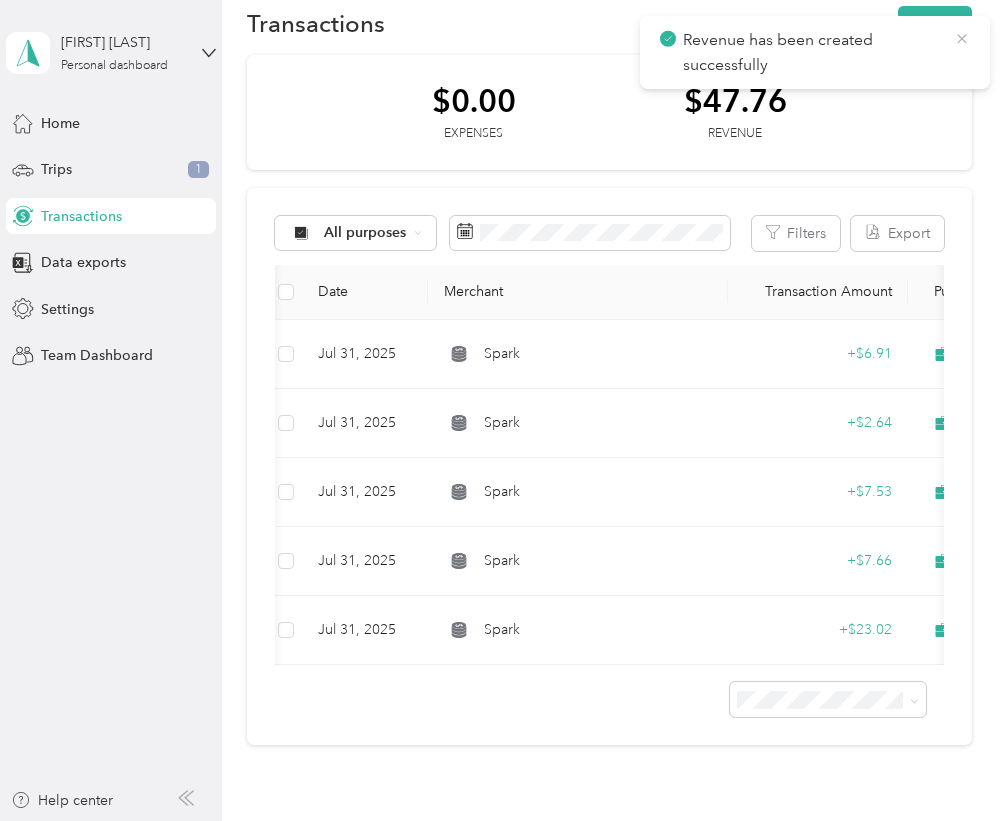 click 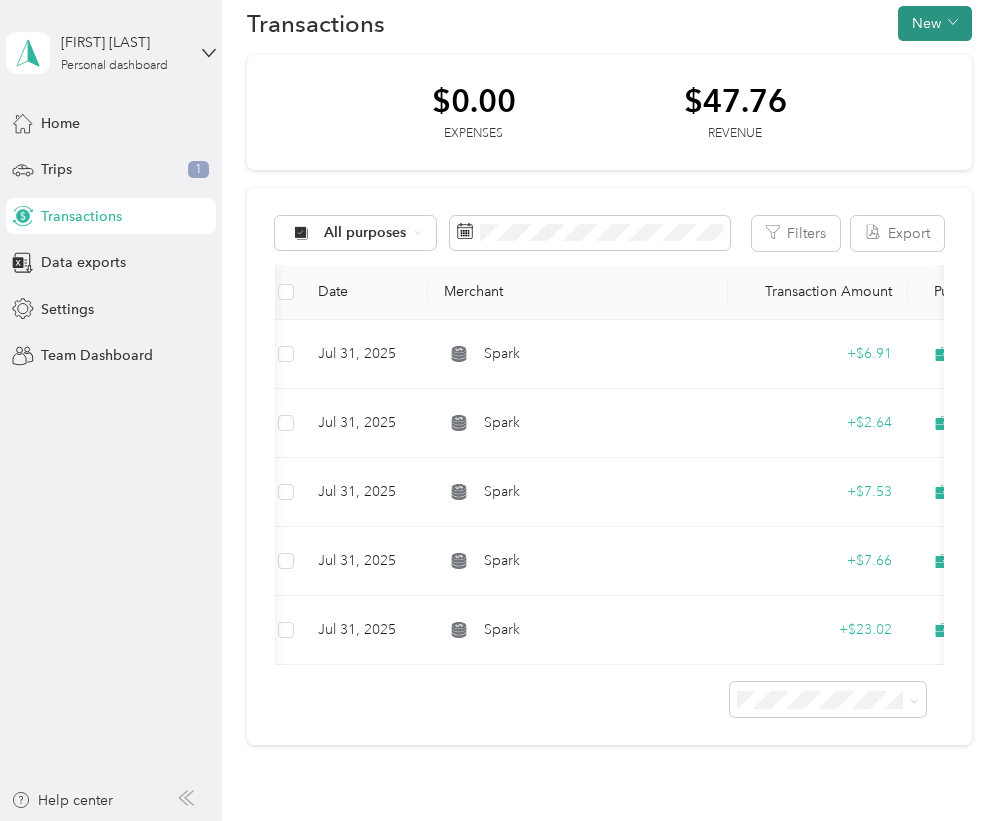 click on "New" at bounding box center (935, 23) 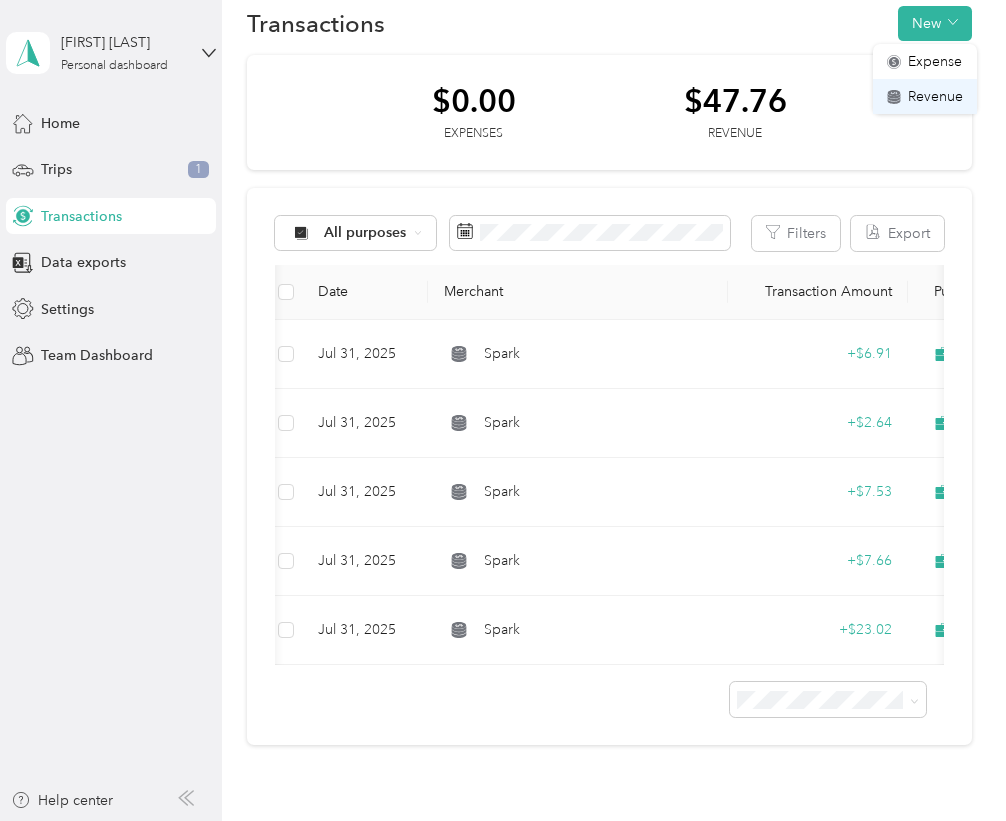 click on "Revenue" at bounding box center [935, 96] 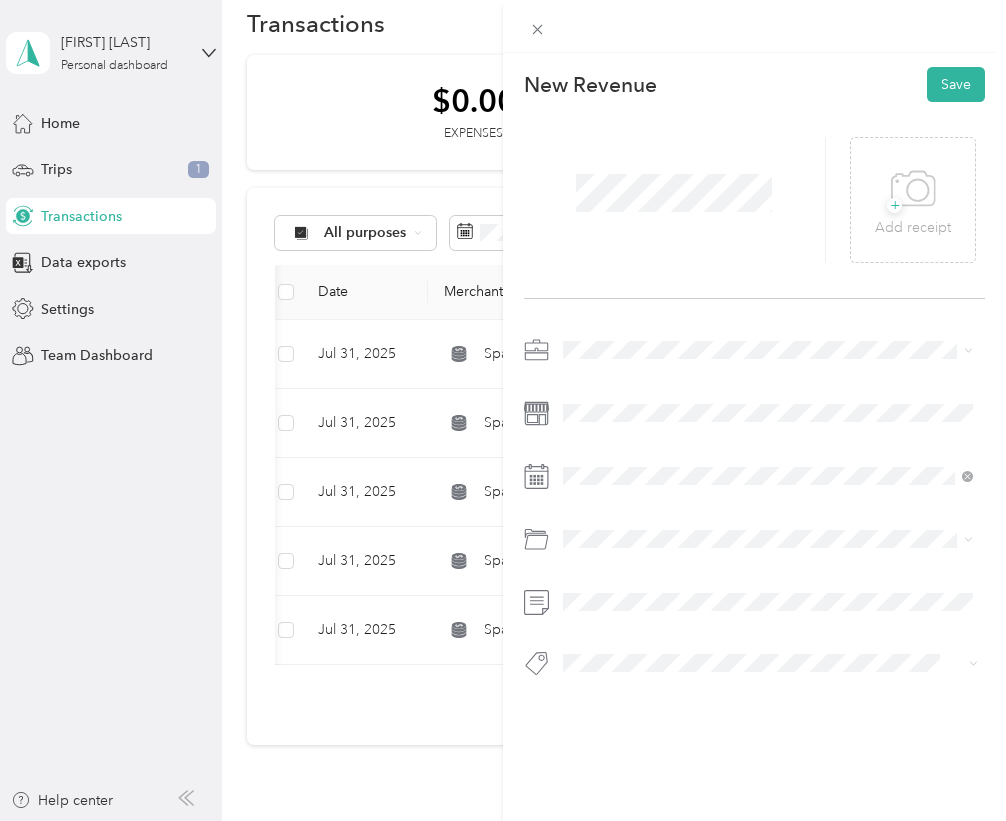 click at bounding box center (770, 350) 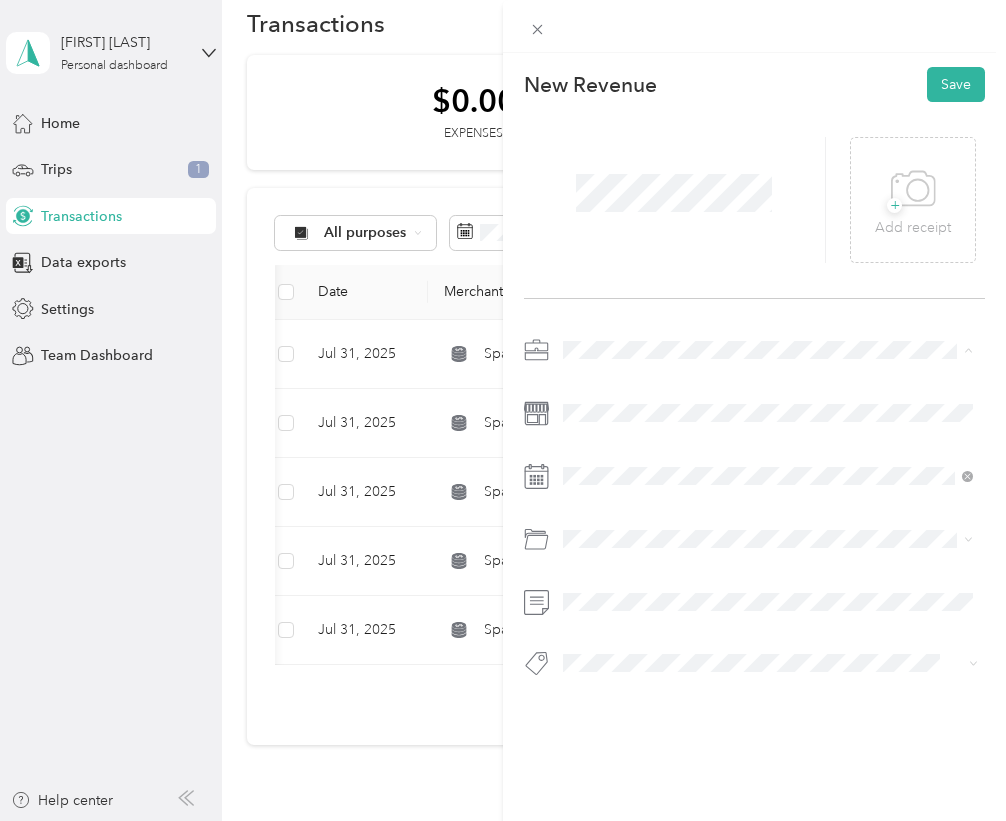 click on "Spark" at bounding box center (588, 455) 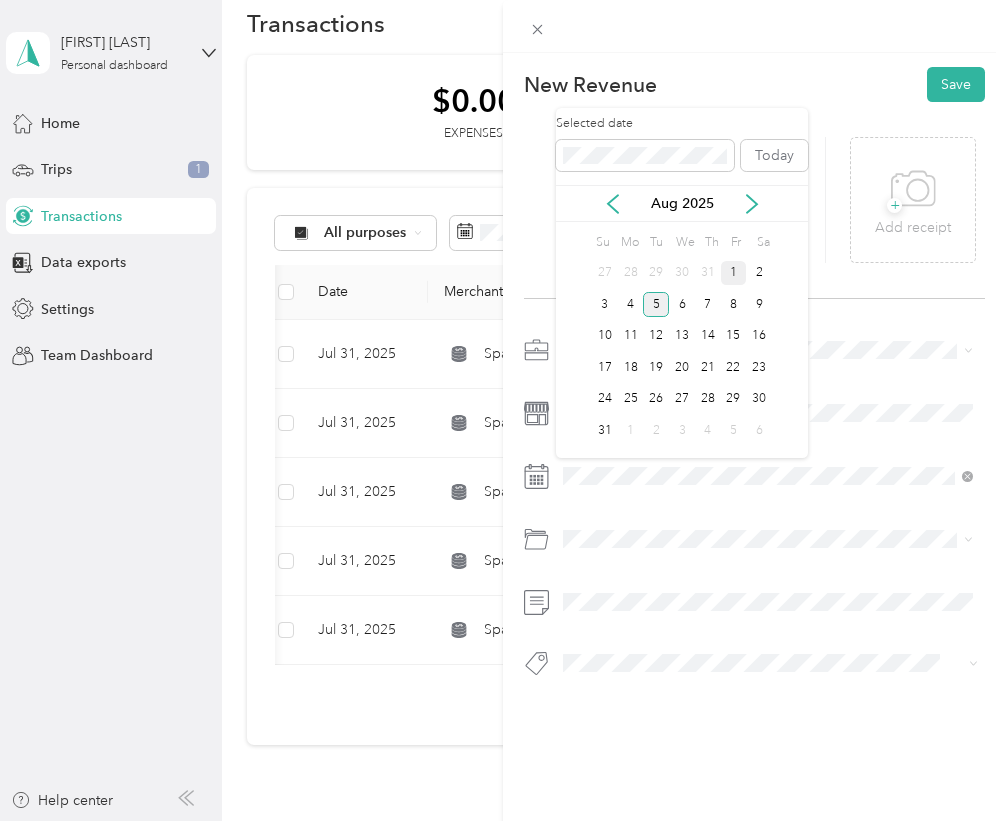 click on "1" at bounding box center [734, 273] 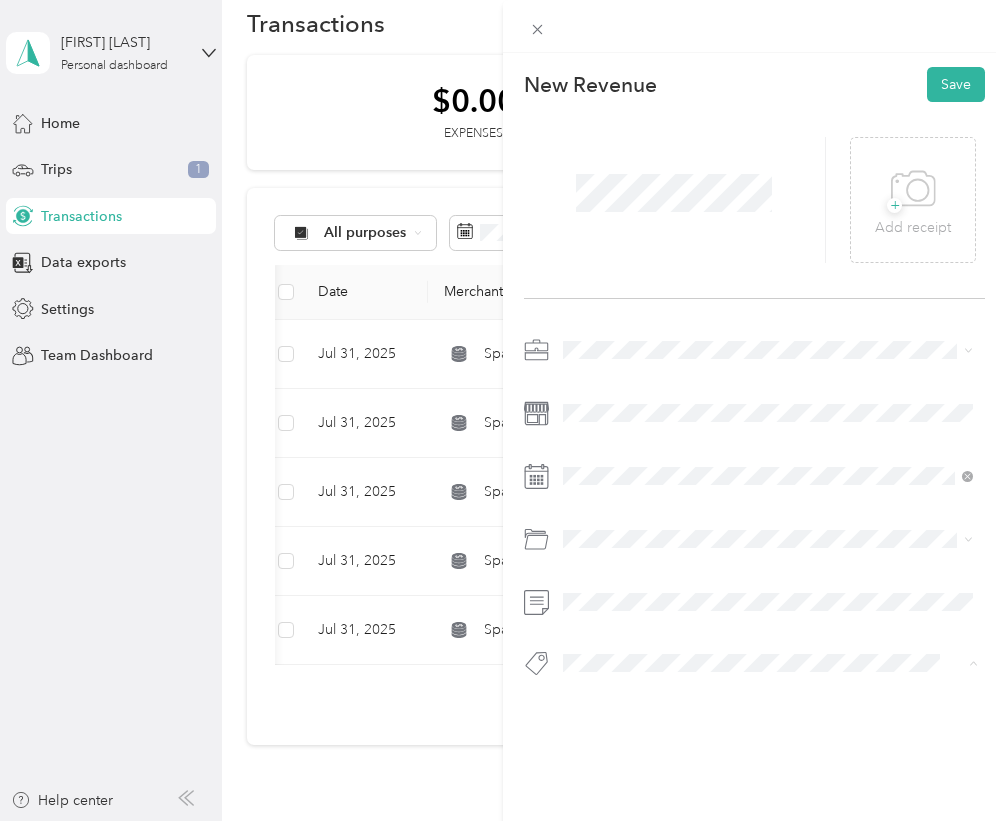 click on "Earnings" at bounding box center [608, 699] 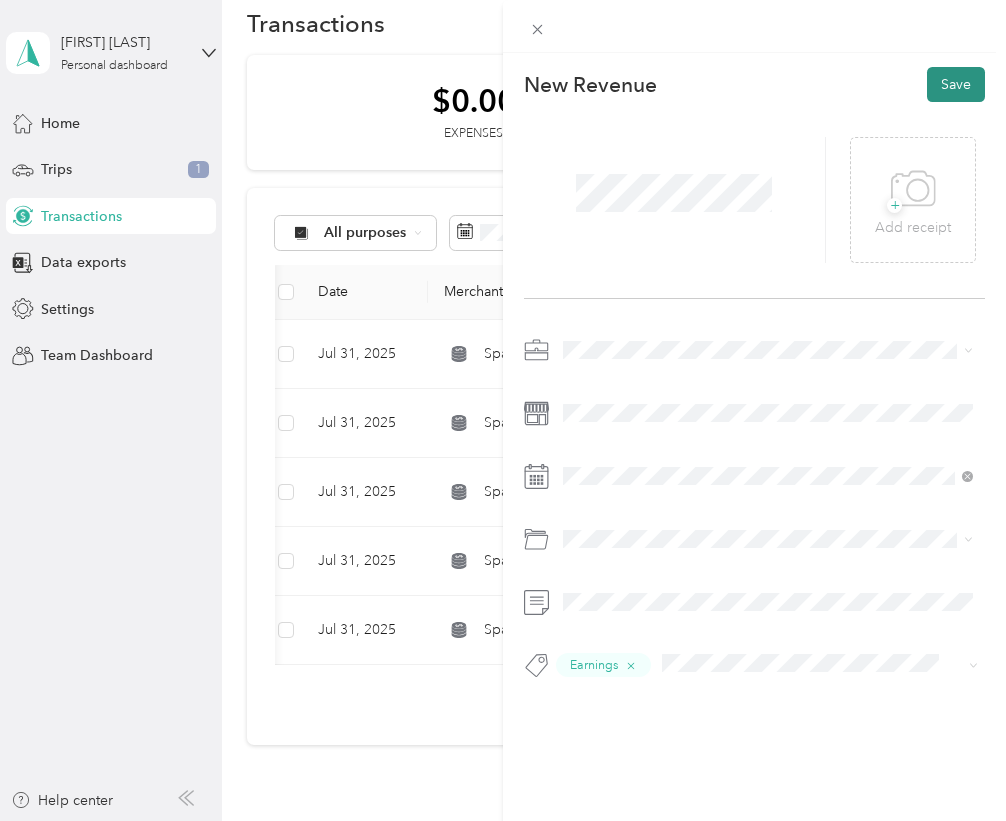 click on "Save" at bounding box center [956, 84] 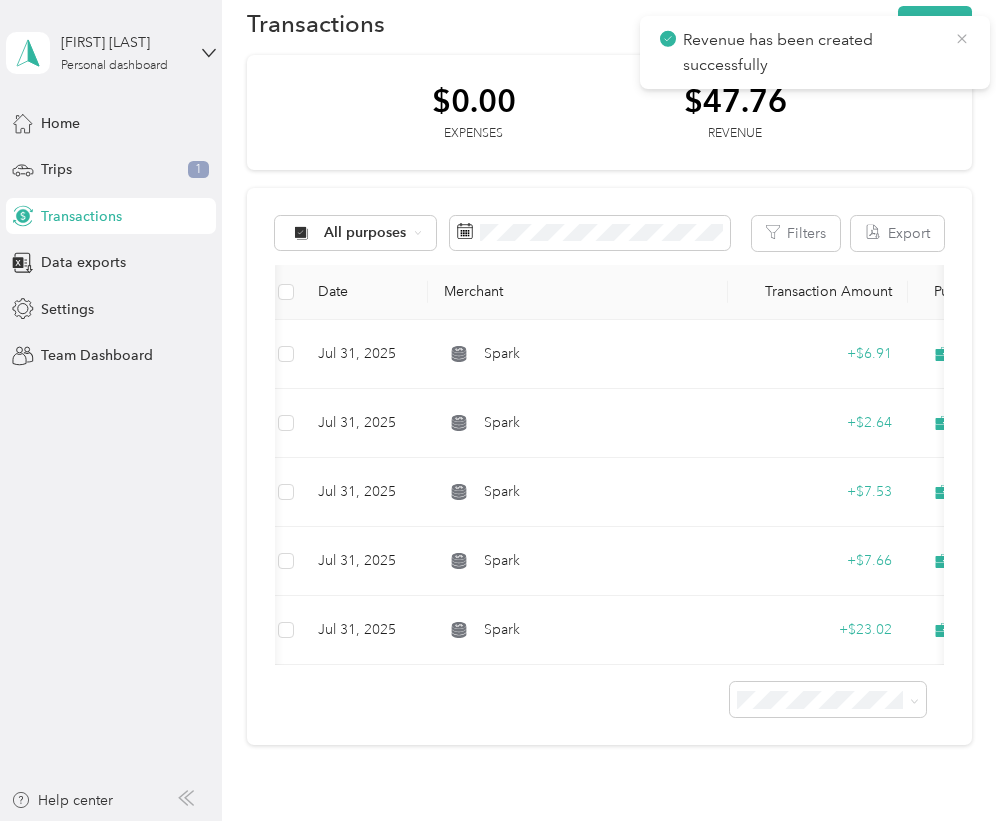 click 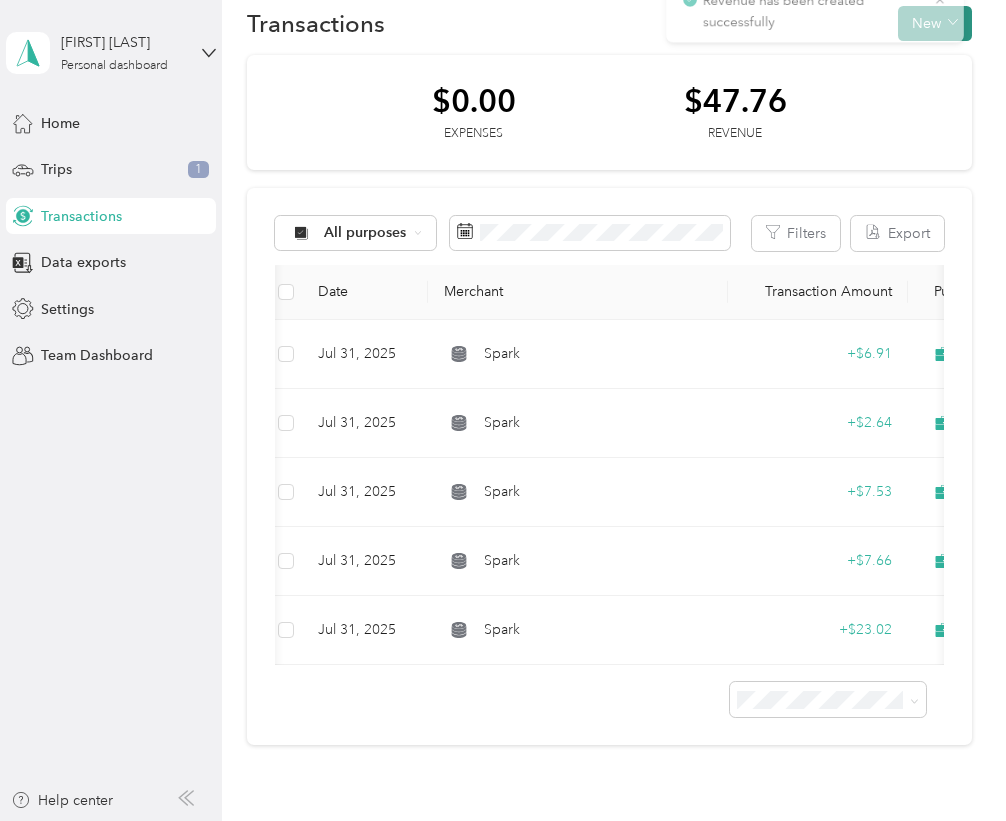 click on "New" at bounding box center (935, 23) 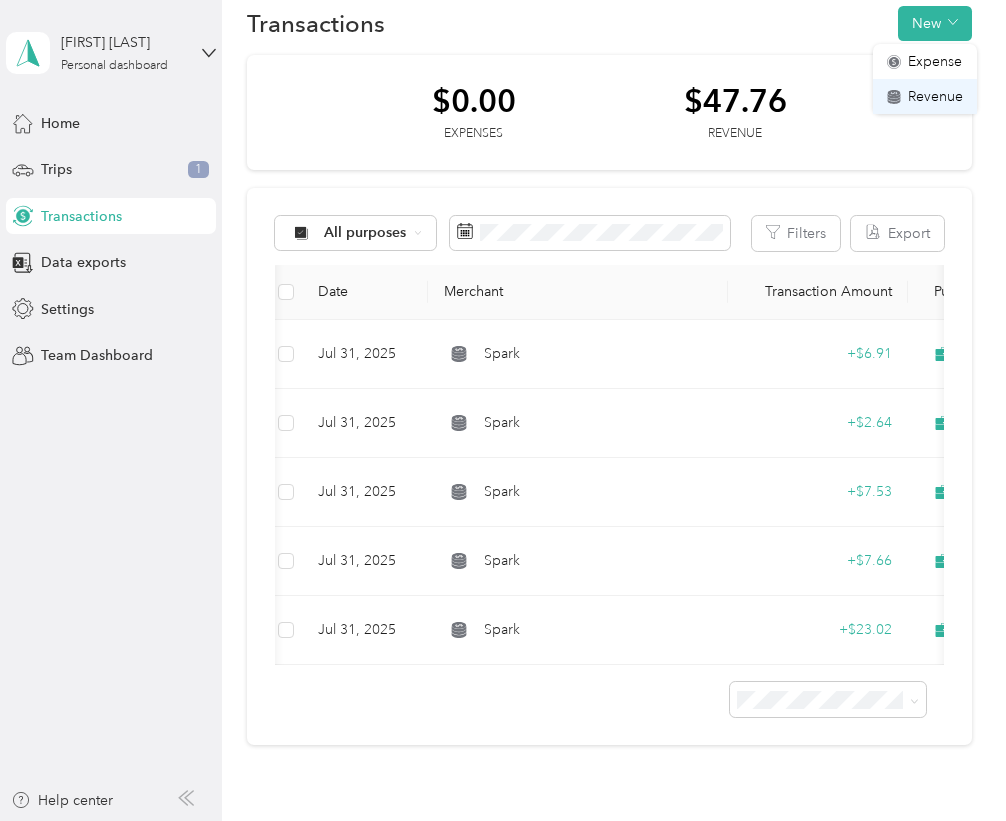 click on "Revenue" at bounding box center [935, 96] 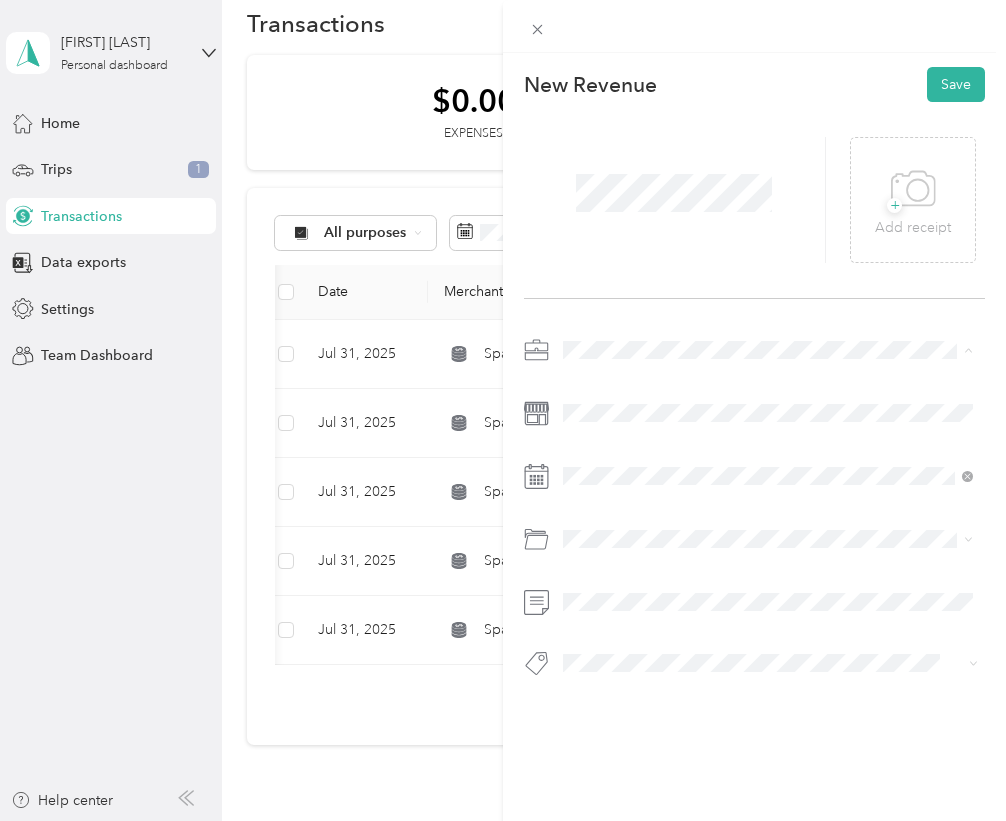 click on "Spark" at bounding box center (768, 455) 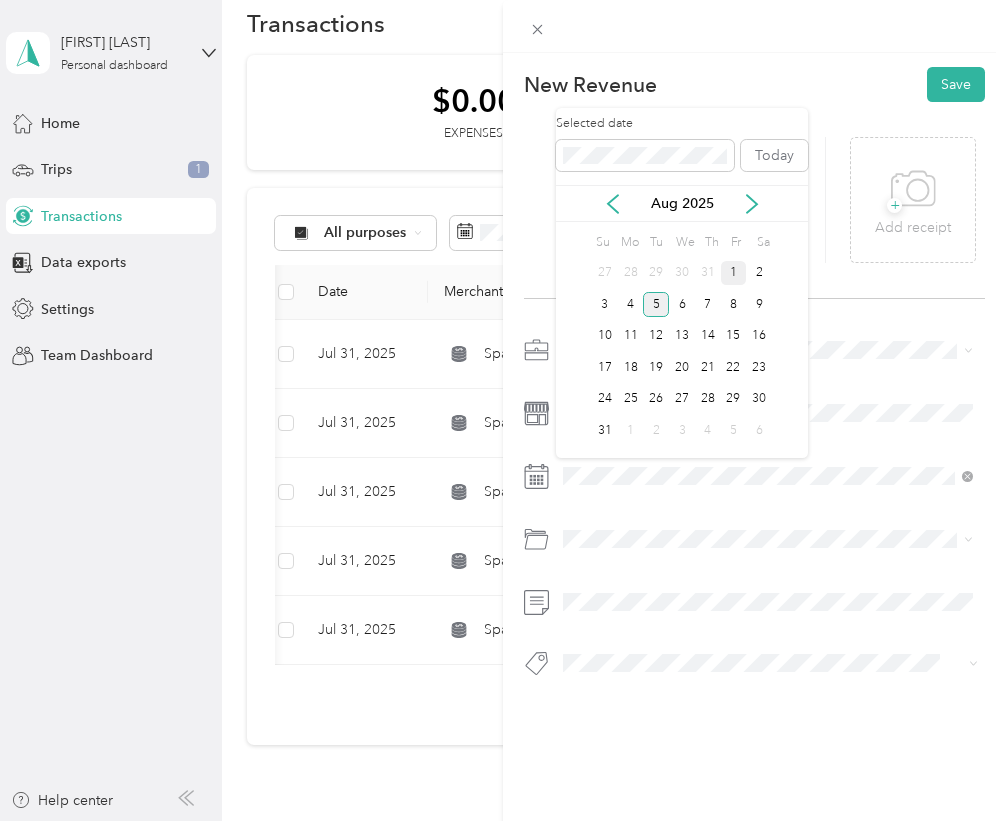 click on "1" at bounding box center [734, 273] 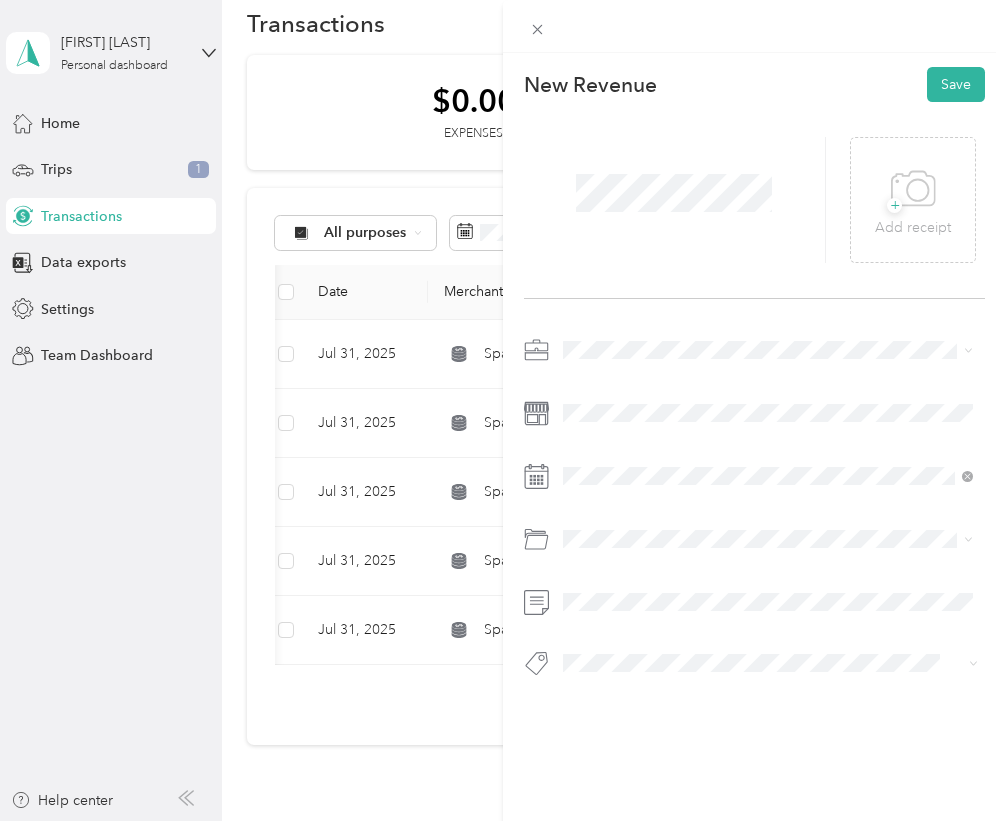 click on "Earnings" at bounding box center [608, 697] 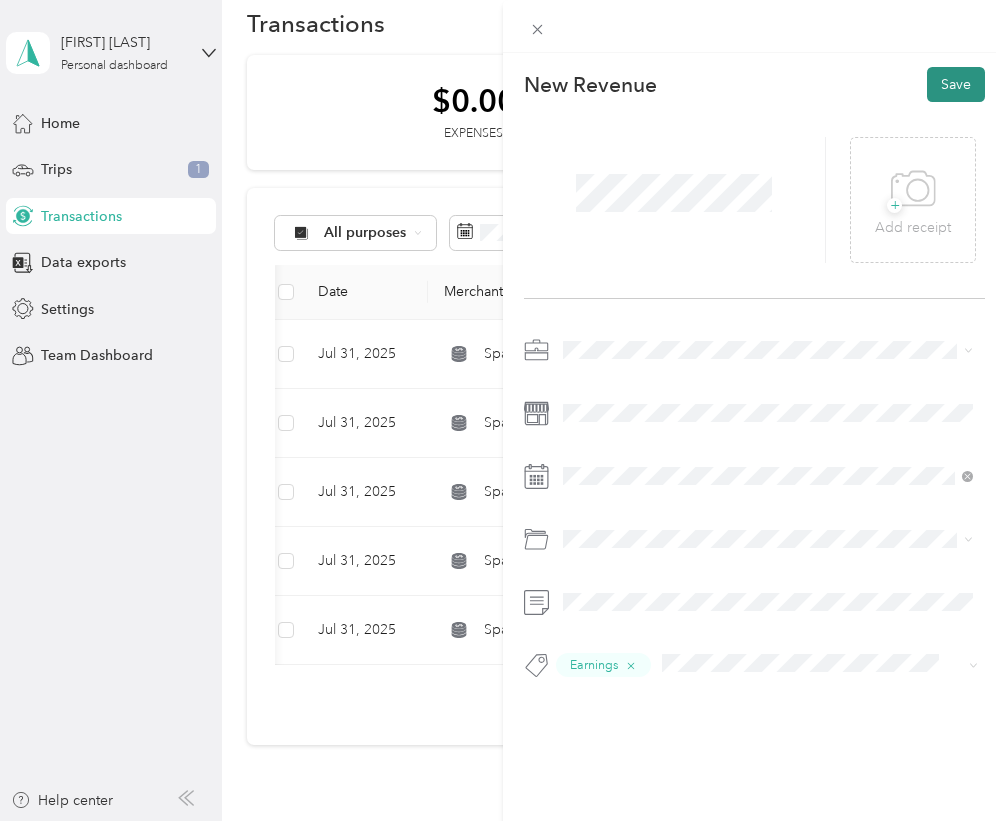 click on "Save" at bounding box center (956, 84) 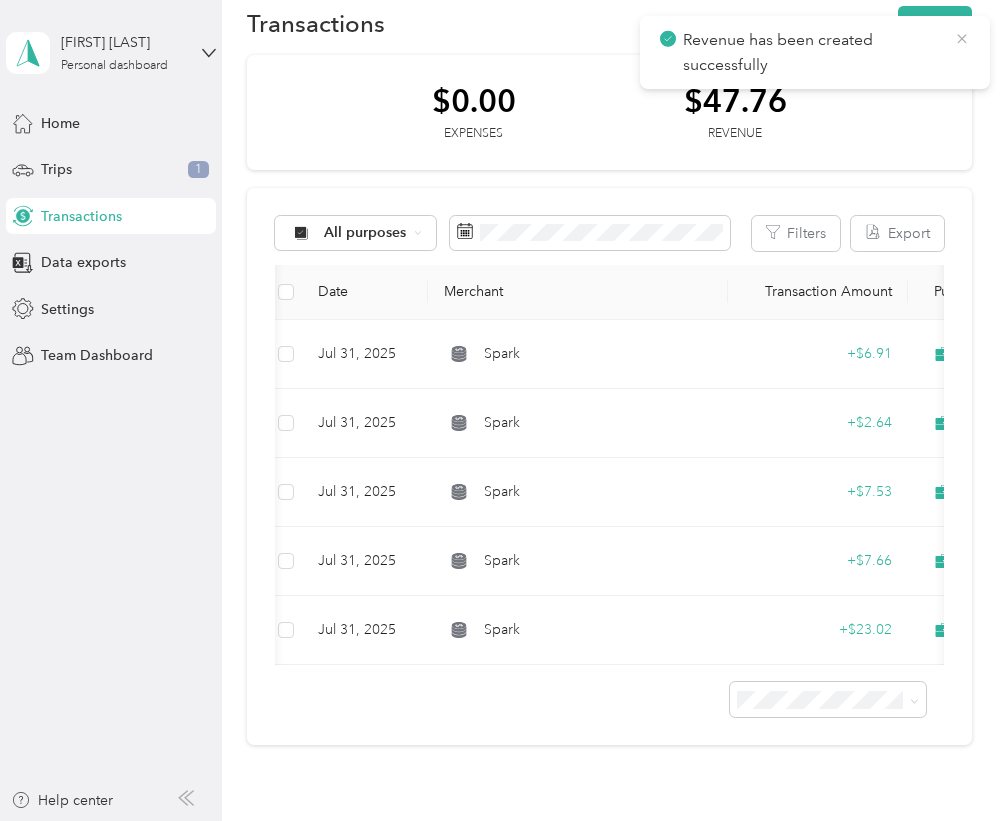 click 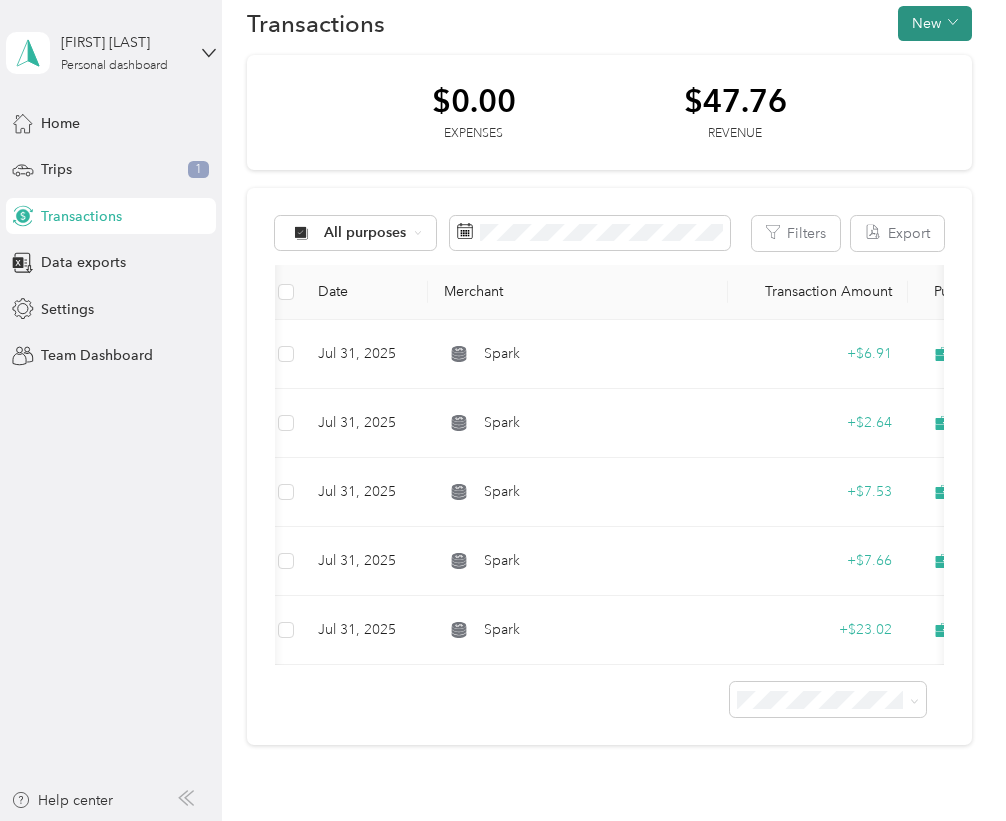 click on "New" at bounding box center (935, 23) 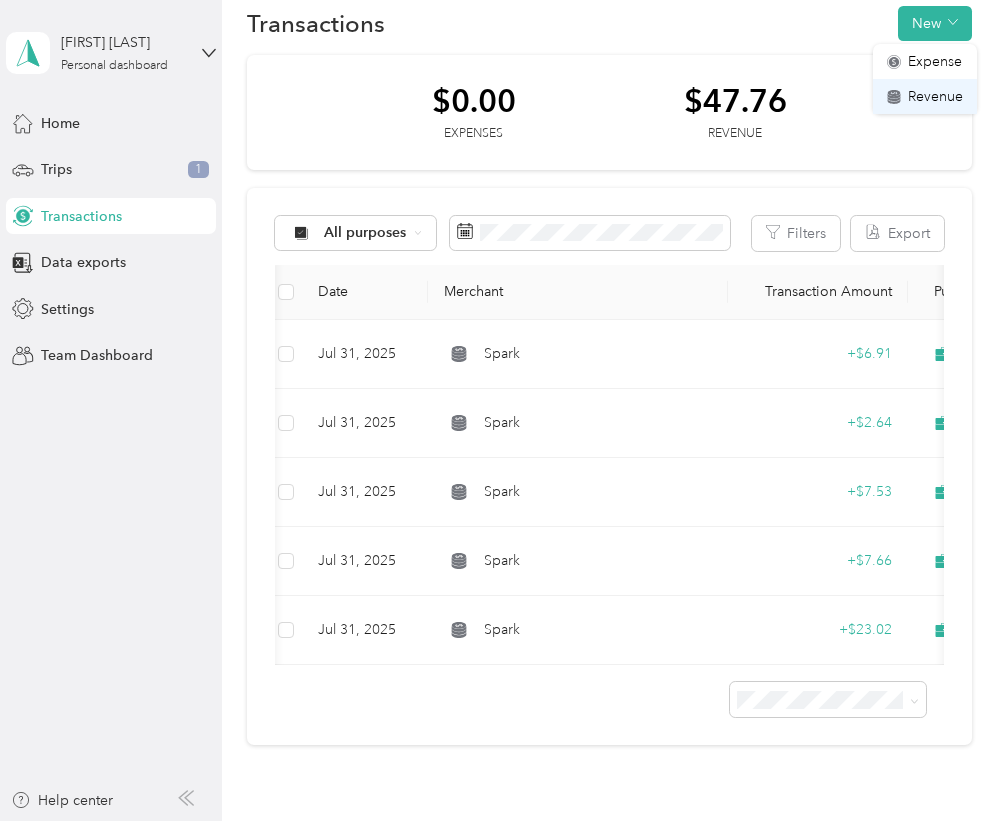 click on "Revenue" at bounding box center [935, 96] 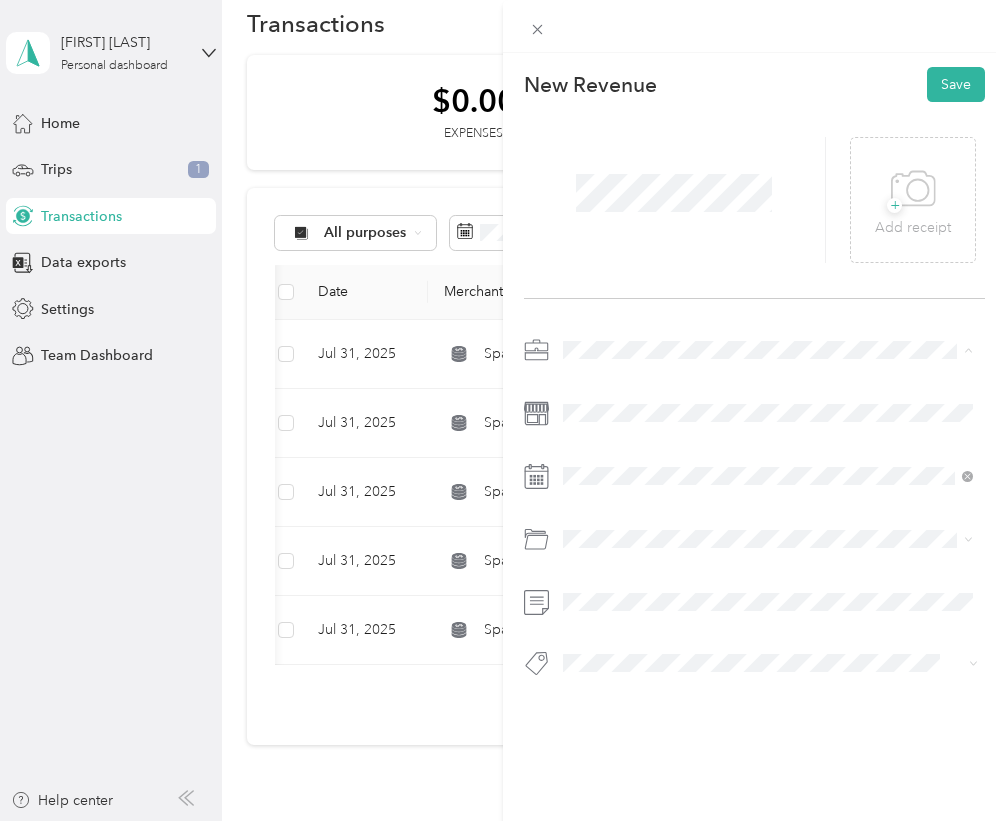 click on "Spark" at bounding box center (588, 455) 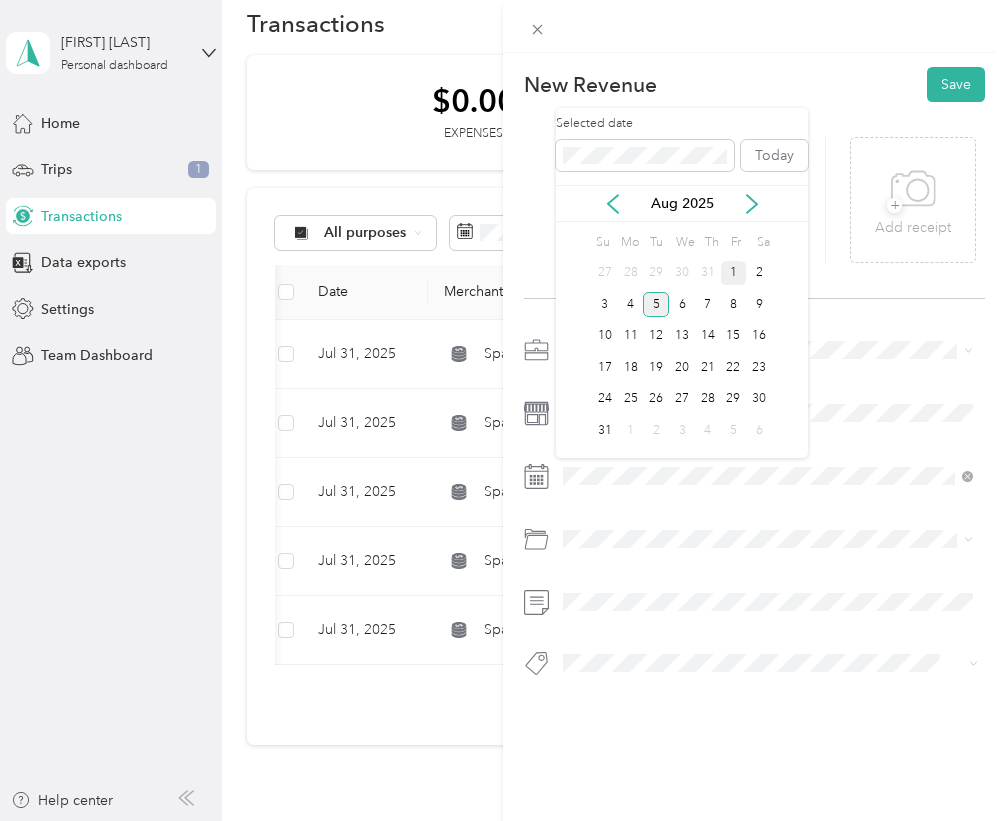 click on "1" at bounding box center [734, 273] 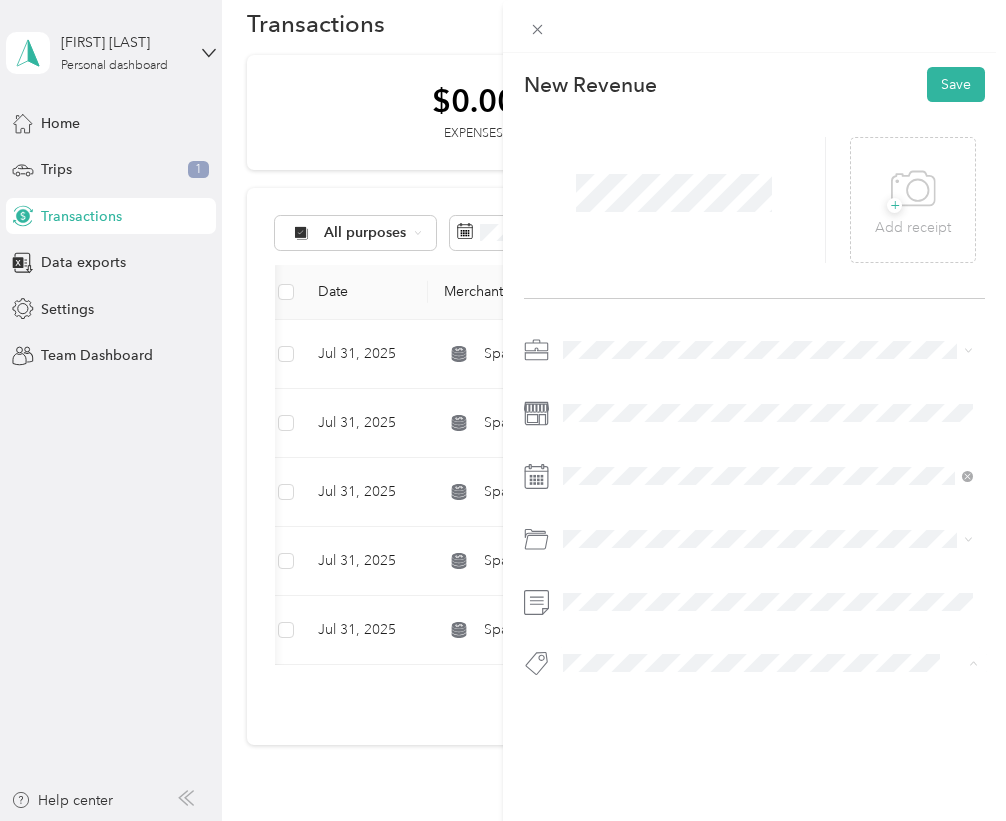click on "Earnings" at bounding box center [608, 699] 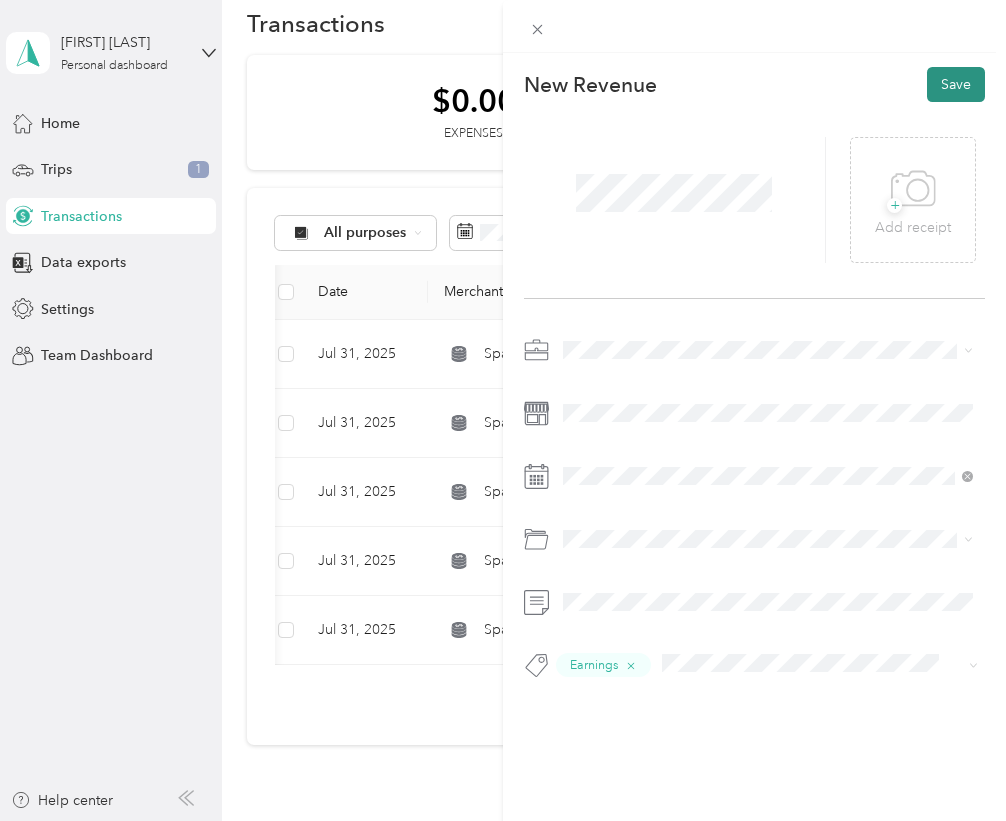 click on "Save" at bounding box center [956, 84] 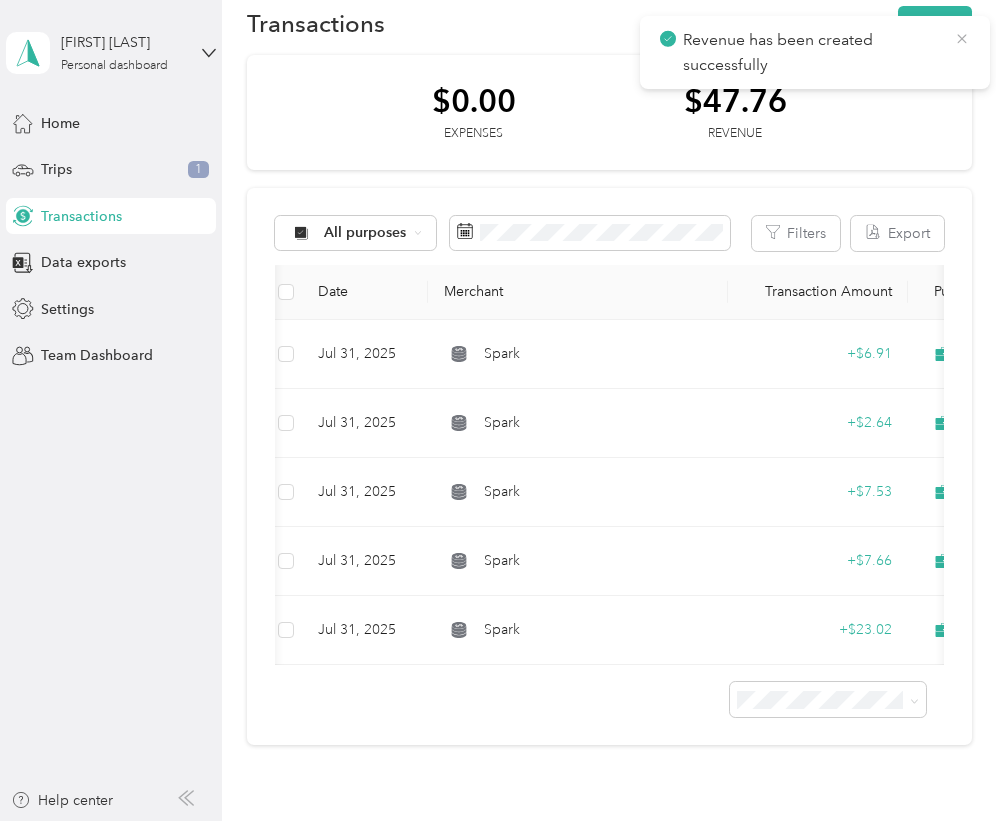 click 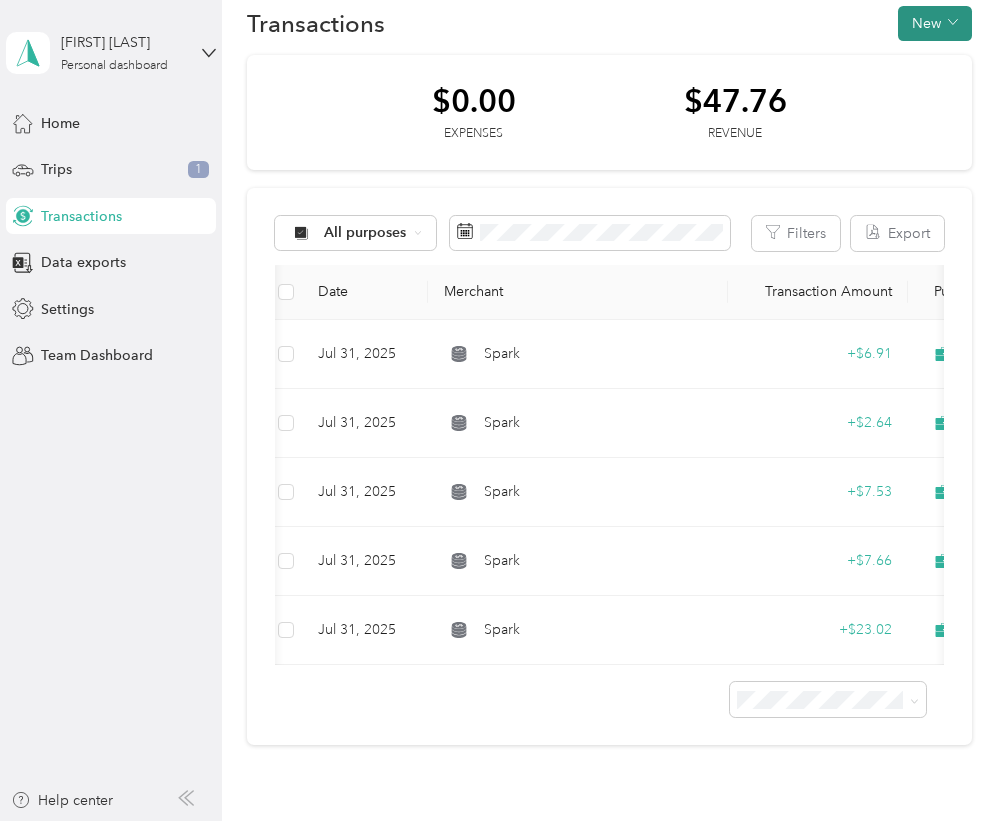 click on "New" at bounding box center [935, 23] 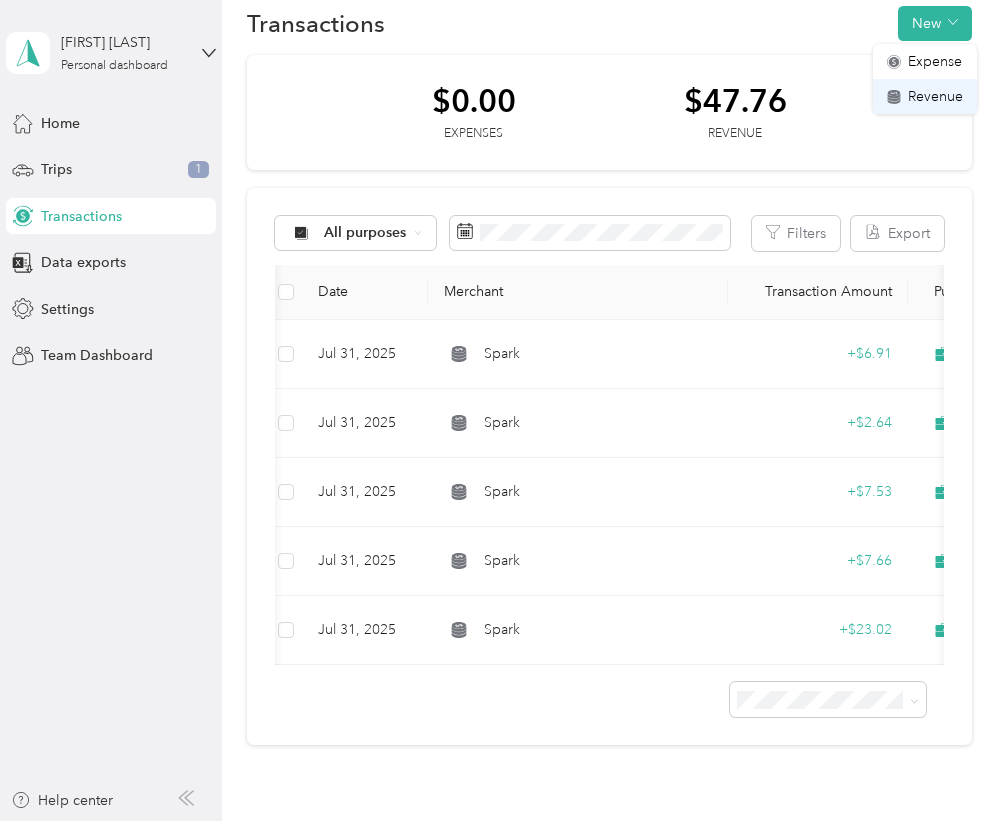 click 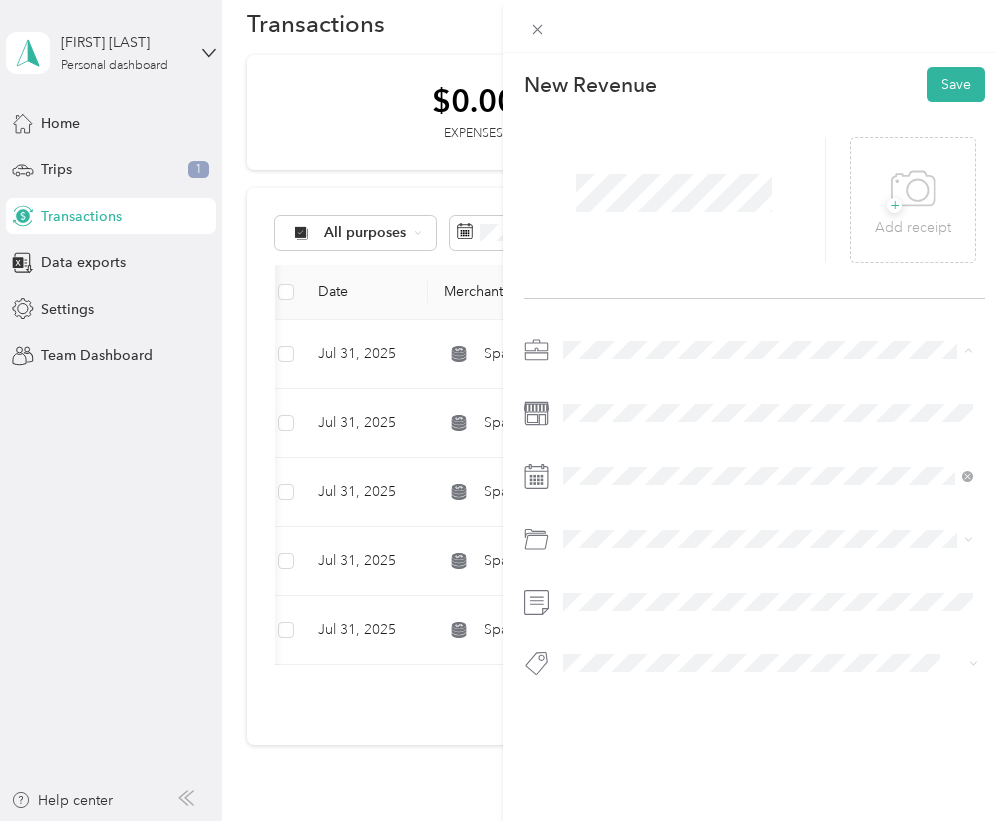 click on "Spark" at bounding box center (768, 455) 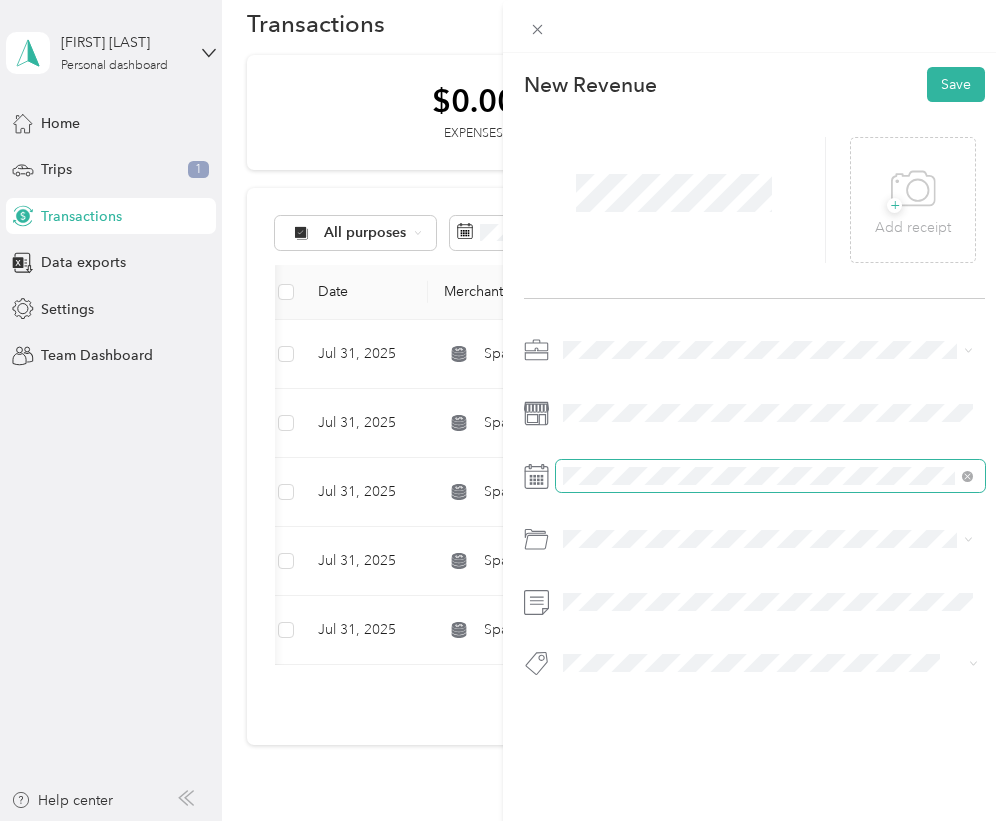 click at bounding box center (770, 476) 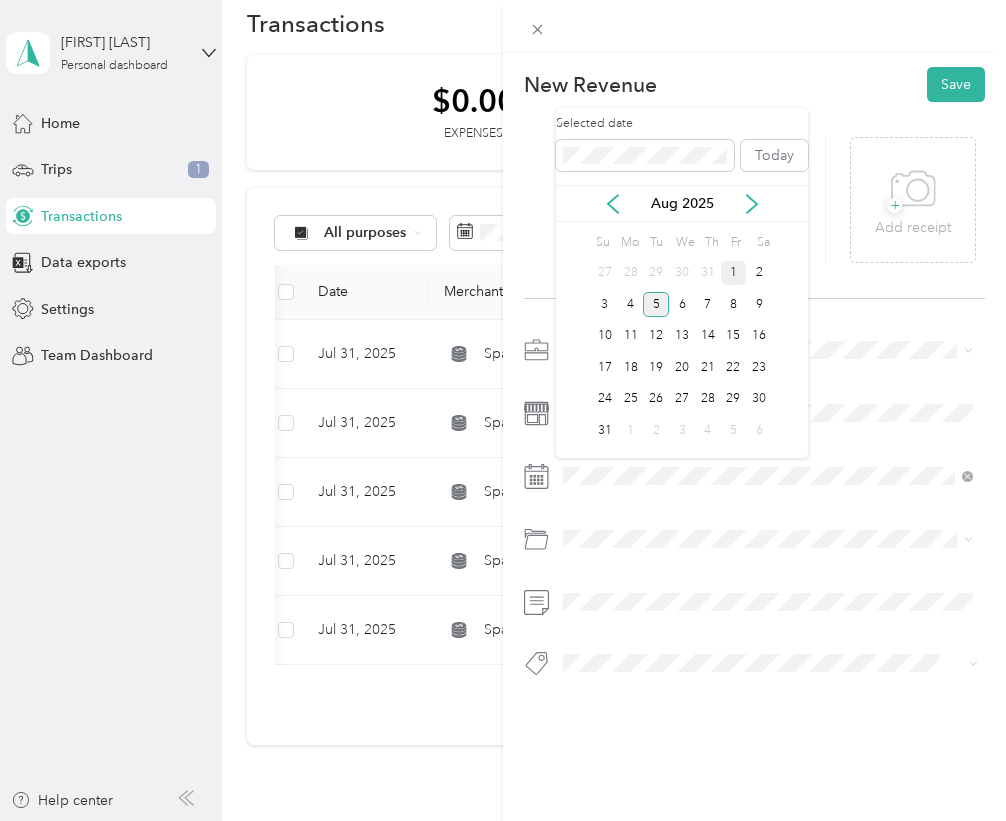 click on "1" at bounding box center [734, 273] 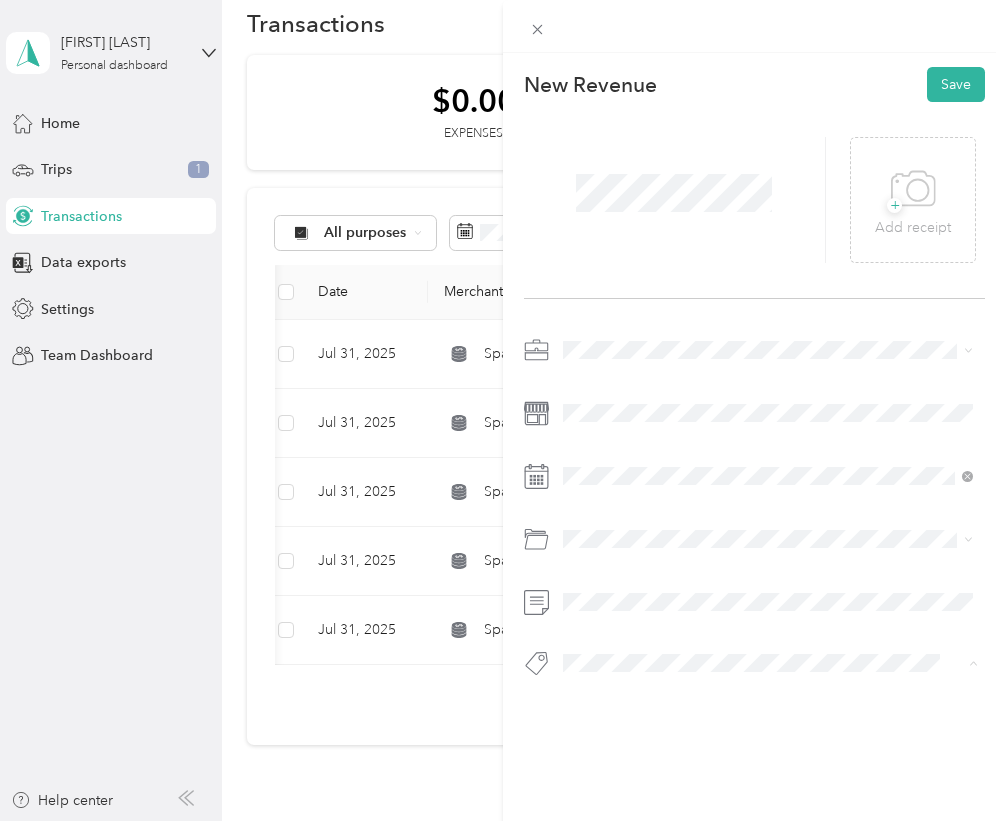 click on "Tips" at bounding box center (595, 776) 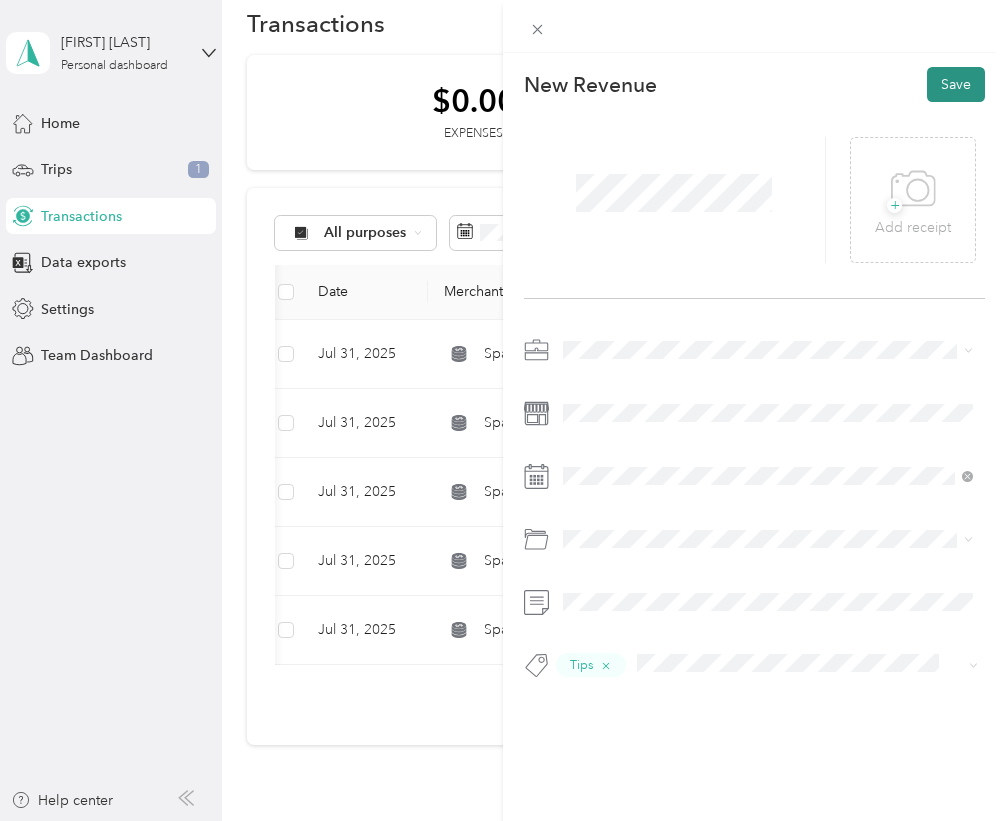 click on "Save" at bounding box center [956, 84] 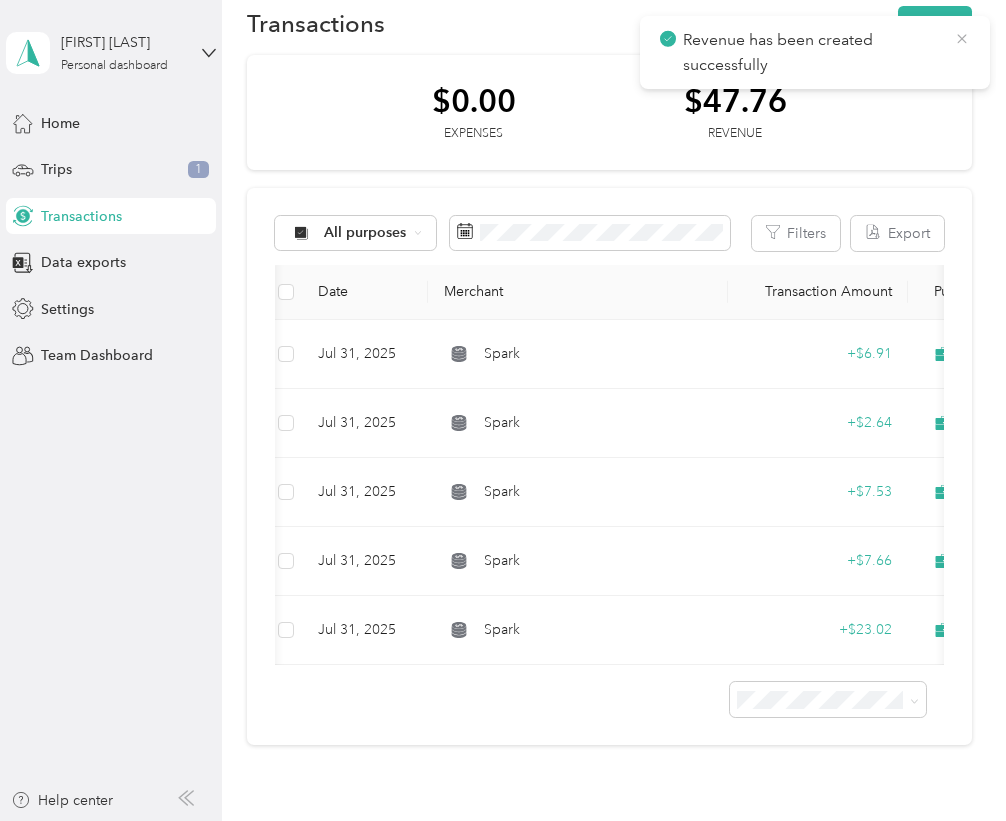 click 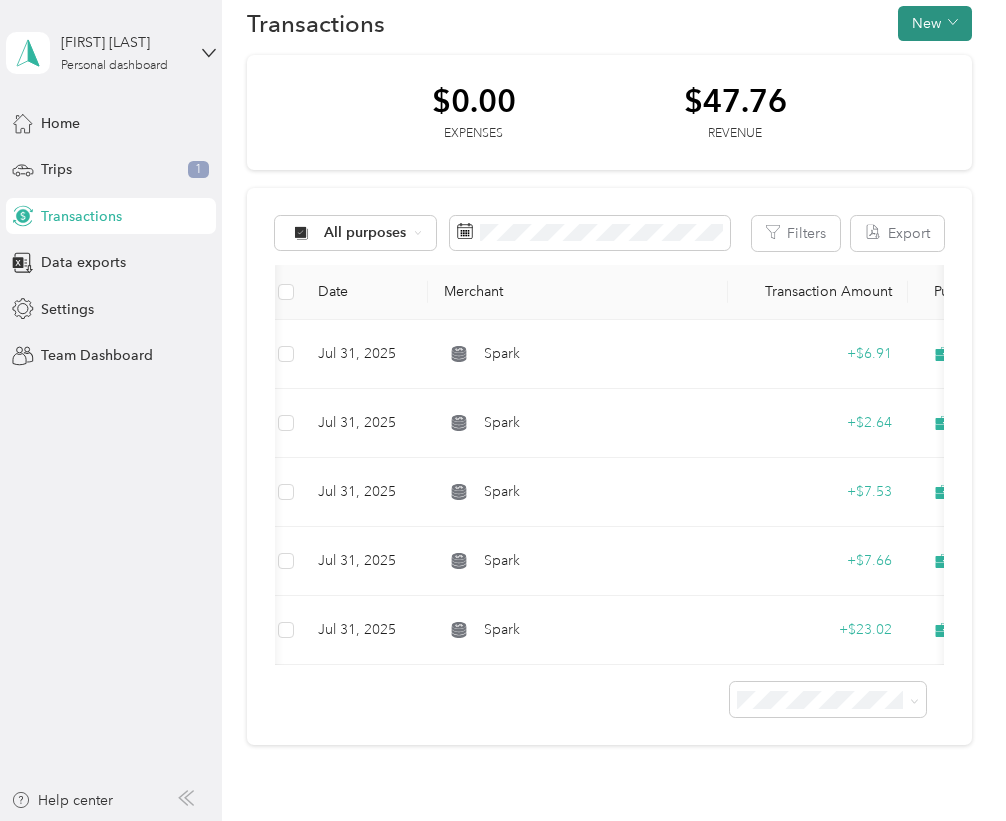 click on "New" at bounding box center (935, 23) 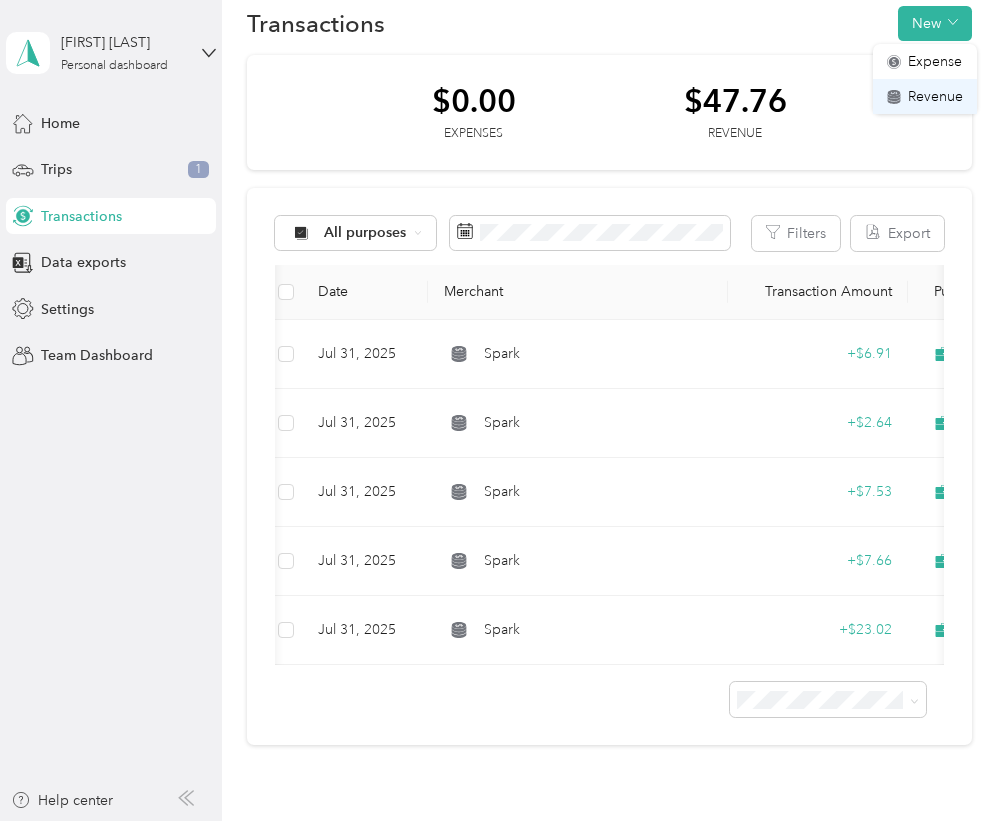 click on "Revenue" at bounding box center (935, 96) 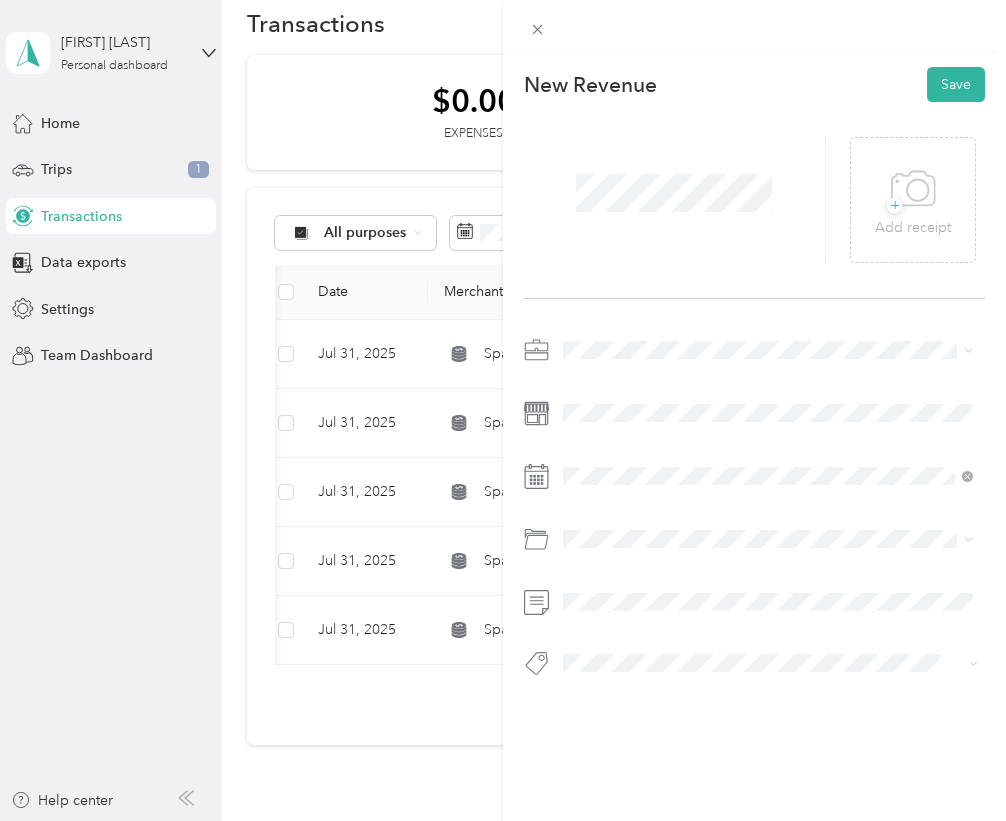 click on "Spark" at bounding box center [588, 454] 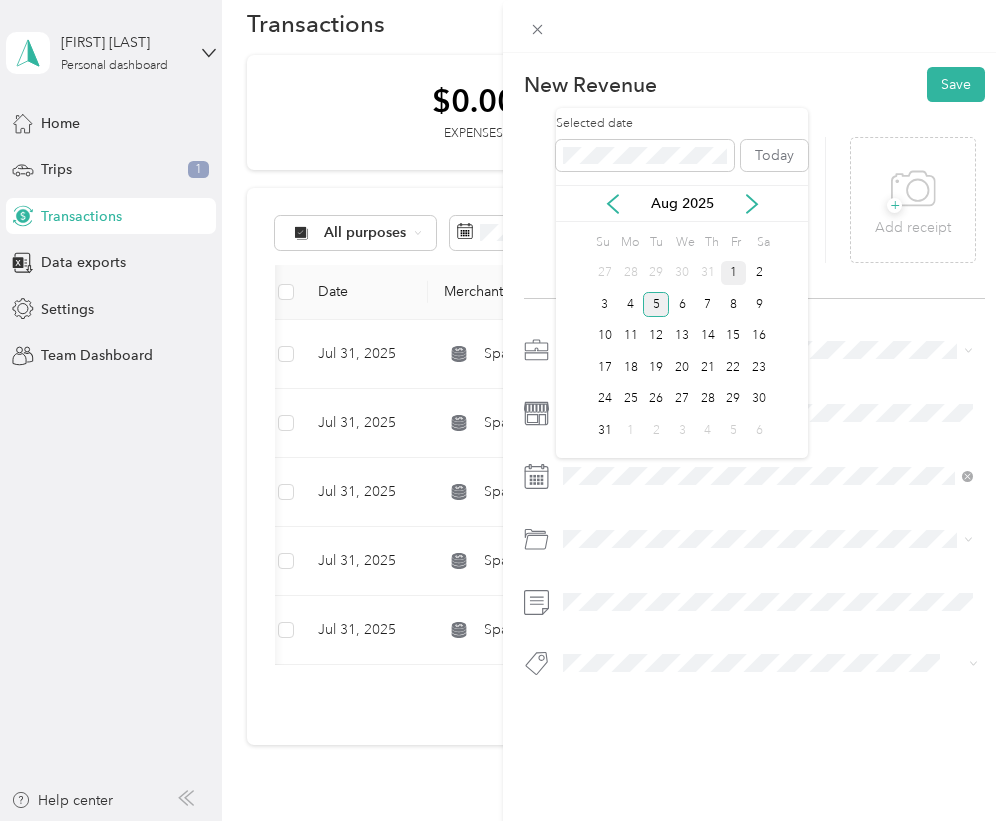 click on "1" at bounding box center (734, 273) 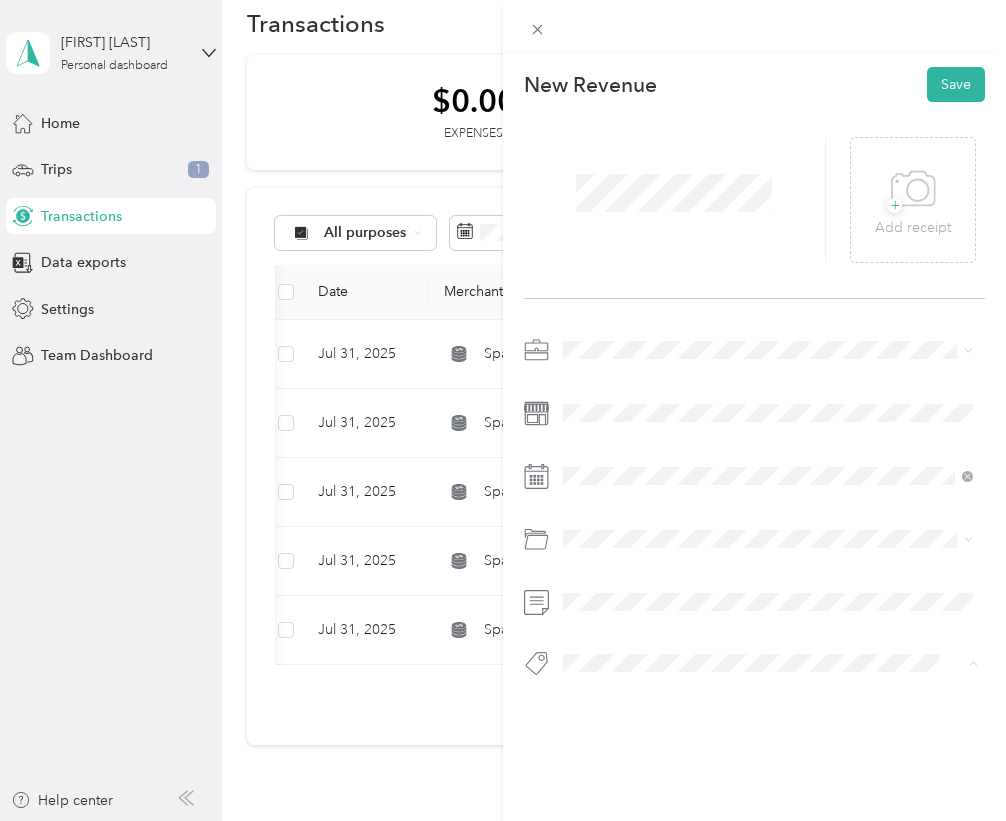 click on "Incentive" at bounding box center [609, 737] 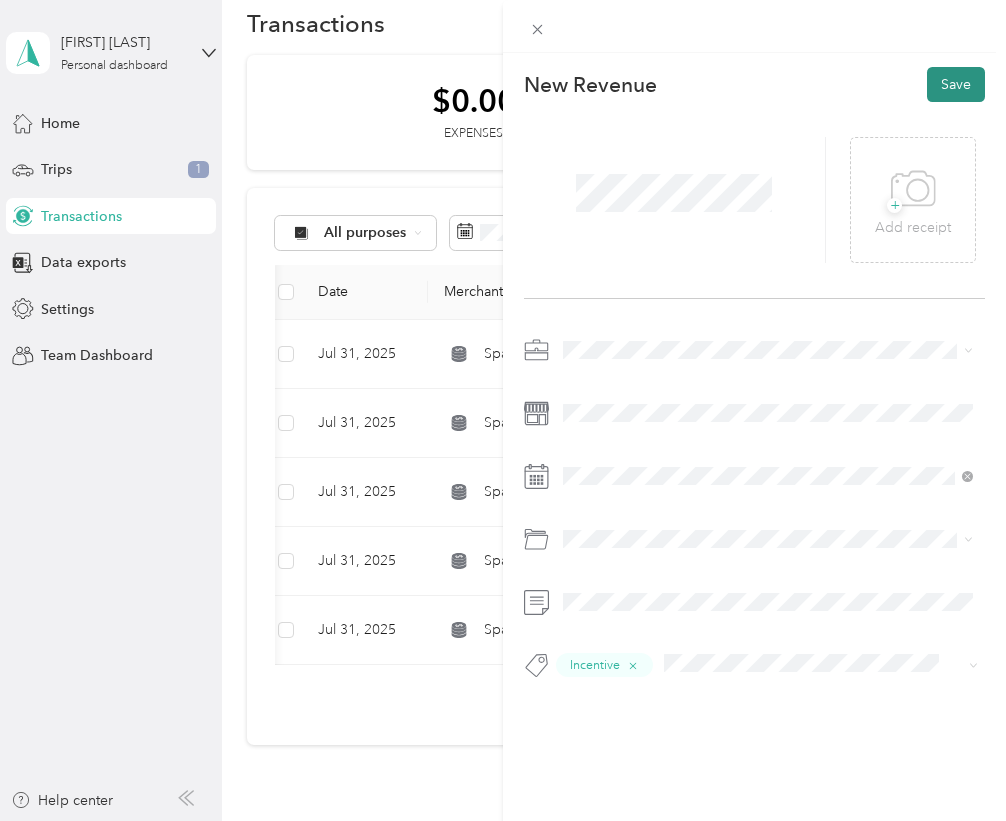 click on "Save" at bounding box center (956, 84) 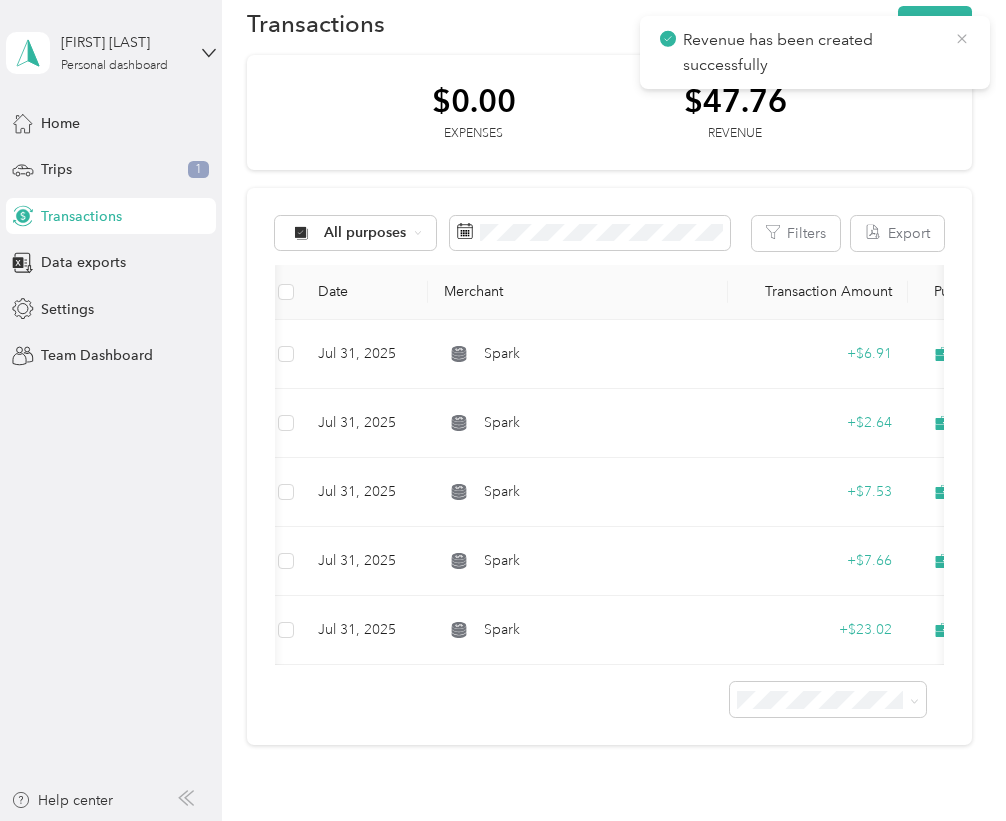 click 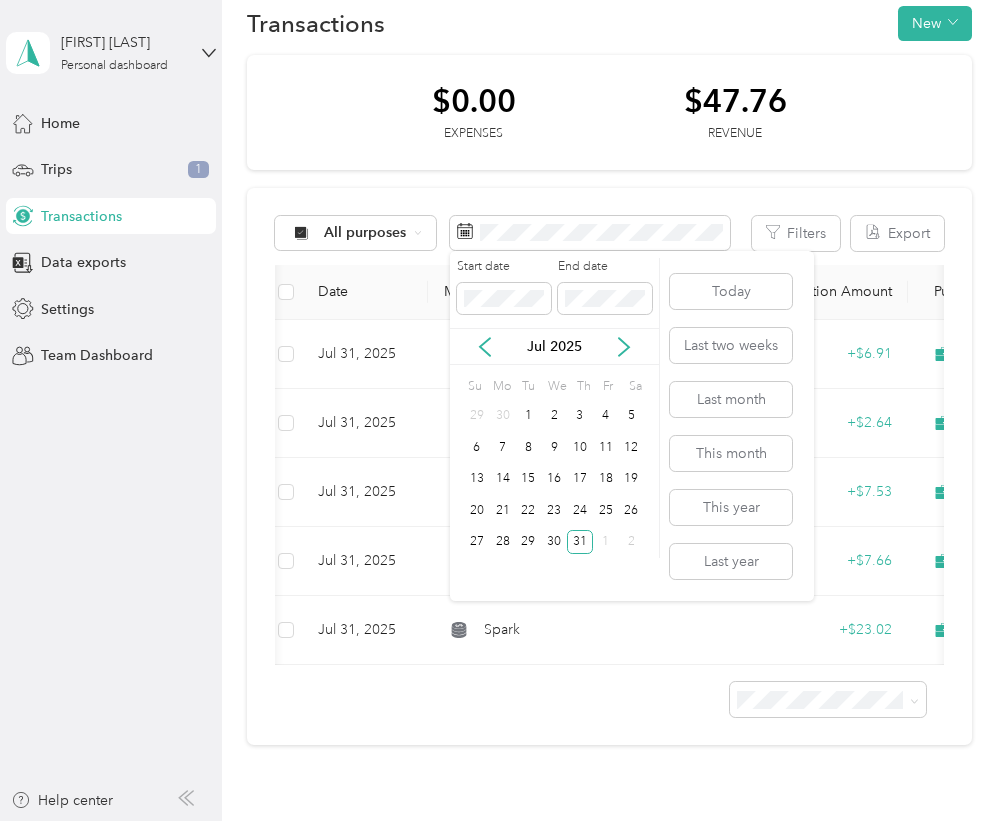 click on "Jul 2025" at bounding box center (554, 346) 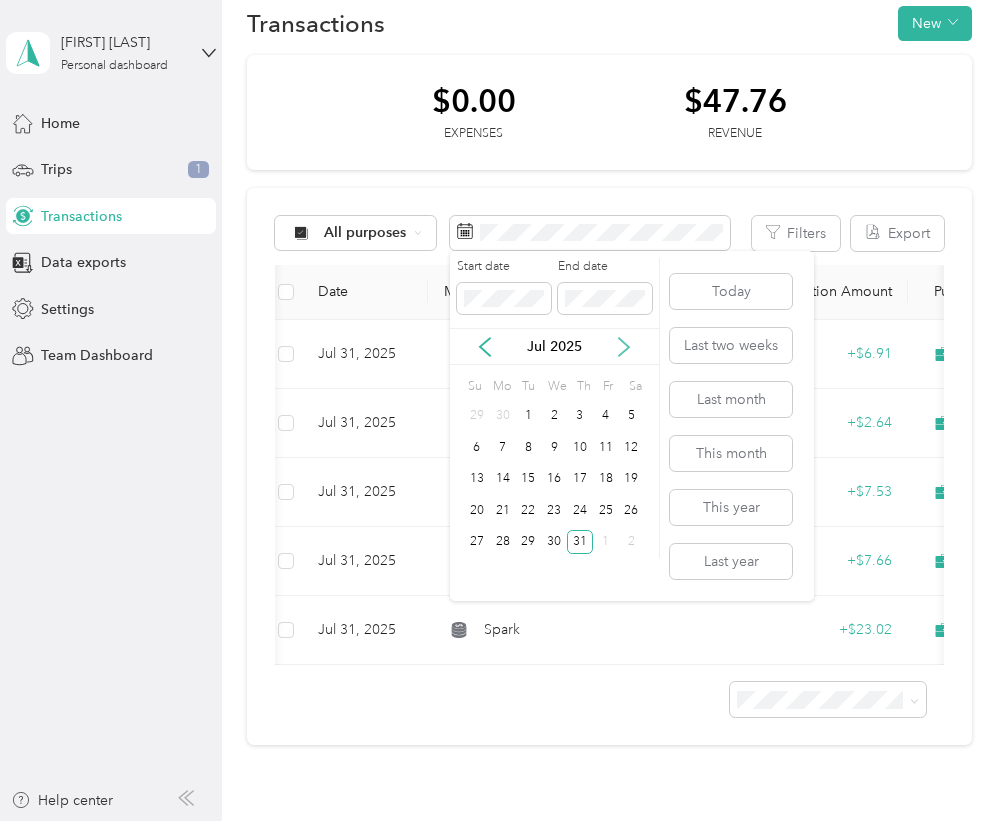 click 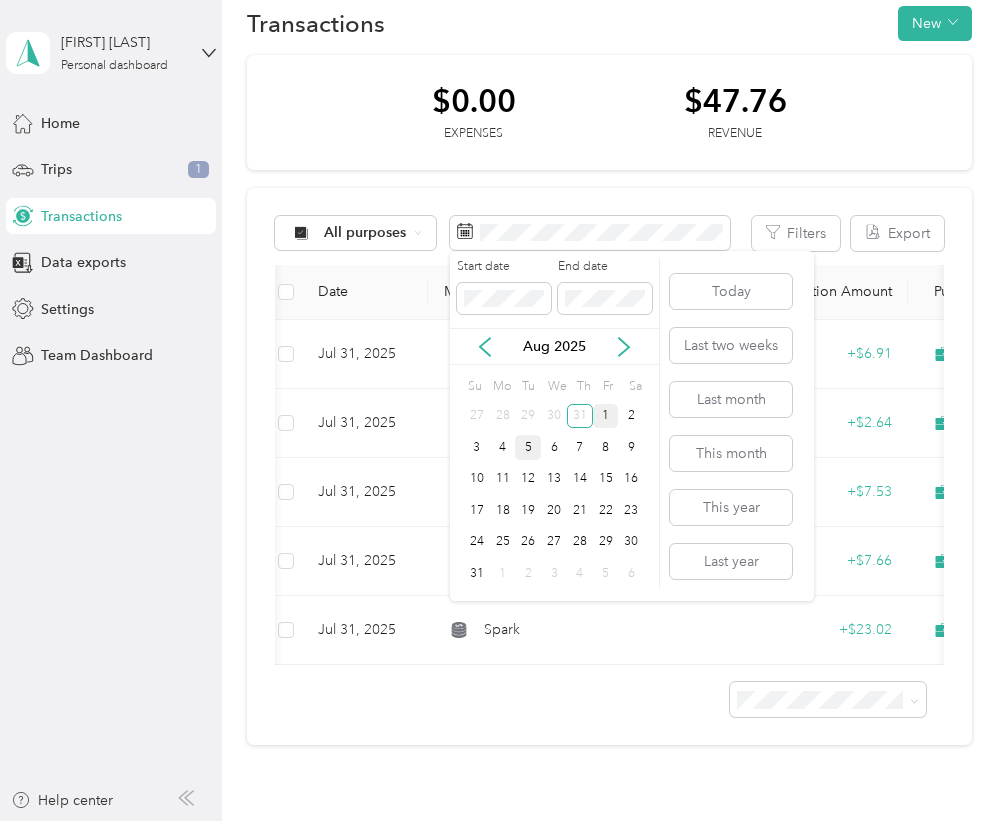 click on "1" at bounding box center (606, 416) 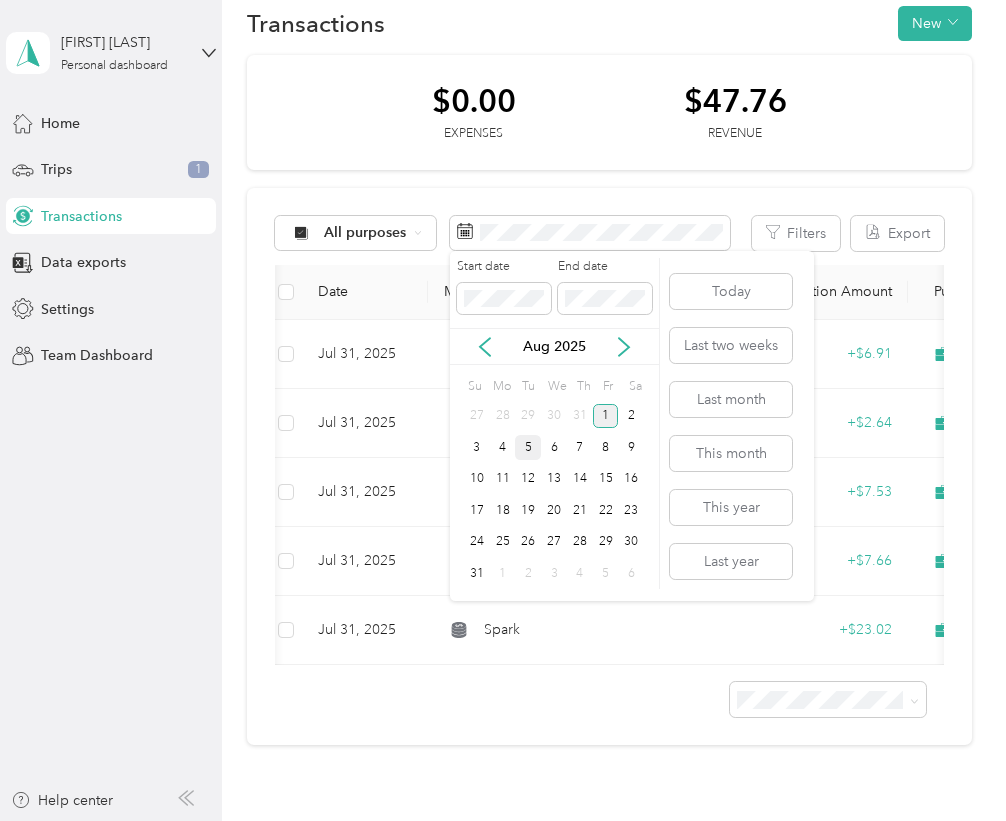 click on "1" at bounding box center (606, 416) 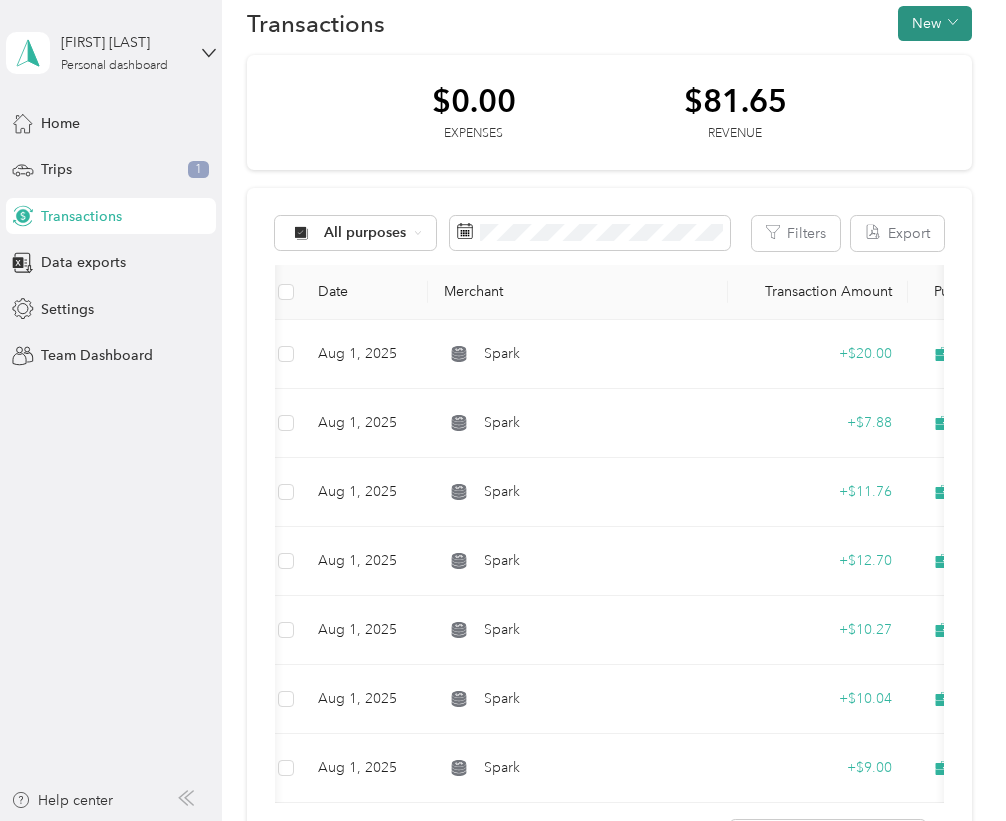 click on "New" at bounding box center (935, 23) 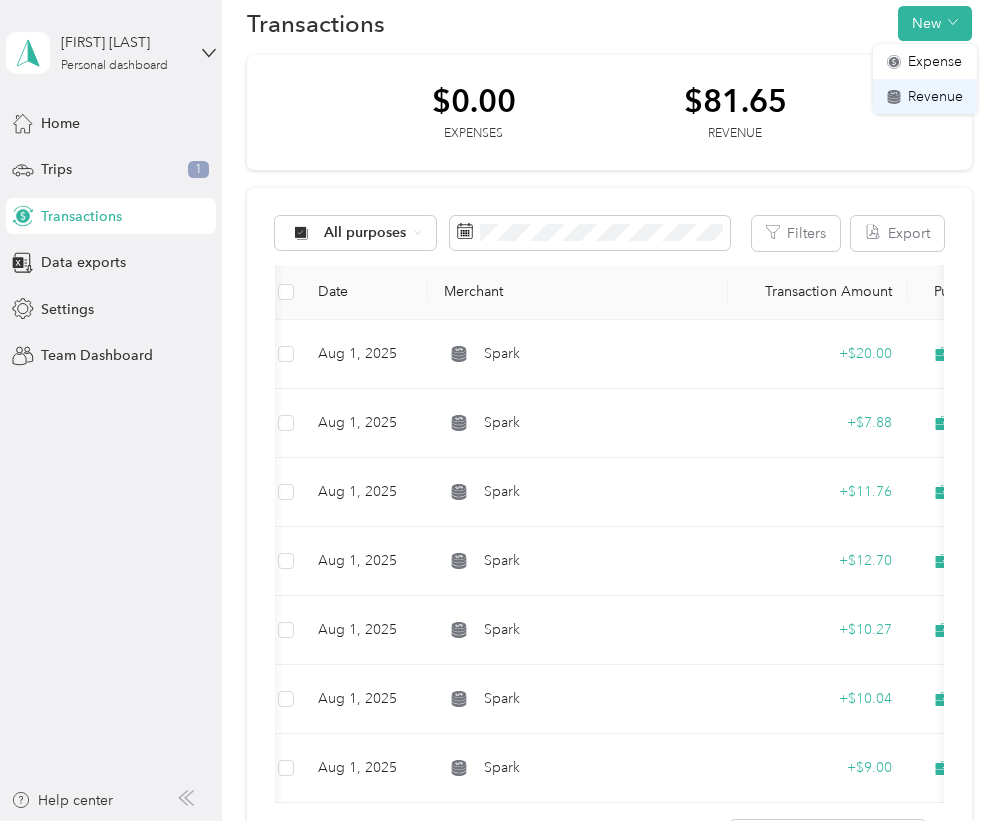 click on "Revenue" at bounding box center [935, 96] 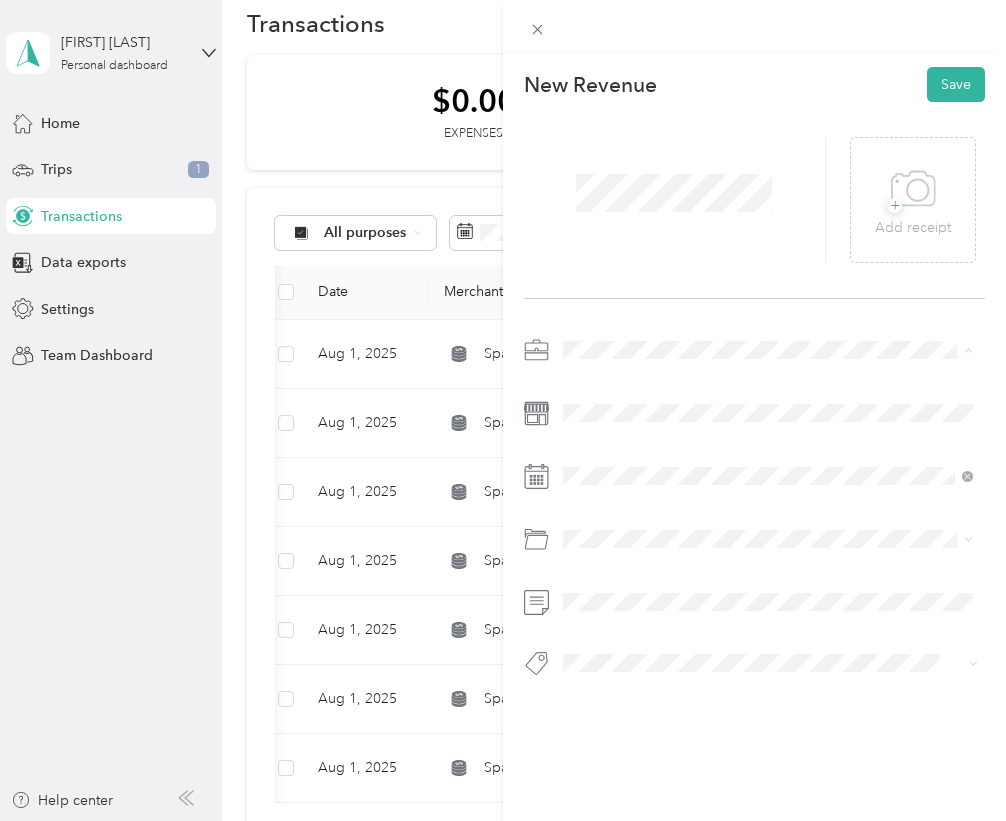 click on "Spark" at bounding box center [588, 455] 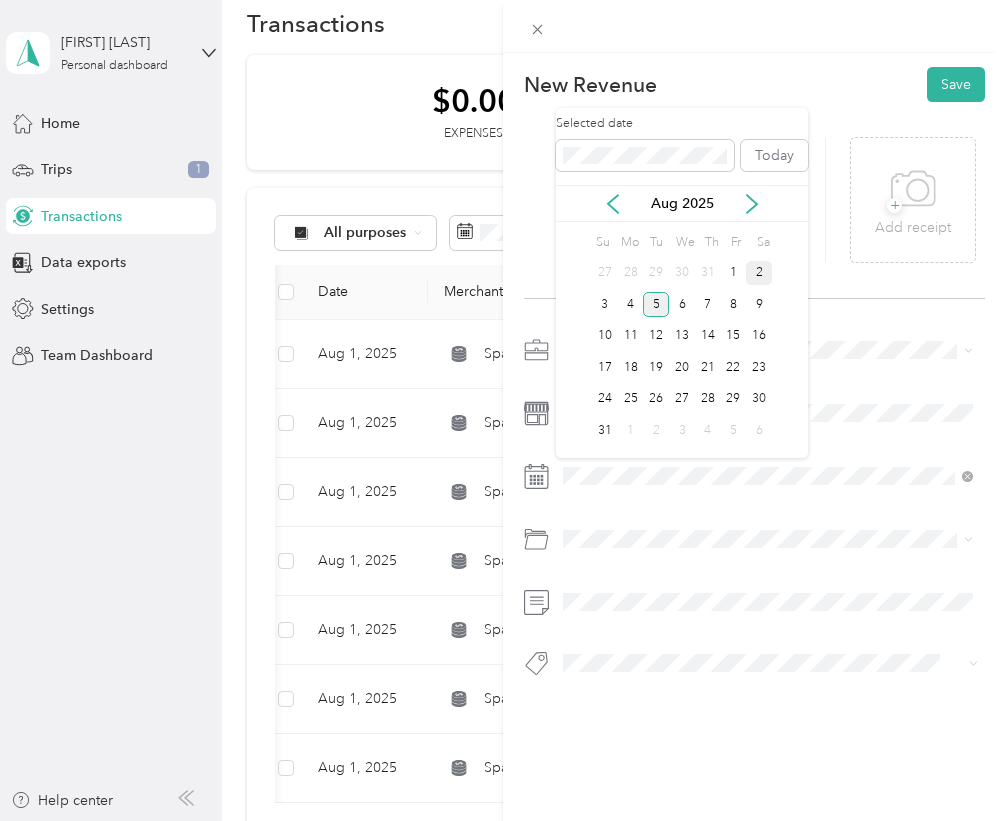 click on "2" at bounding box center [759, 273] 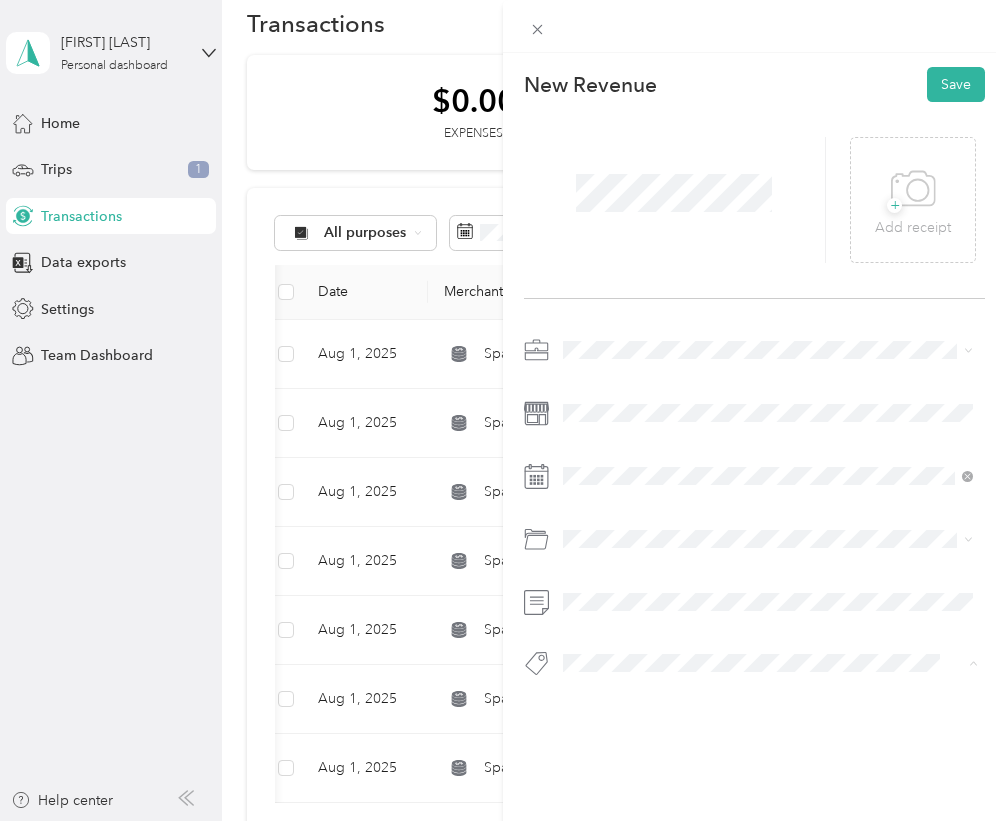 click on "Tips" at bounding box center (595, 776) 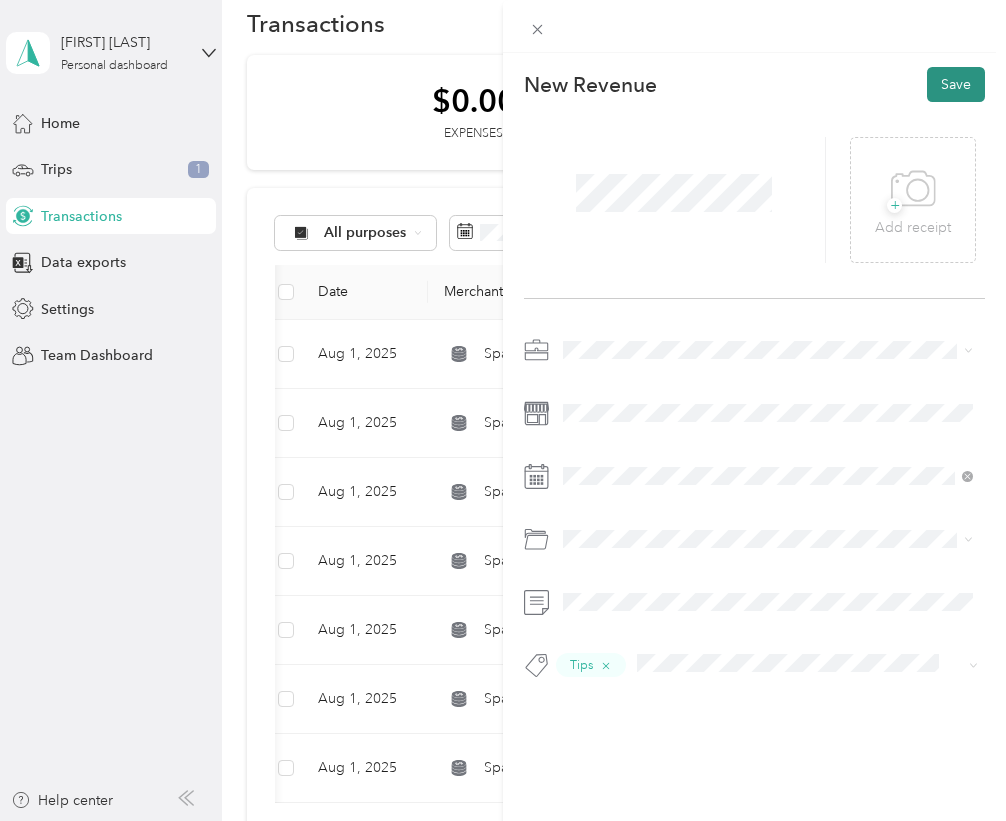 click on "Save" at bounding box center (956, 84) 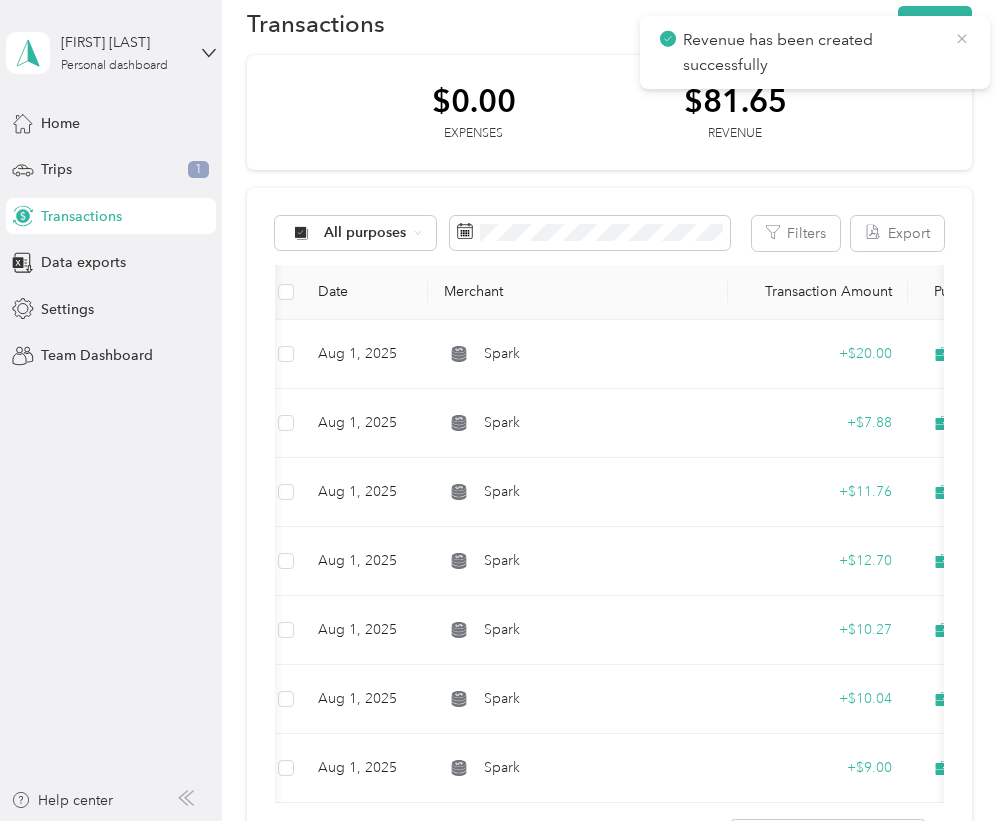 click 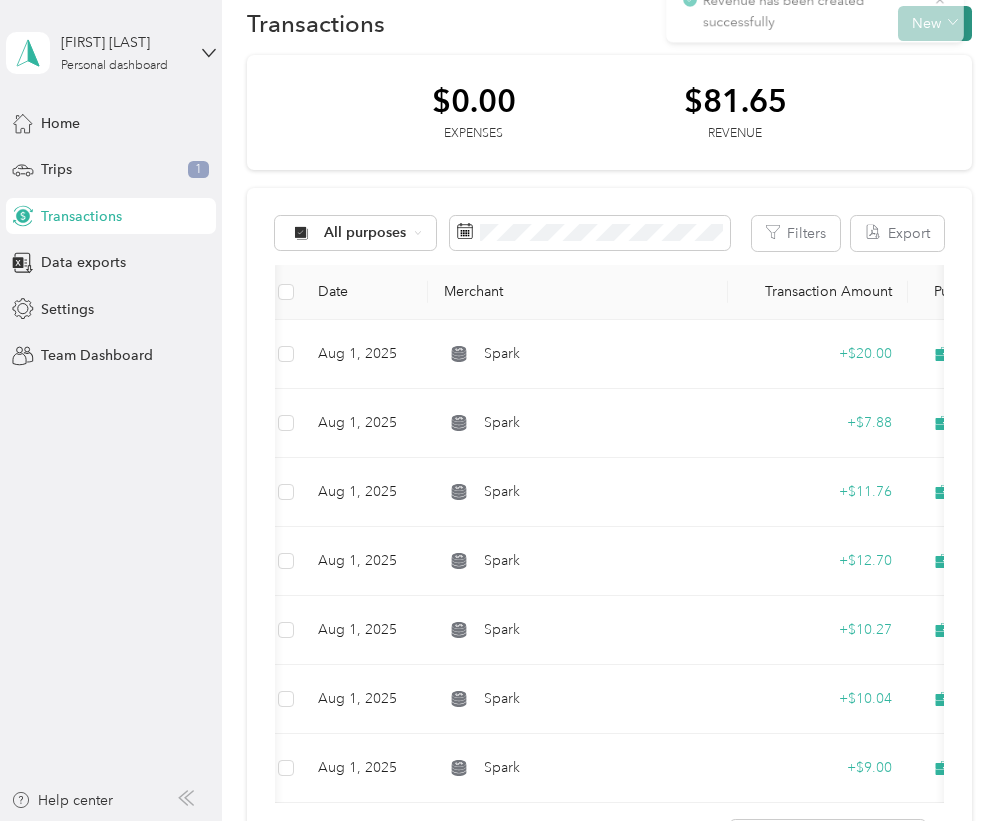 click on "New" at bounding box center (935, 23) 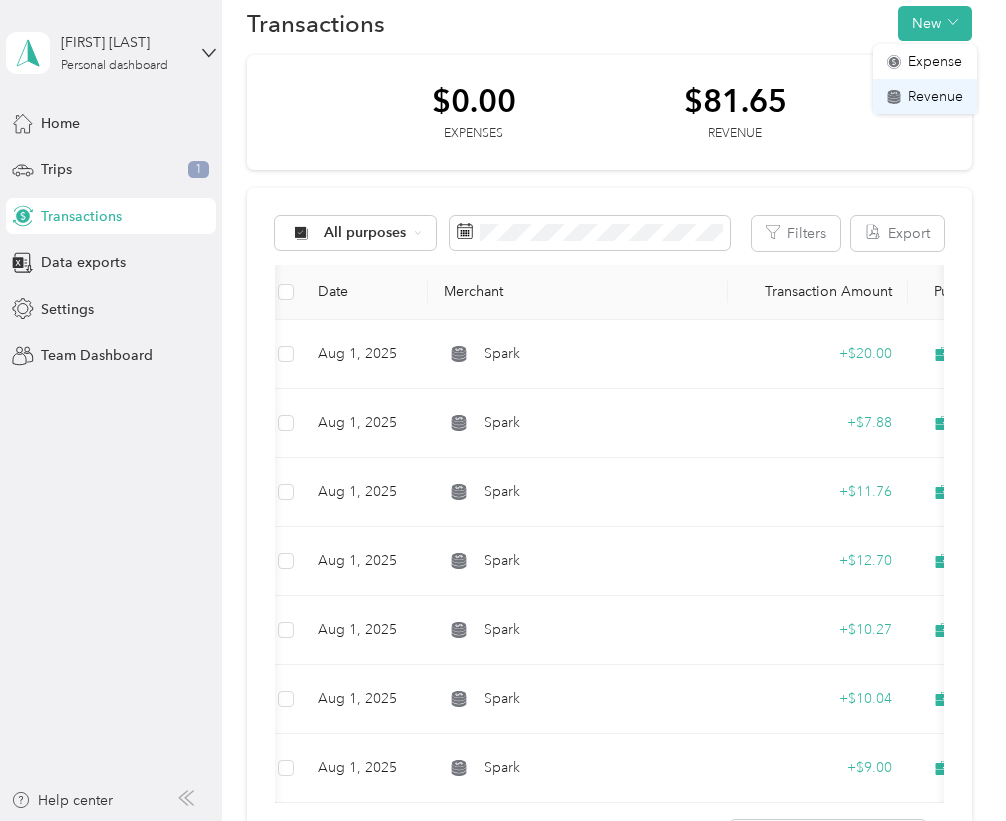 click on "Revenue" at bounding box center (935, 96) 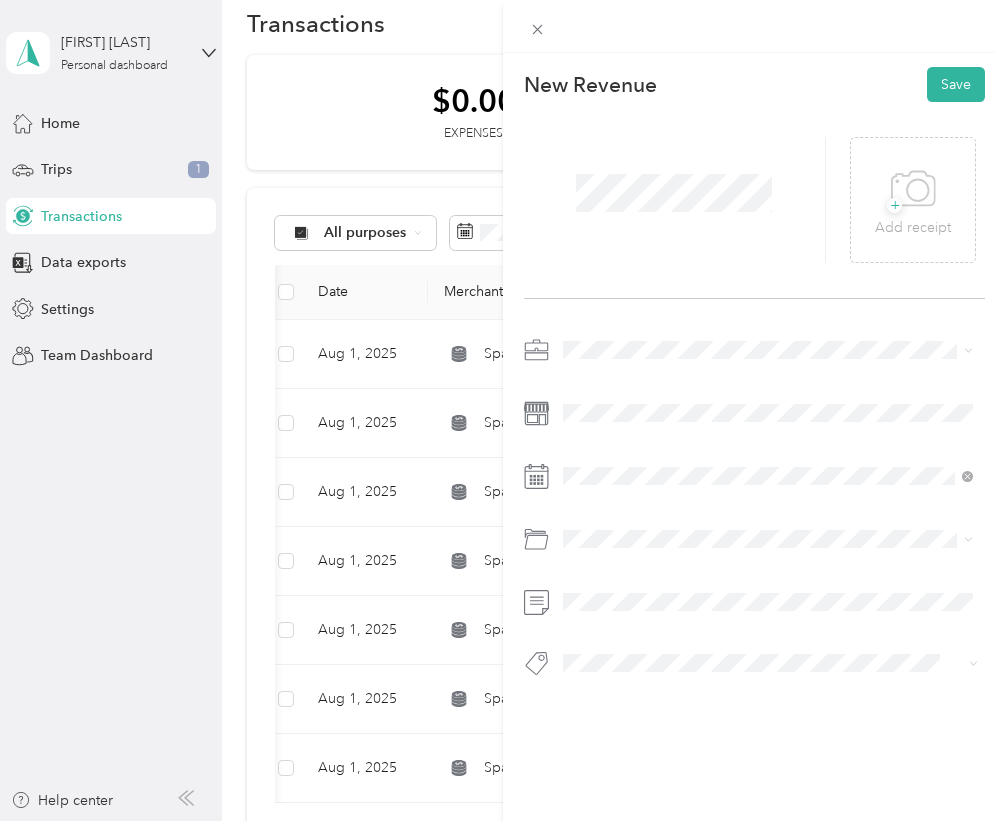 click on "Spark" at bounding box center (768, 449) 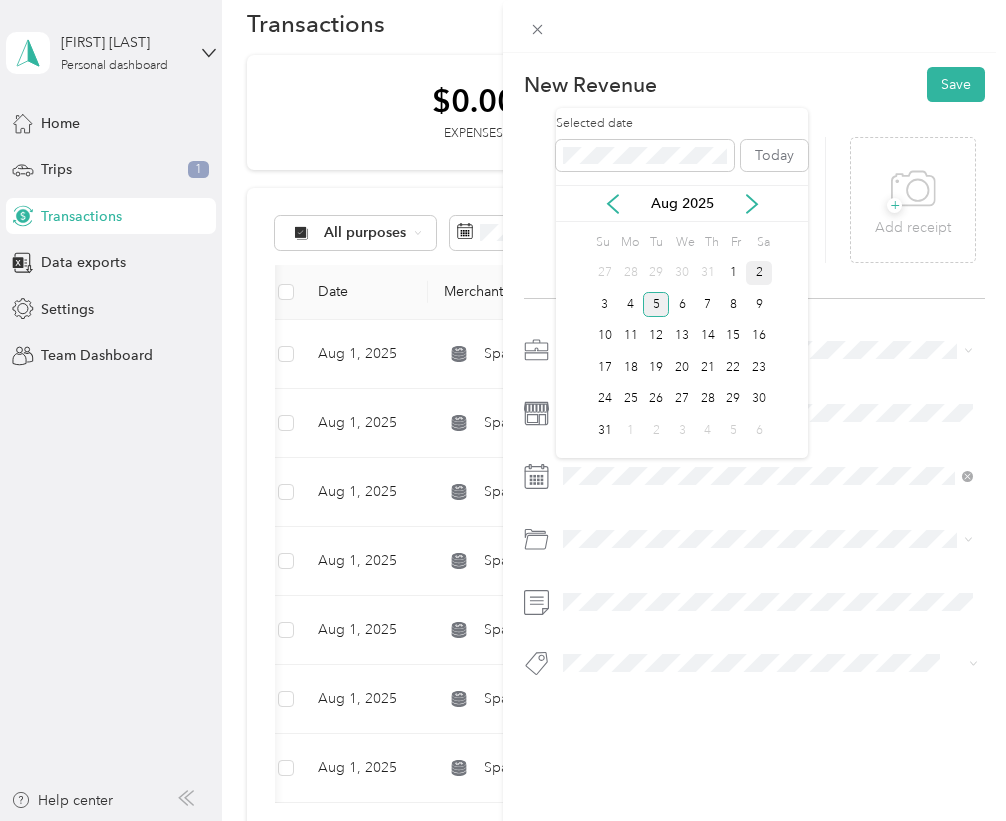 click on "2" at bounding box center [759, 273] 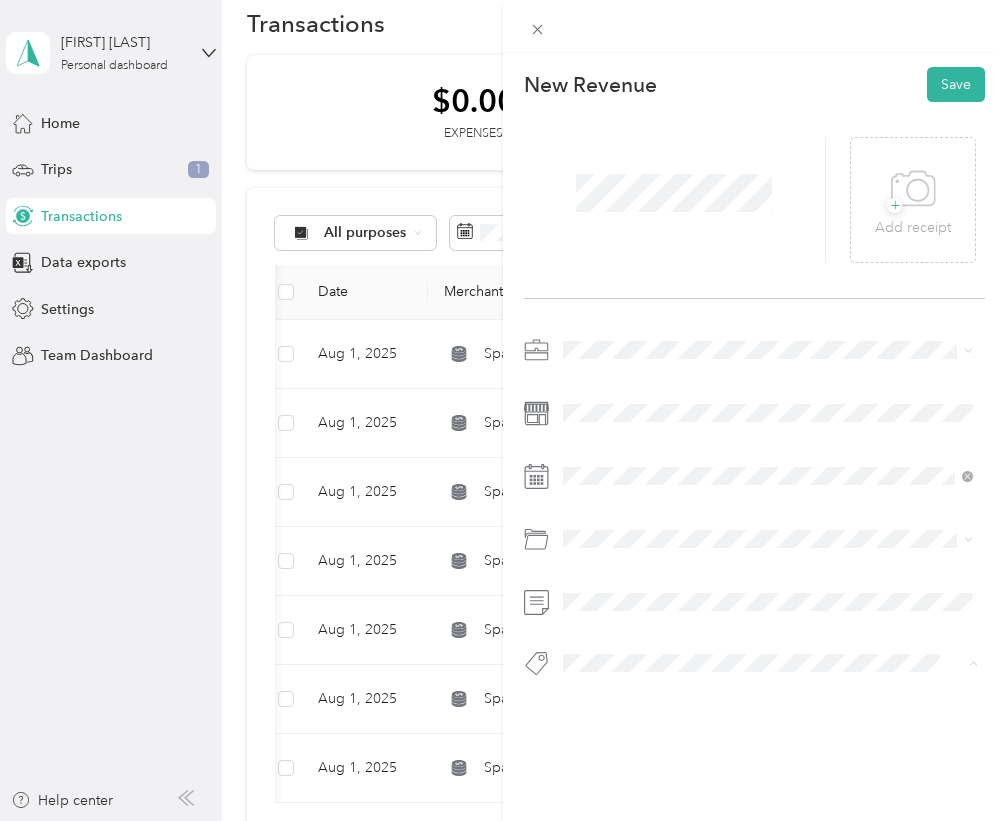 click on "Tips" at bounding box center (595, 776) 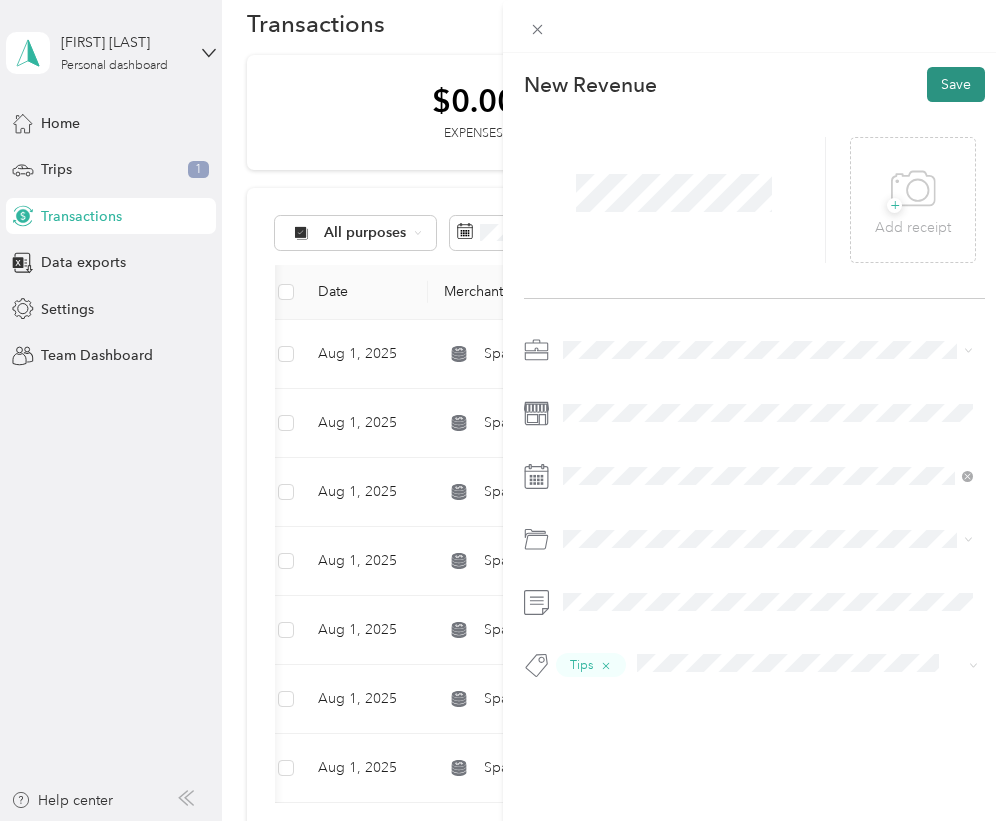 click on "Save" at bounding box center [956, 84] 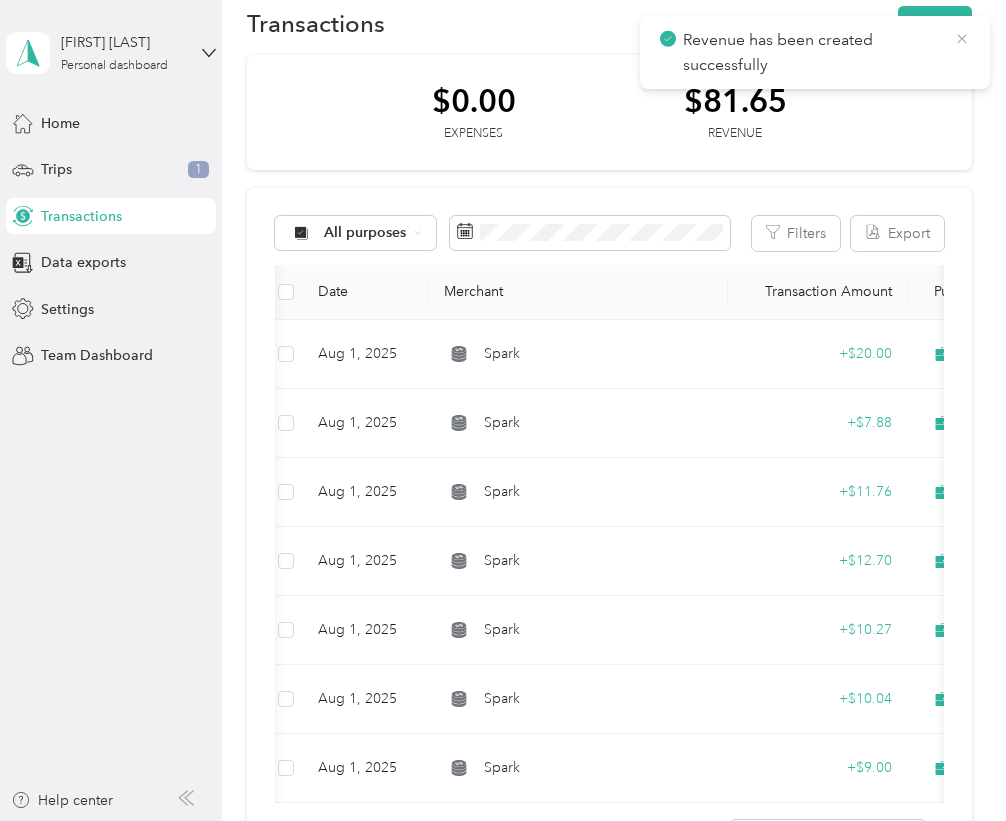 click 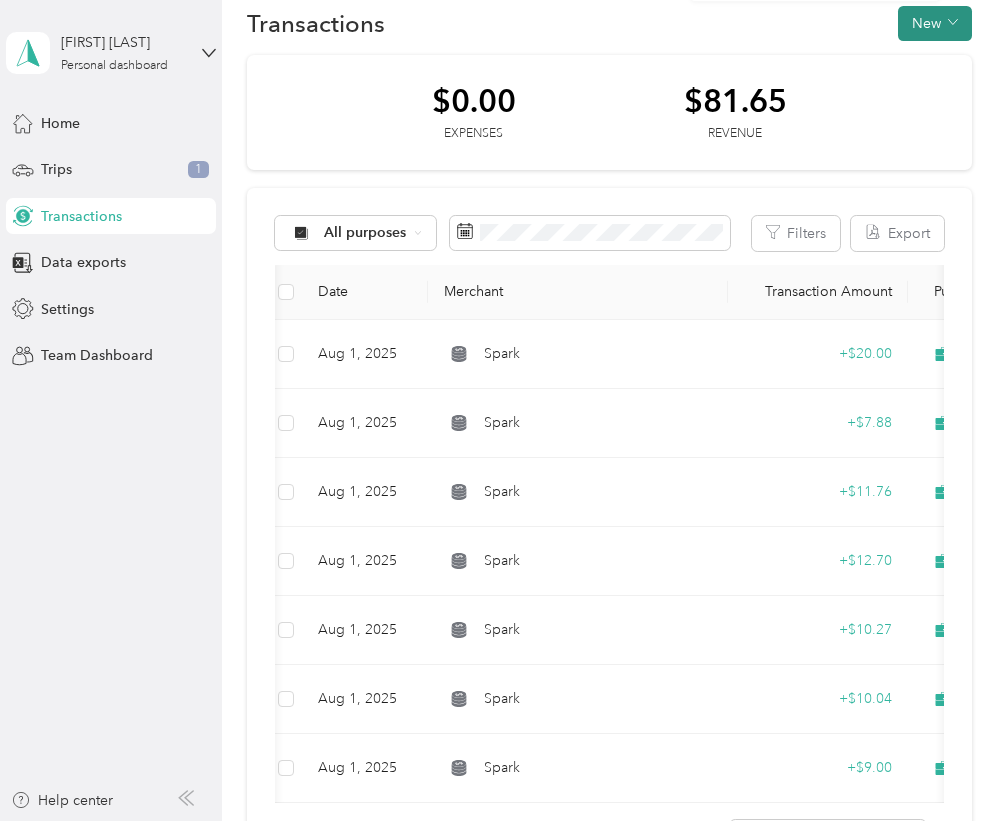 click on "New" at bounding box center (935, 23) 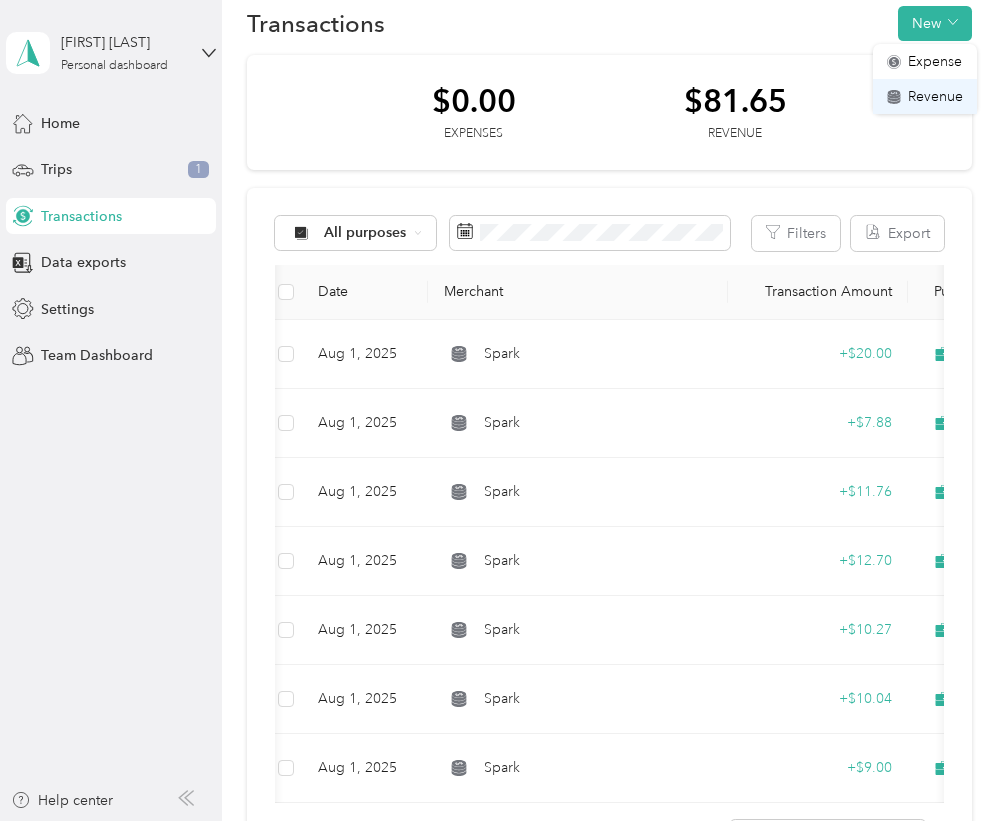 click on "Revenue" at bounding box center [935, 96] 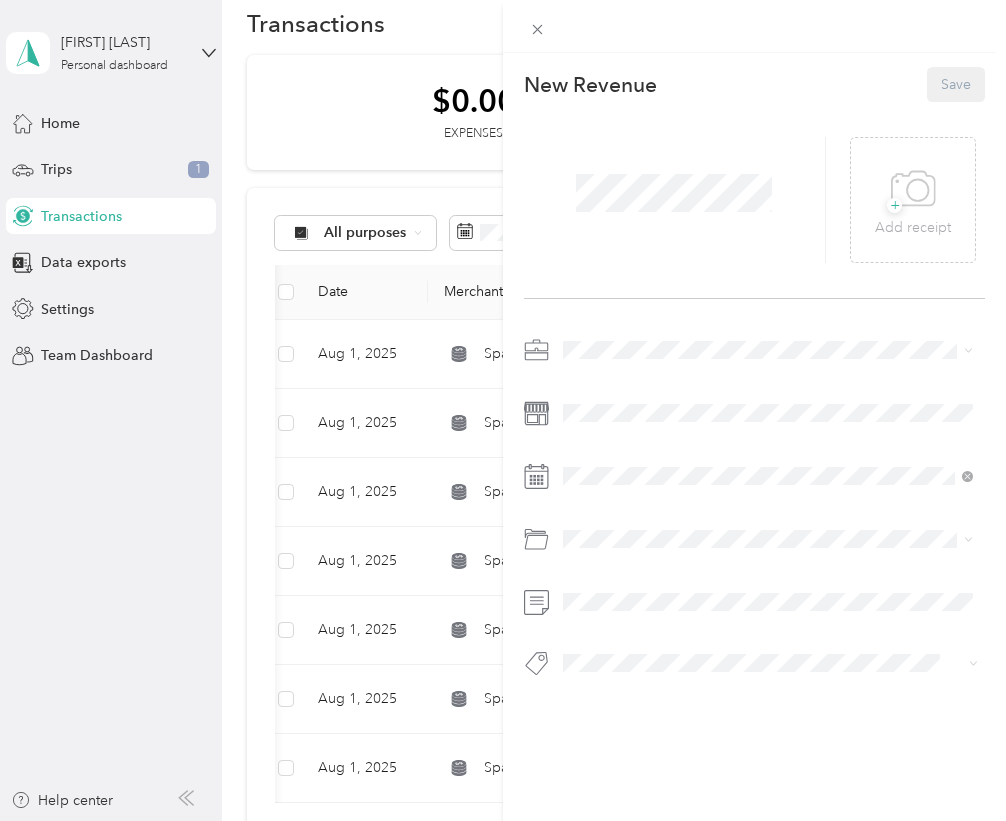 click at bounding box center (674, 193) 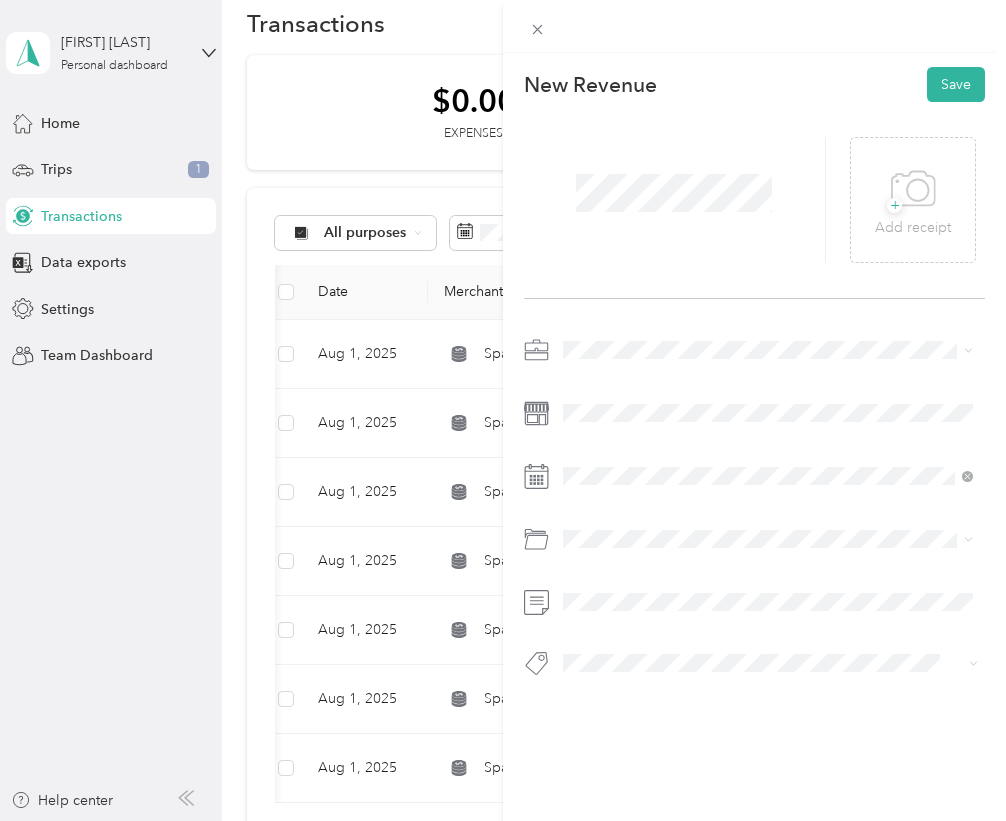 click on "Spark" at bounding box center [588, 454] 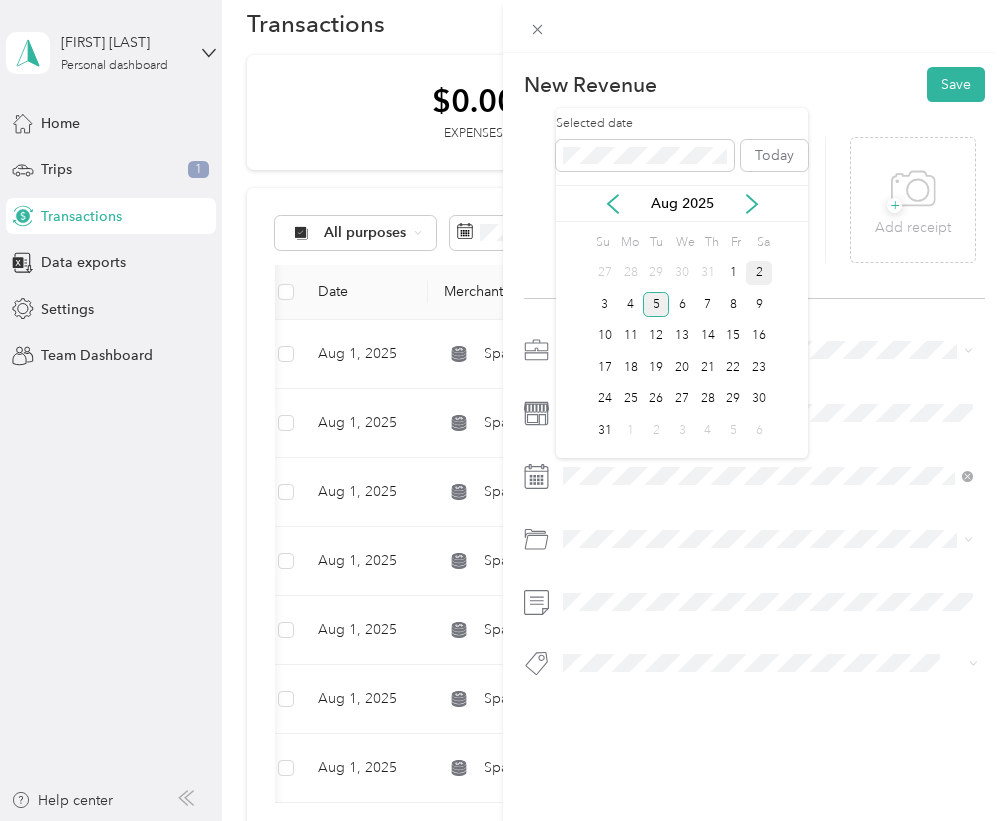 click on "2" at bounding box center (759, 273) 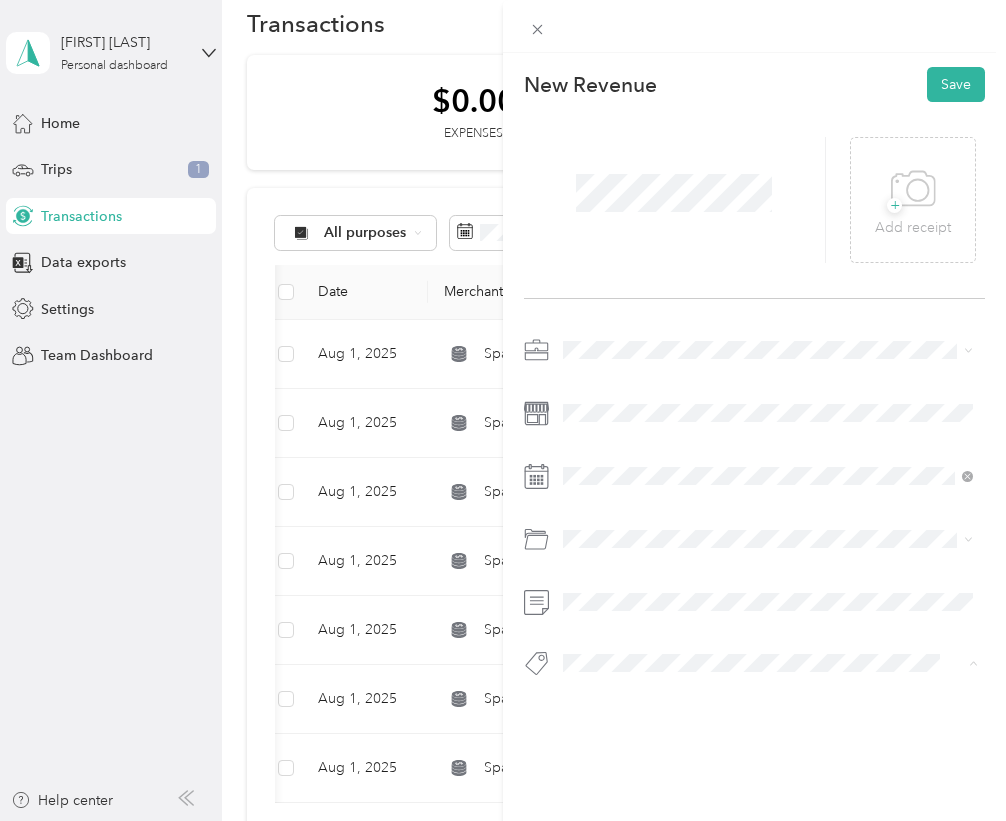 click on "Tips" at bounding box center (595, 776) 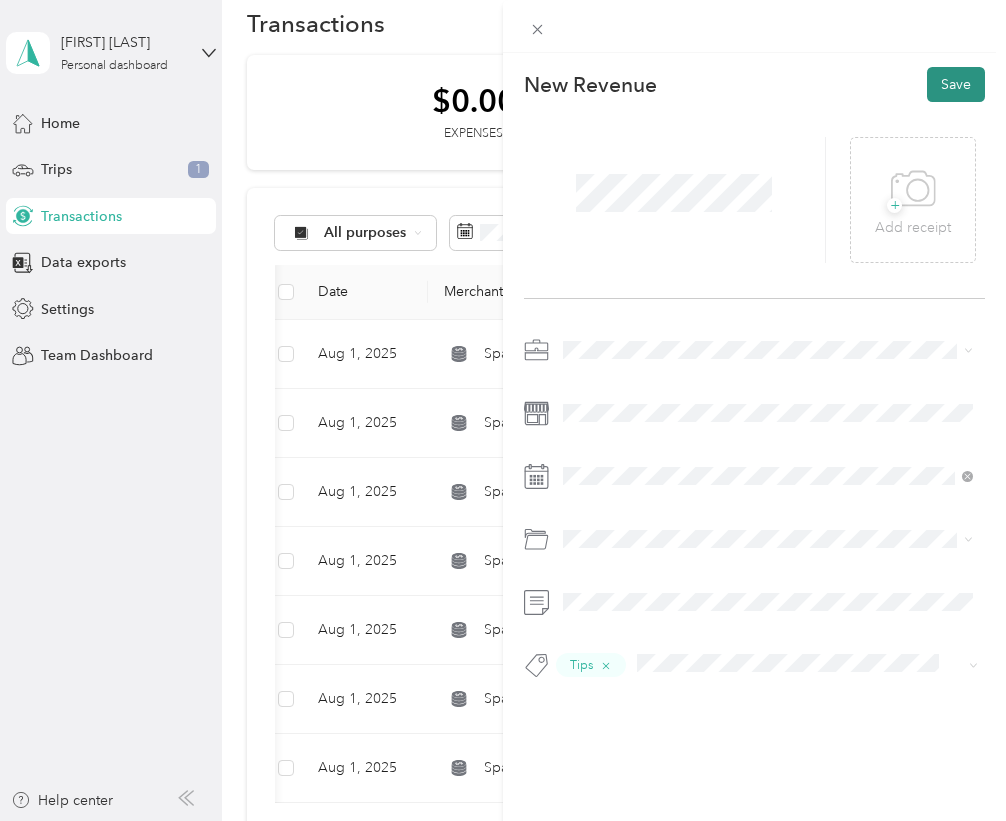 click on "Save" at bounding box center [956, 84] 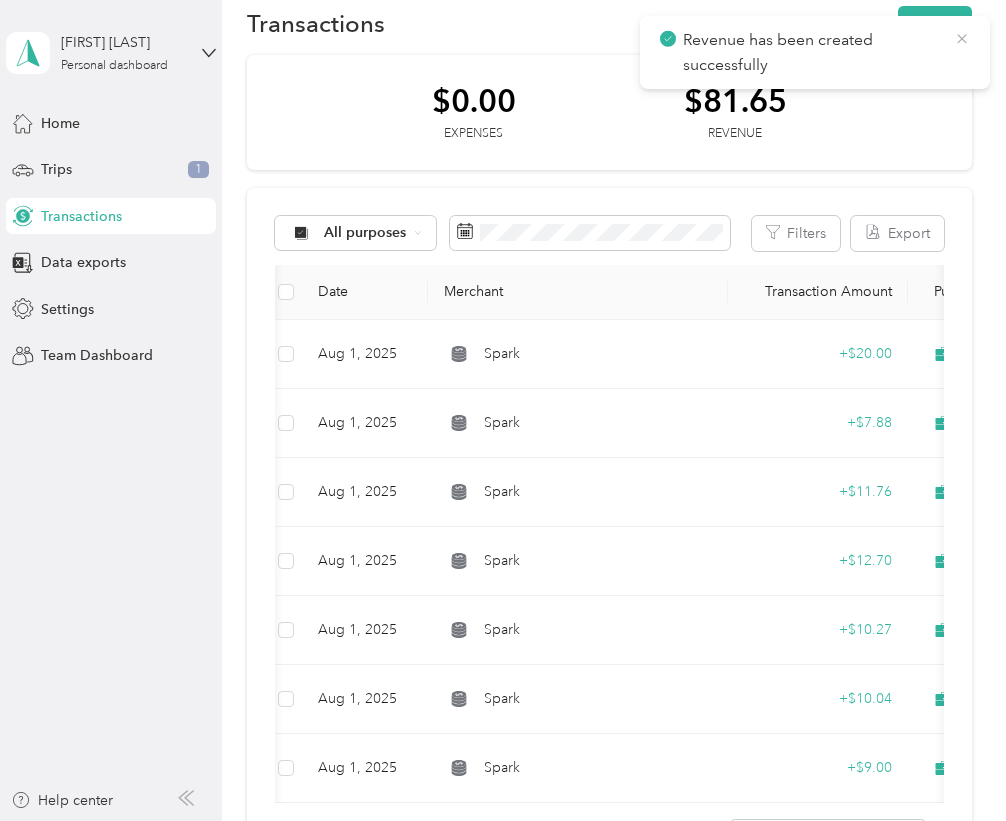 click 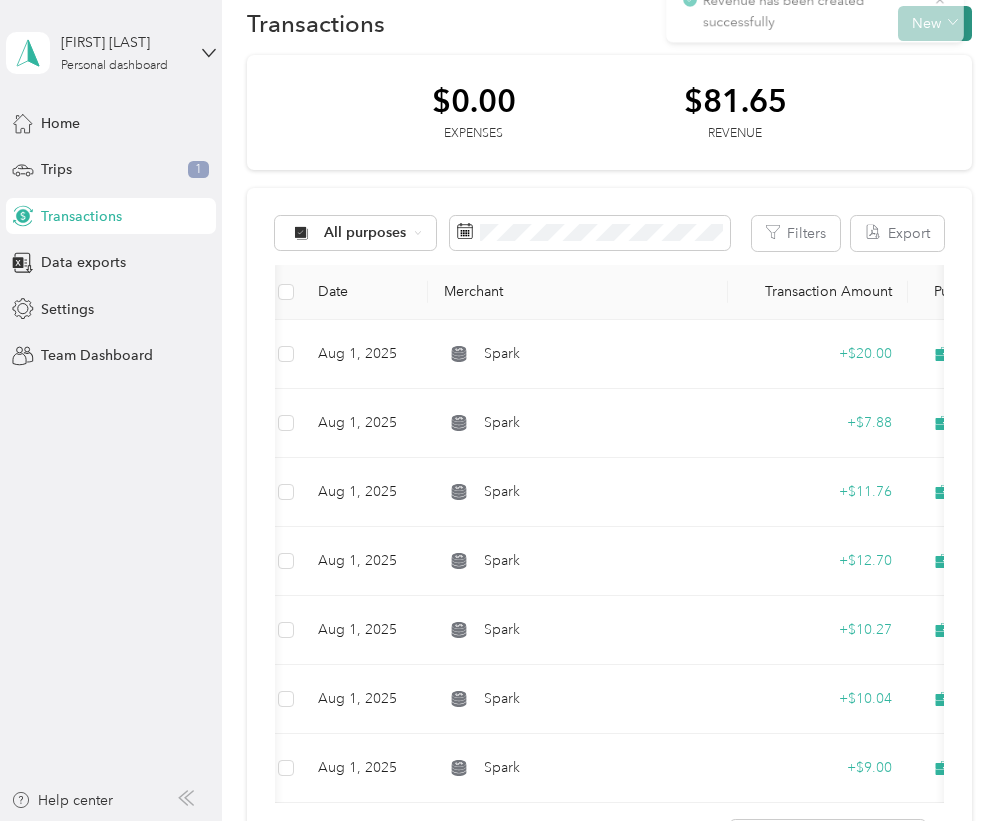 click on "New" at bounding box center [935, 23] 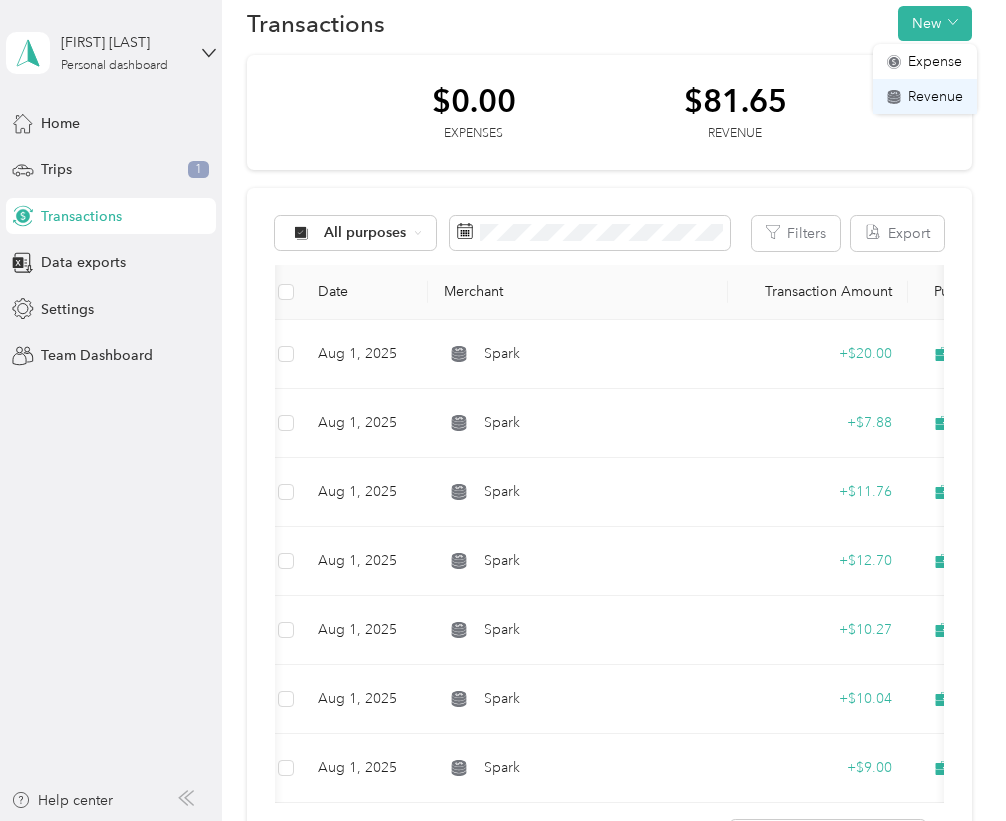 click on "Revenue" at bounding box center [935, 96] 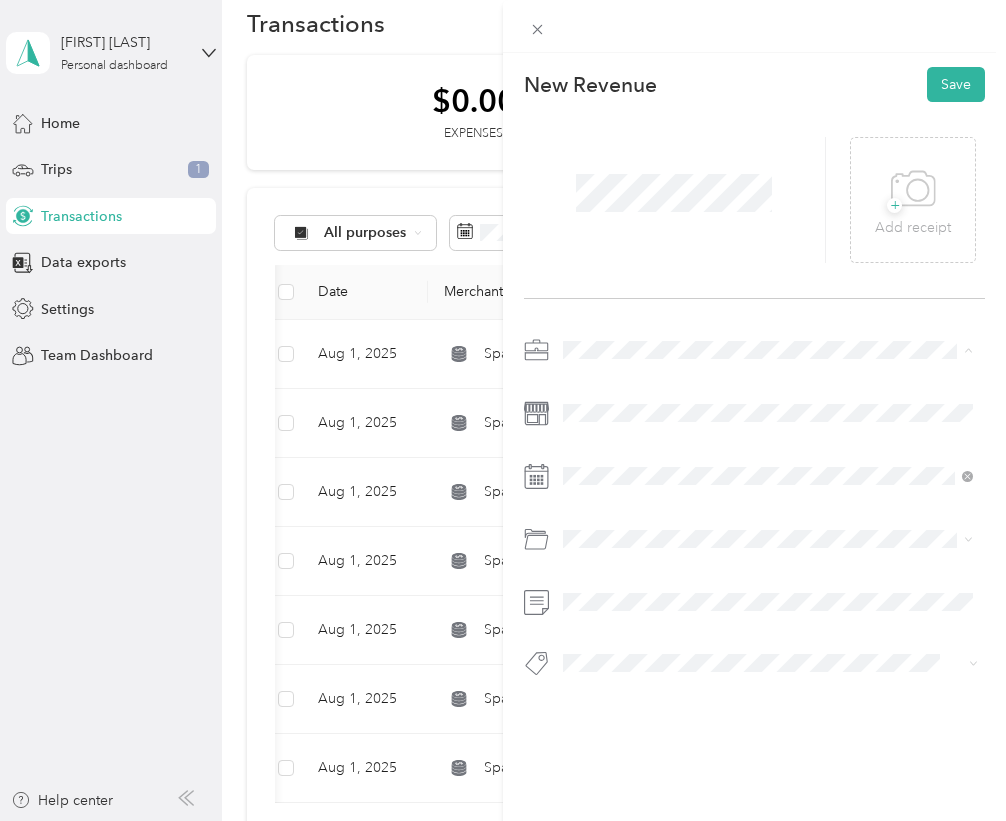 click on "Spark" at bounding box center [588, 455] 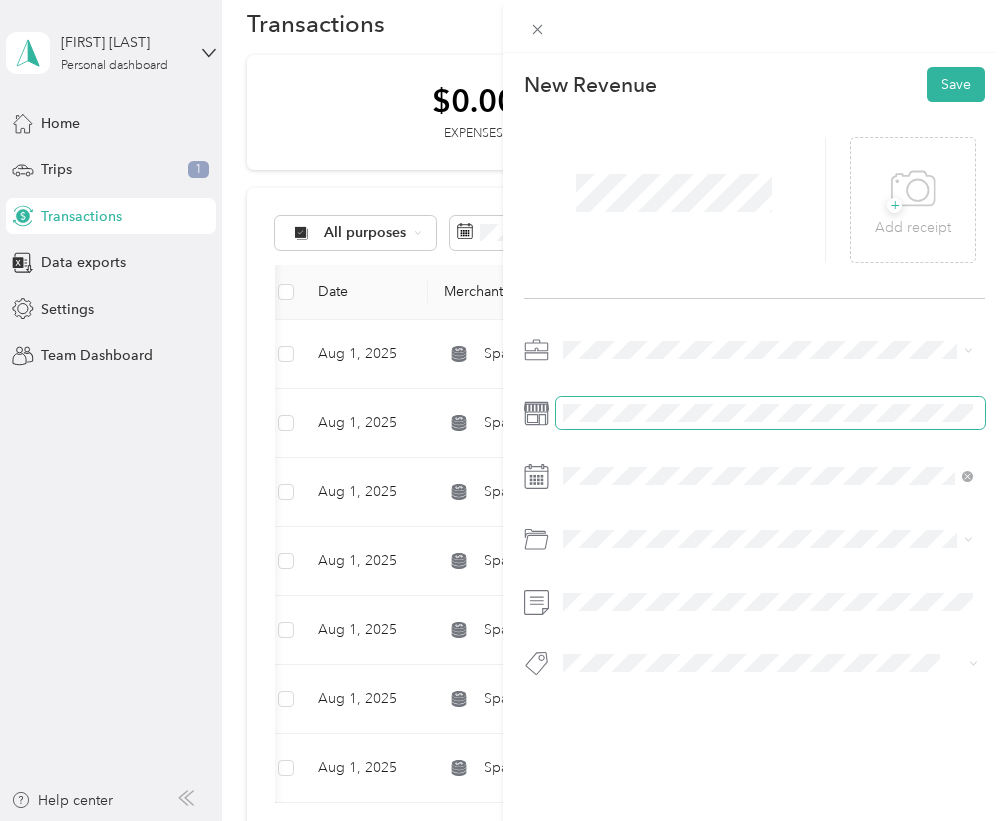 click at bounding box center [770, 413] 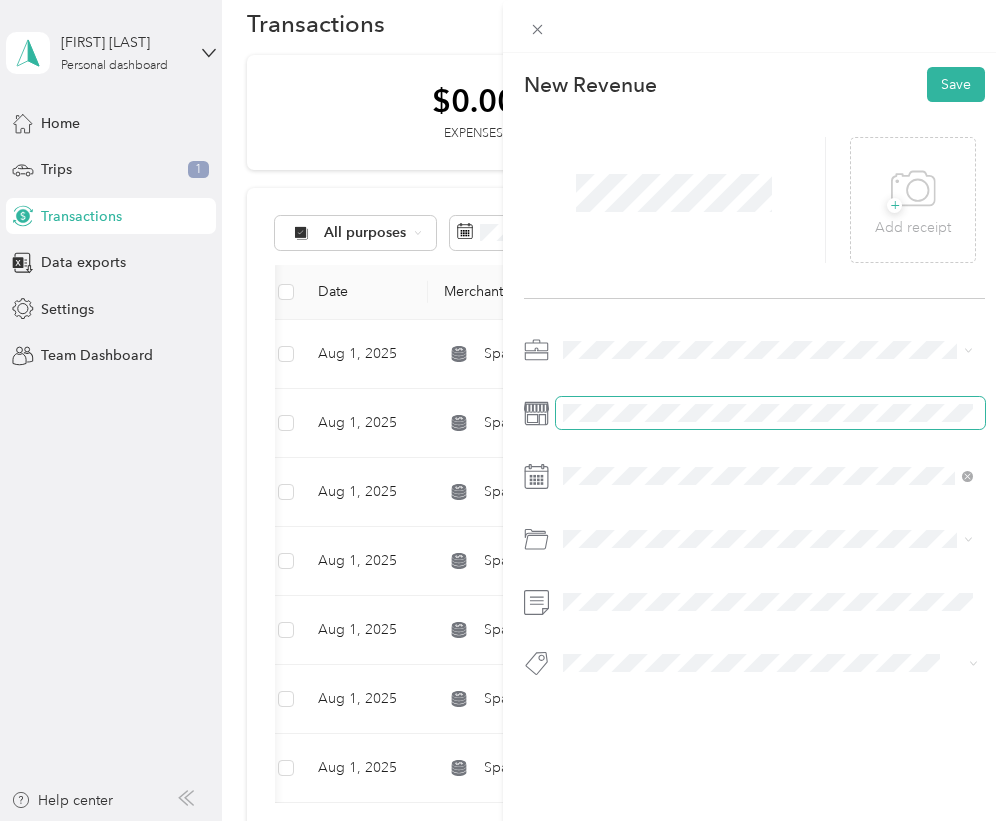 click at bounding box center (770, 413) 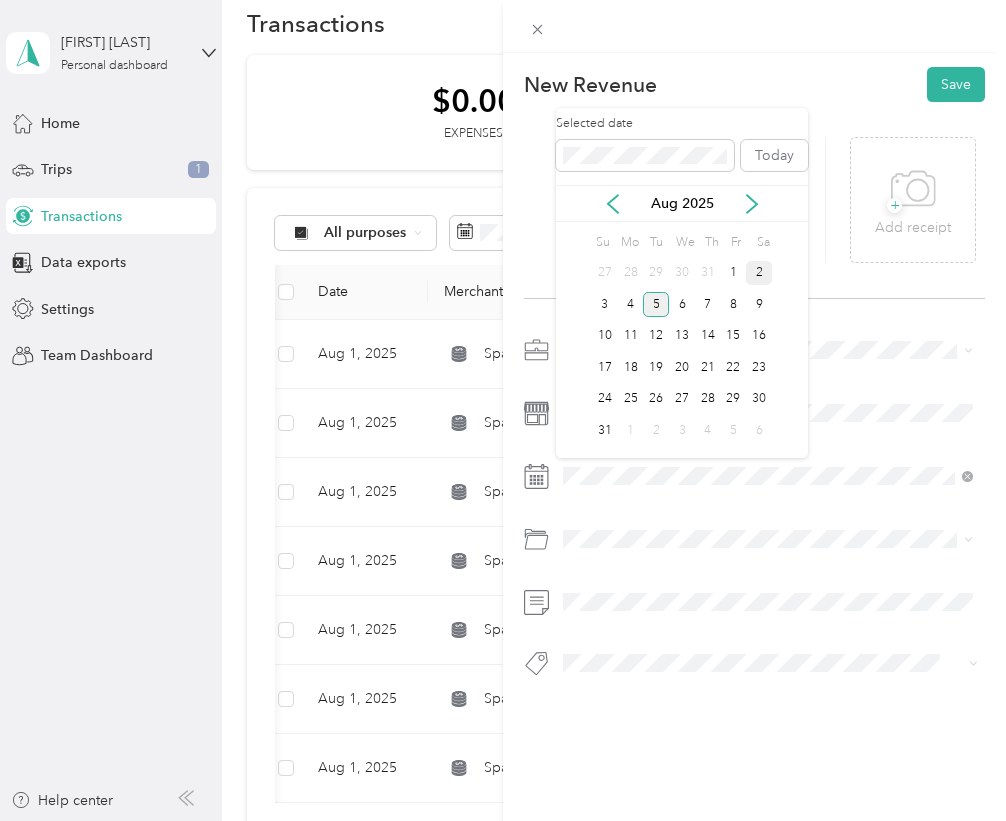 click on "2" at bounding box center [759, 273] 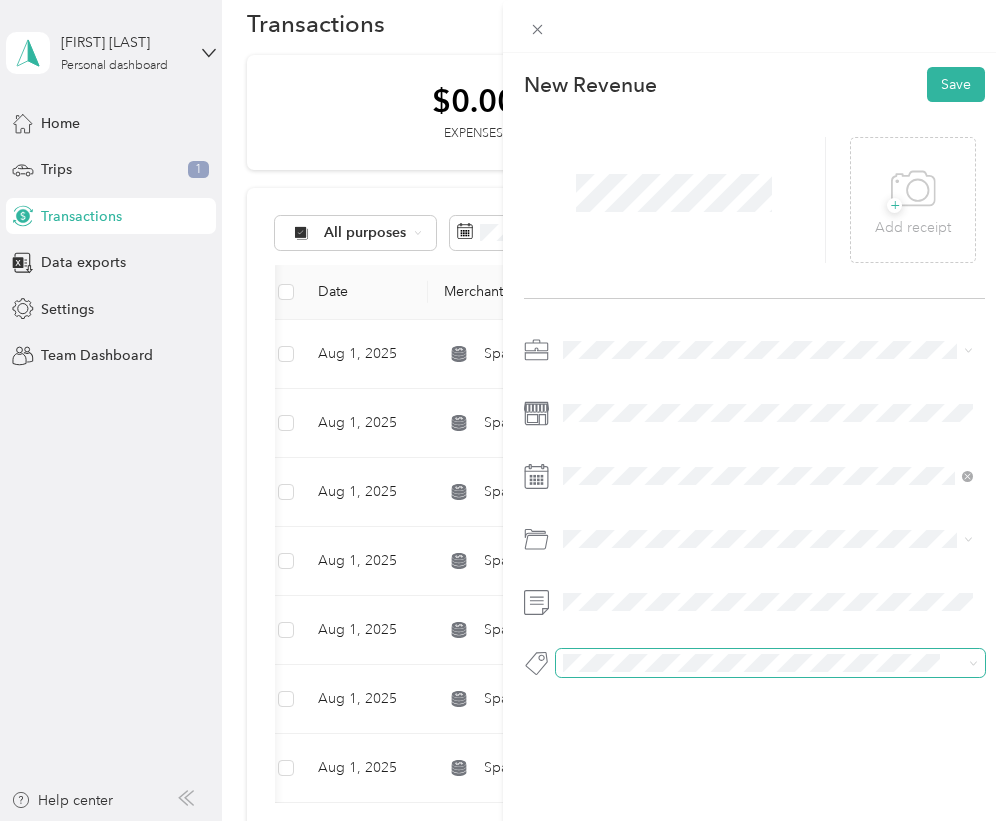 click at bounding box center [770, 663] 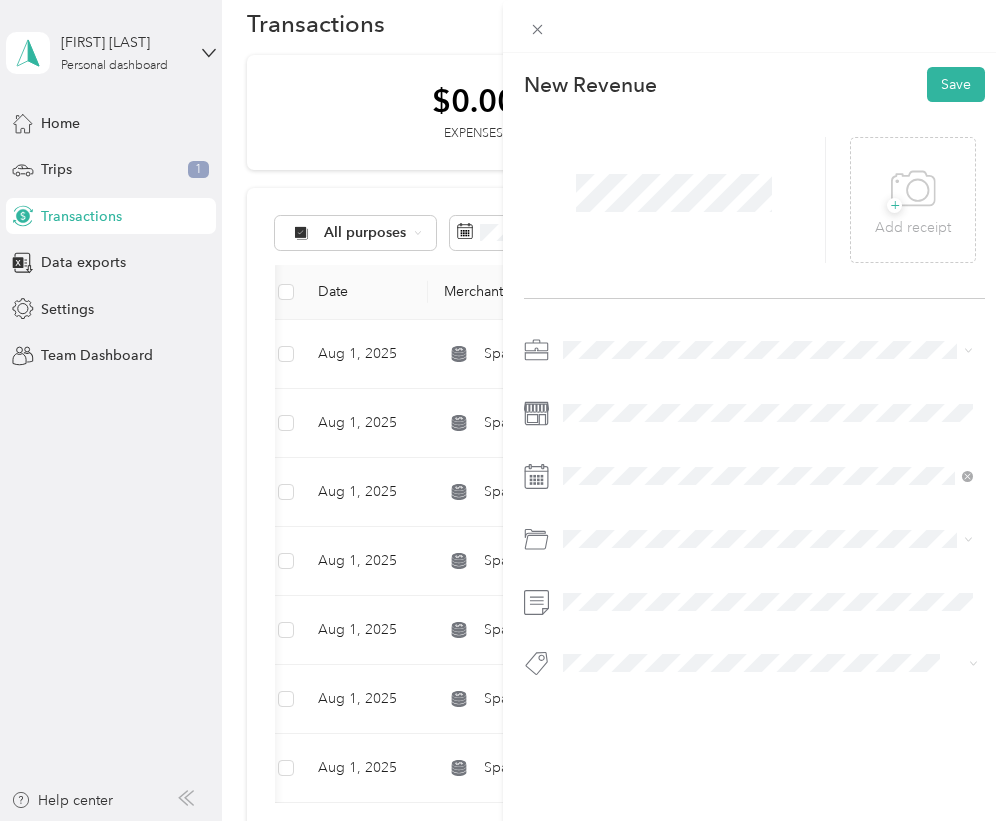 click on "Tips" at bounding box center [768, 771] 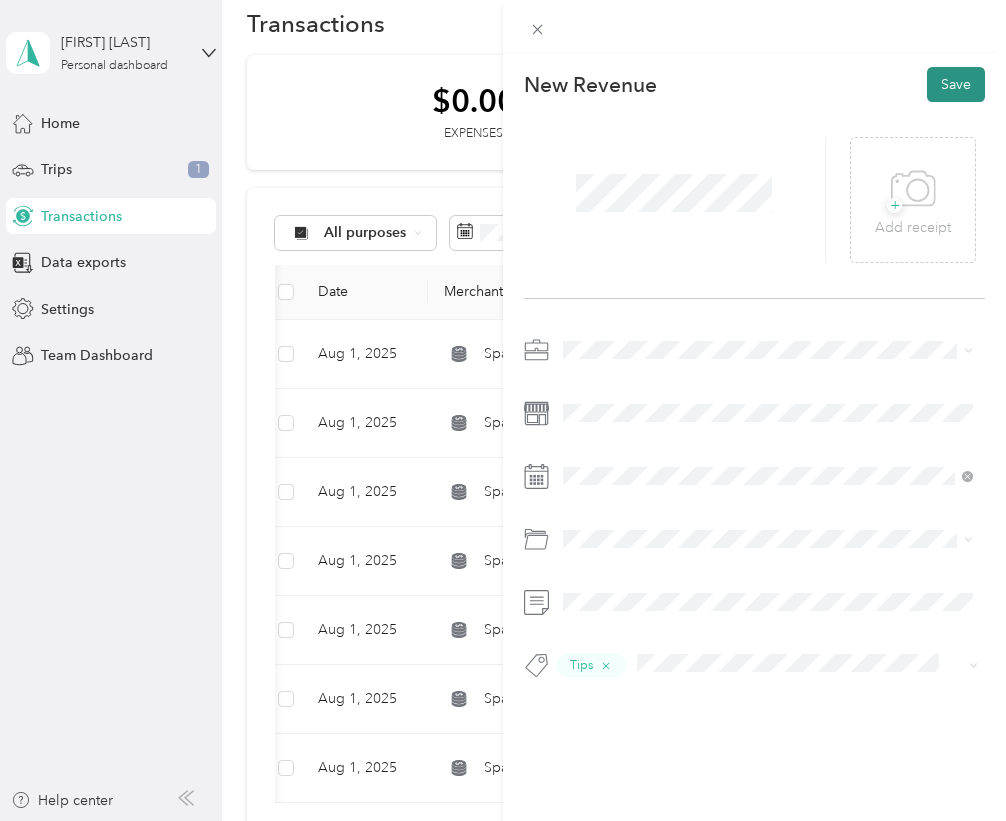 click on "Save" at bounding box center [956, 84] 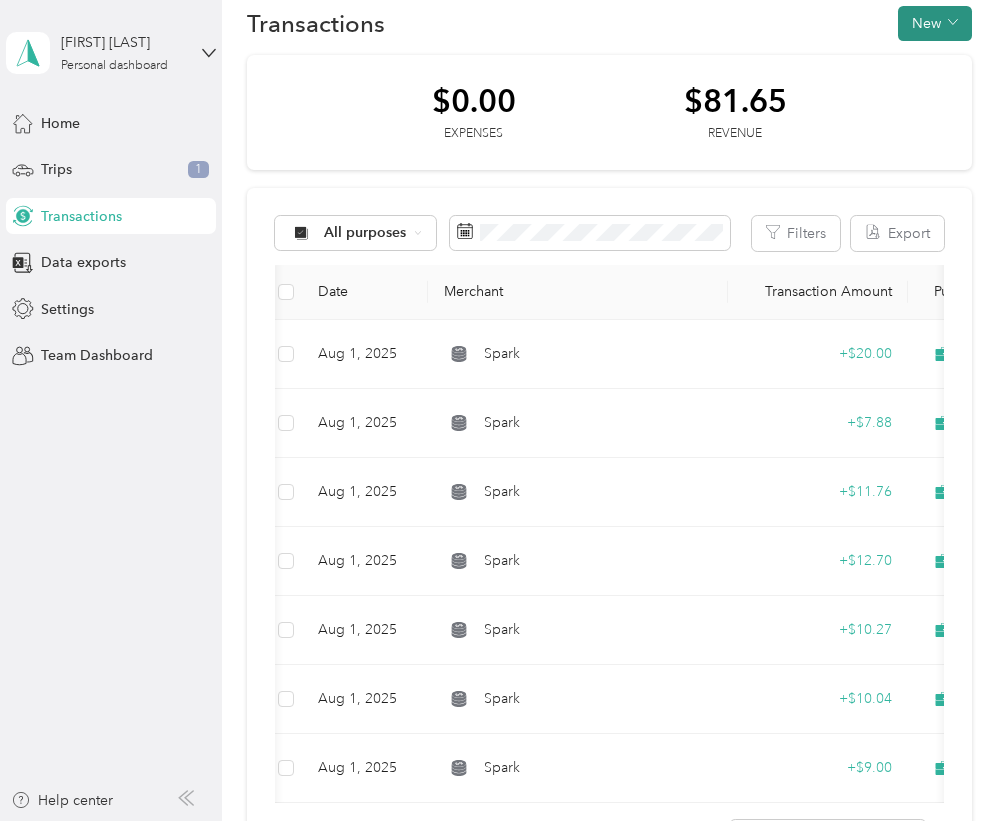click on "New" at bounding box center (935, 23) 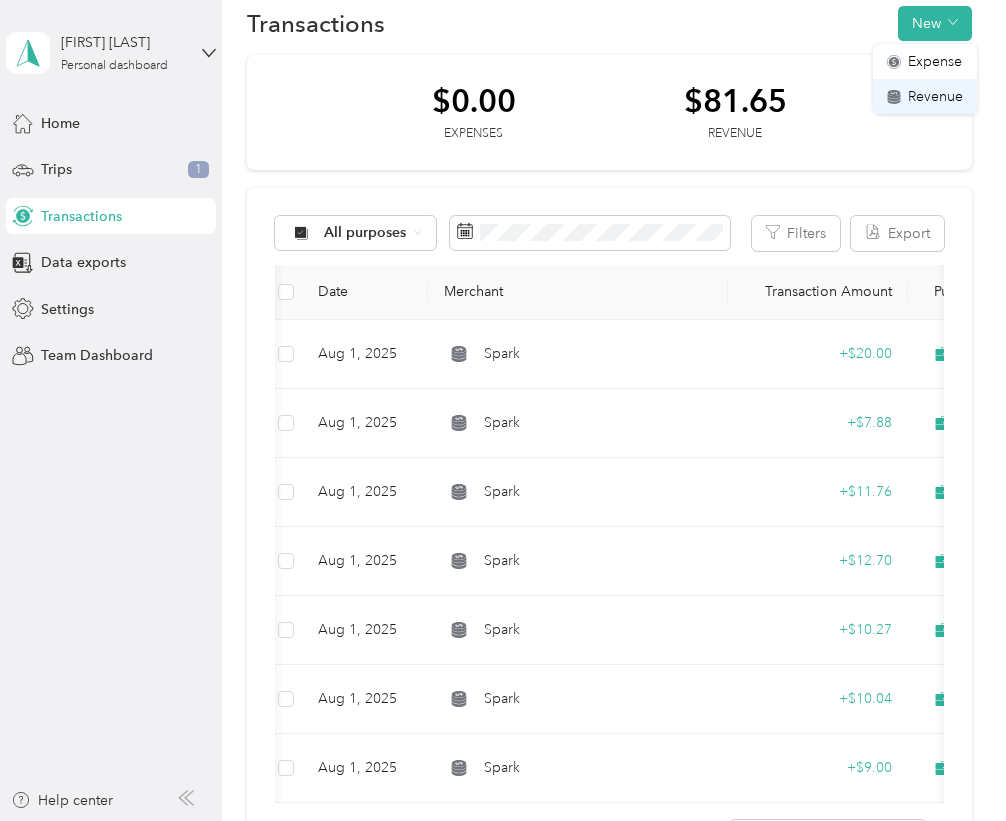 click on "Revenue" at bounding box center (925, 96) 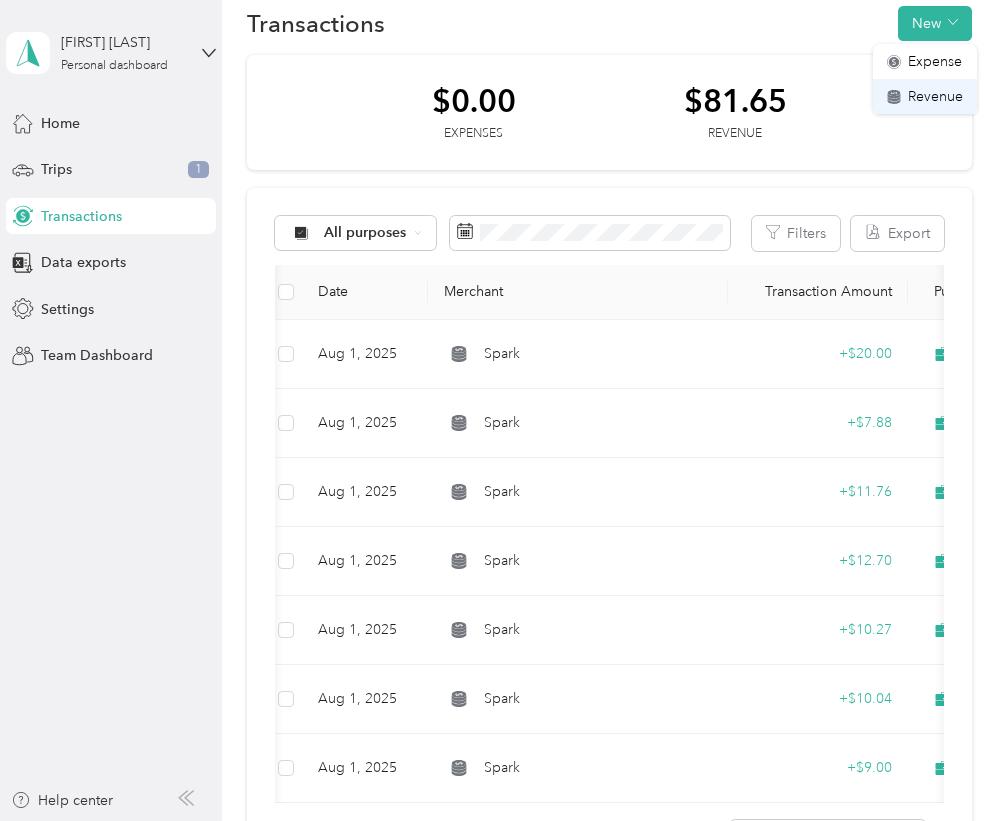 click on "Revenue" at bounding box center [925, 96] 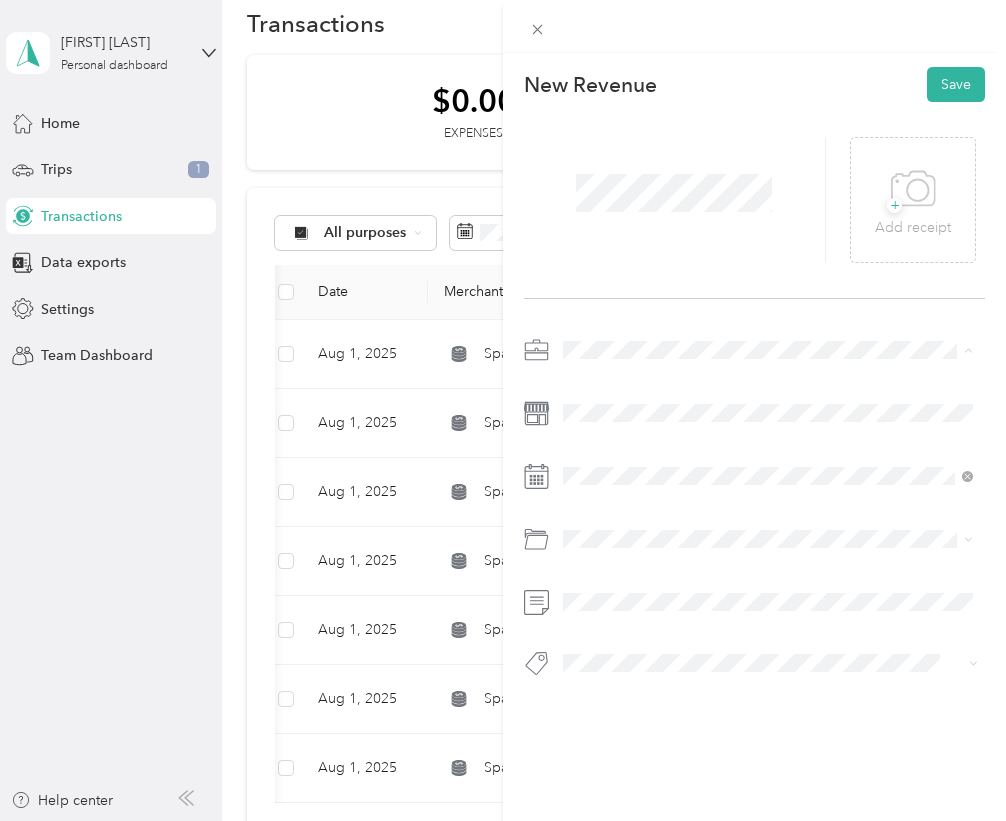 click on "Work Personal Spark Doordash Other Charity Medical Moving Commute" at bounding box center [768, 508] 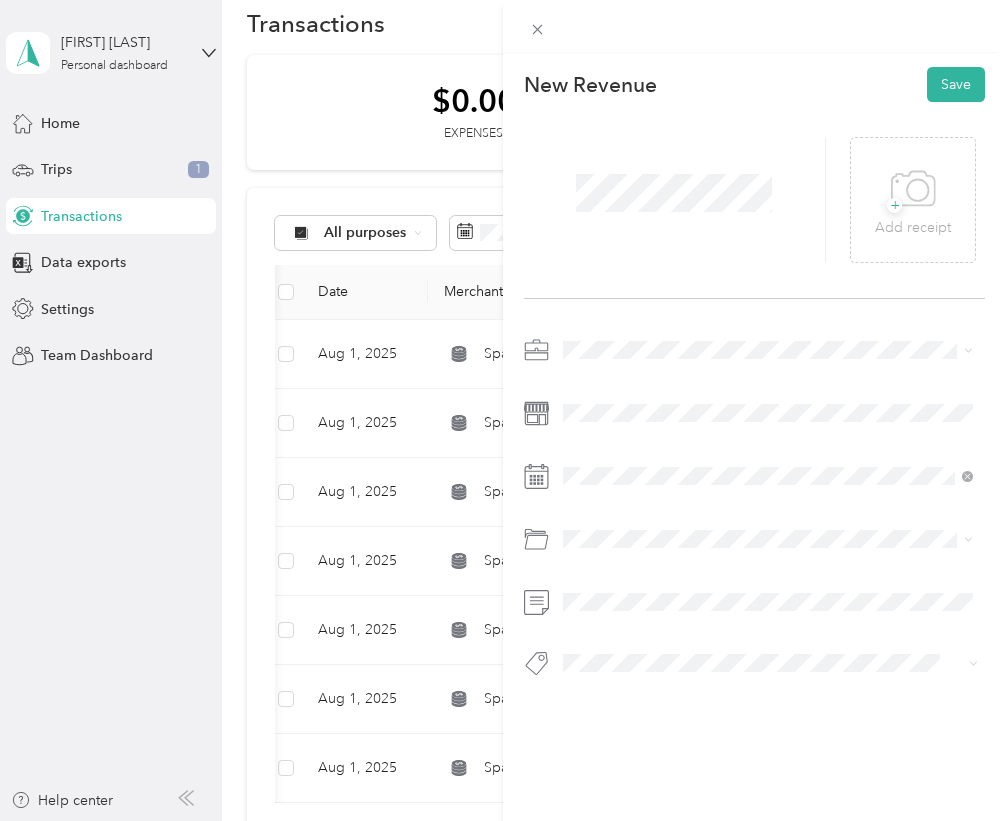 click at bounding box center (770, 350) 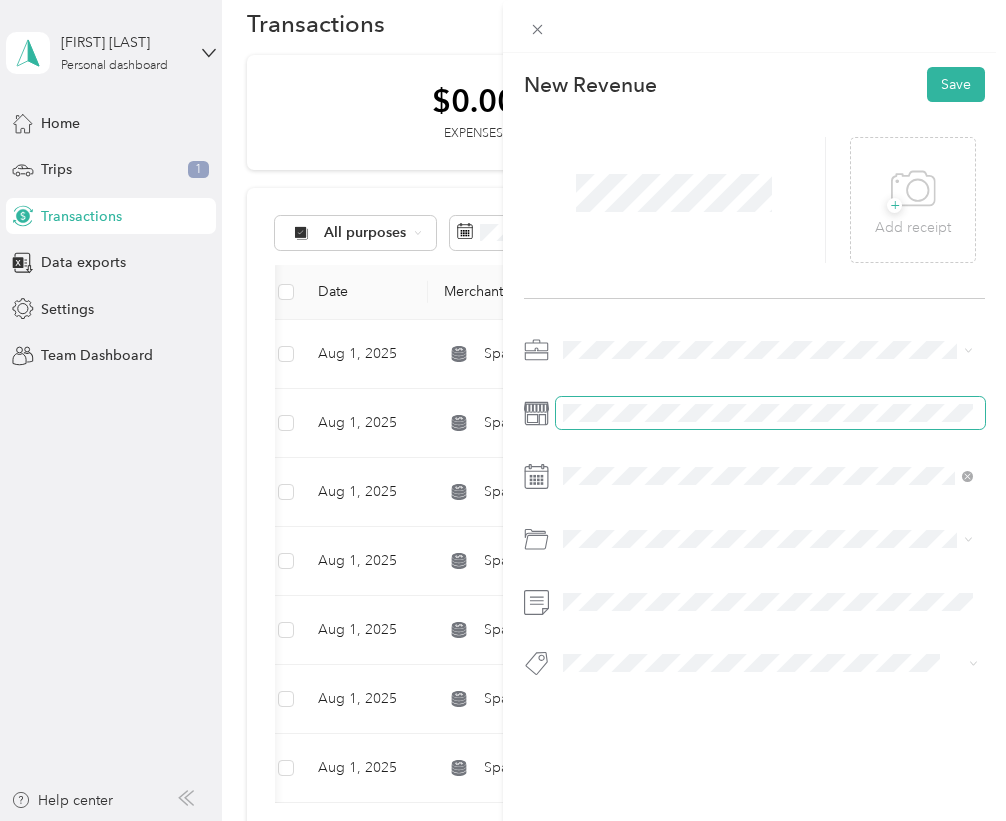 click at bounding box center [770, 413] 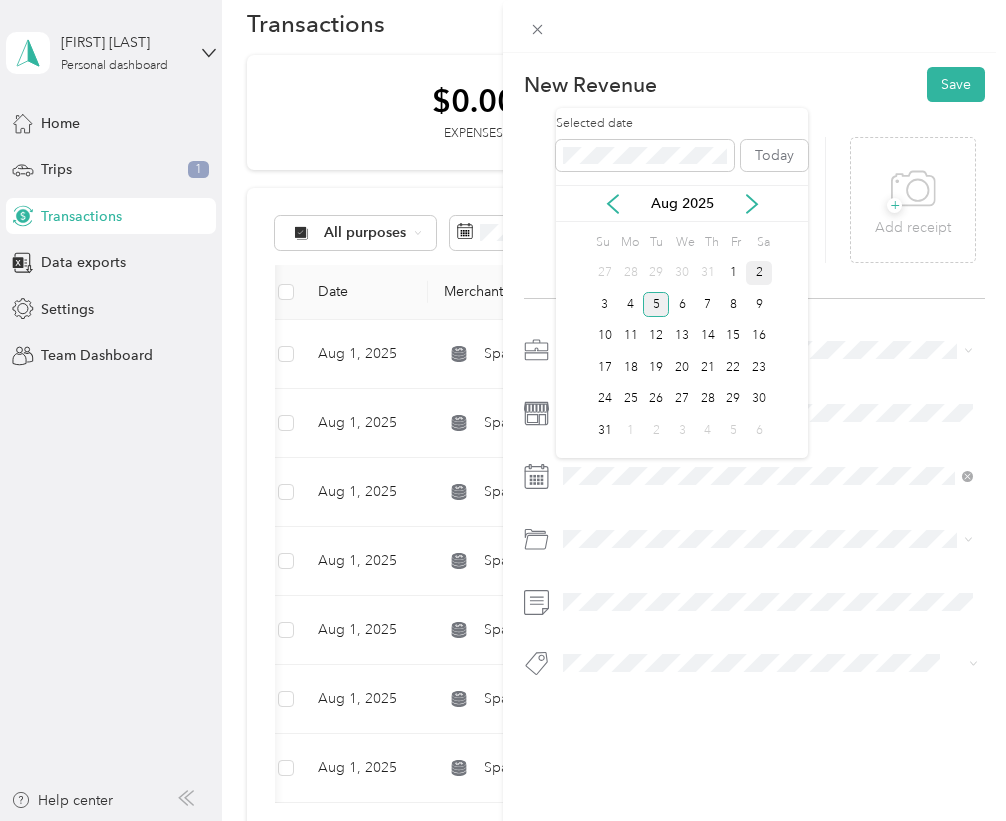 click on "2" at bounding box center (759, 273) 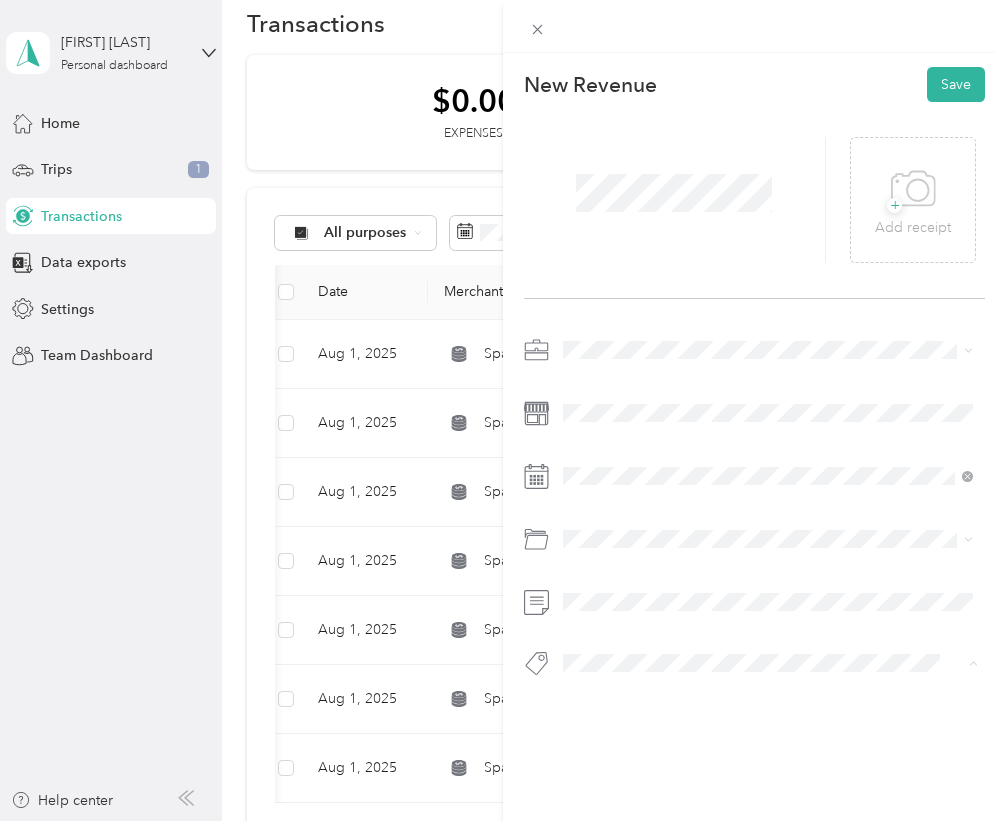 click on "Tips" at bounding box center [595, 776] 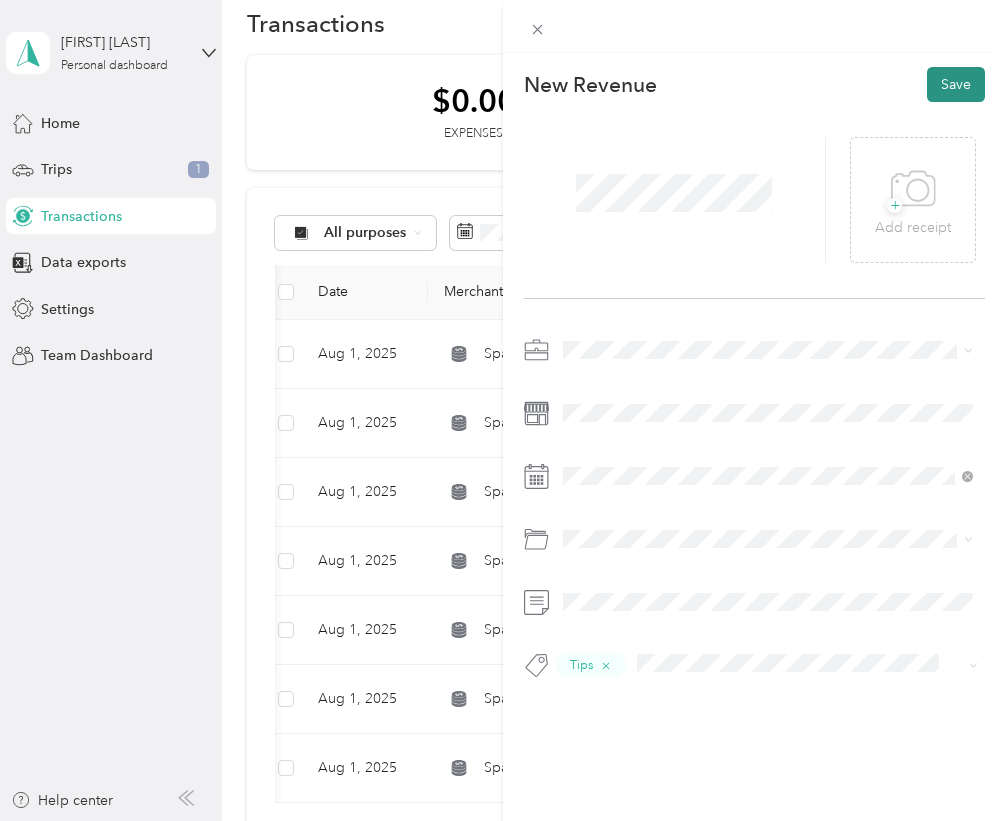 click on "Save" at bounding box center (956, 84) 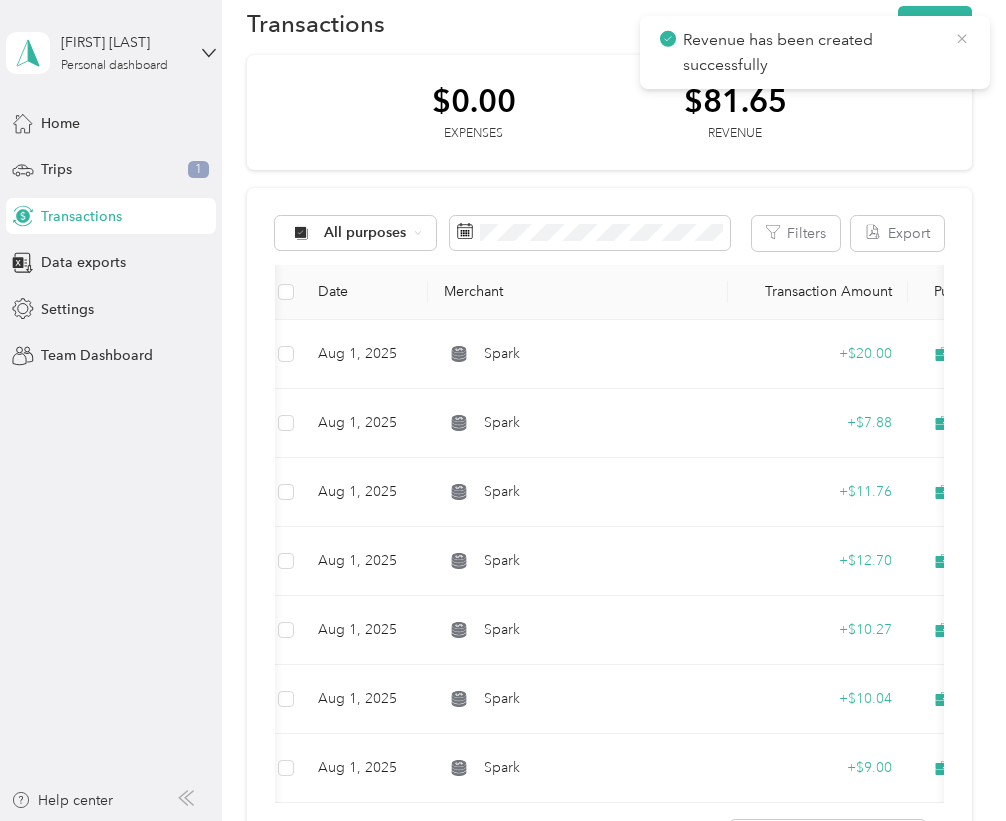 click 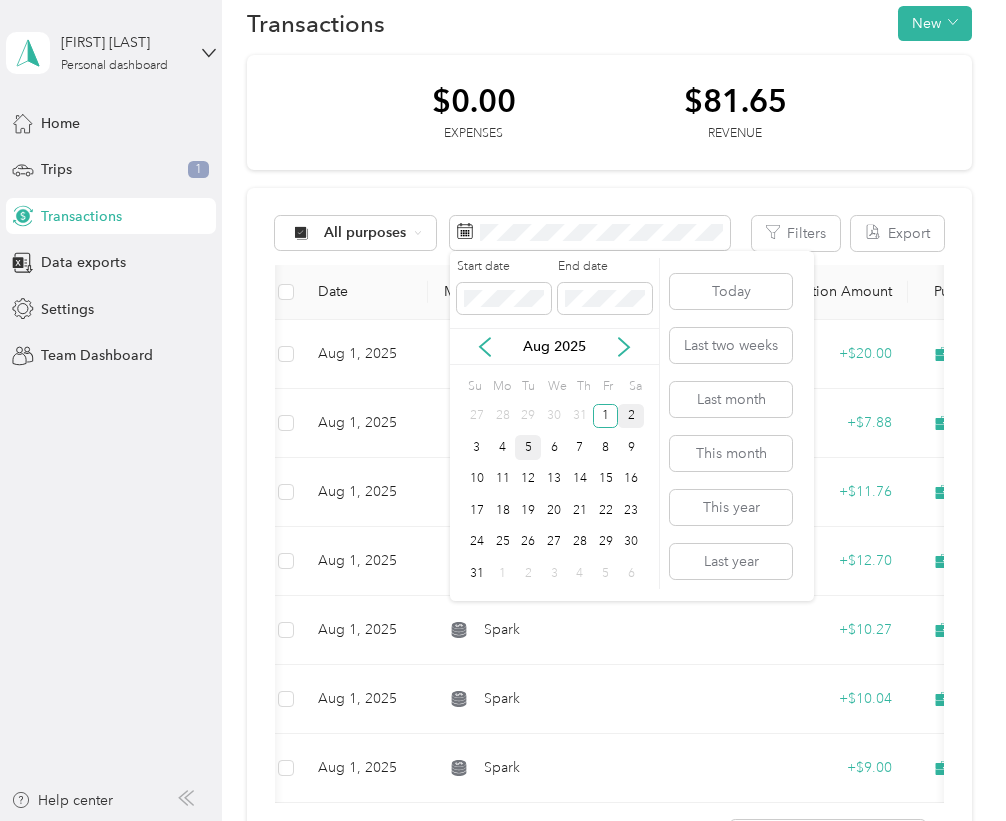 click on "2" at bounding box center [631, 416] 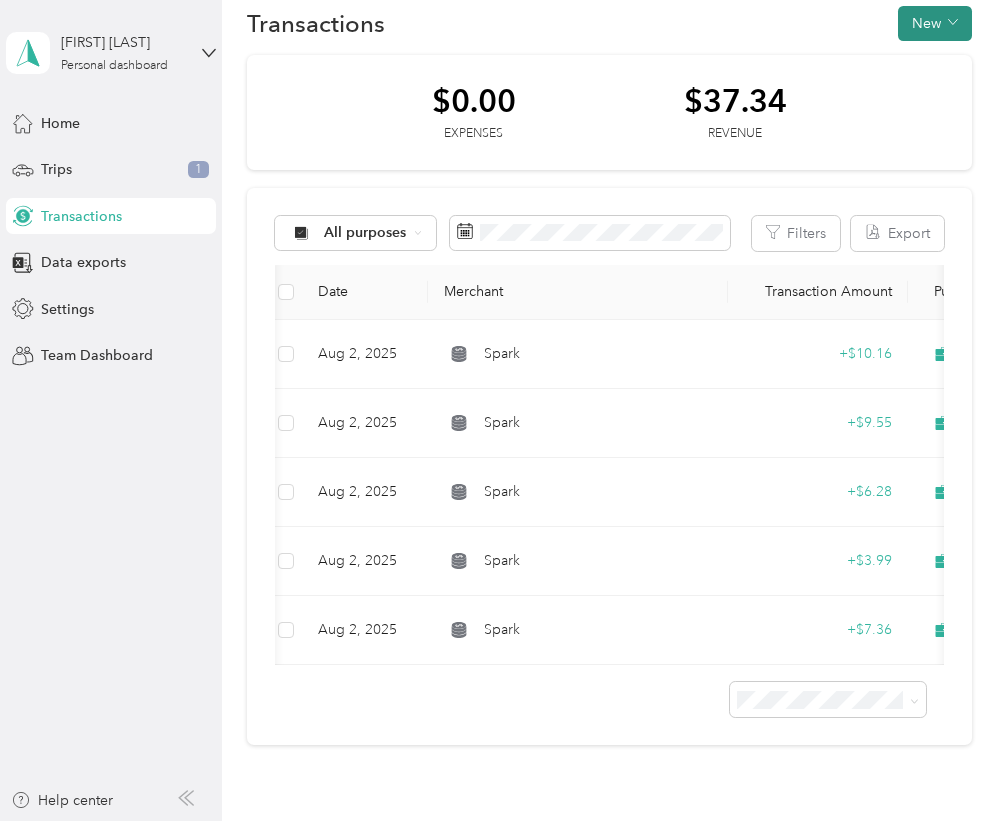 click on "New" at bounding box center [935, 23] 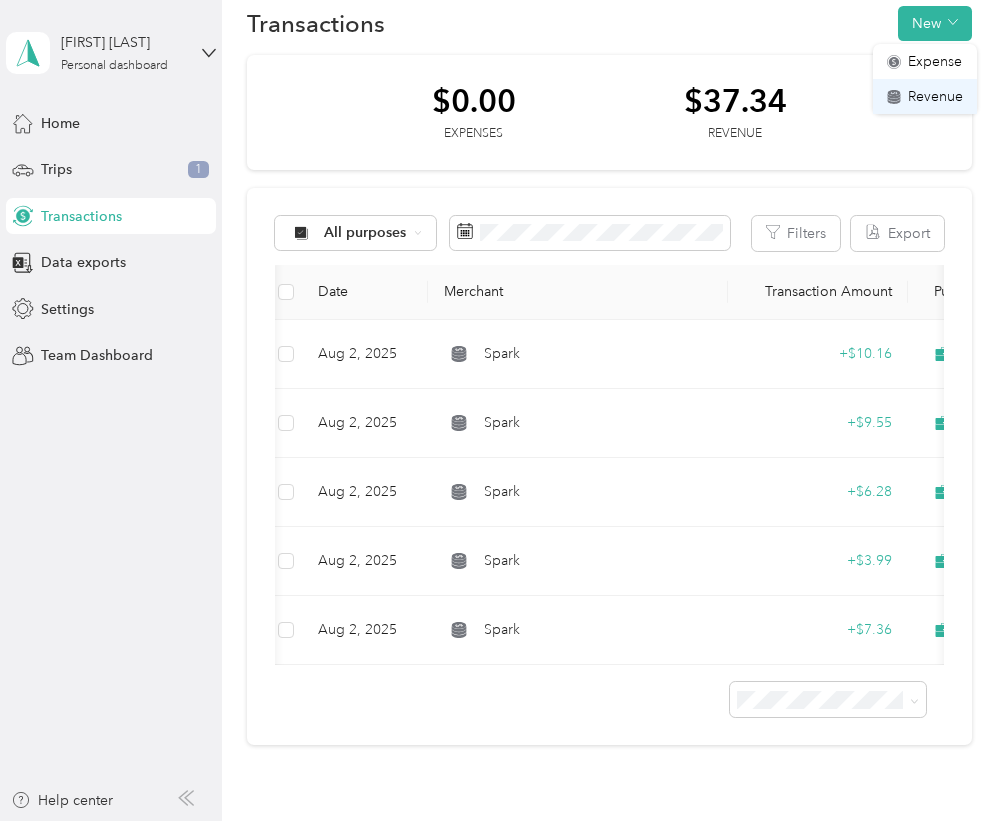 click on "Revenue" at bounding box center [935, 96] 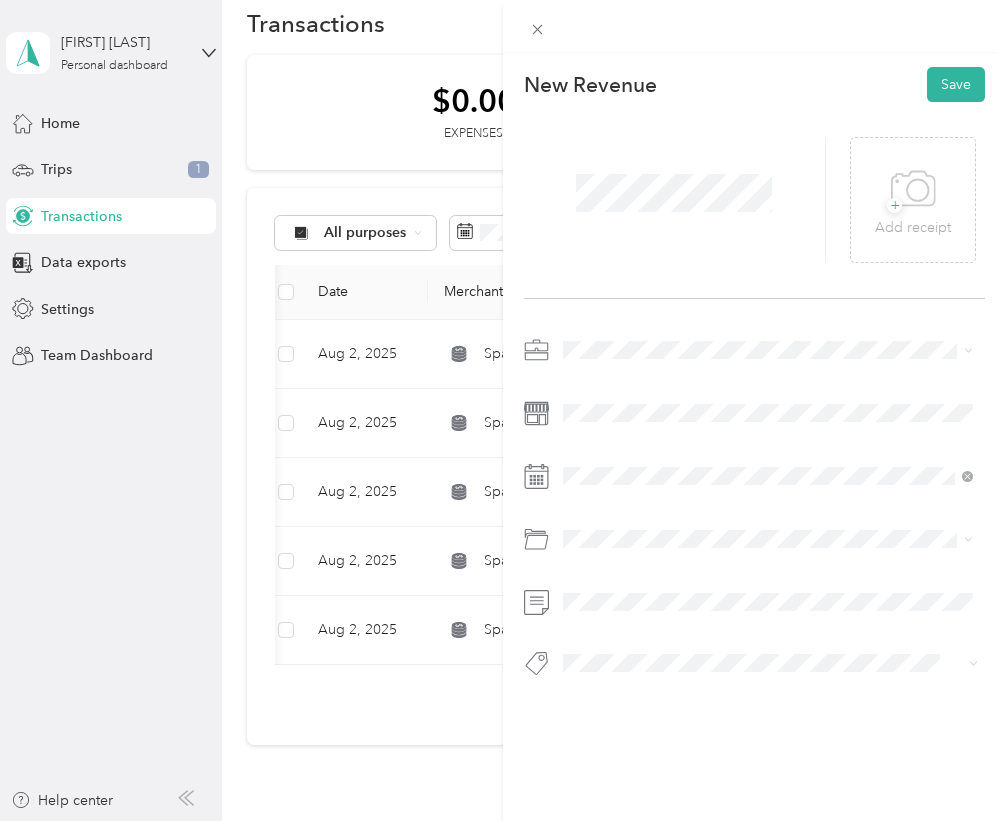 click on "Spark" at bounding box center [588, 455] 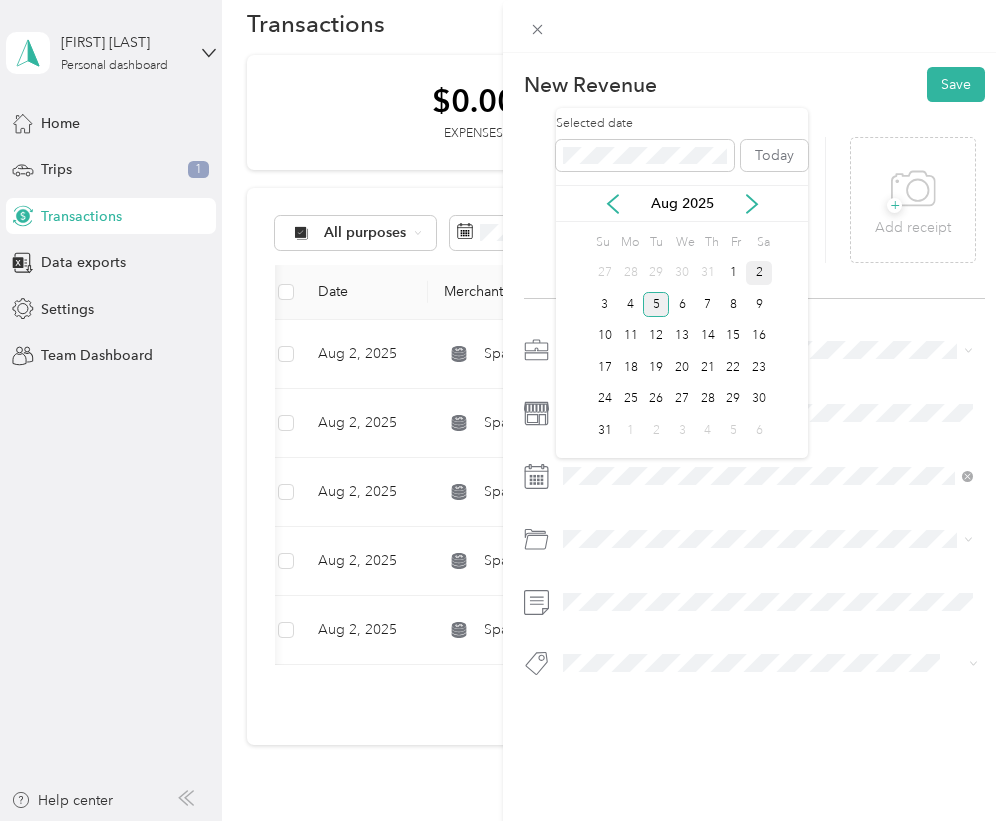 click on "2" at bounding box center (759, 273) 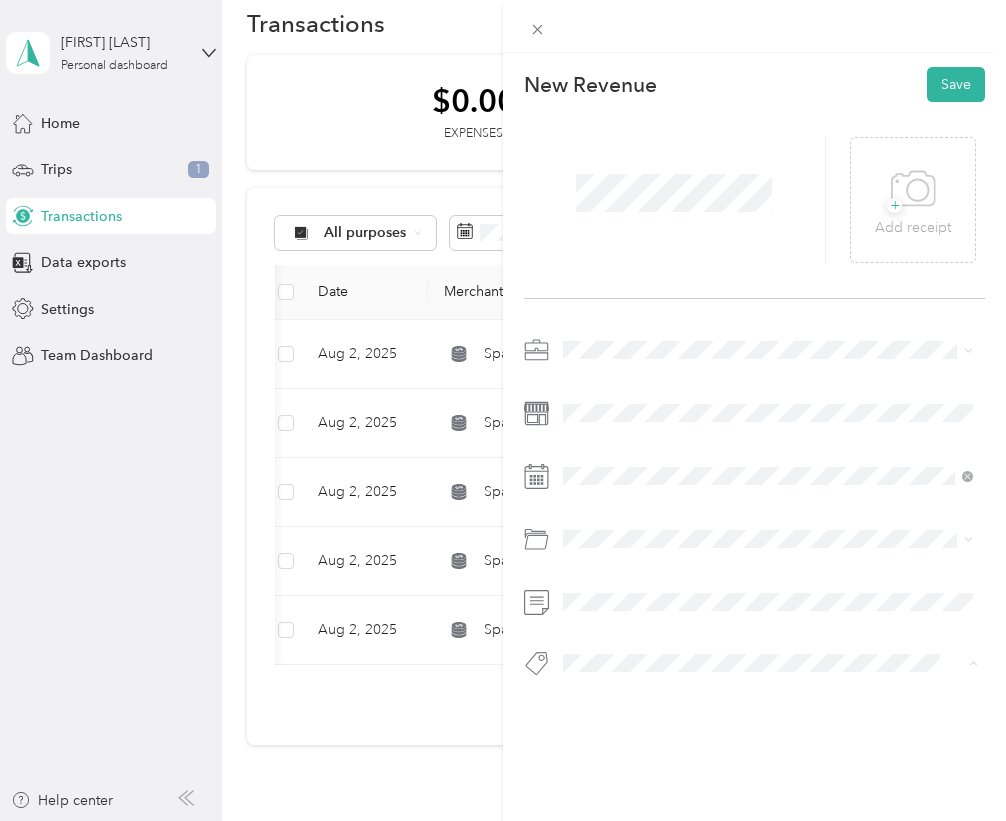 click on "Tips" at bounding box center [595, 776] 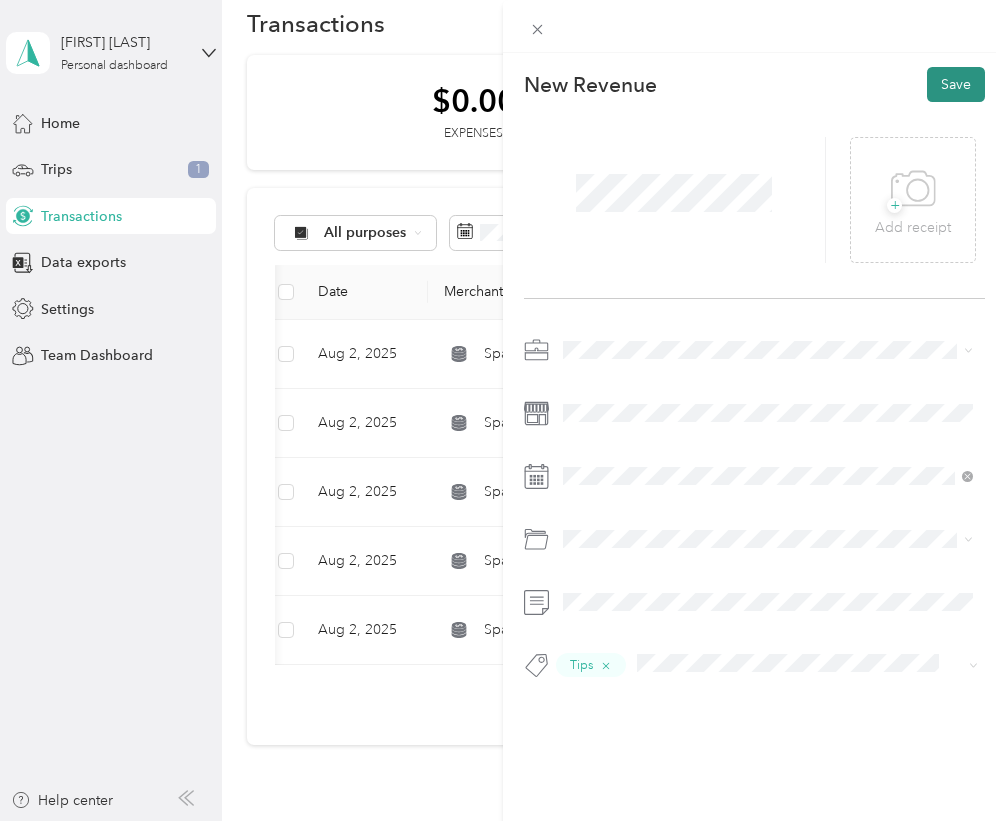 click on "Save" at bounding box center [956, 84] 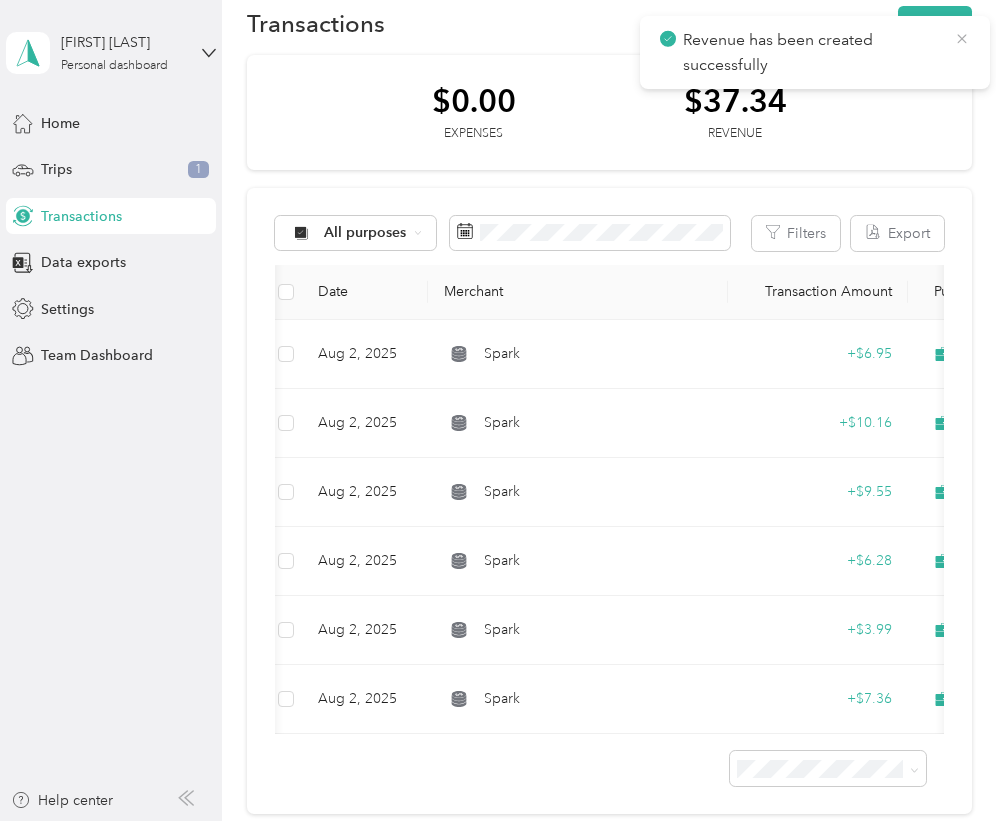 click 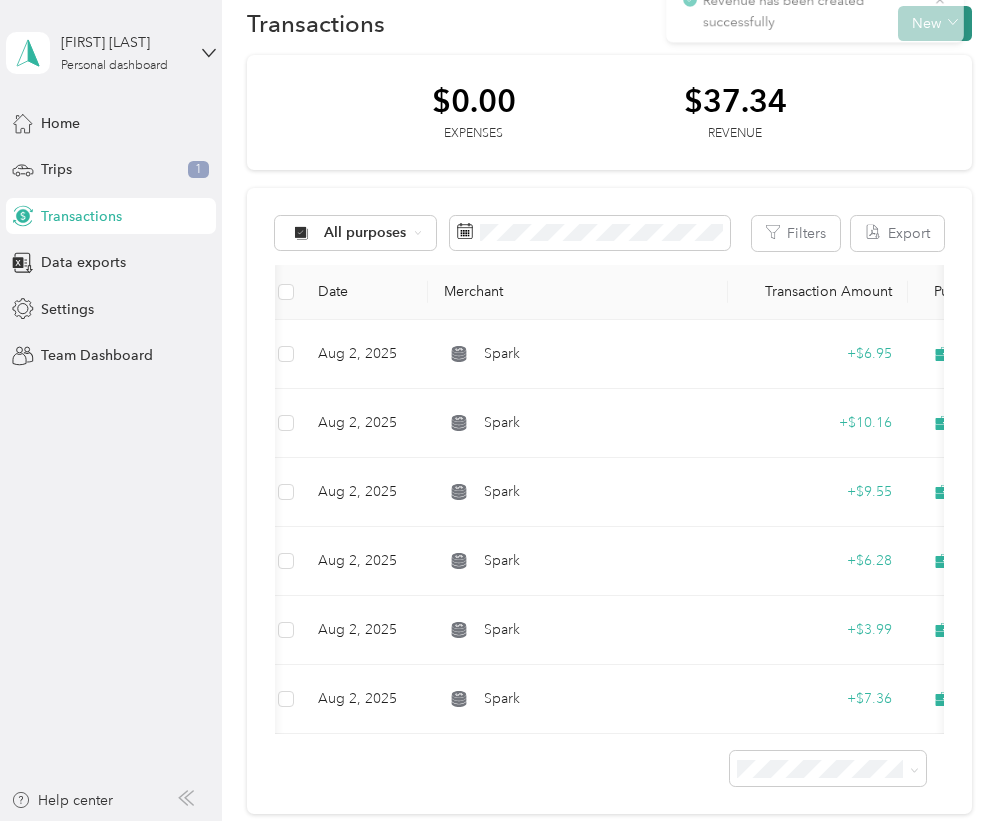click on "New" at bounding box center [935, 23] 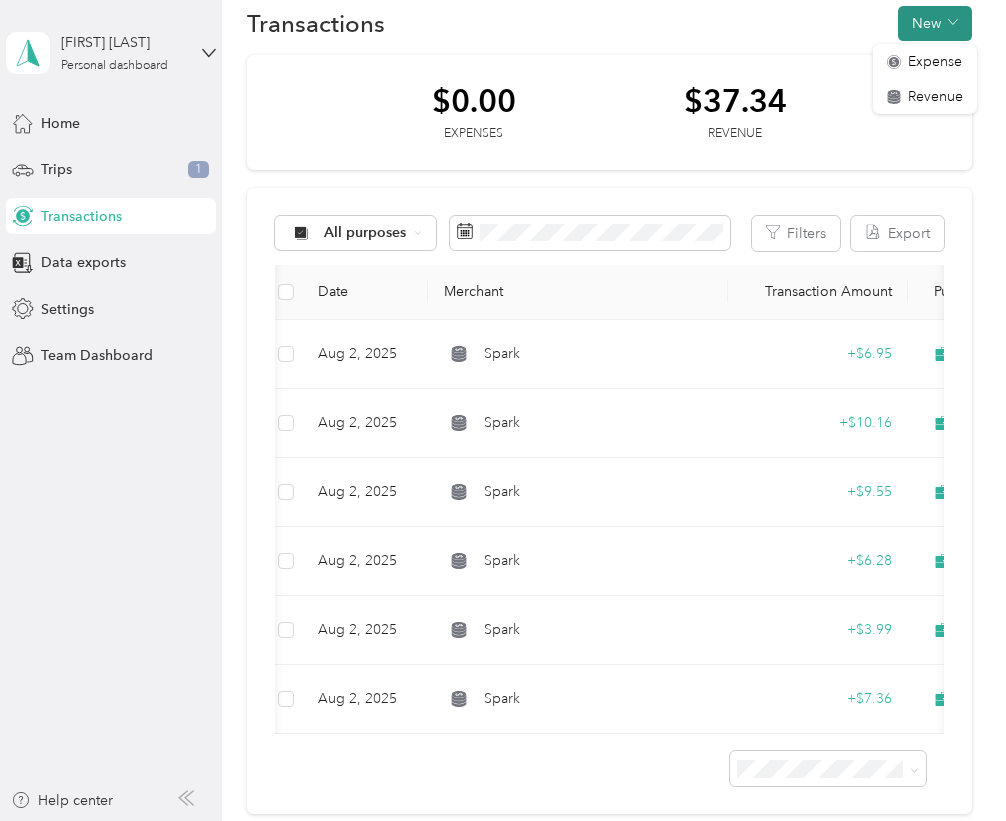click on "New" at bounding box center [935, 23] 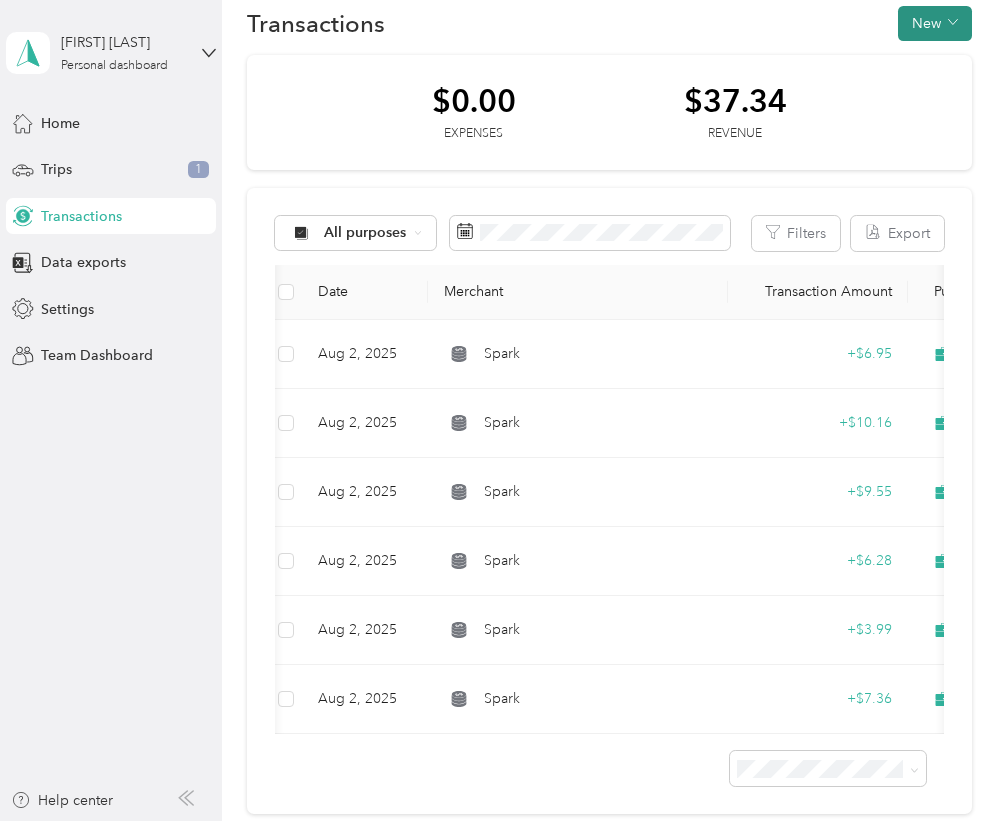 click on "New" at bounding box center [935, 23] 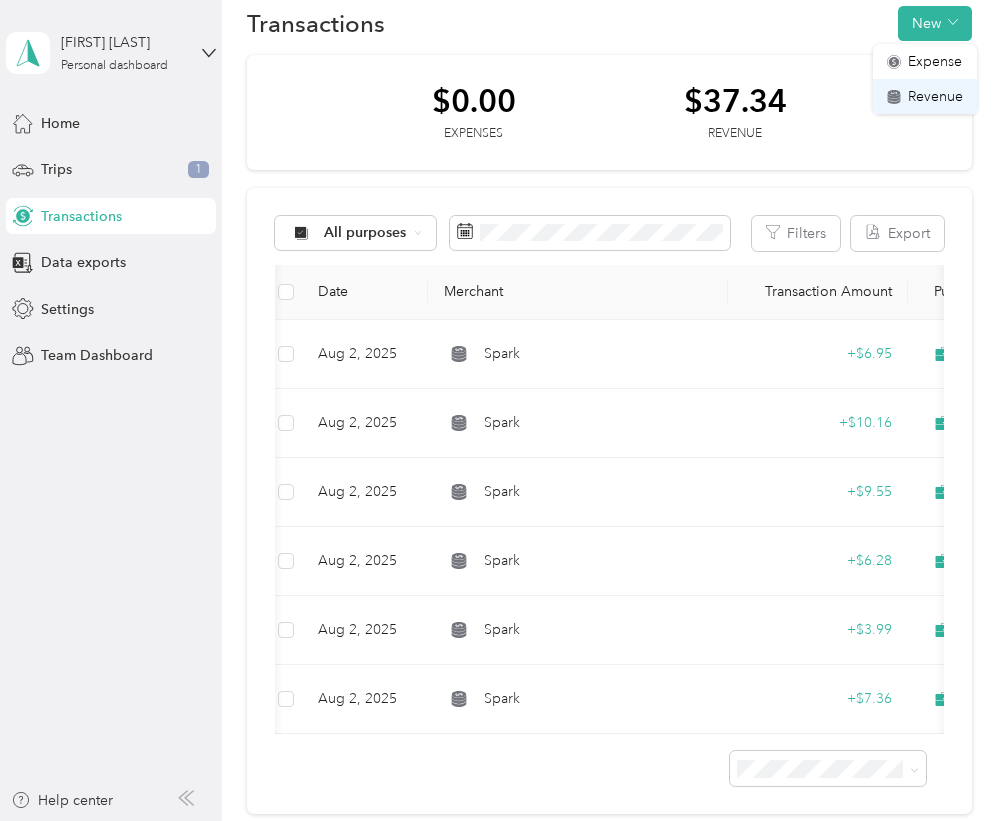 click on "Revenue" at bounding box center (935, 96) 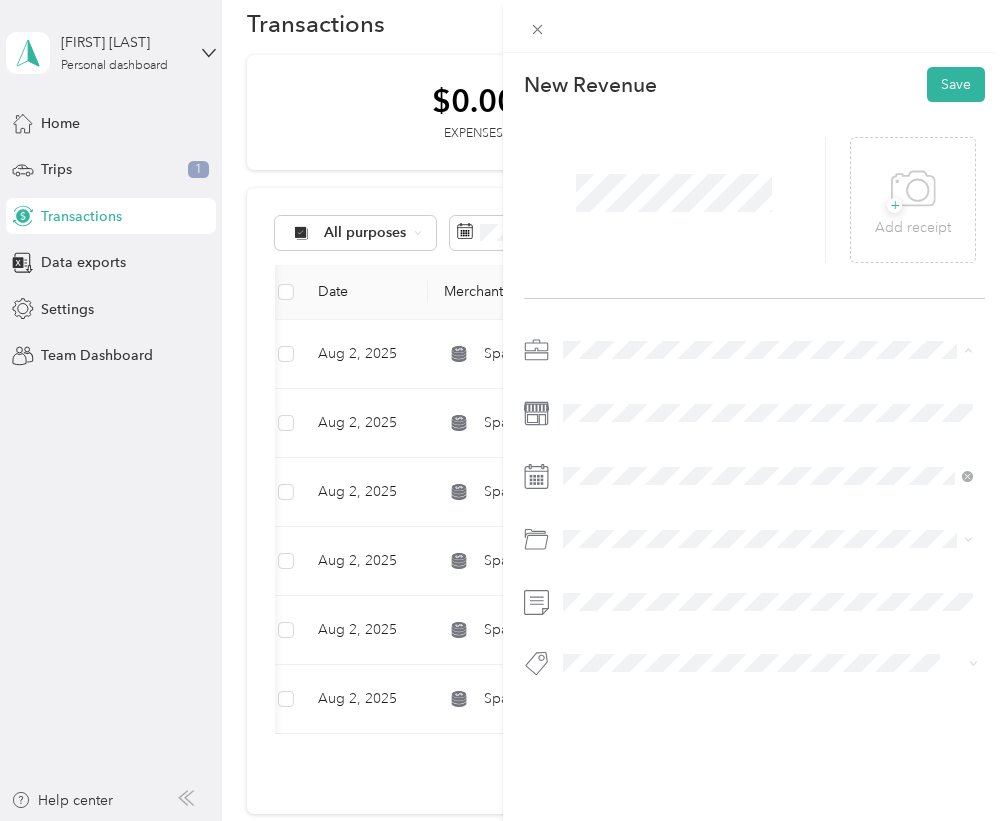 click on "Spark" at bounding box center (588, 455) 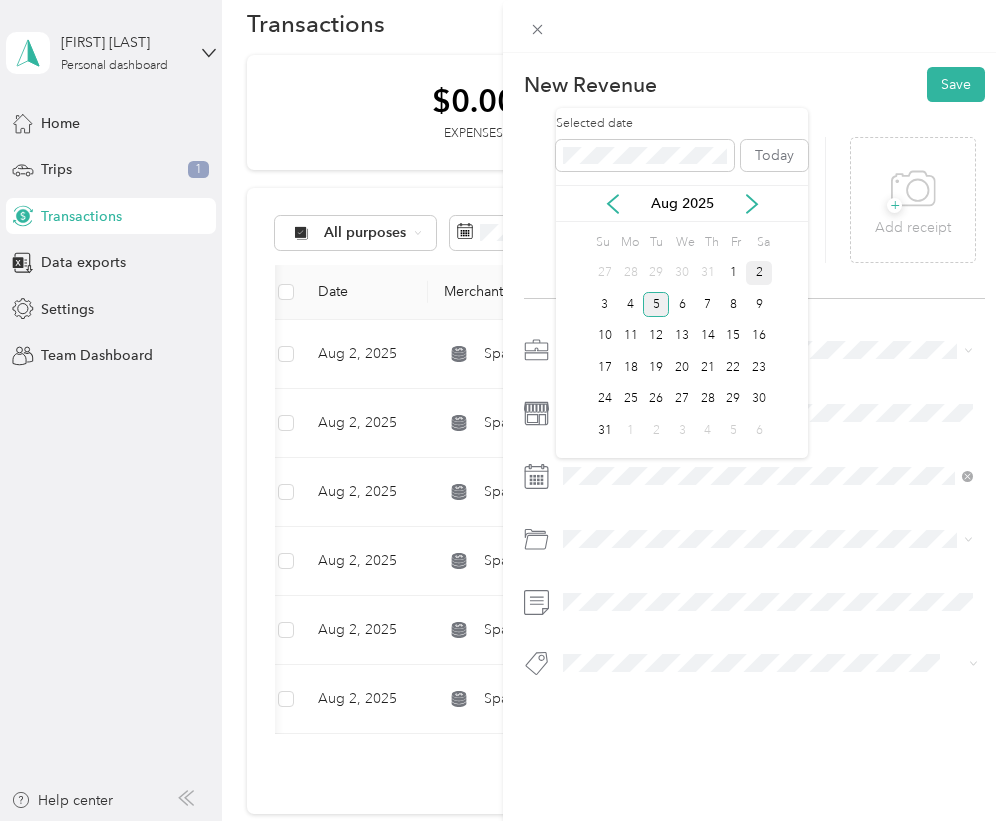 click on "2" at bounding box center [759, 273] 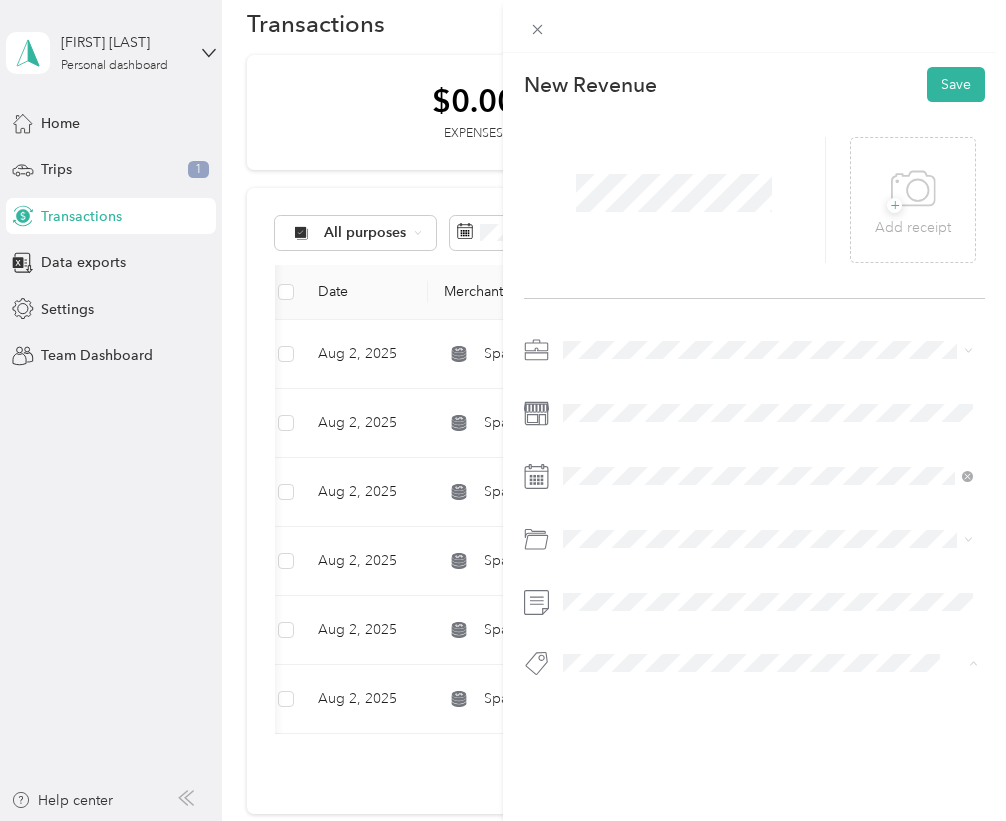 click on "Tips" at bounding box center (595, 776) 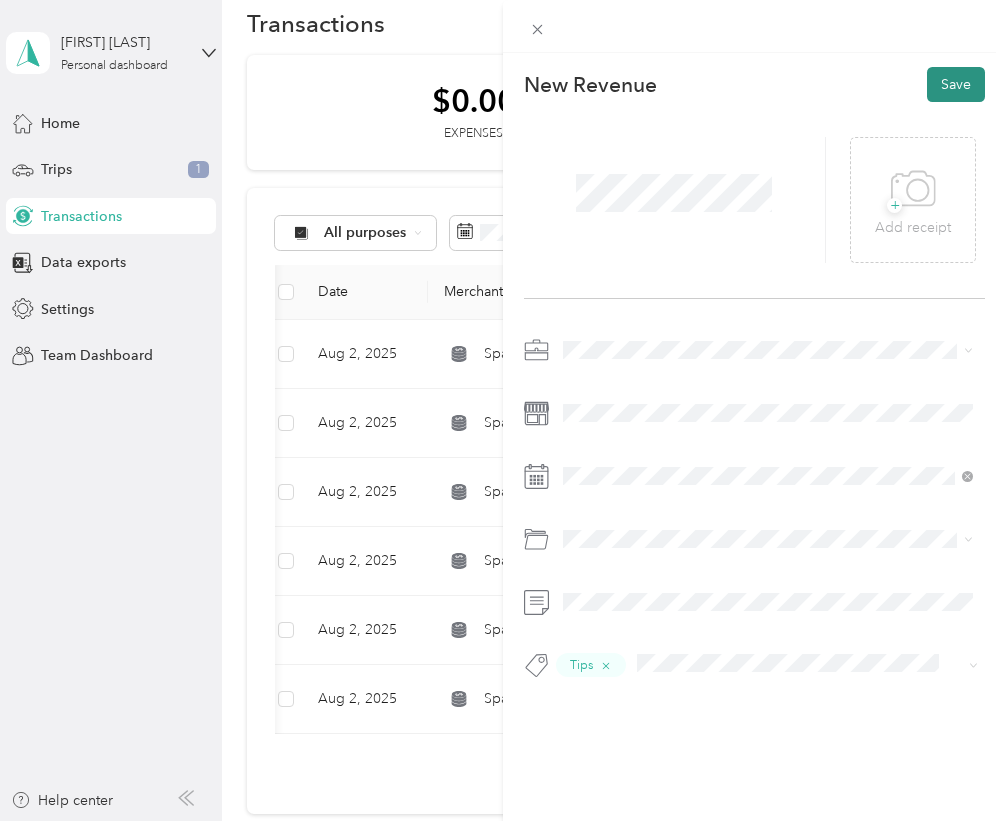 click on "Save" at bounding box center (956, 84) 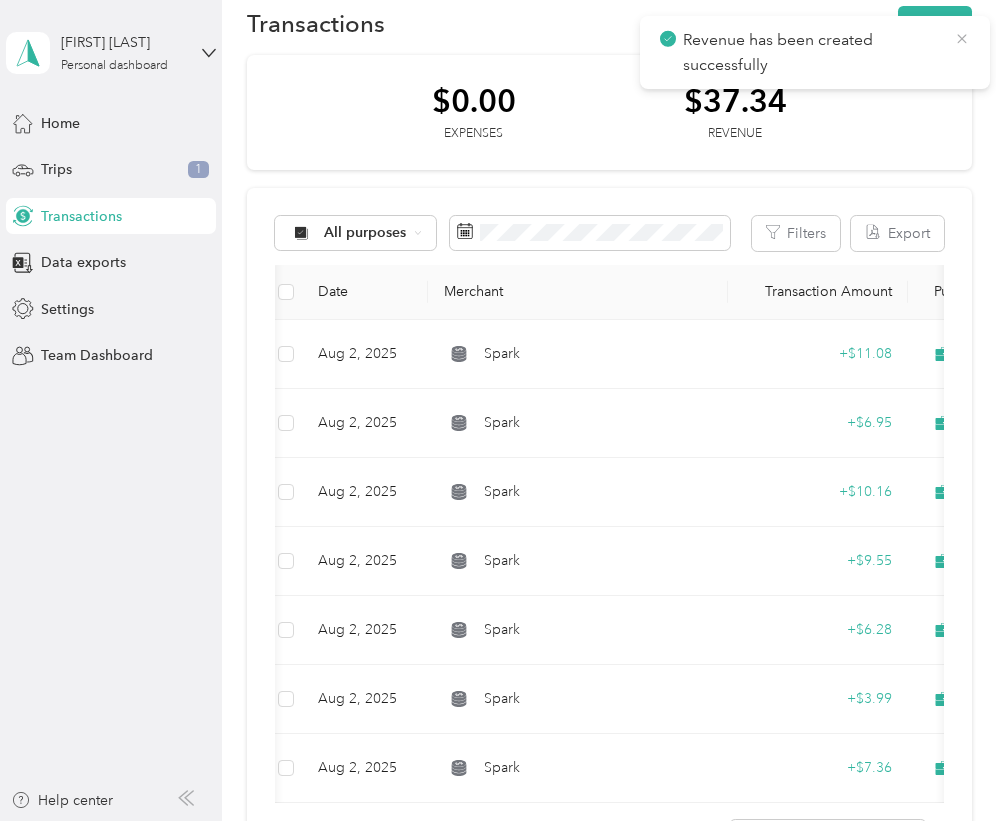 click 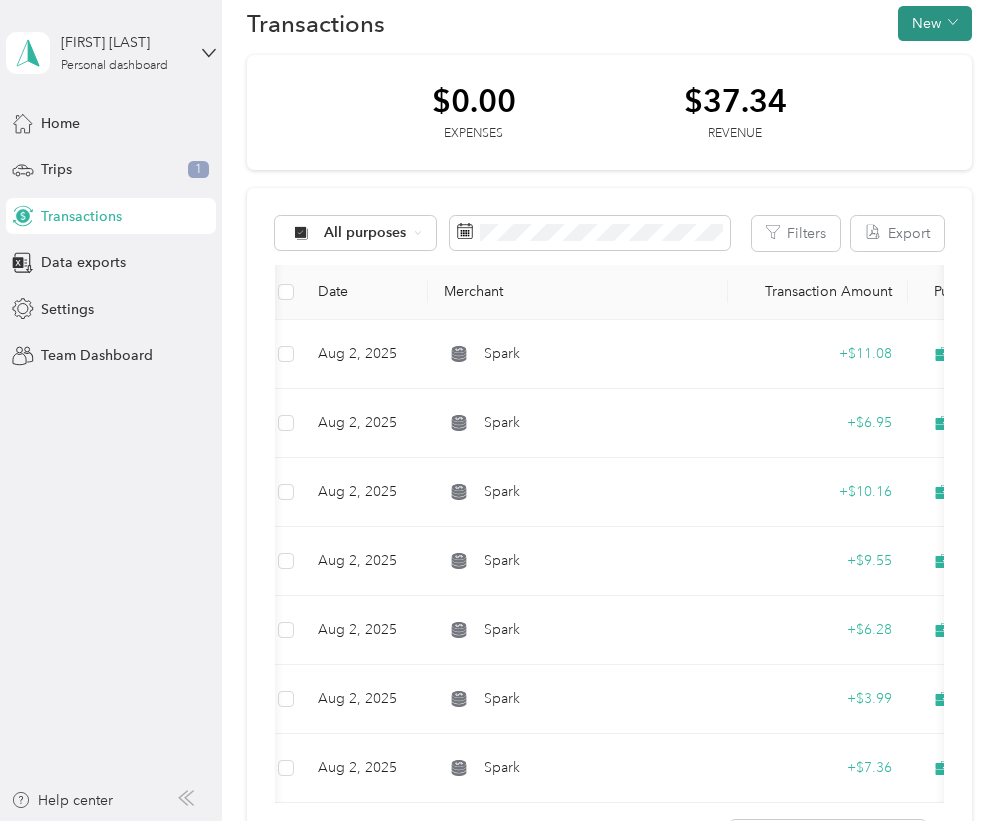 click on "New" at bounding box center (935, 23) 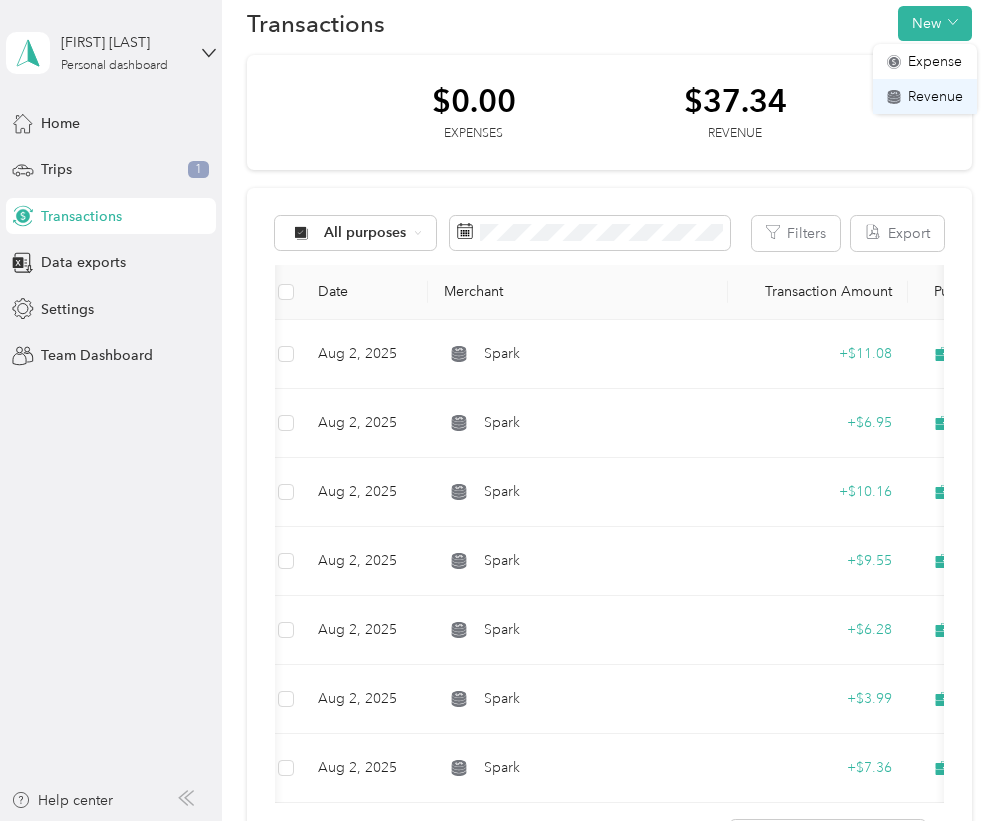 click on "Revenue" at bounding box center [935, 96] 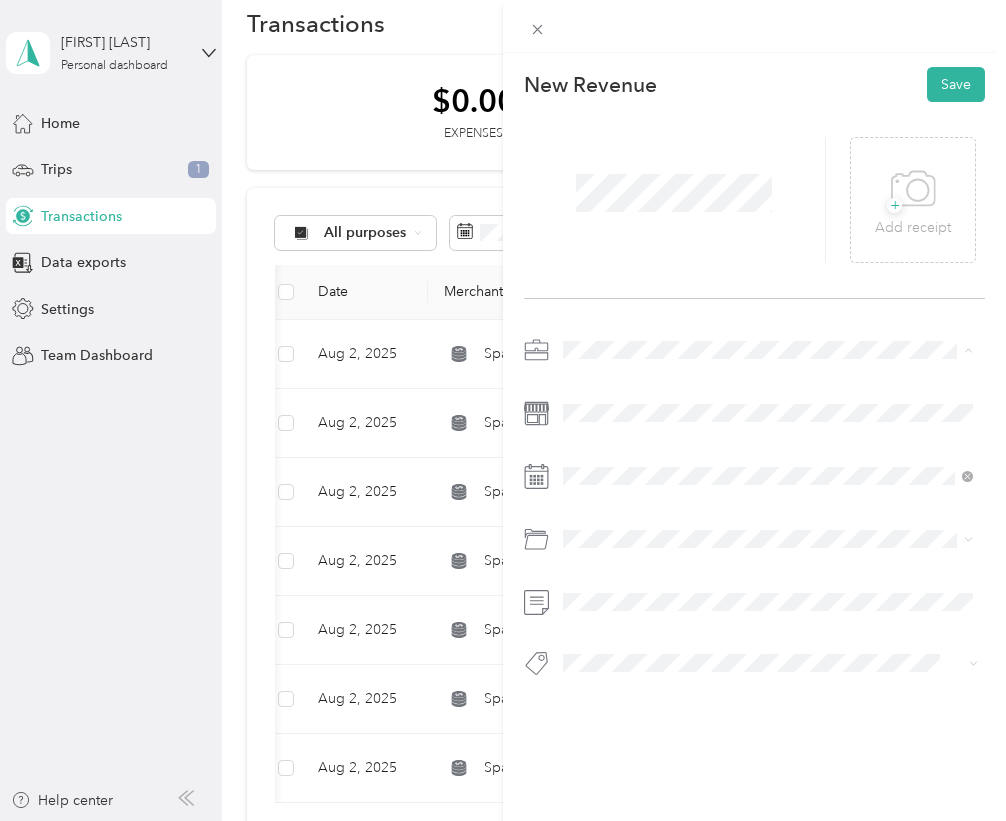 click on "Spark" at bounding box center (768, 455) 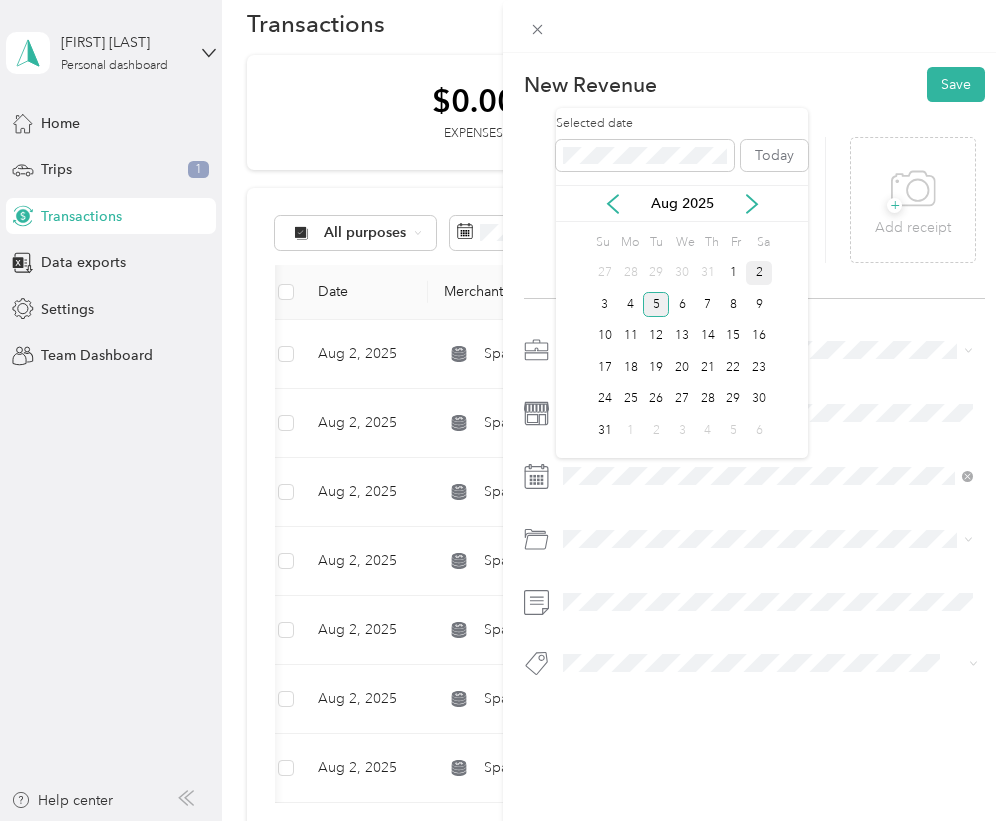 click on "2" at bounding box center (759, 273) 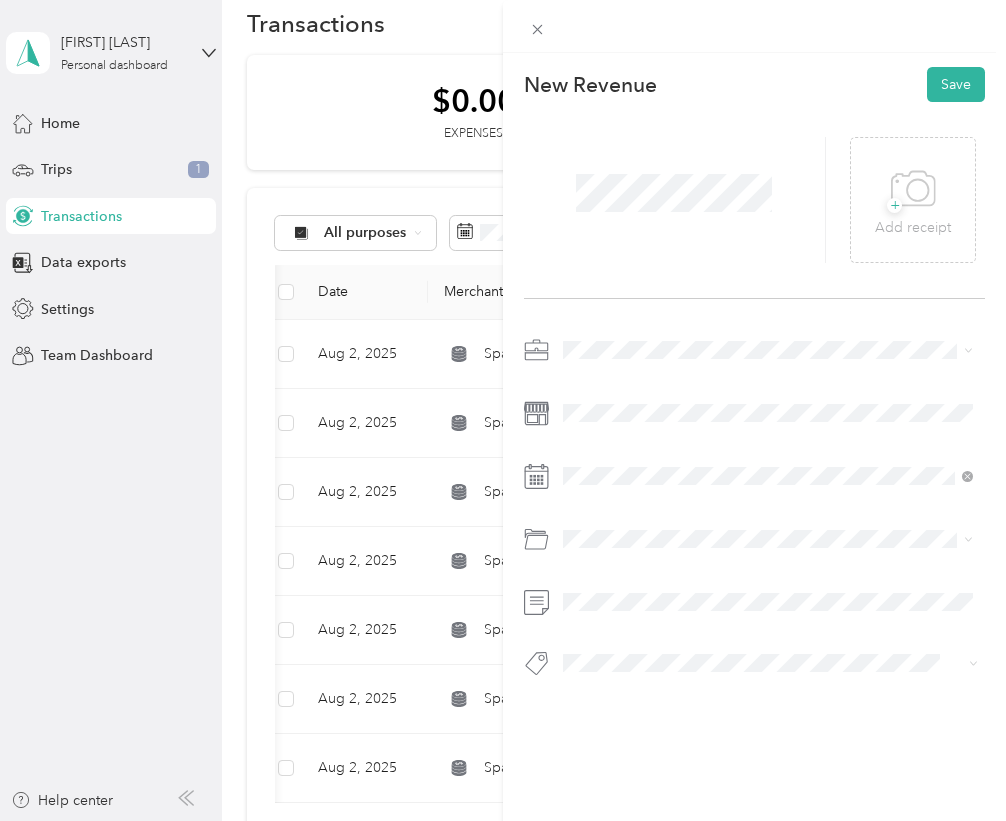 click on "Tips" at bounding box center [595, 775] 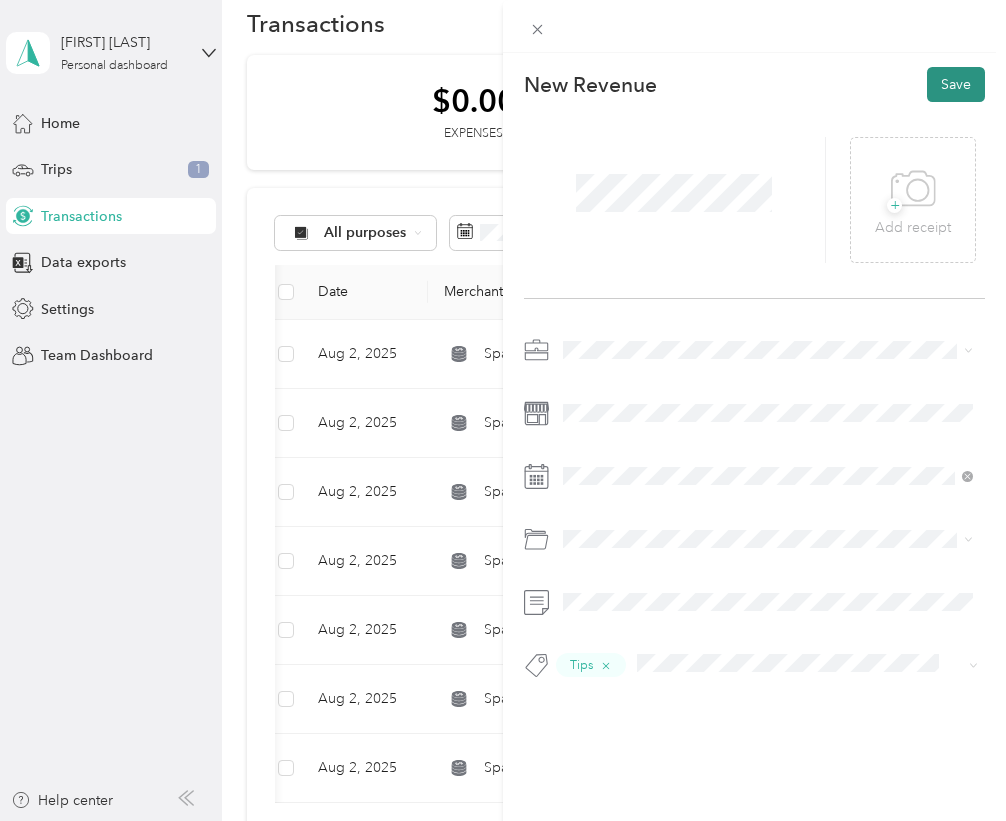 click on "Save" at bounding box center [956, 84] 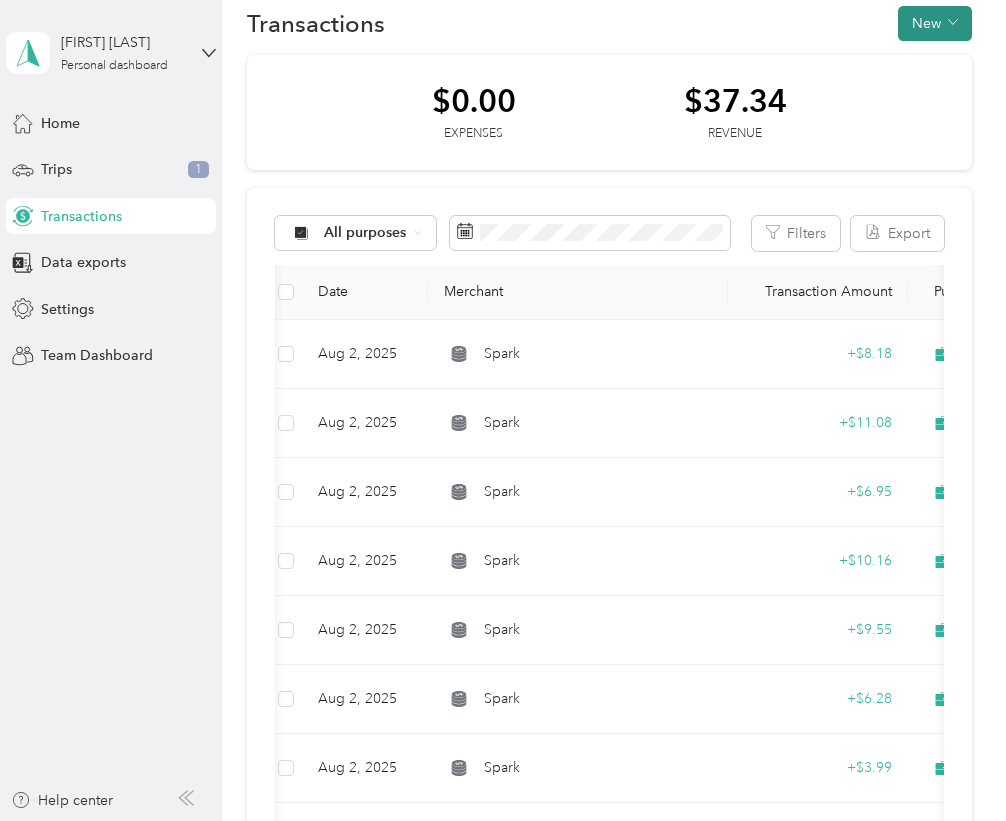 click on "New" at bounding box center [935, 23] 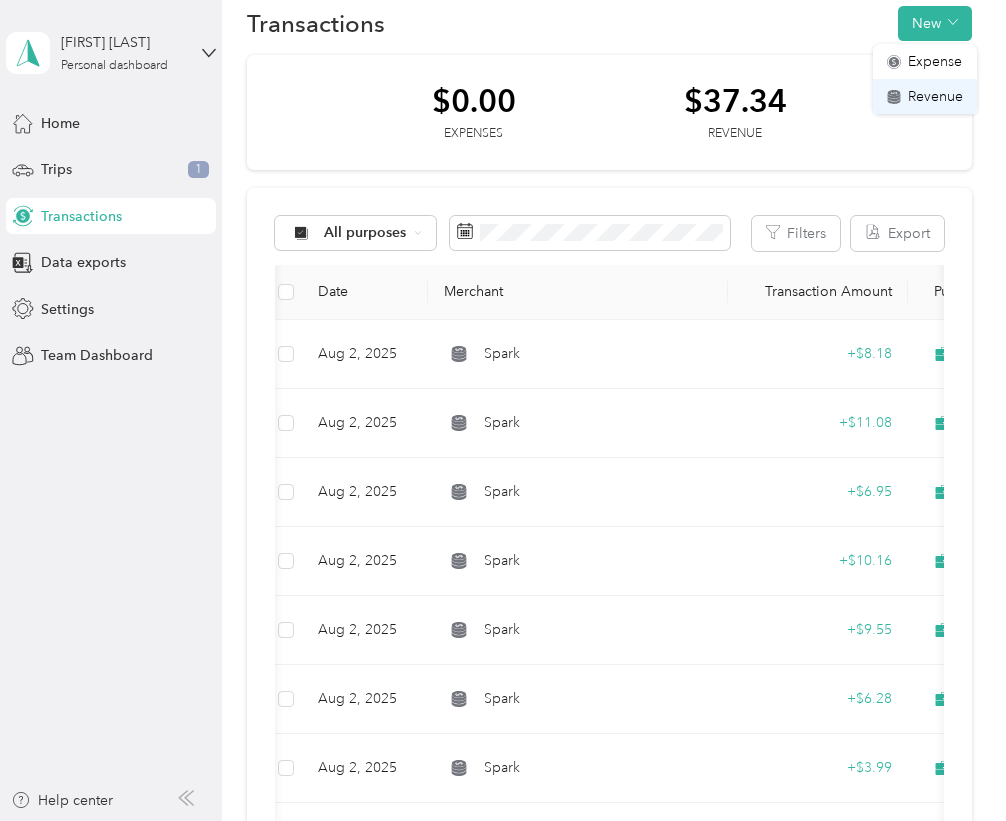 click on "Revenue" at bounding box center (925, 96) 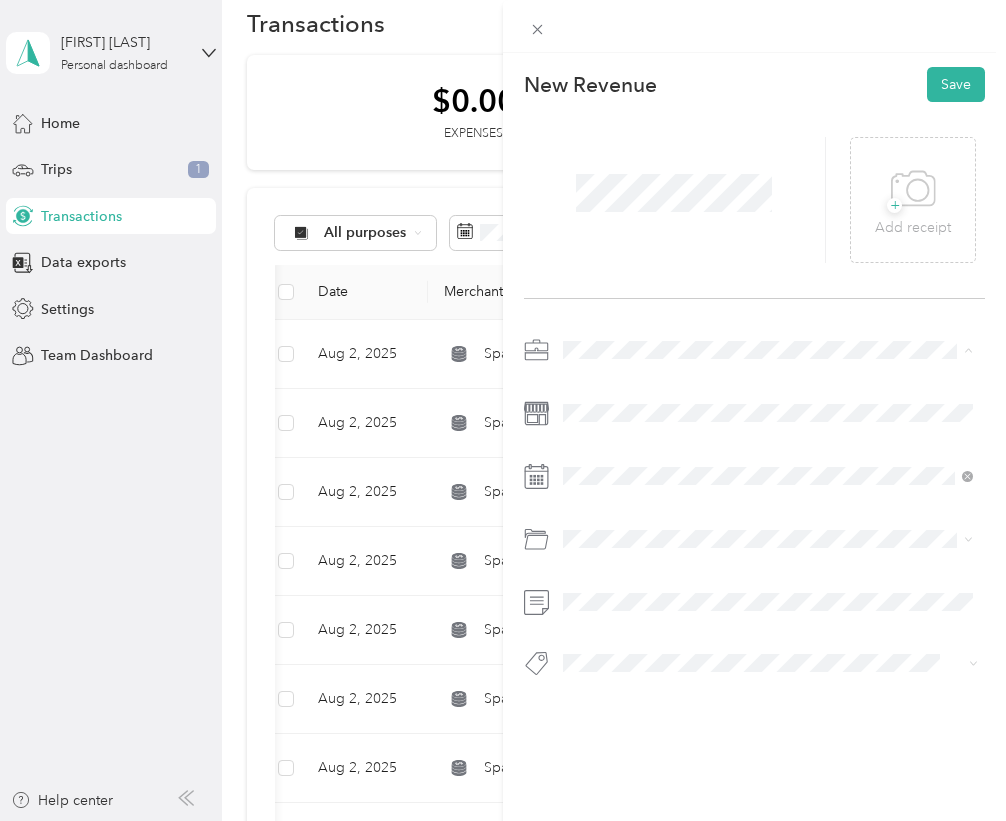 click on "Spark" at bounding box center (588, 455) 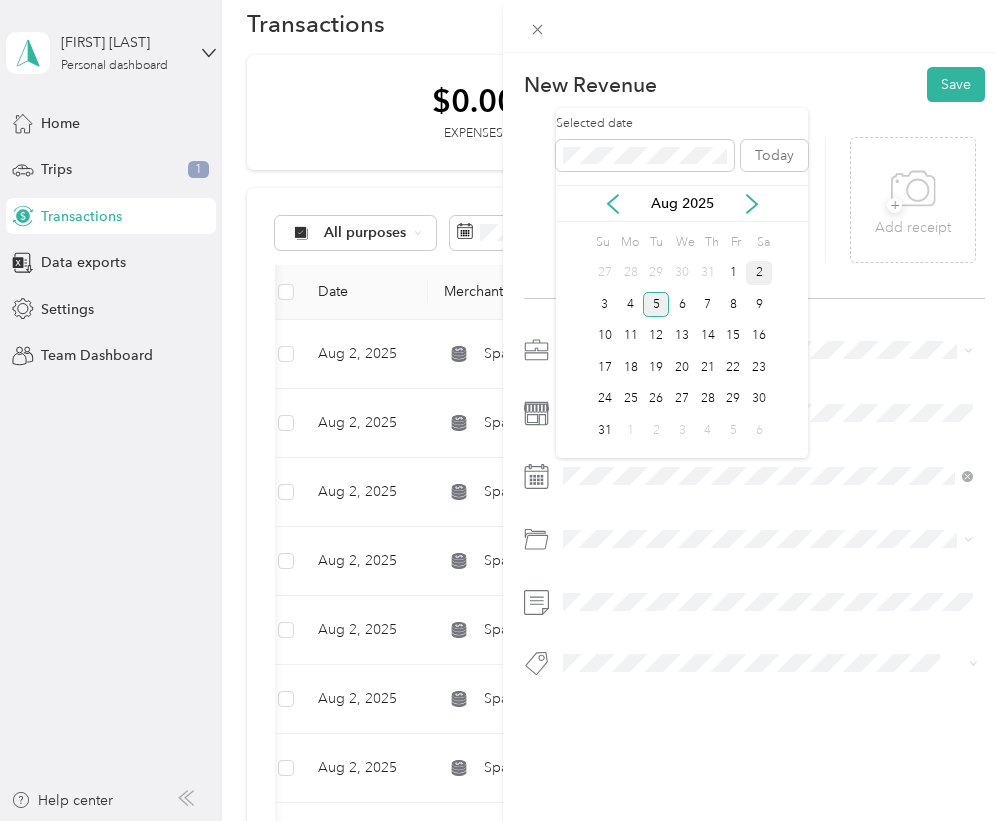 click on "2" at bounding box center (759, 273) 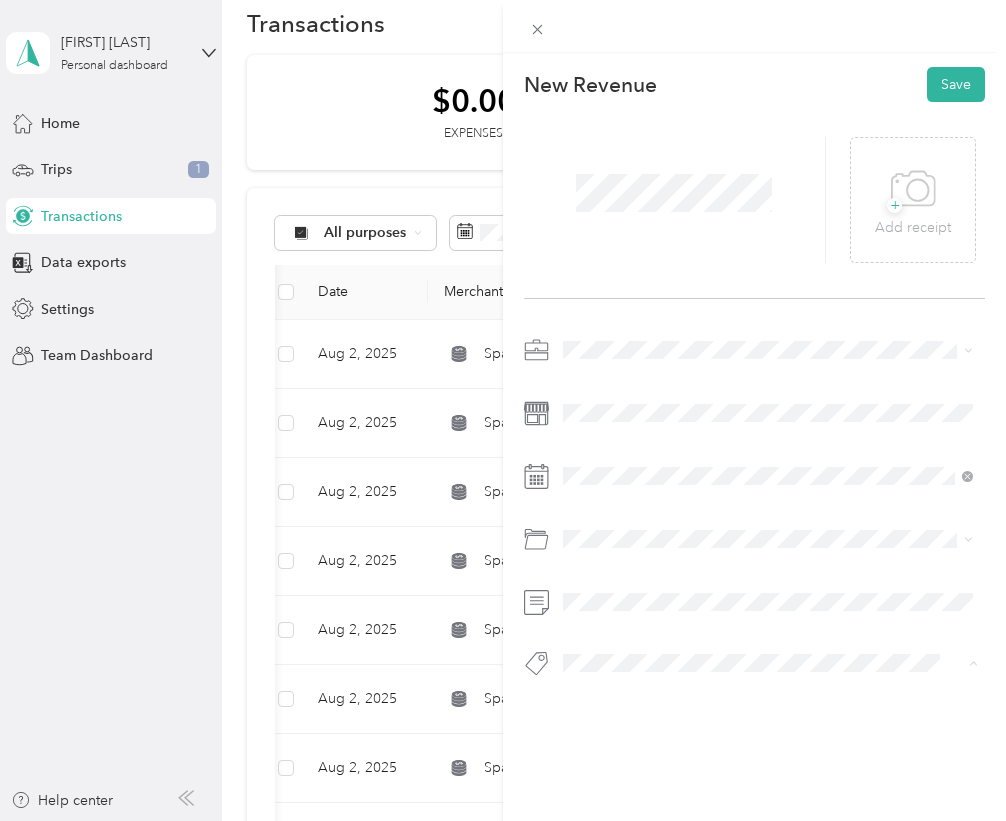 click on "Tips" at bounding box center [595, 776] 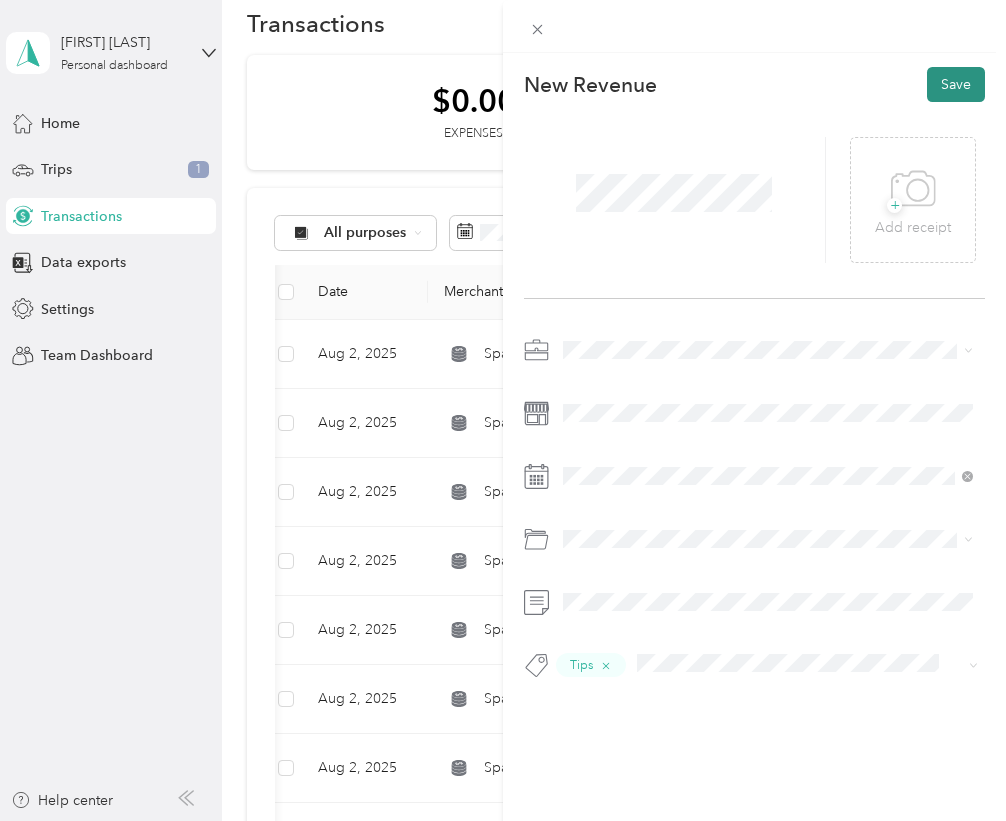 click on "Save" at bounding box center (956, 84) 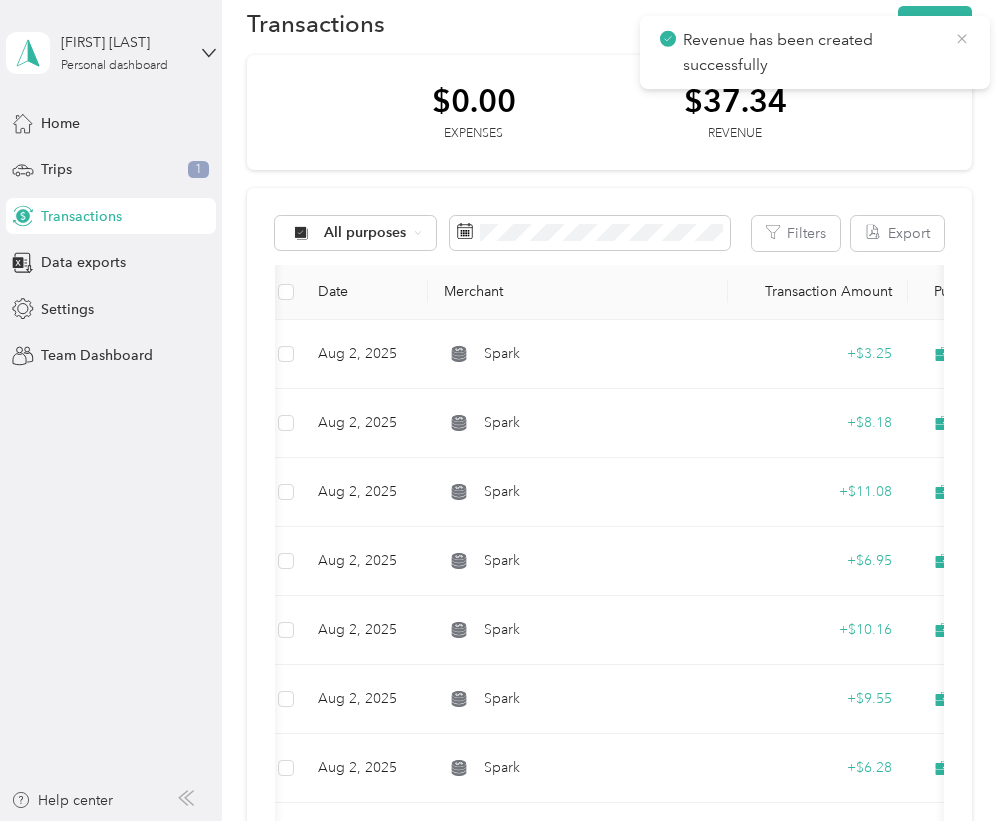 click 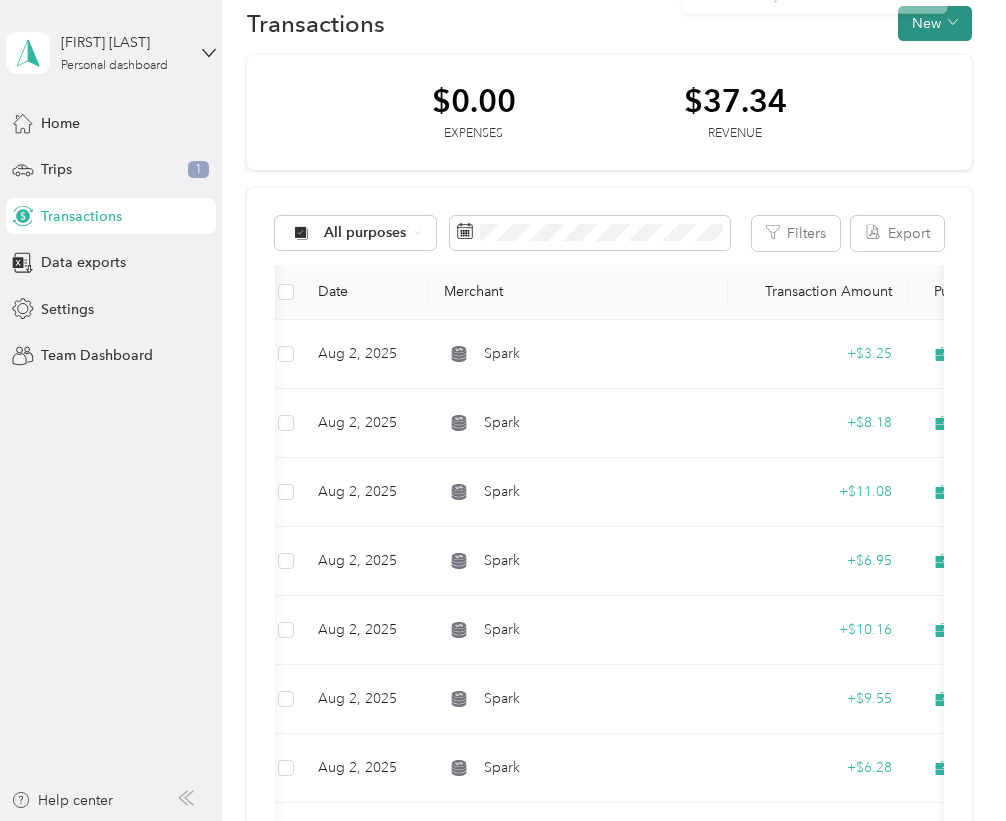 click on "New" at bounding box center [935, 23] 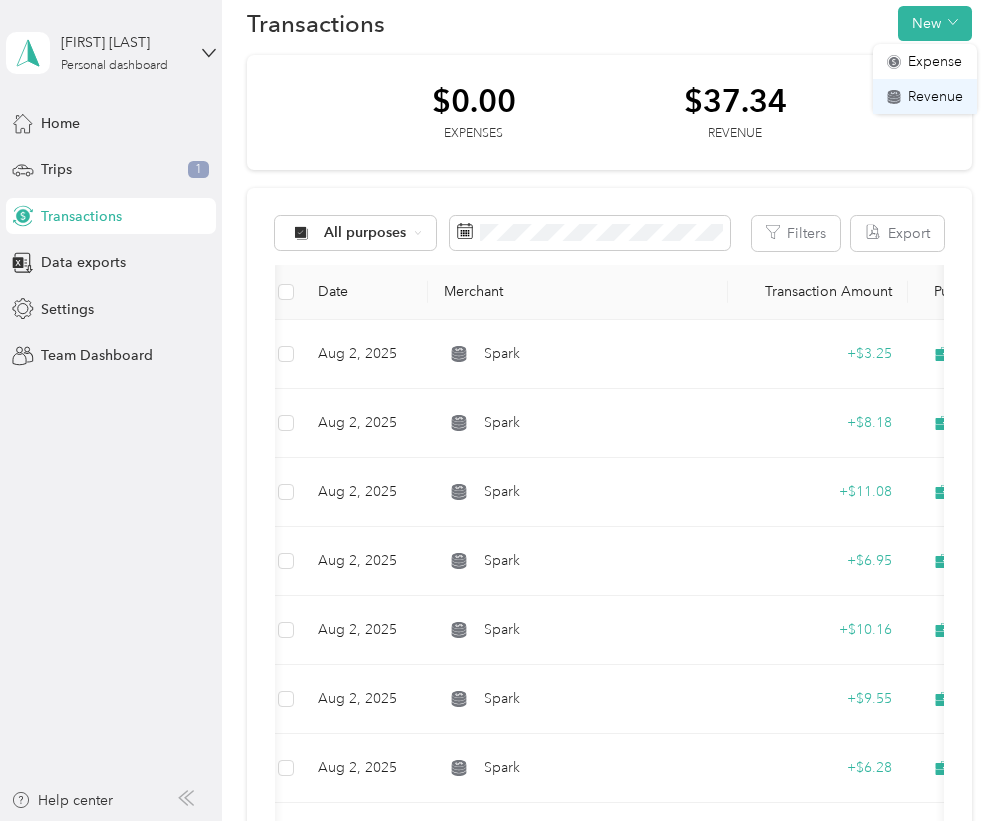 click on "Revenue" at bounding box center [935, 96] 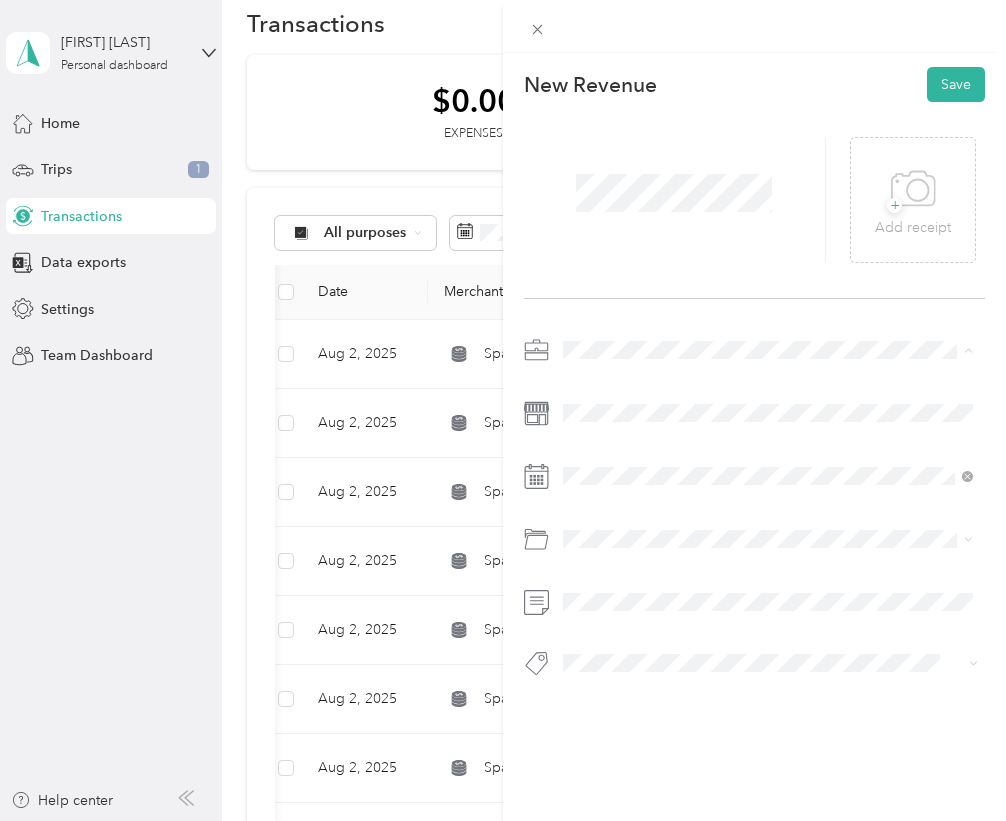 click on "Spark" at bounding box center [768, 455] 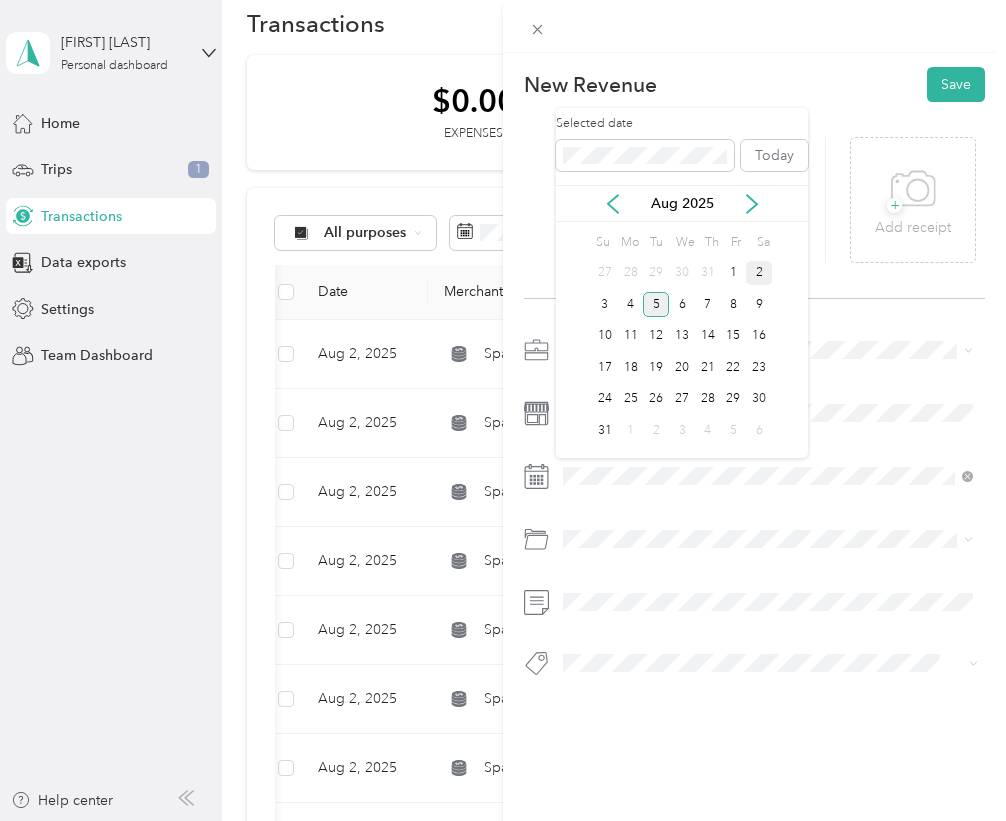 click on "2" at bounding box center [759, 273] 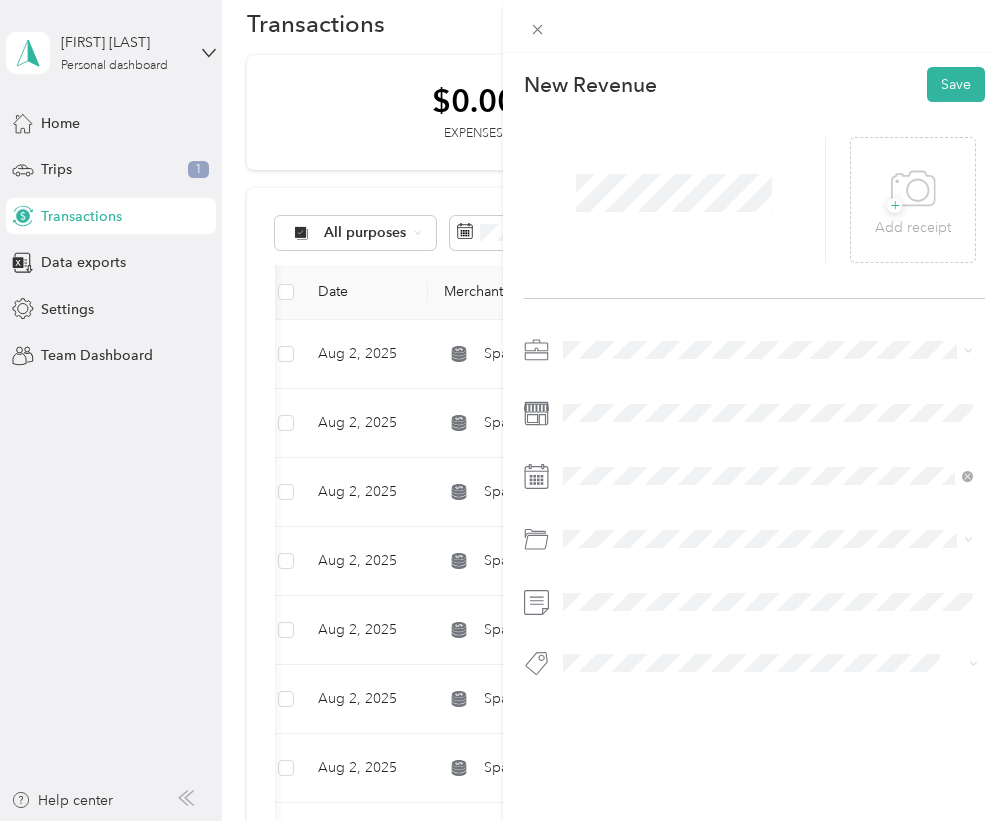 click on "Tips" at bounding box center [595, 776] 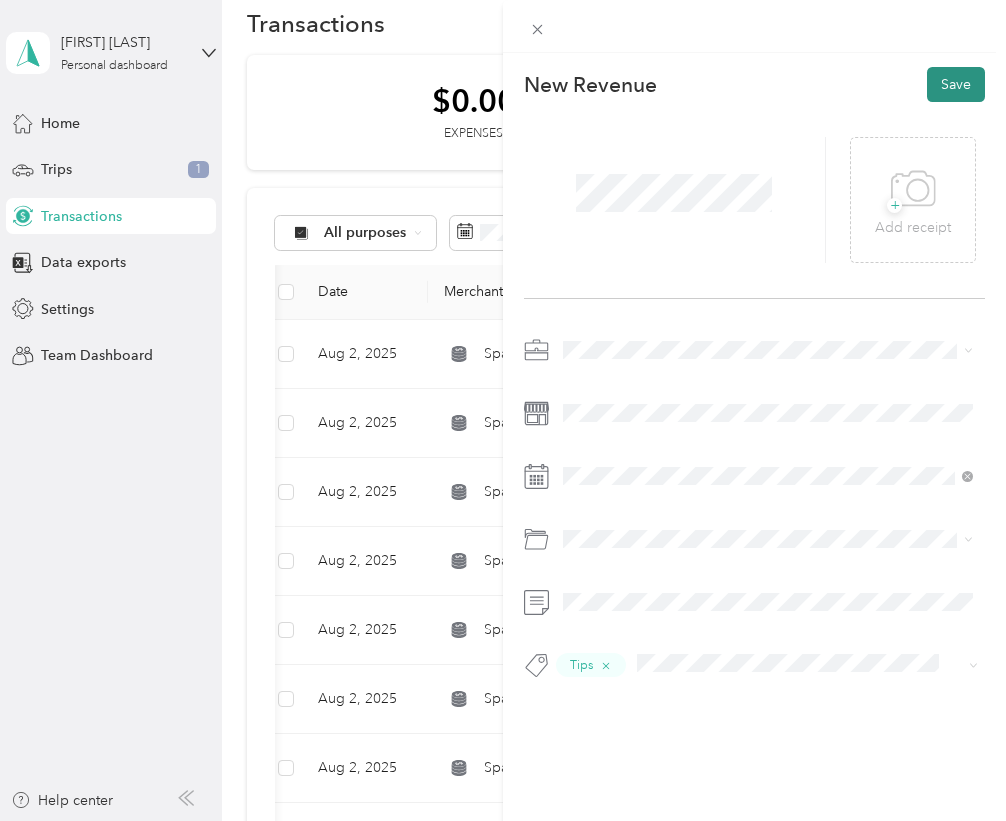 click on "Save" at bounding box center [956, 84] 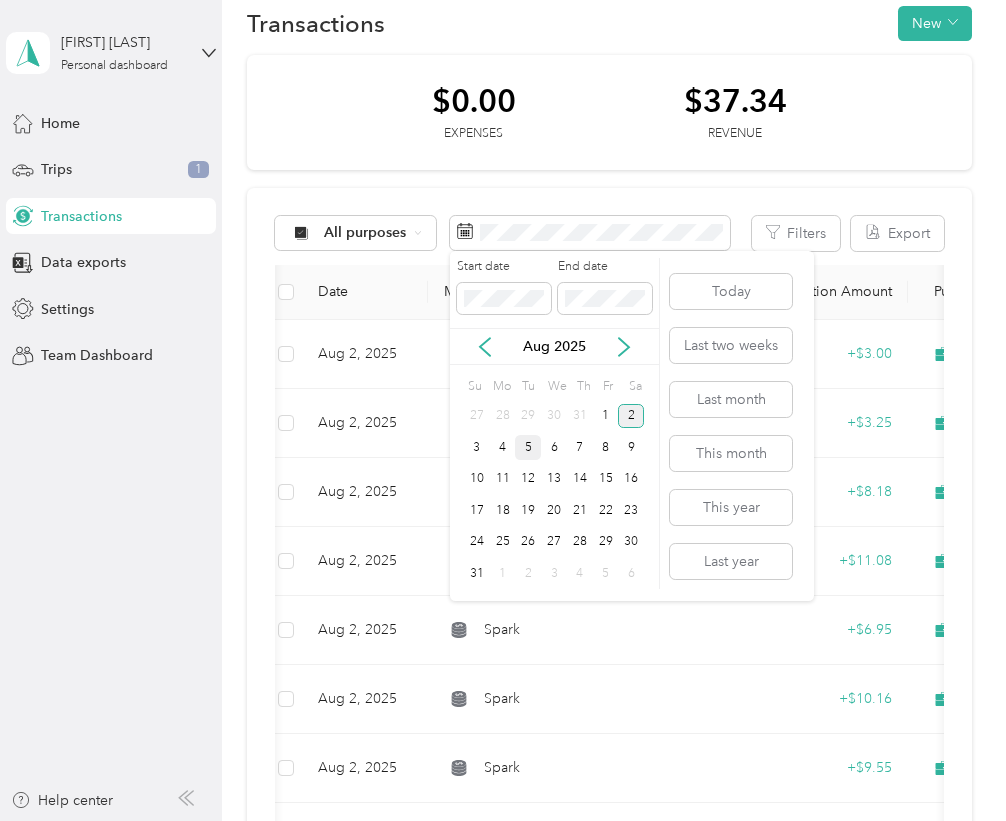 click on "2" at bounding box center [631, 416] 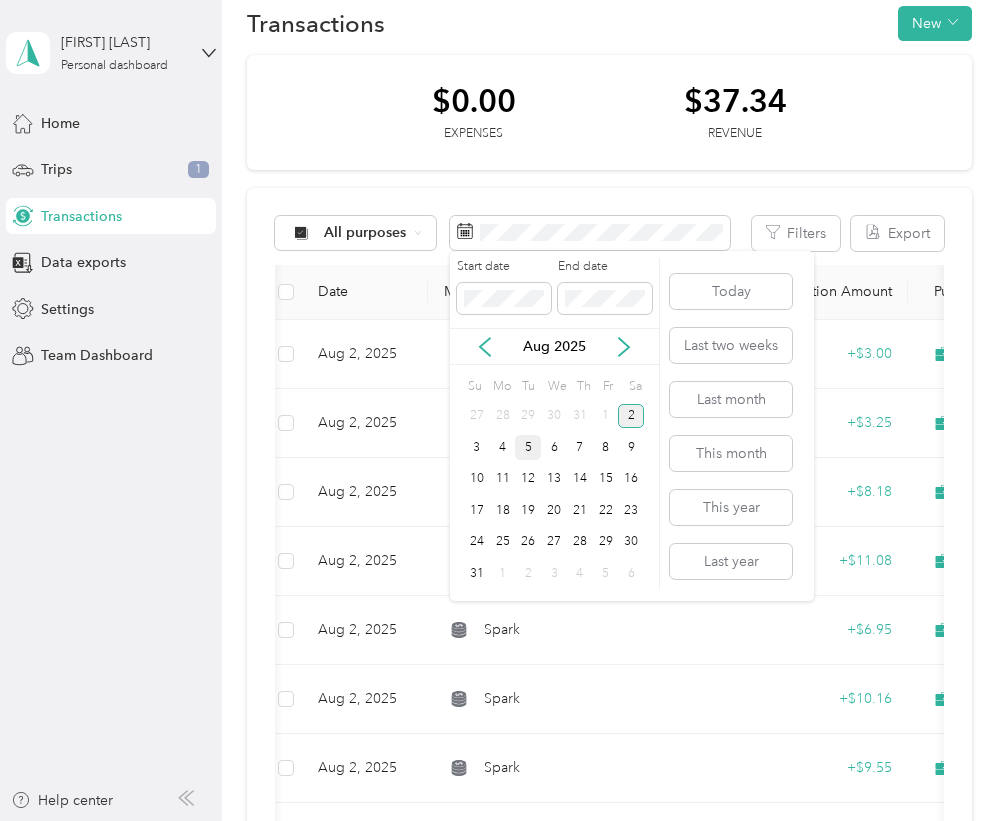click on "2" at bounding box center [631, 416] 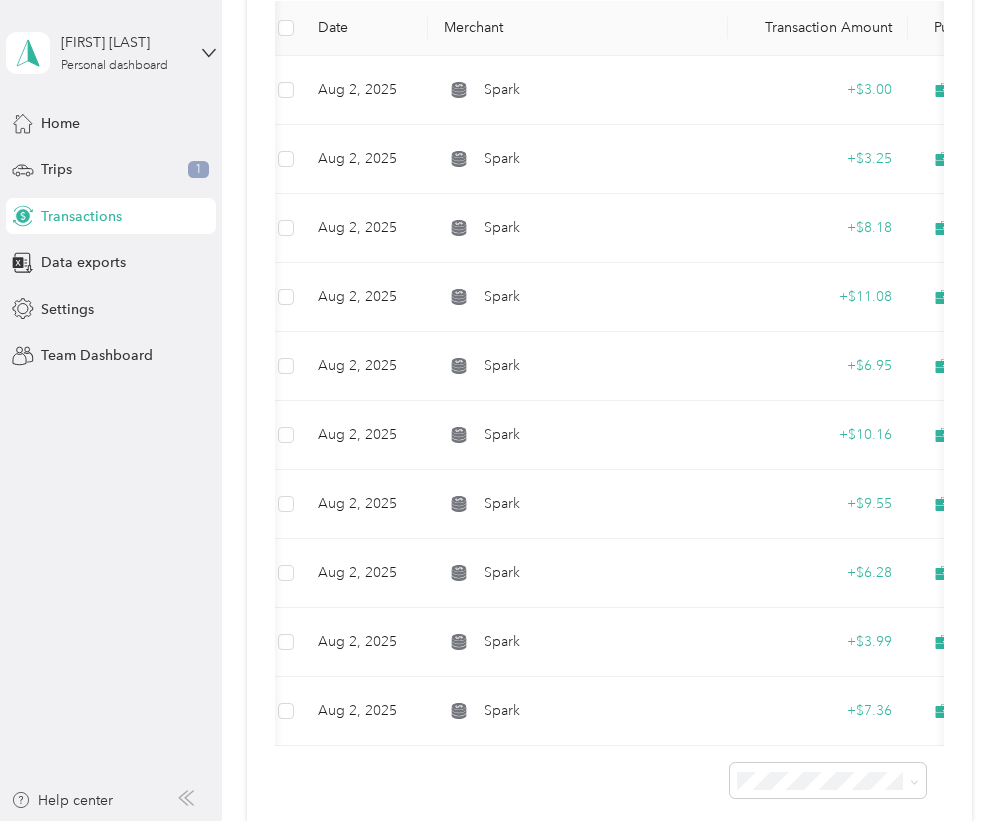 scroll, scrollTop: 300, scrollLeft: 0, axis: vertical 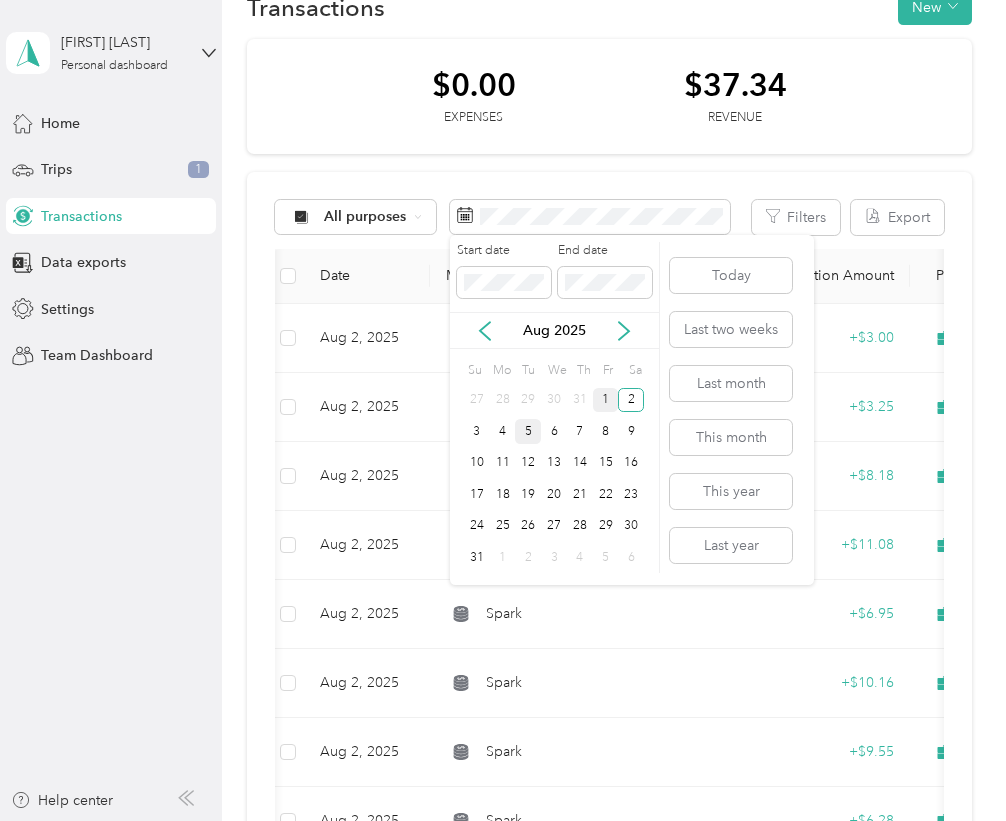 click on "1" at bounding box center [606, 400] 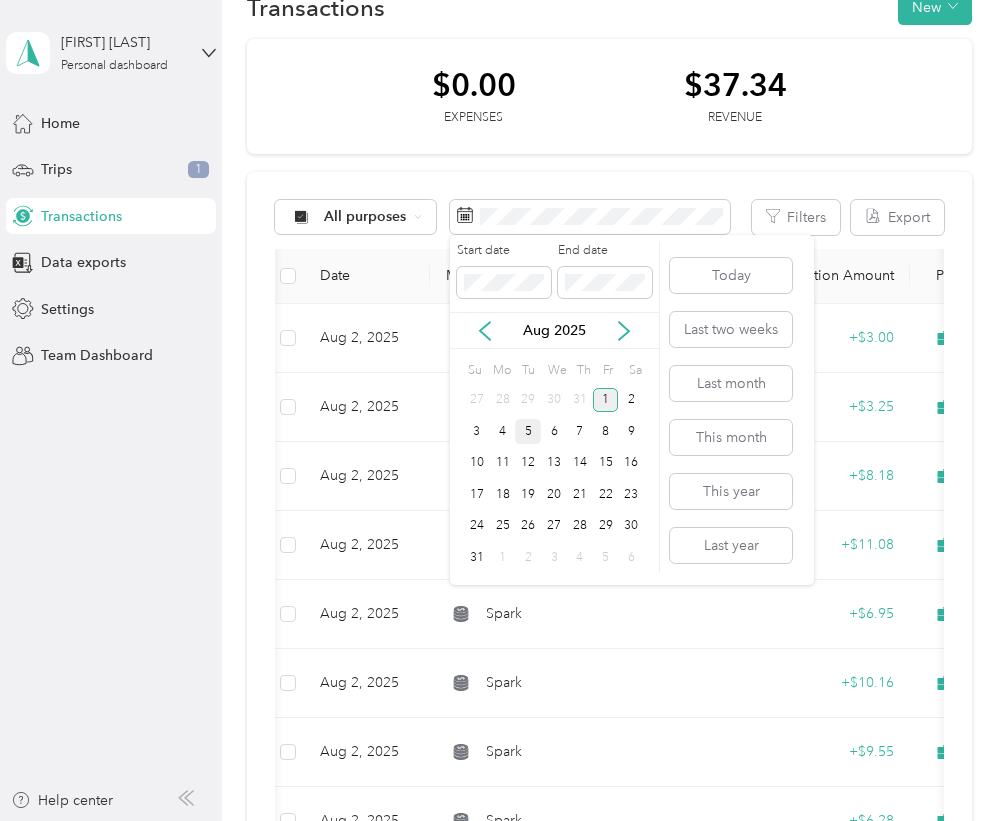 click on "1" at bounding box center (606, 400) 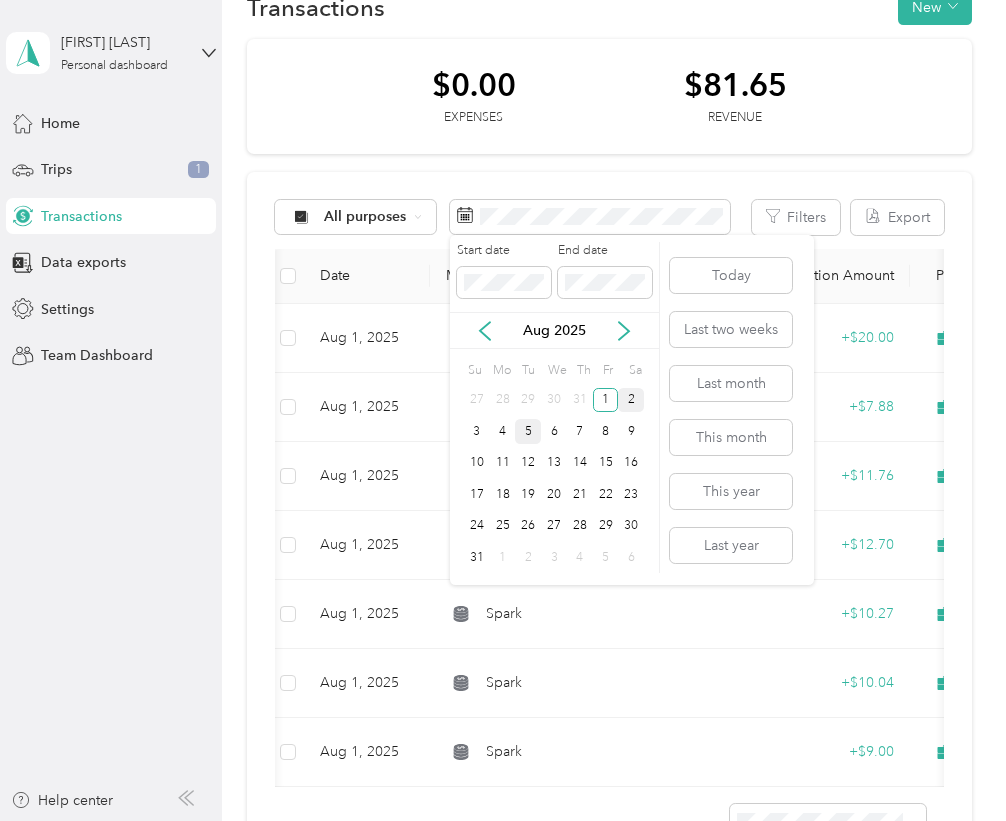 click on "2" at bounding box center [631, 400] 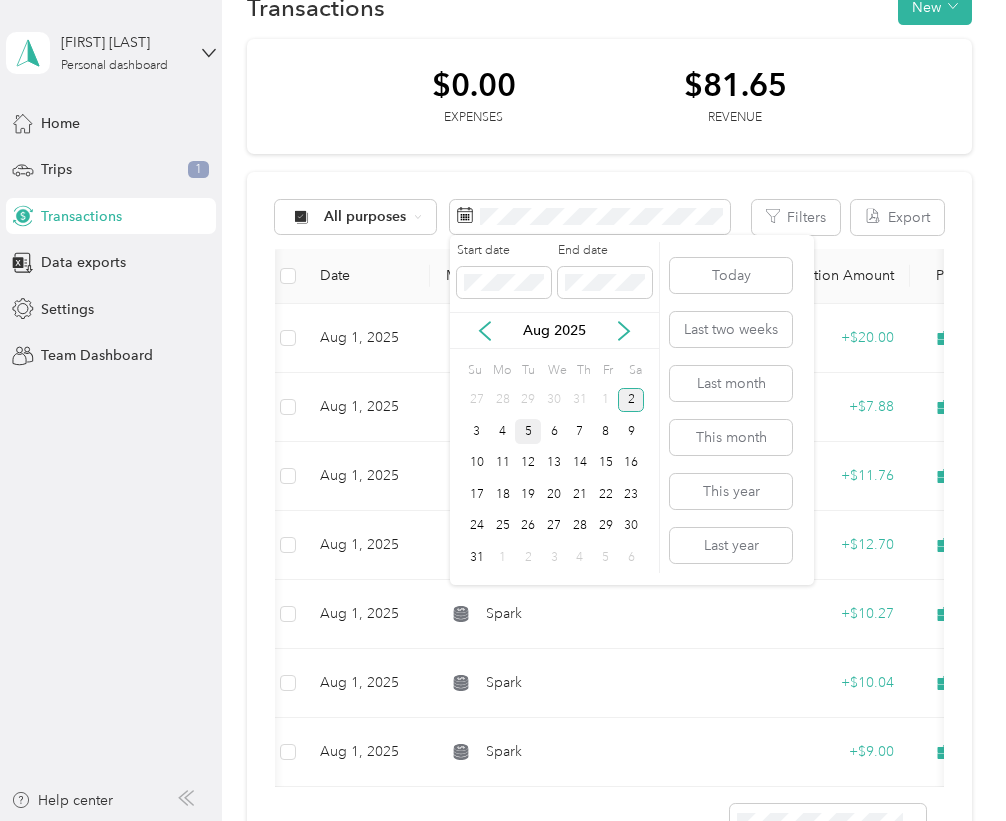 click on "2" at bounding box center [631, 400] 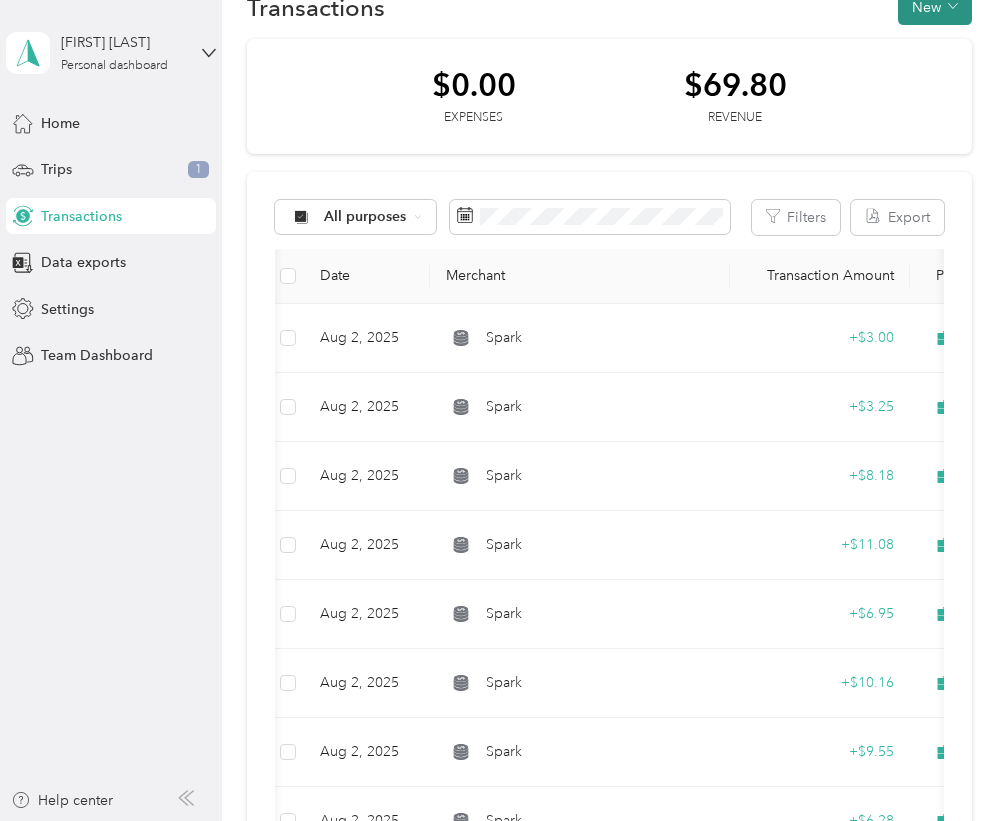 click on "New" at bounding box center (935, 7) 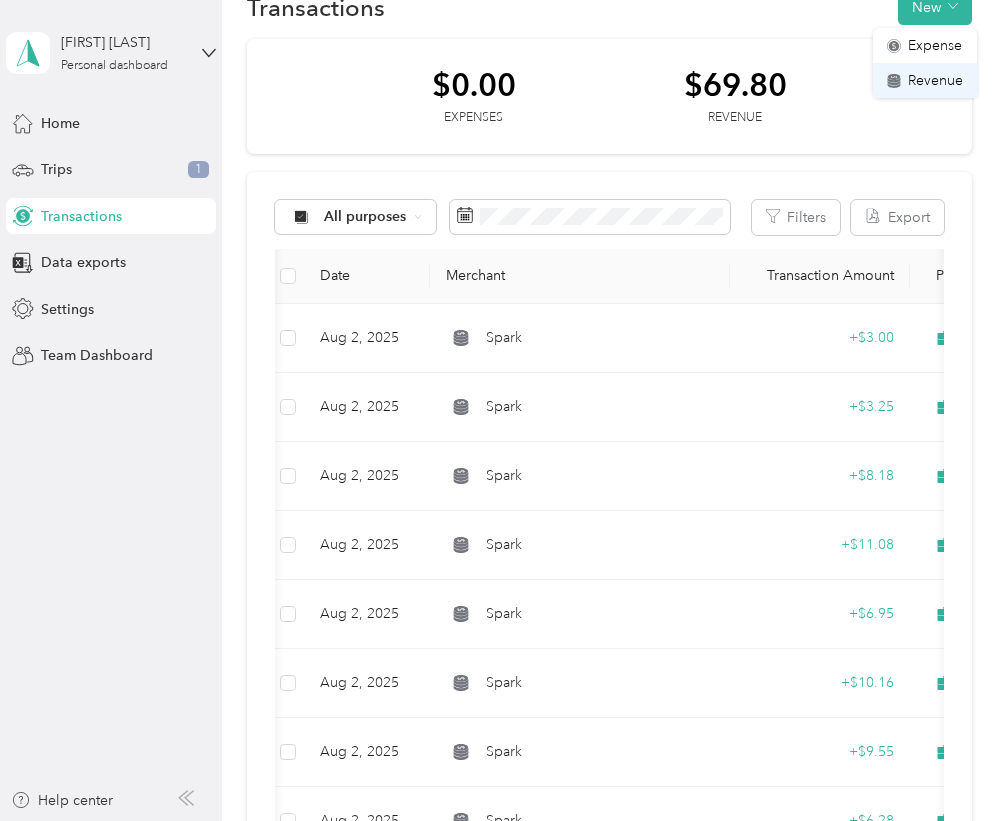click on "Revenue" at bounding box center [935, 80] 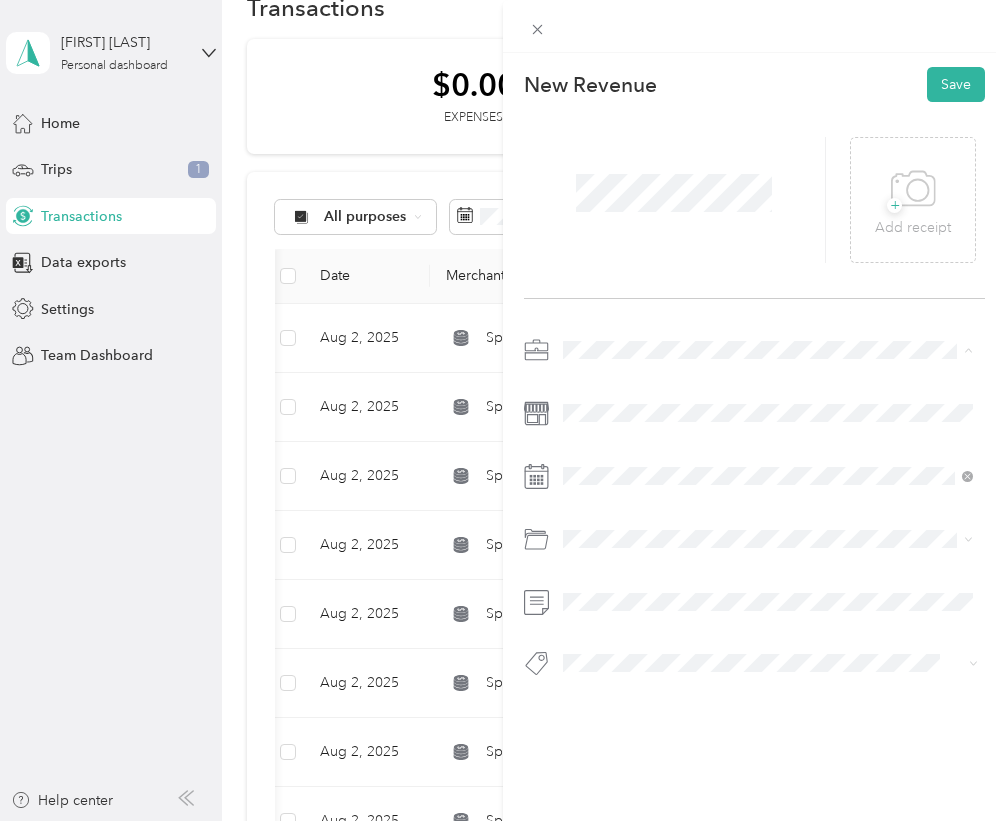 click on "Spark" at bounding box center [588, 455] 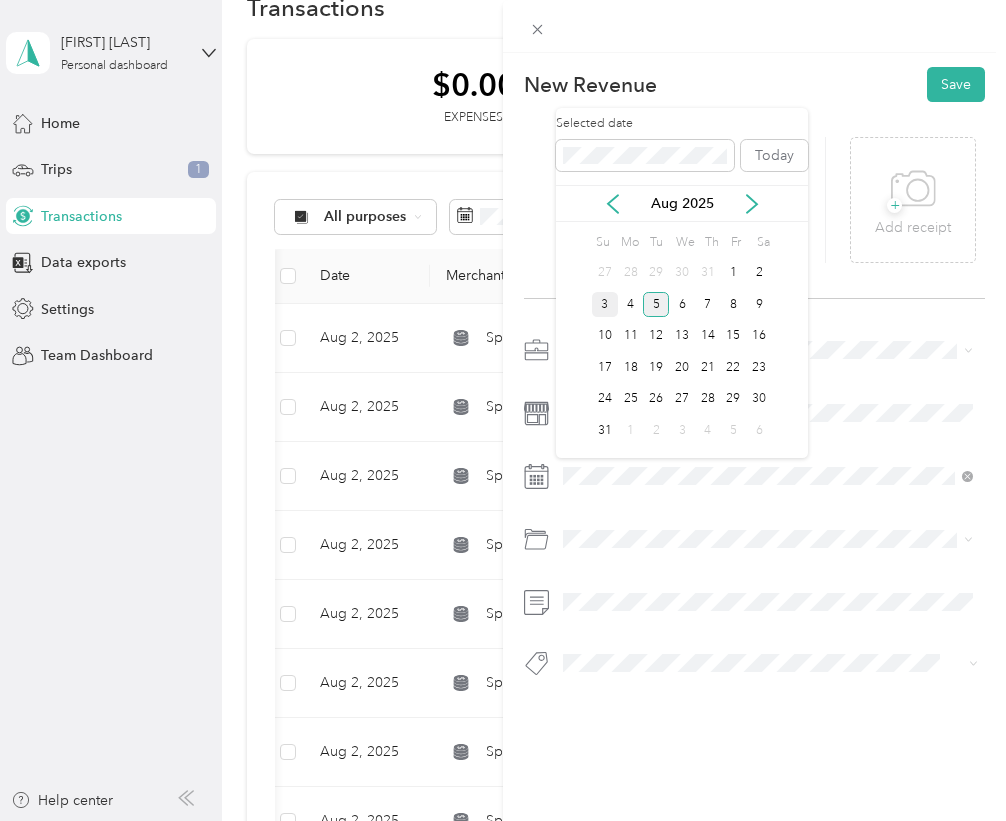 click on "3" at bounding box center [605, 304] 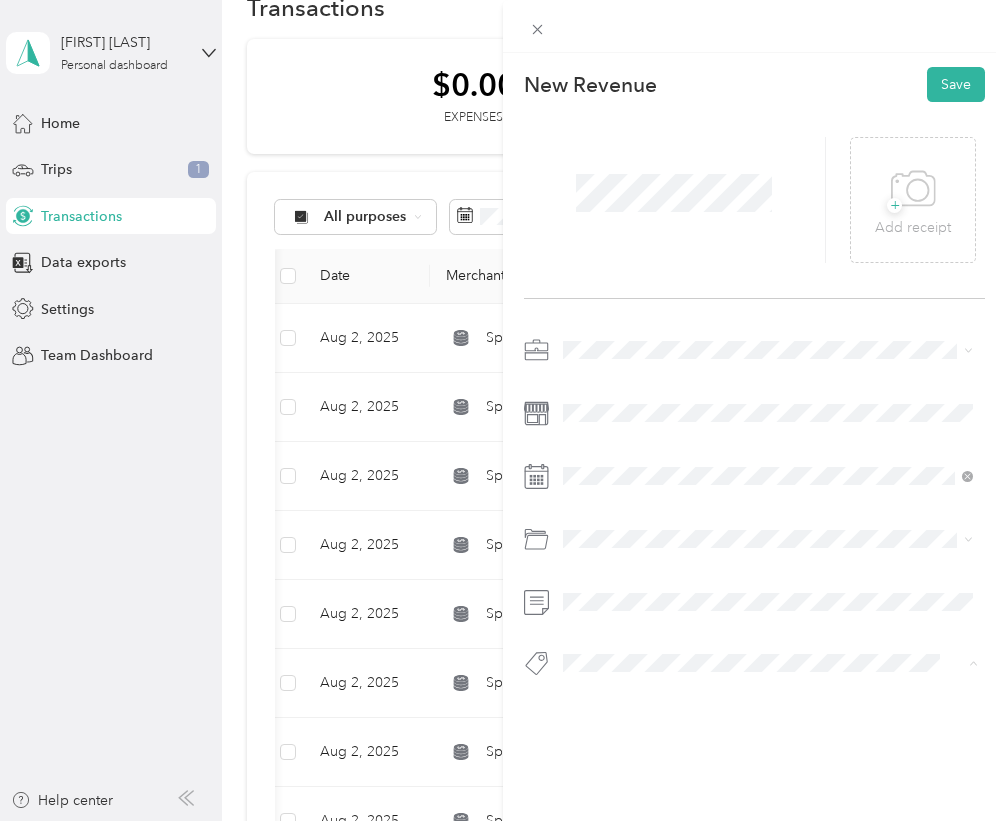 click on "Incentive" at bounding box center [609, 737] 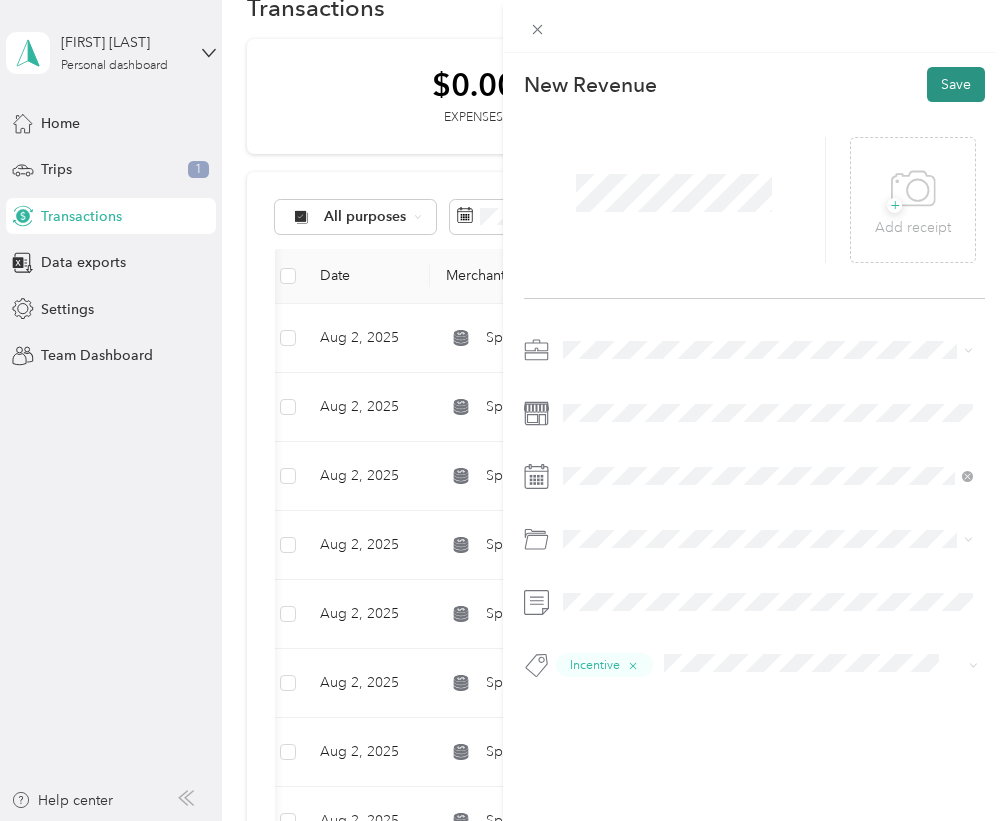 click on "Save" at bounding box center [956, 84] 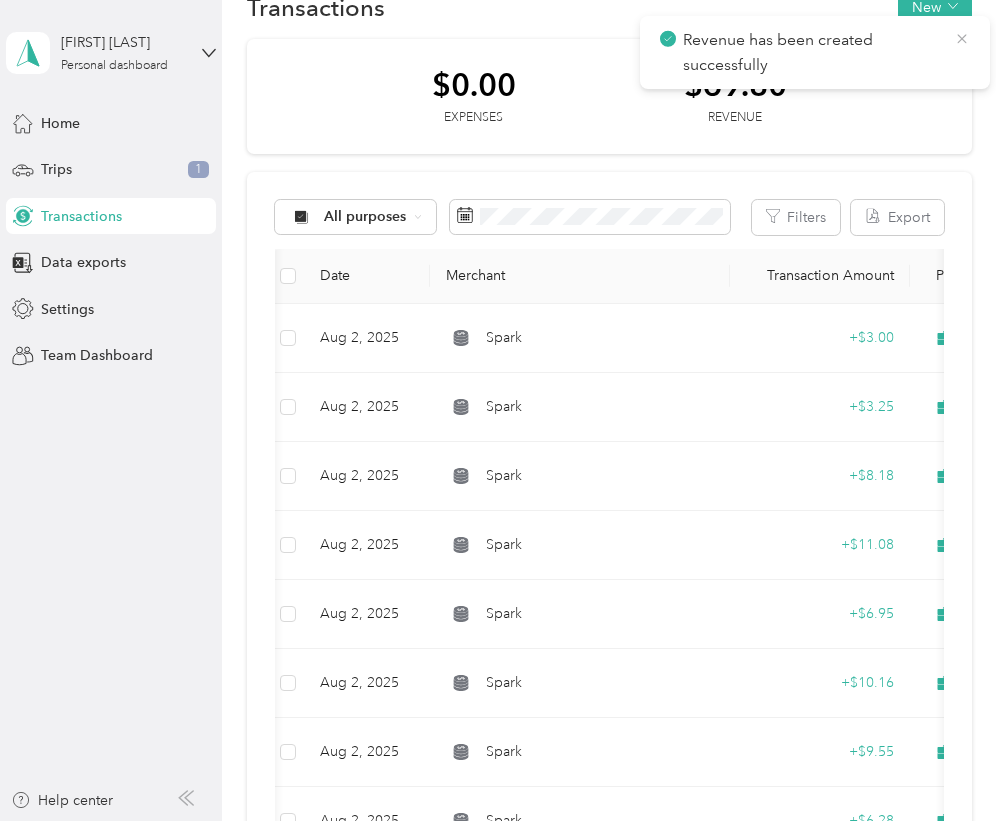 click 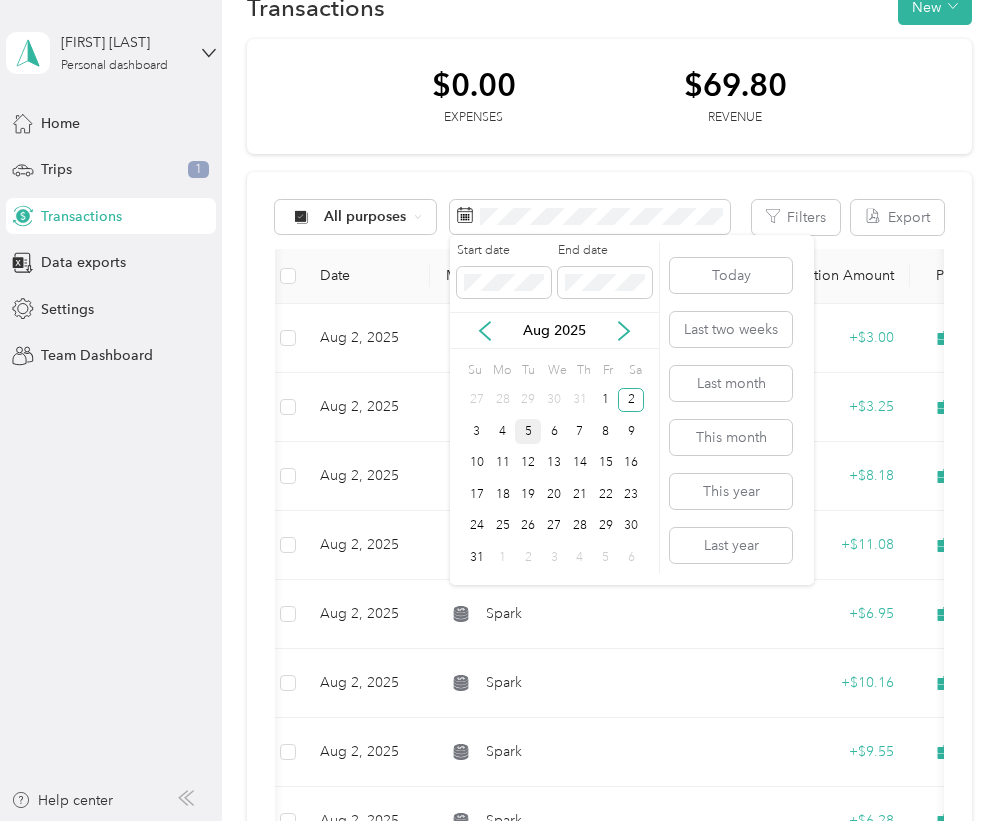 click on "Aug 2025" at bounding box center [554, 330] 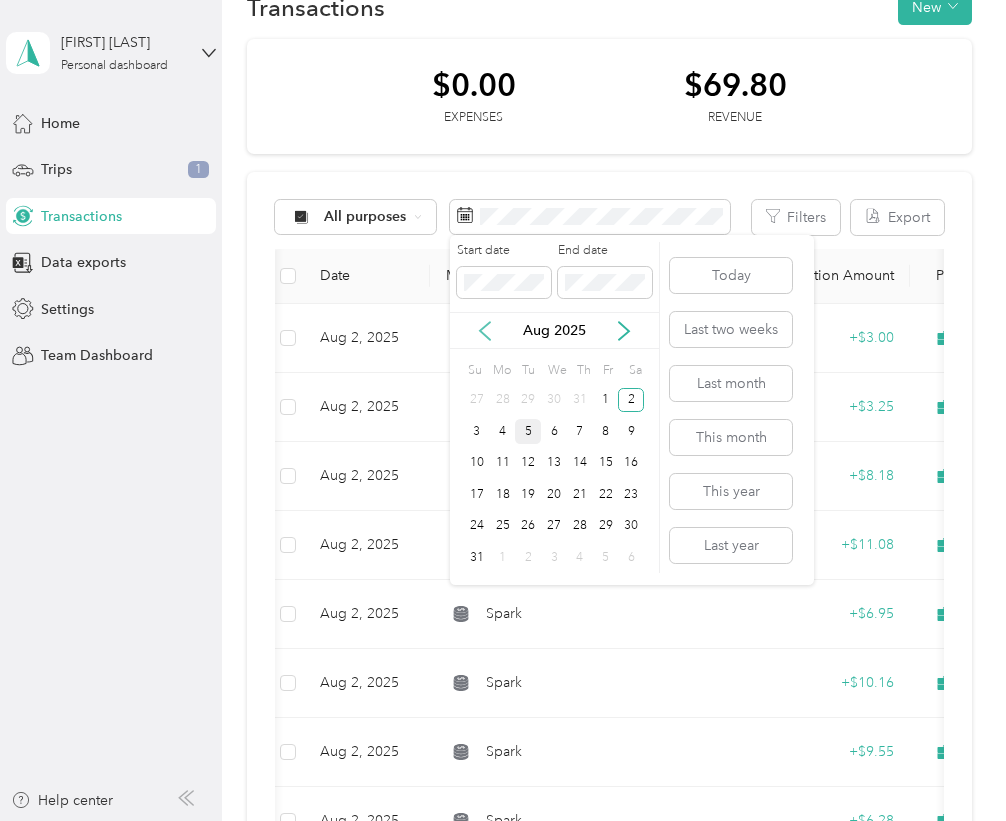 click 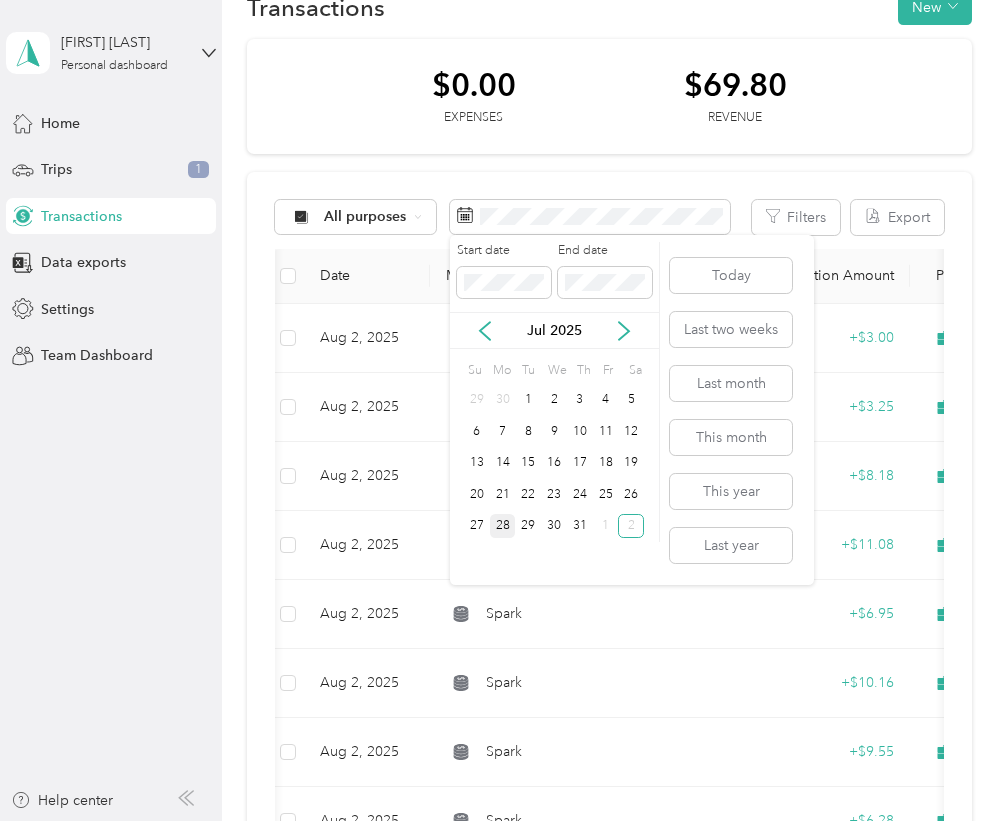 click on "28" at bounding box center (503, 526) 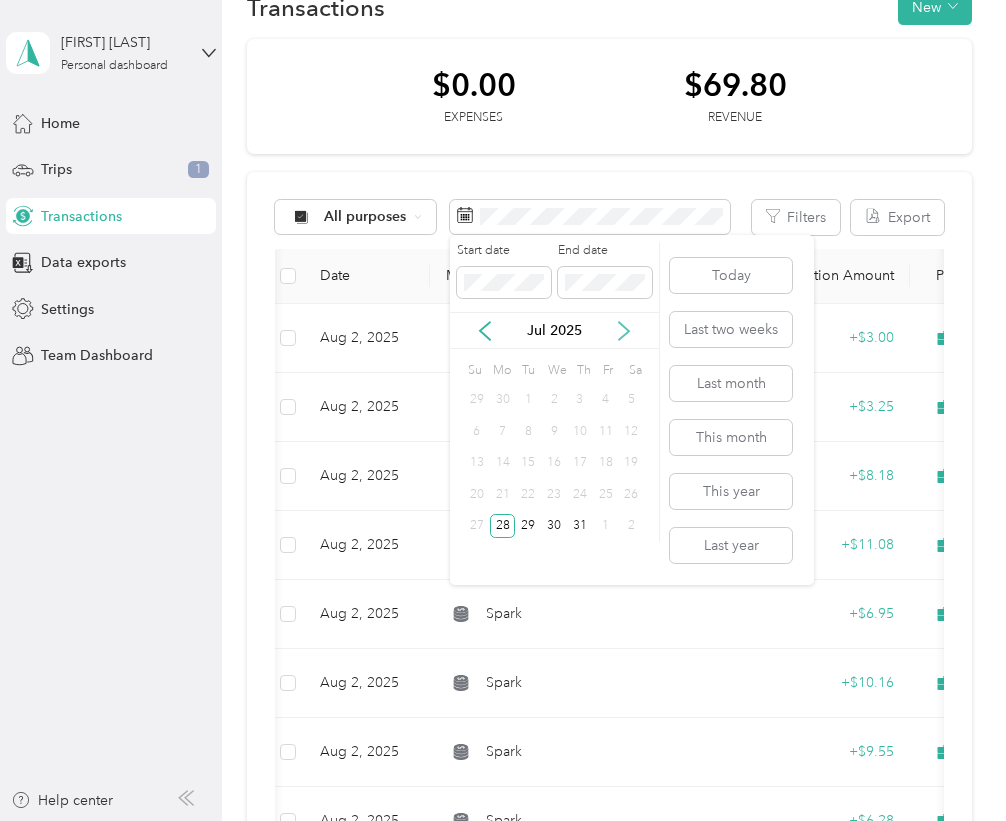 click 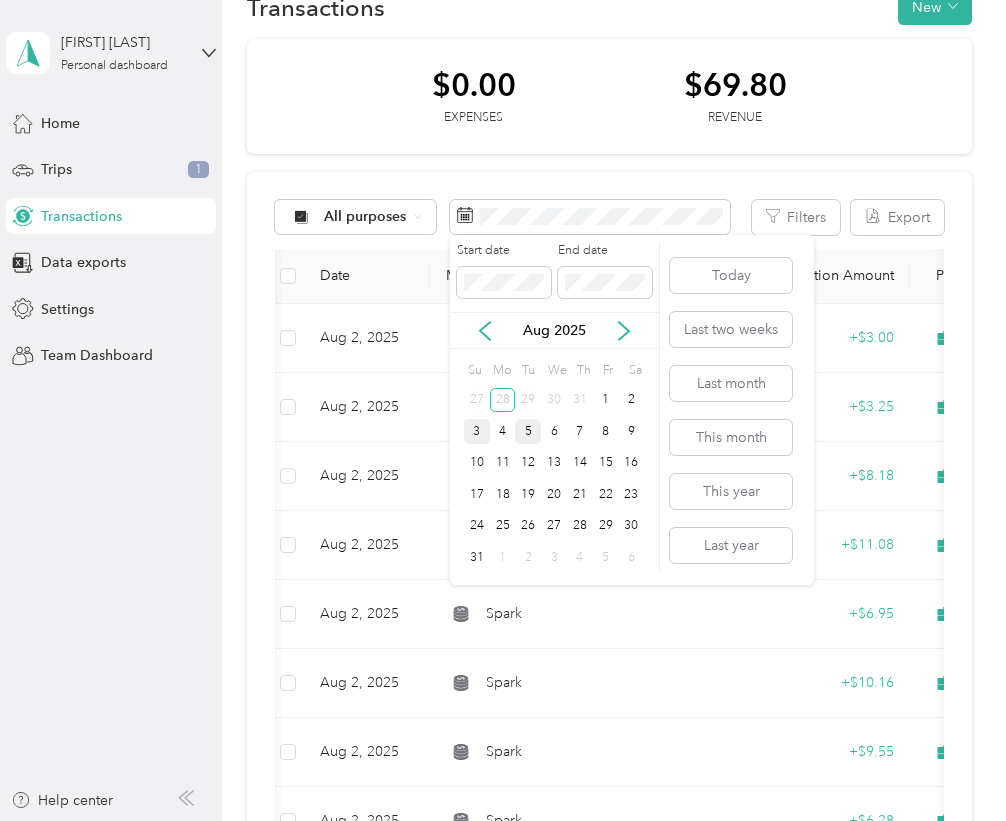 click on "3" at bounding box center [477, 431] 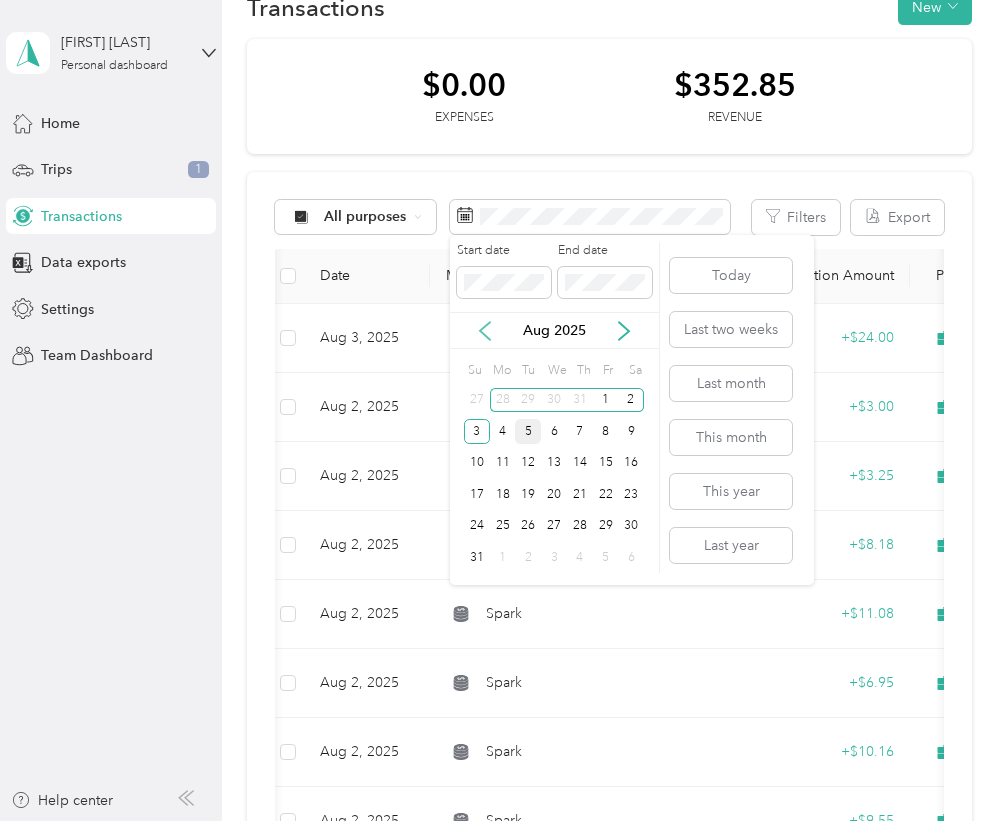 click 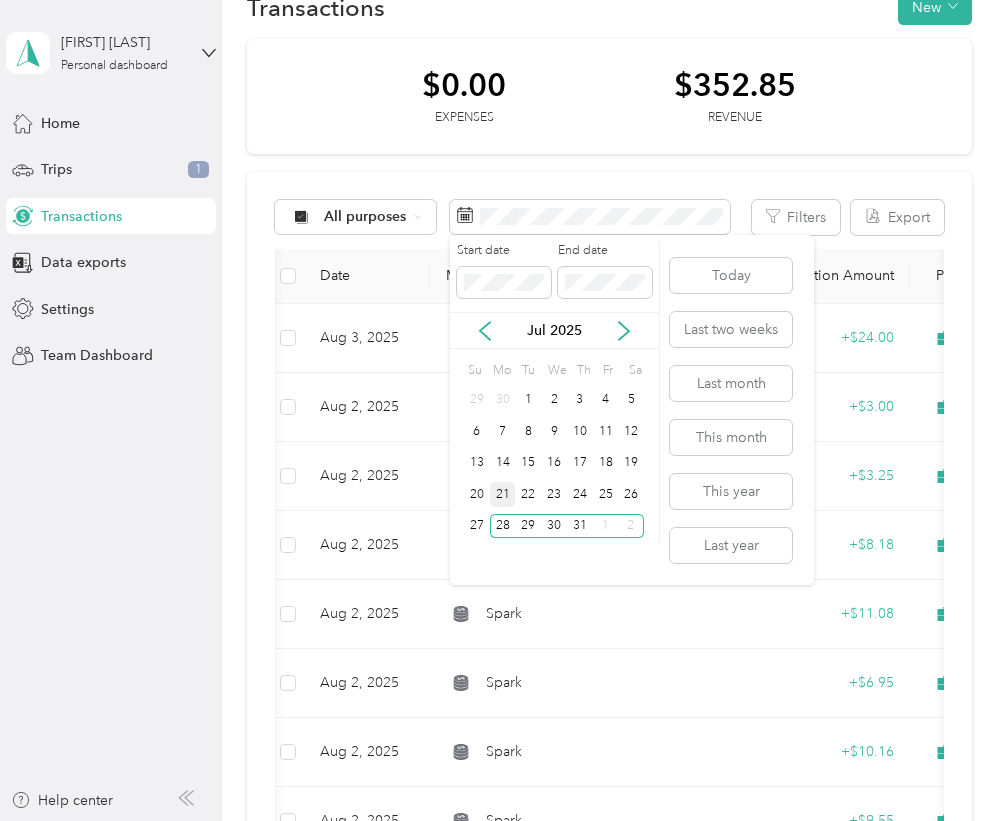 click on "21" at bounding box center [503, 494] 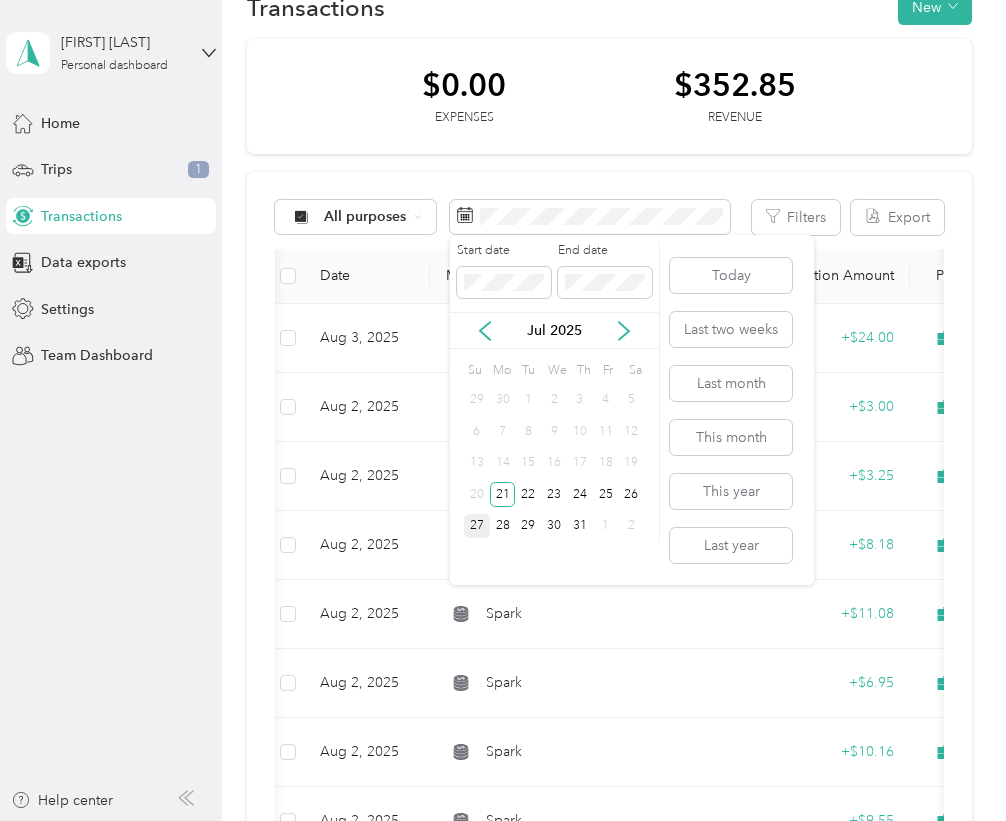 click on "27" at bounding box center (477, 526) 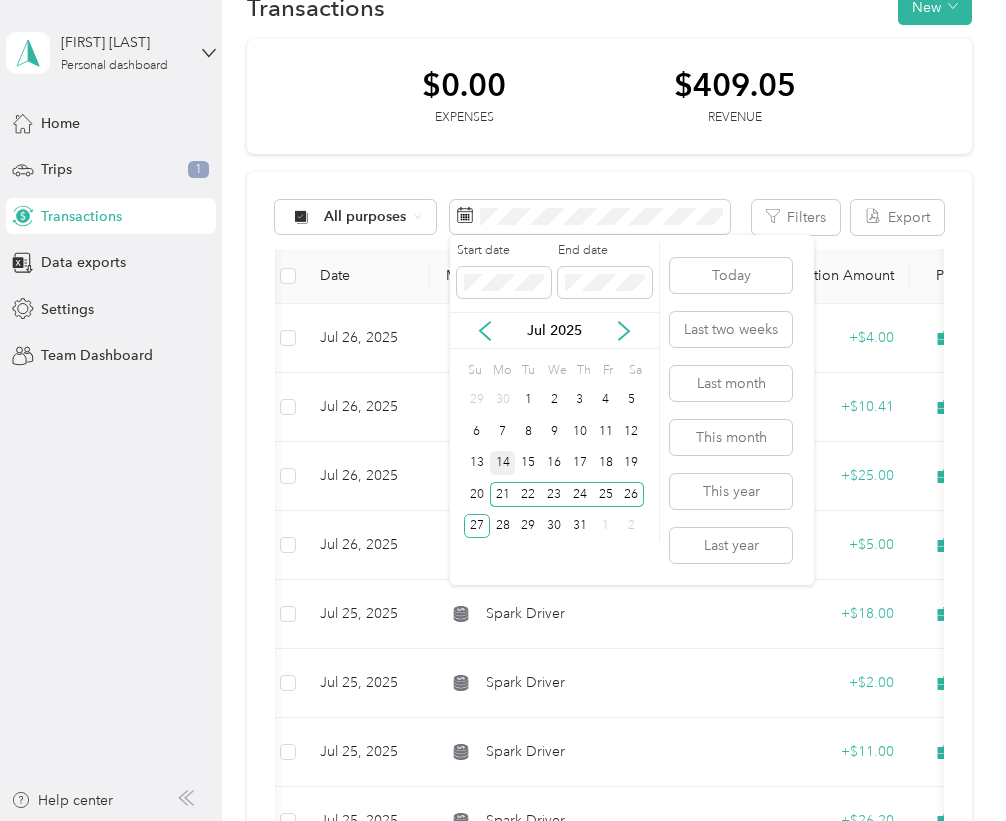 click on "14" at bounding box center [503, 463] 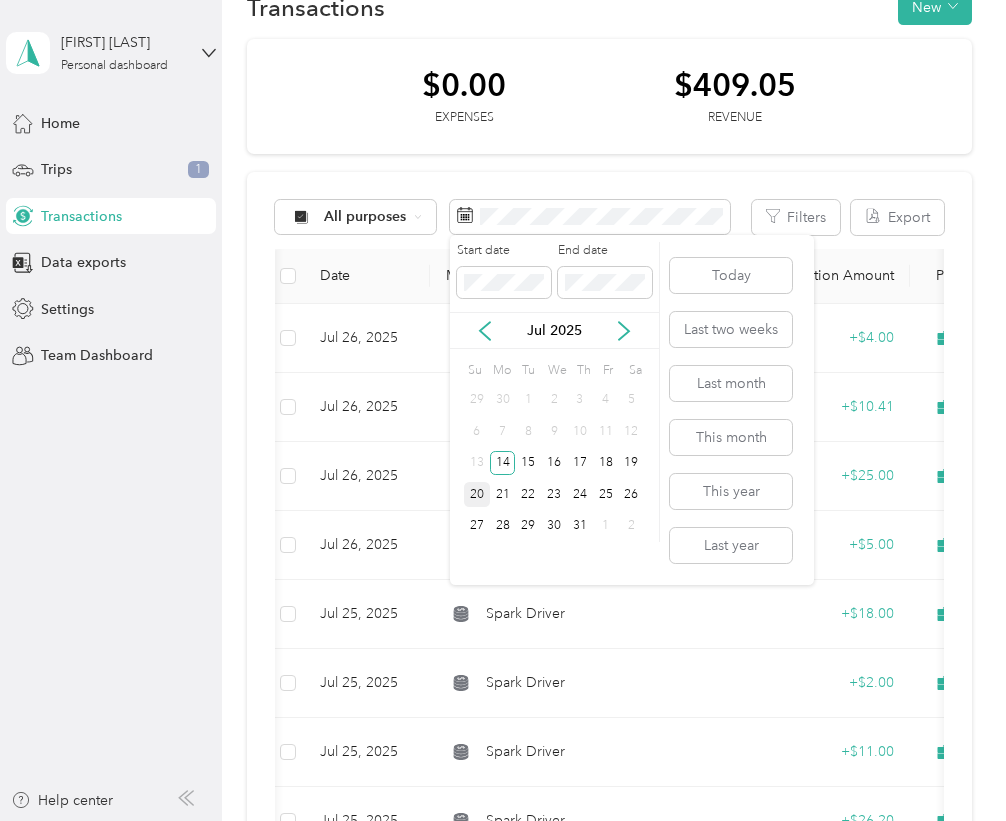 click on "20" at bounding box center [477, 494] 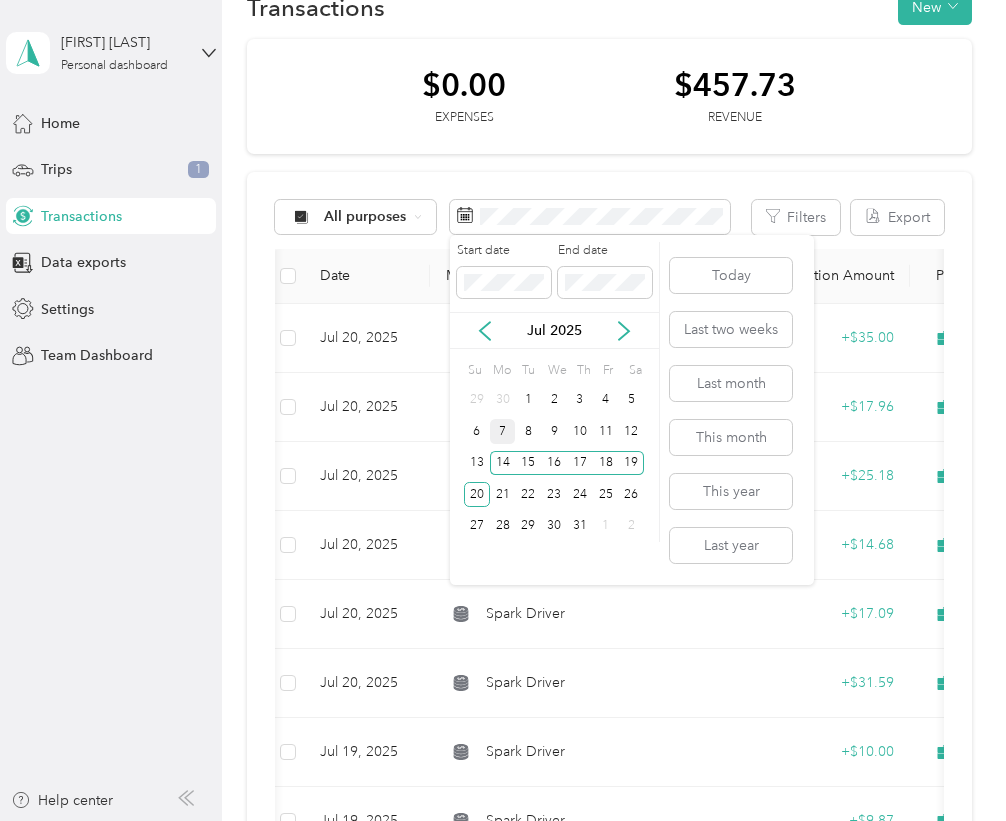 click on "7" at bounding box center (503, 431) 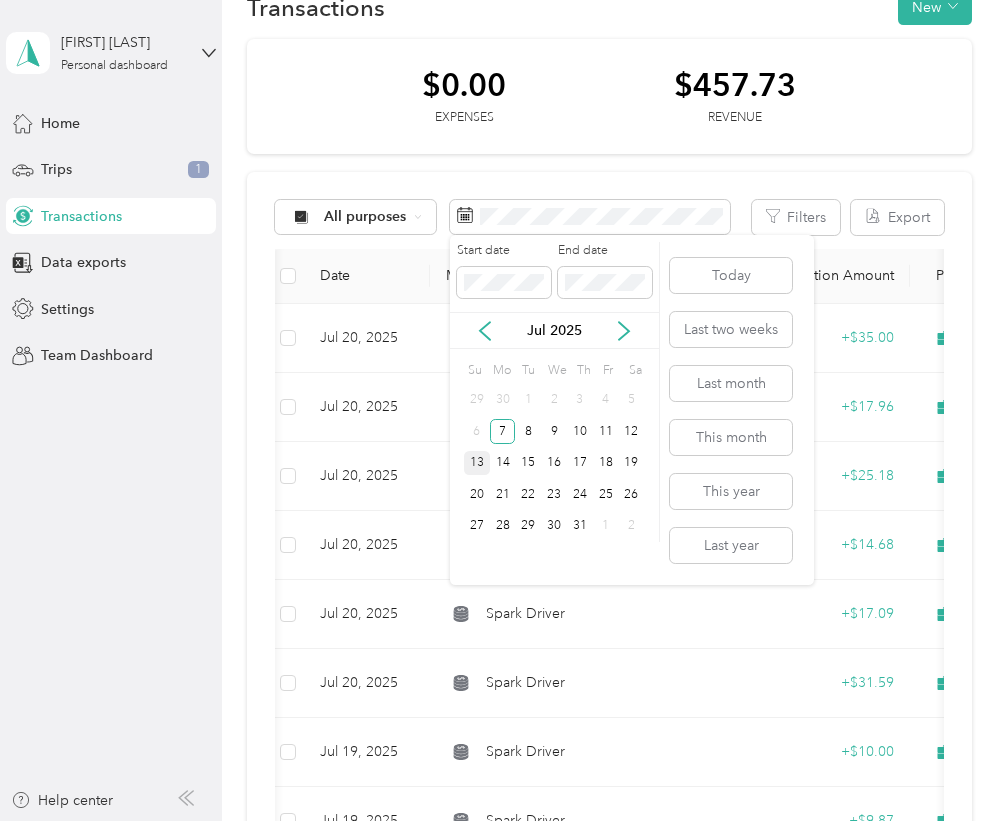 click on "13" at bounding box center (477, 463) 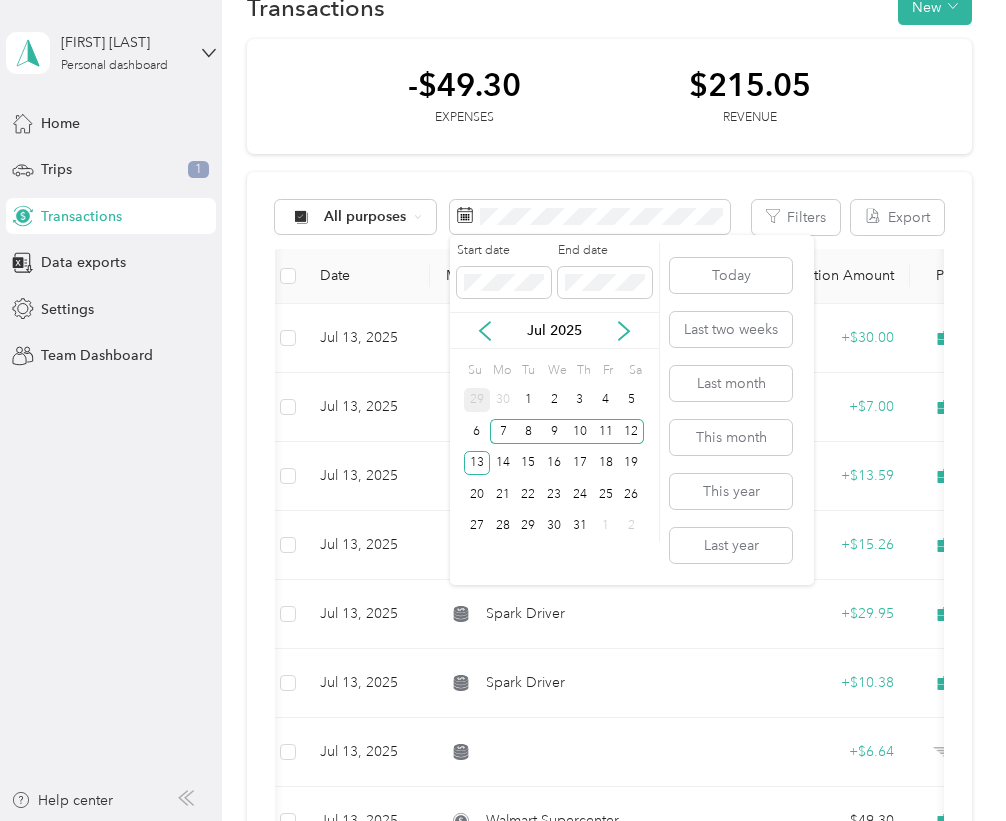 click on "29" at bounding box center (477, 400) 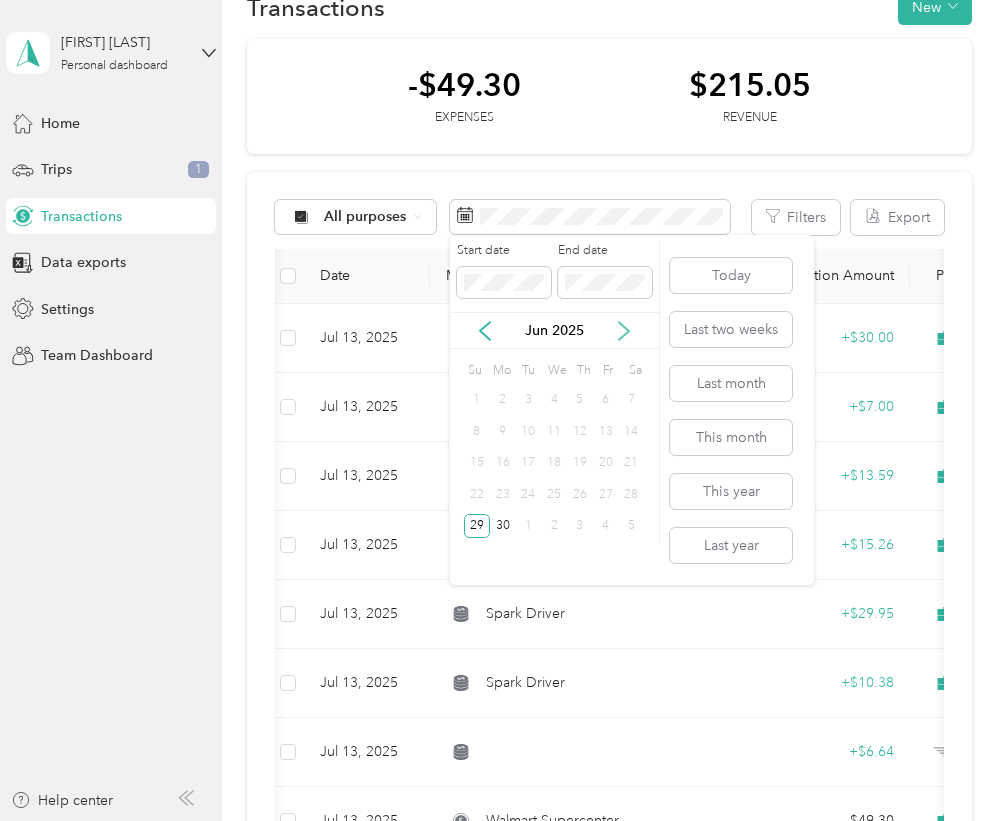 click 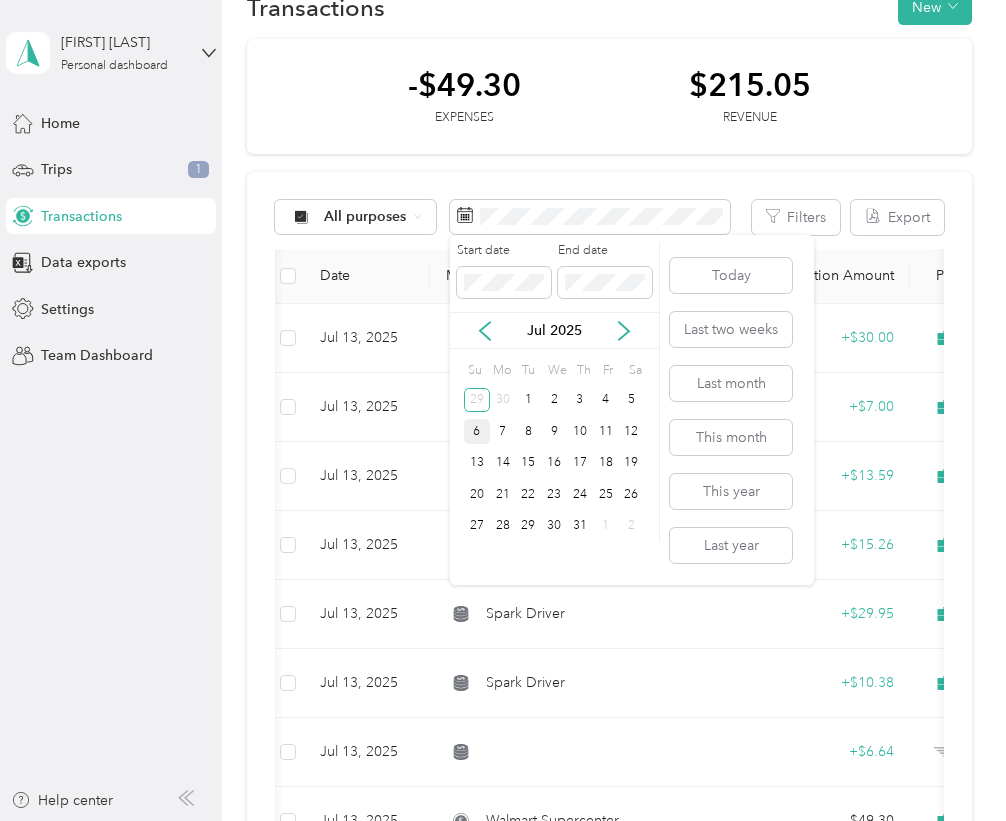 click on "6" at bounding box center (477, 431) 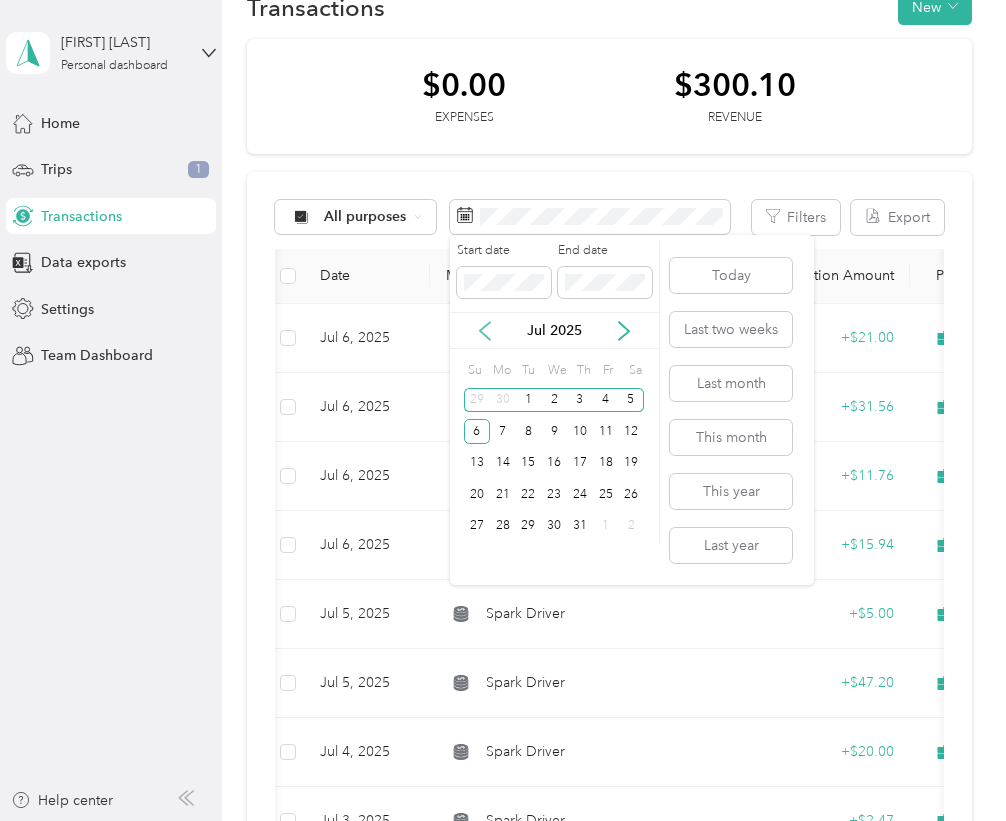 click 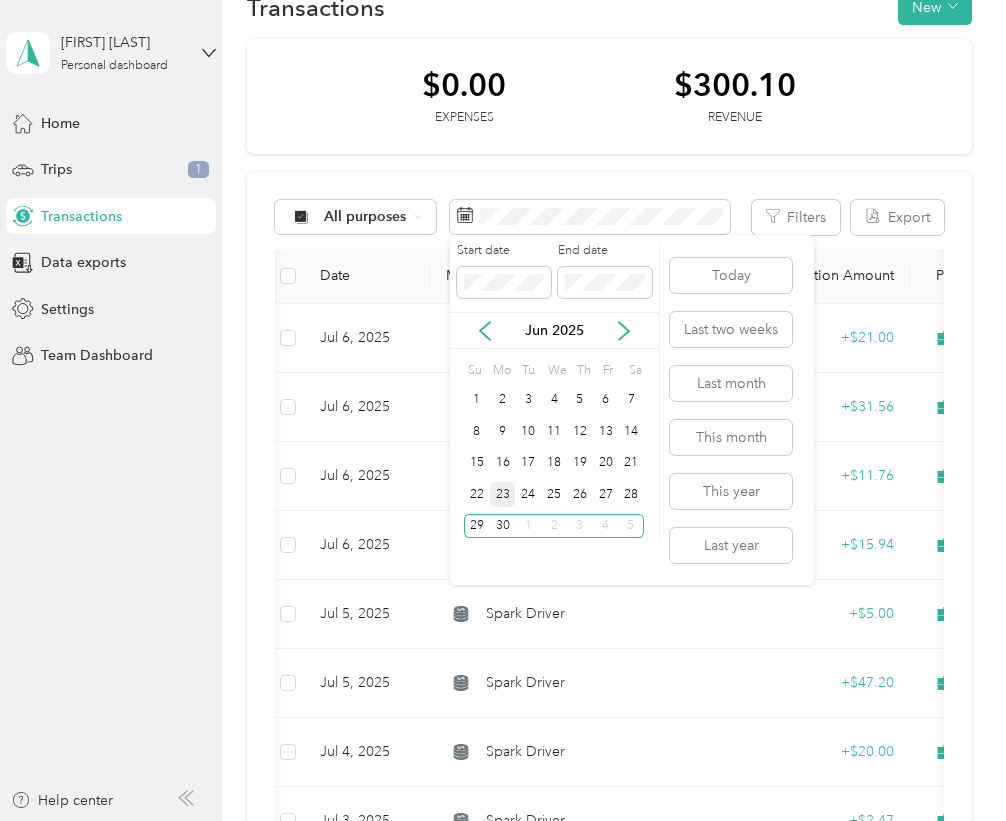 click on "23" at bounding box center [503, 494] 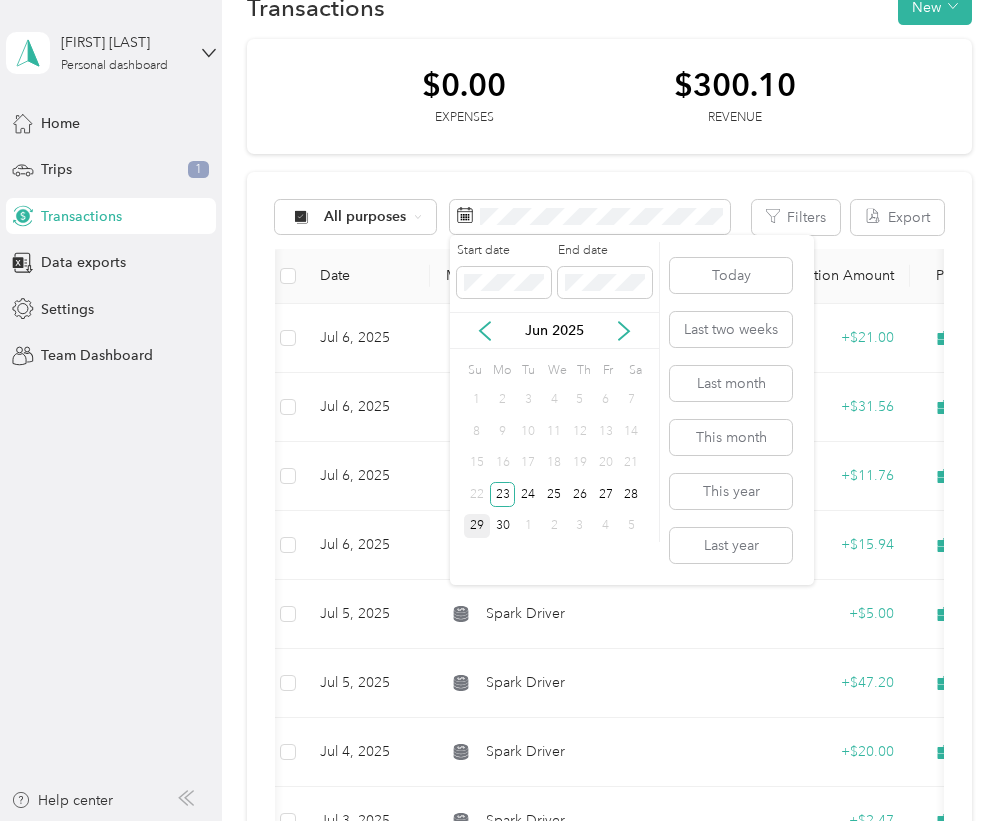 click on "29" at bounding box center [477, 526] 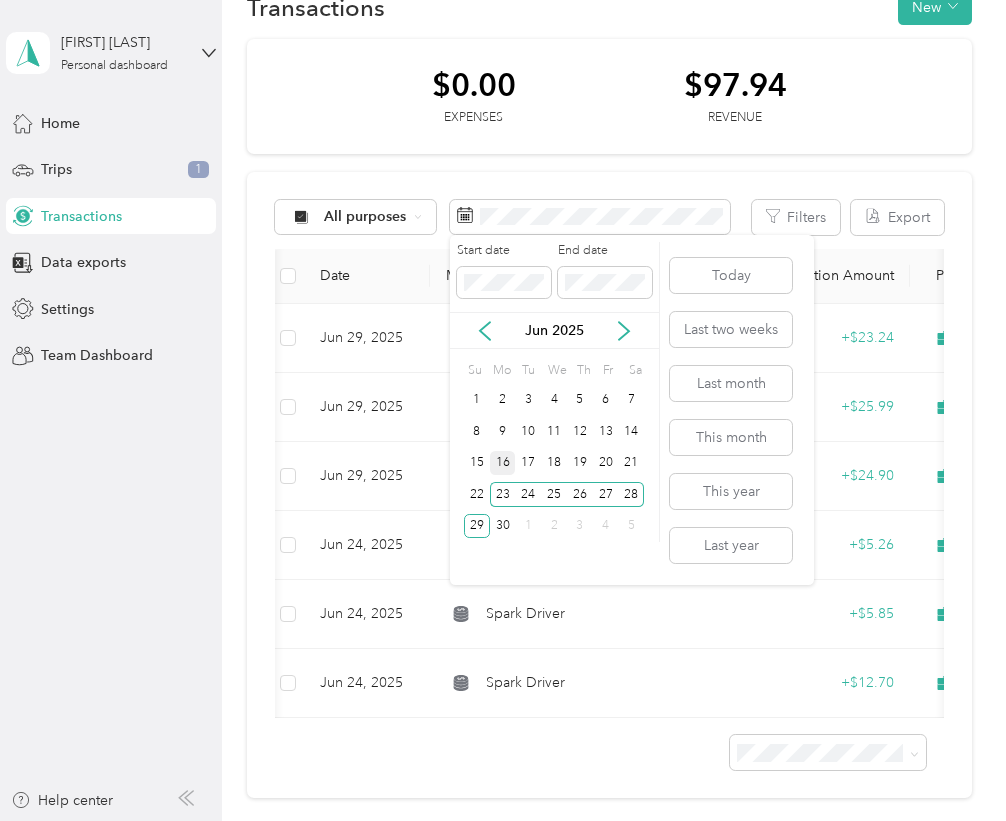 click on "16" at bounding box center (503, 463) 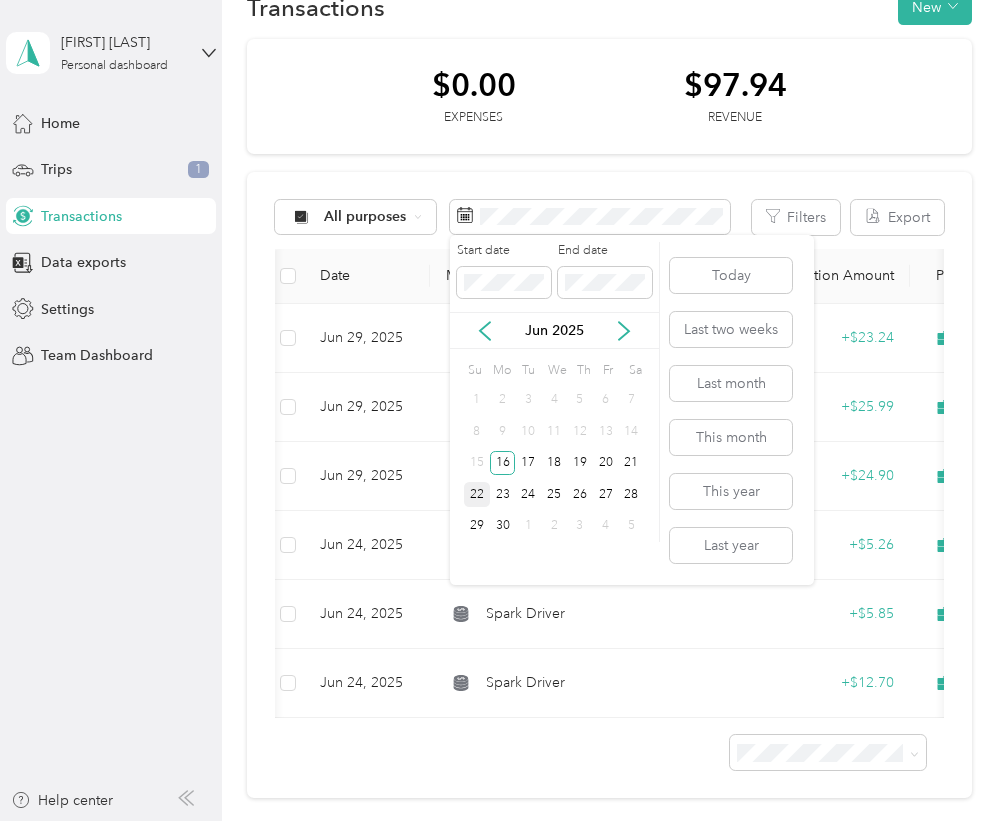 click on "22" at bounding box center [477, 494] 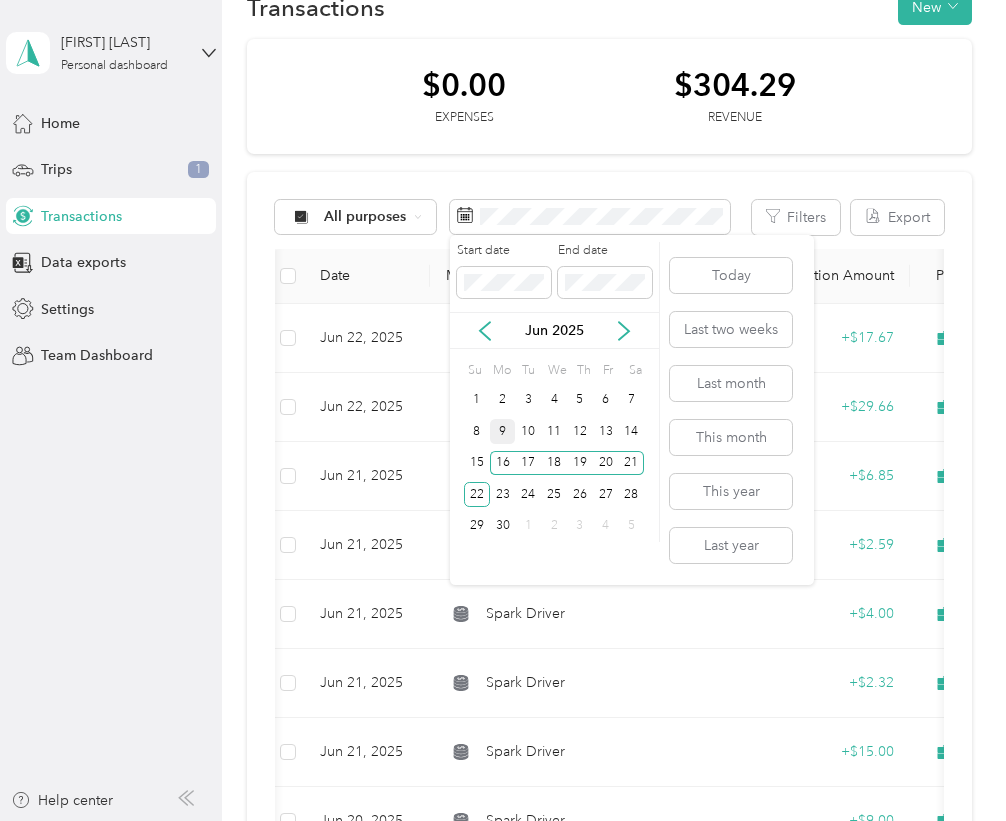 click on "9" at bounding box center (503, 431) 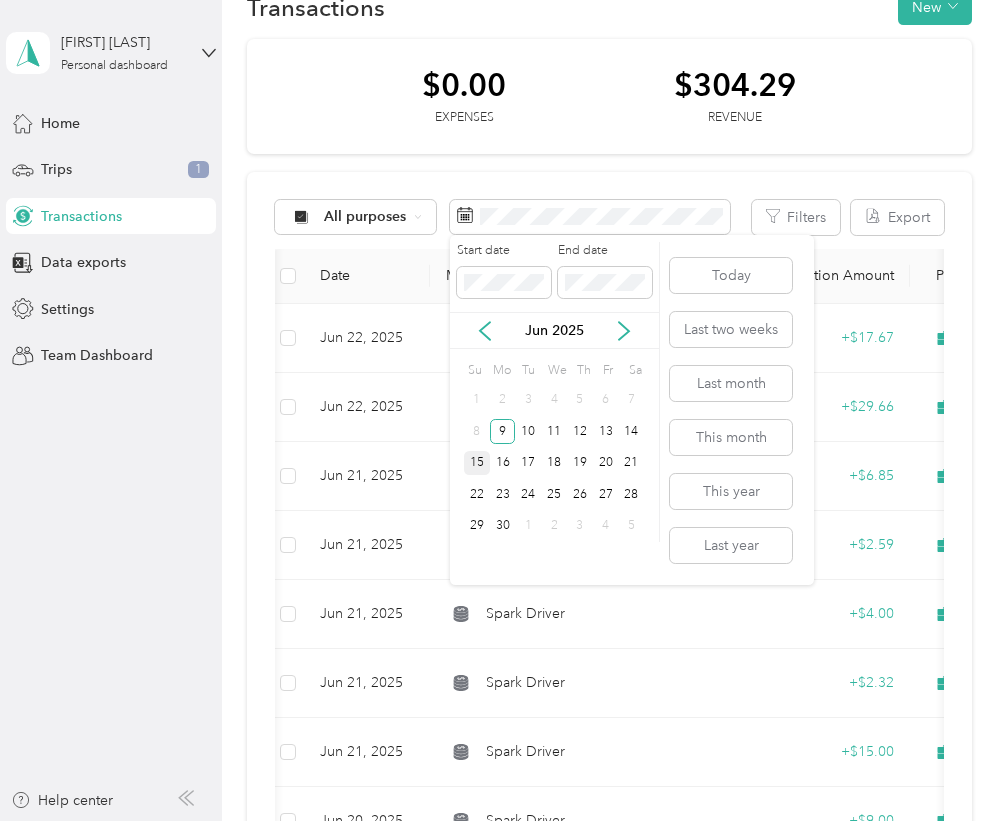 click on "15" at bounding box center (477, 463) 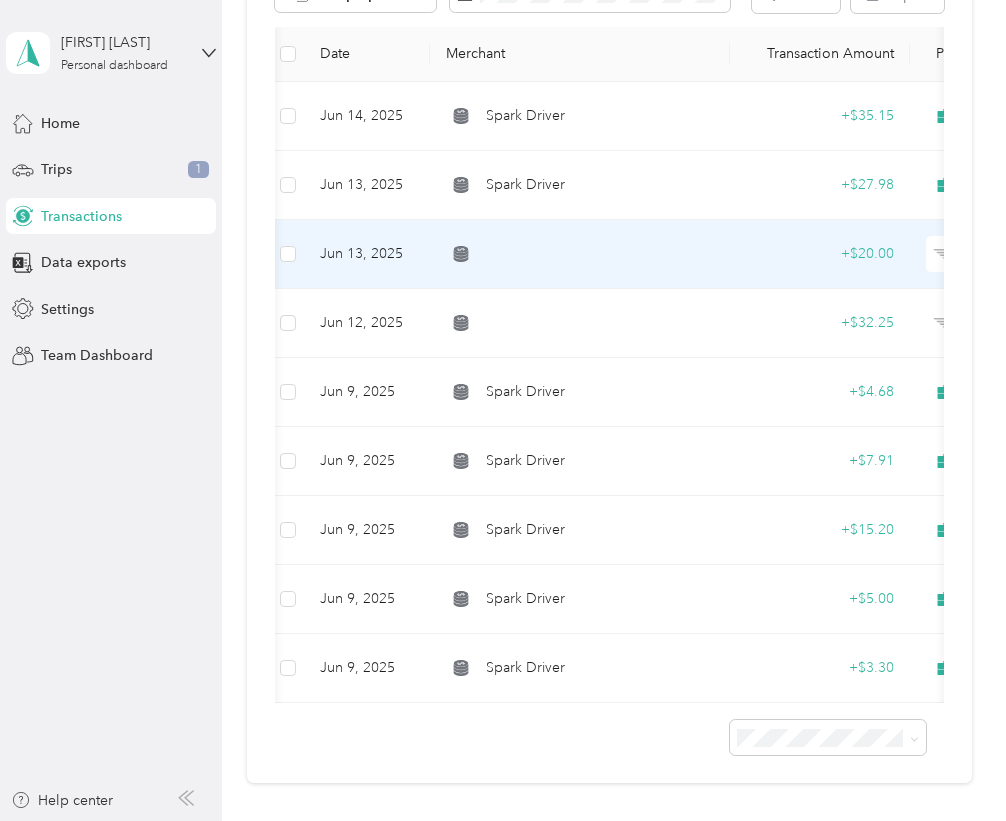 scroll, scrollTop: 274, scrollLeft: 0, axis: vertical 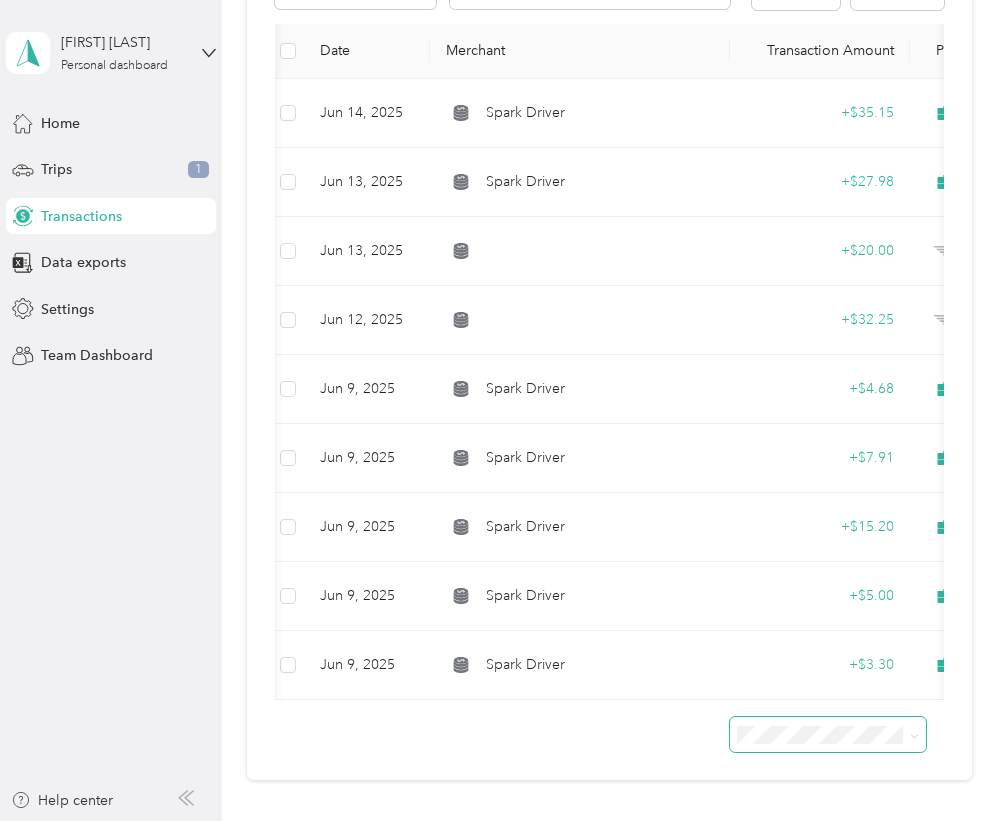 click at bounding box center (828, 734) 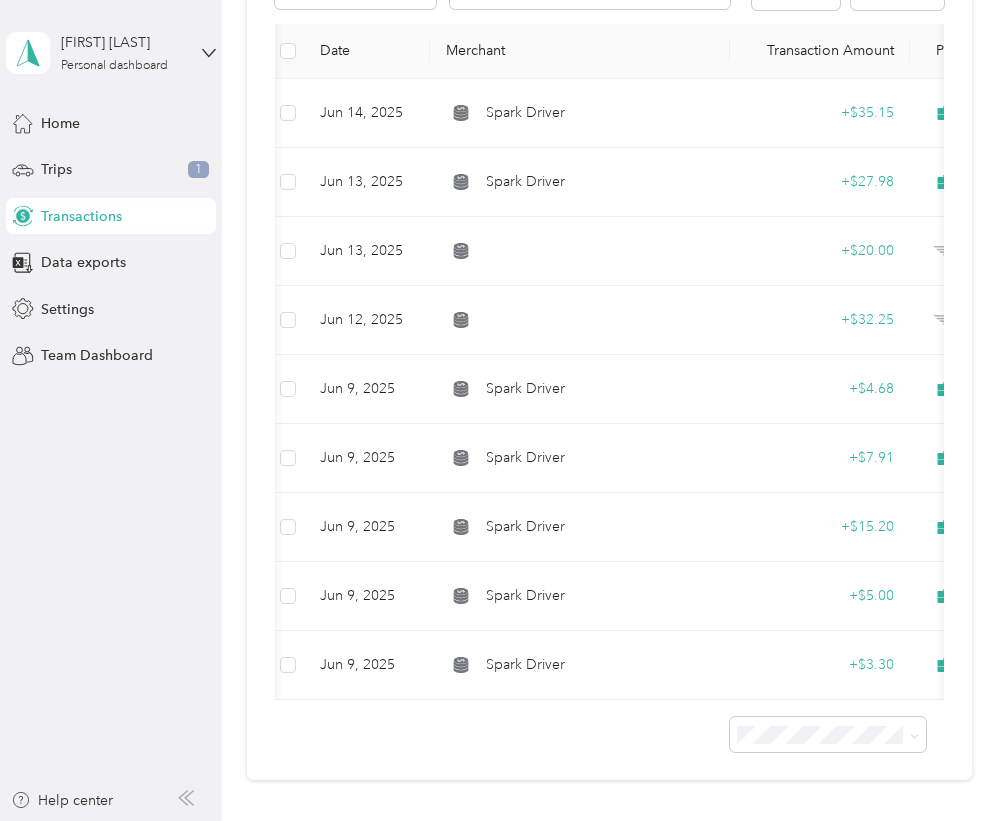 click on "100 per load" at bounding box center [833, 702] 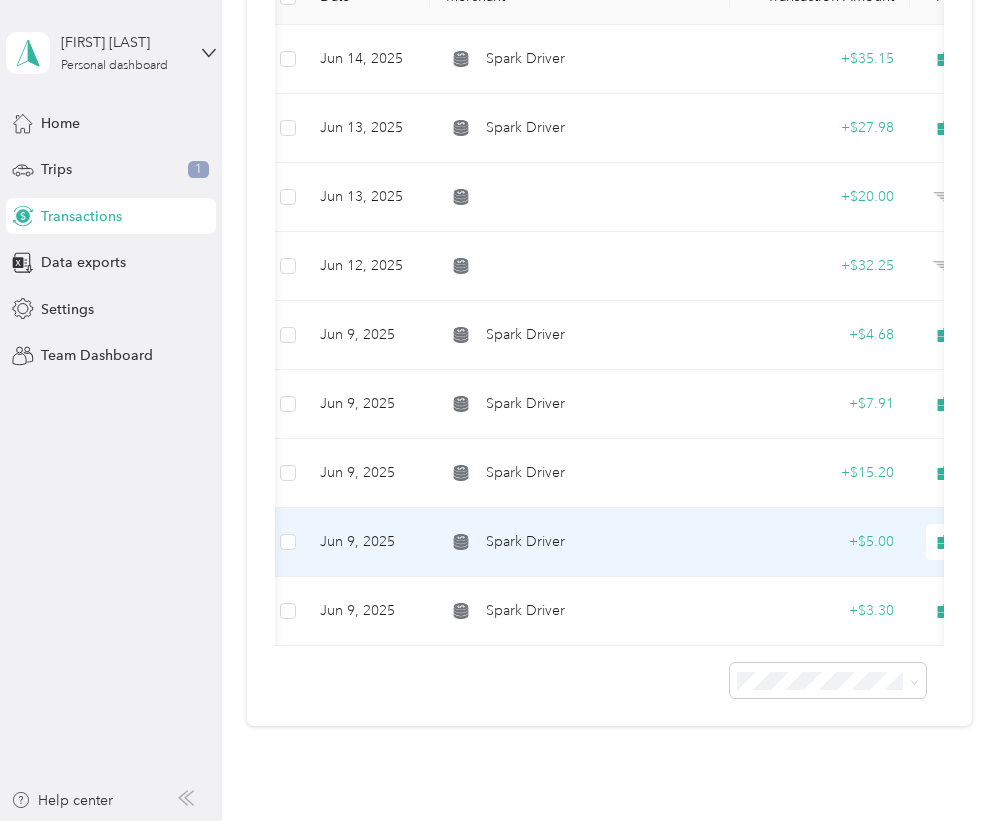 scroll, scrollTop: 195, scrollLeft: 0, axis: vertical 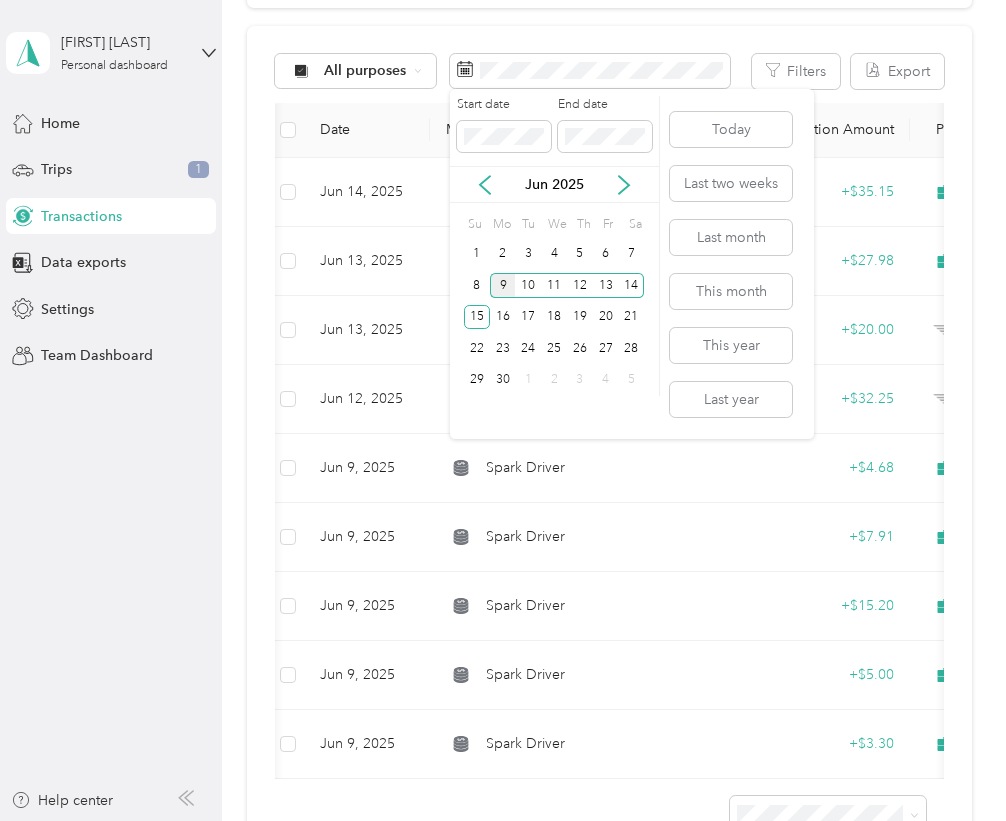 click on "9" at bounding box center (503, 285) 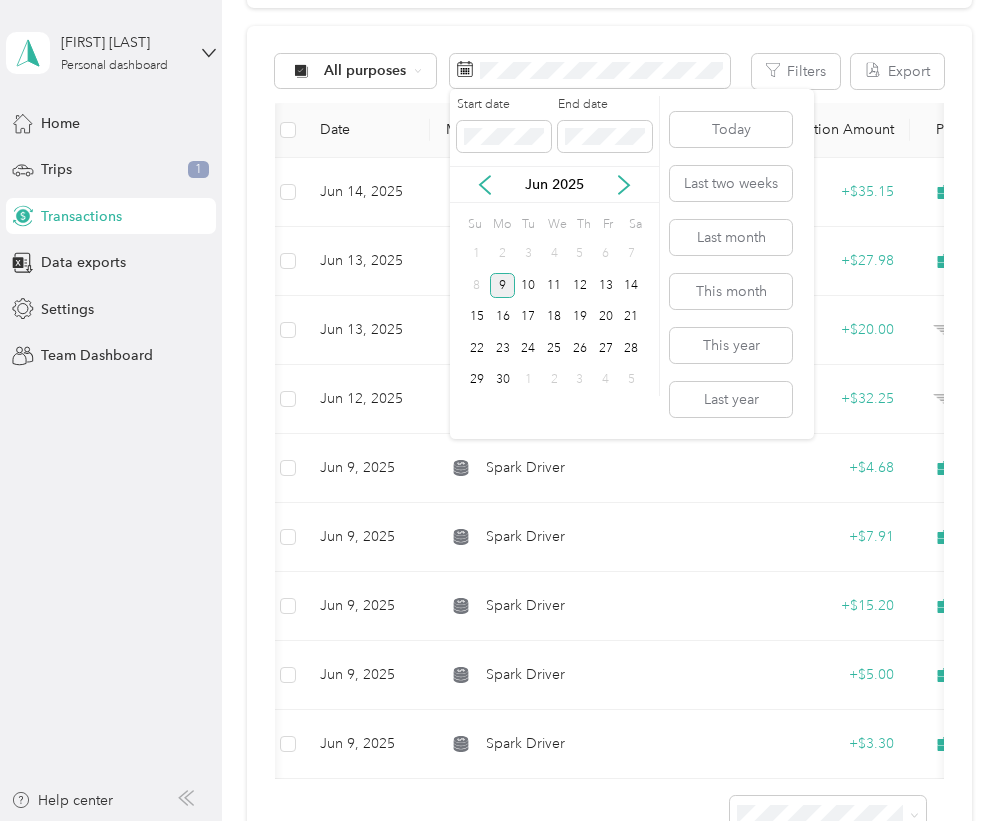 click on "9" at bounding box center (503, 285) 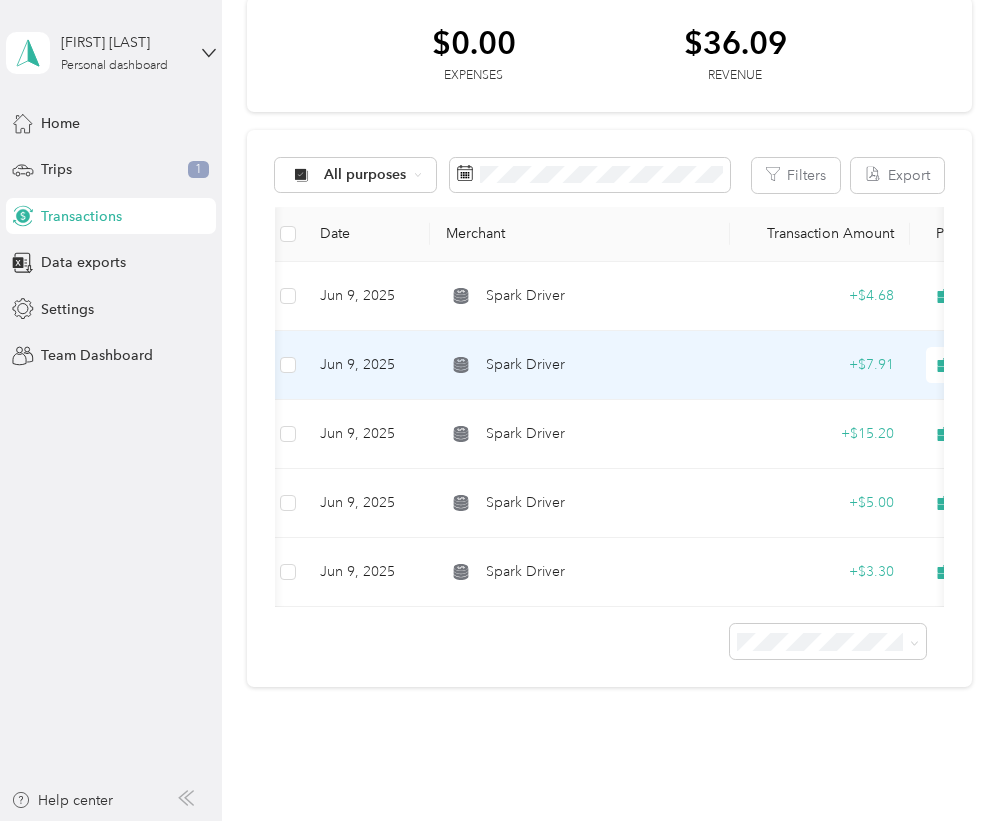 scroll, scrollTop: 84, scrollLeft: 0, axis: vertical 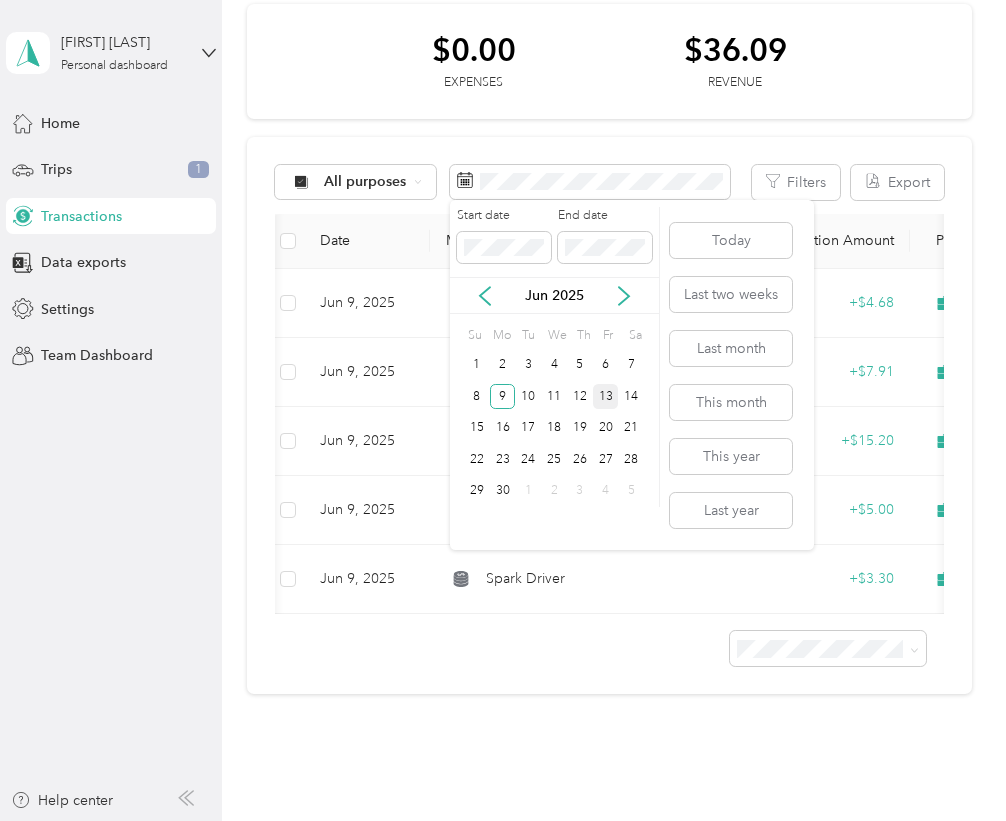 click on "13" at bounding box center (606, 396) 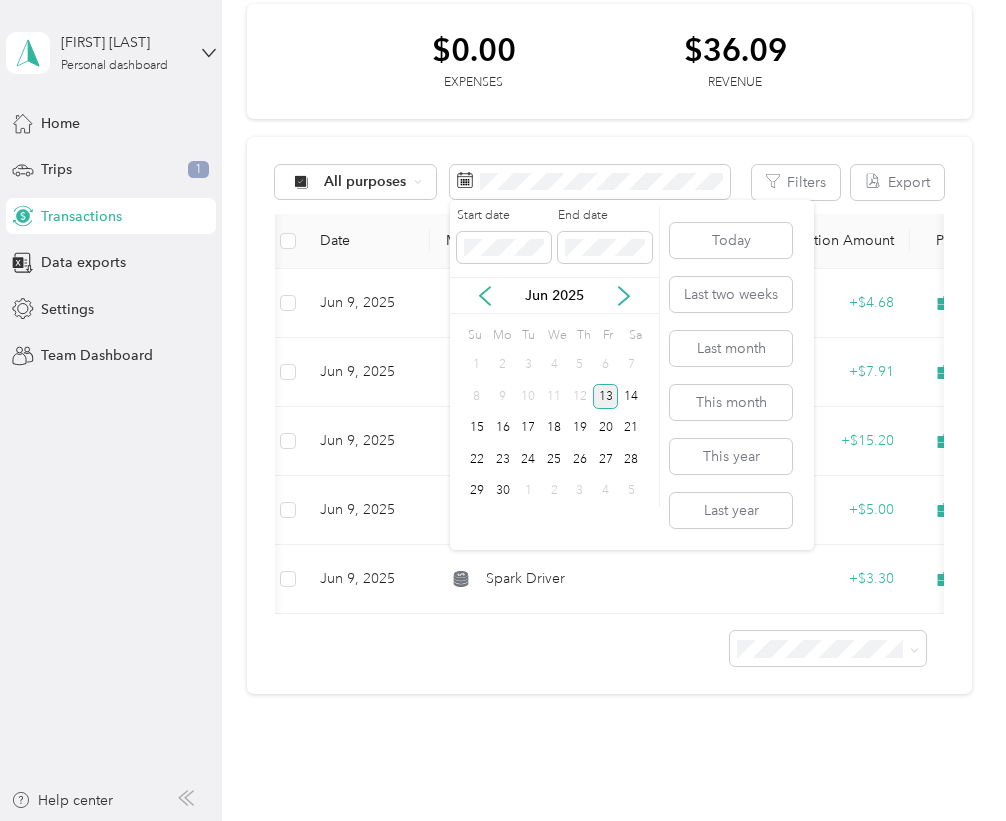 click on "13" at bounding box center (606, 396) 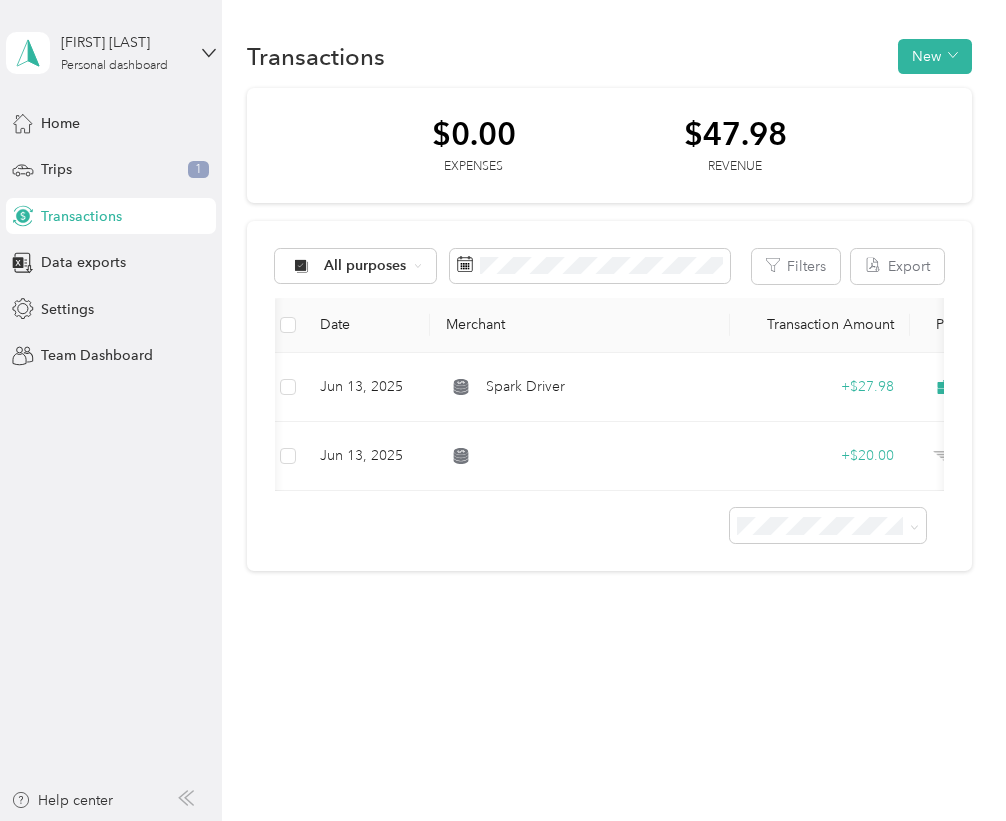 scroll, scrollTop: 0, scrollLeft: 0, axis: both 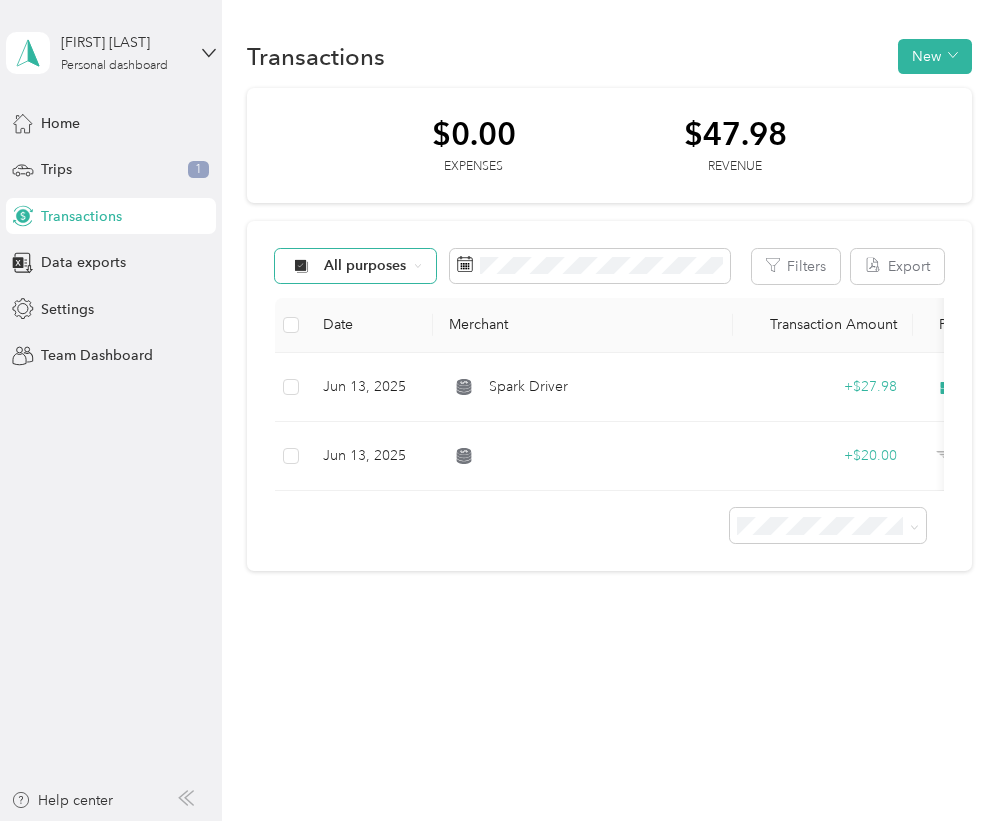 click 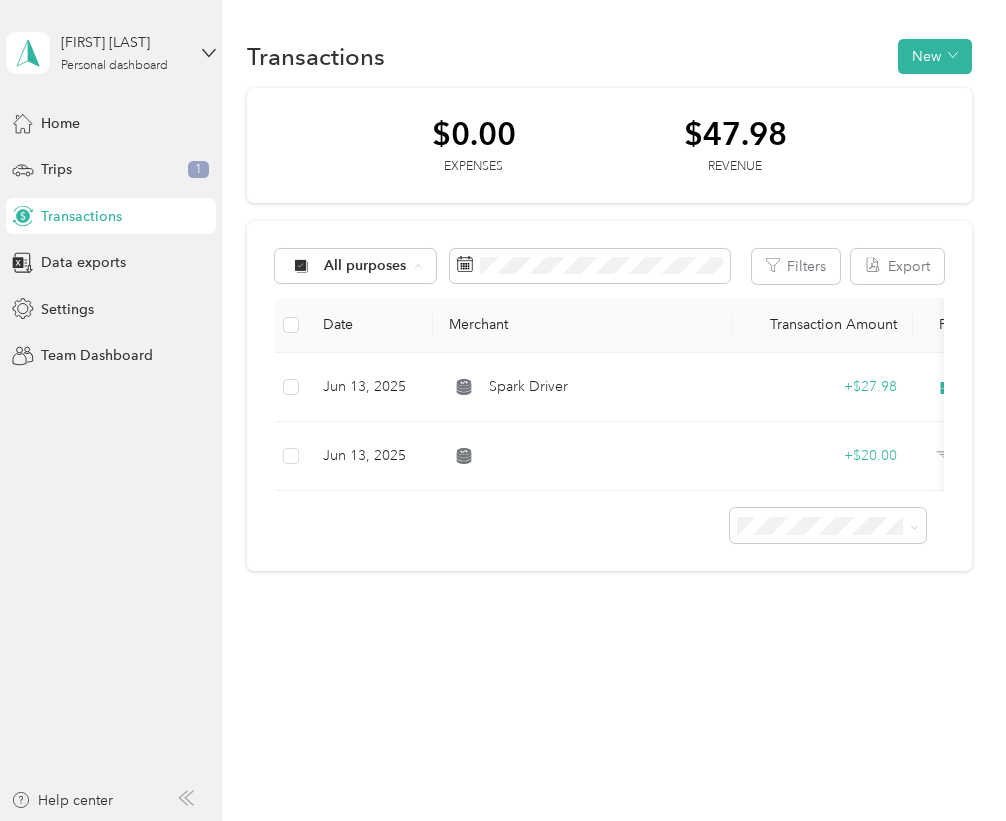 click on "Spark" at bounding box center [373, 442] 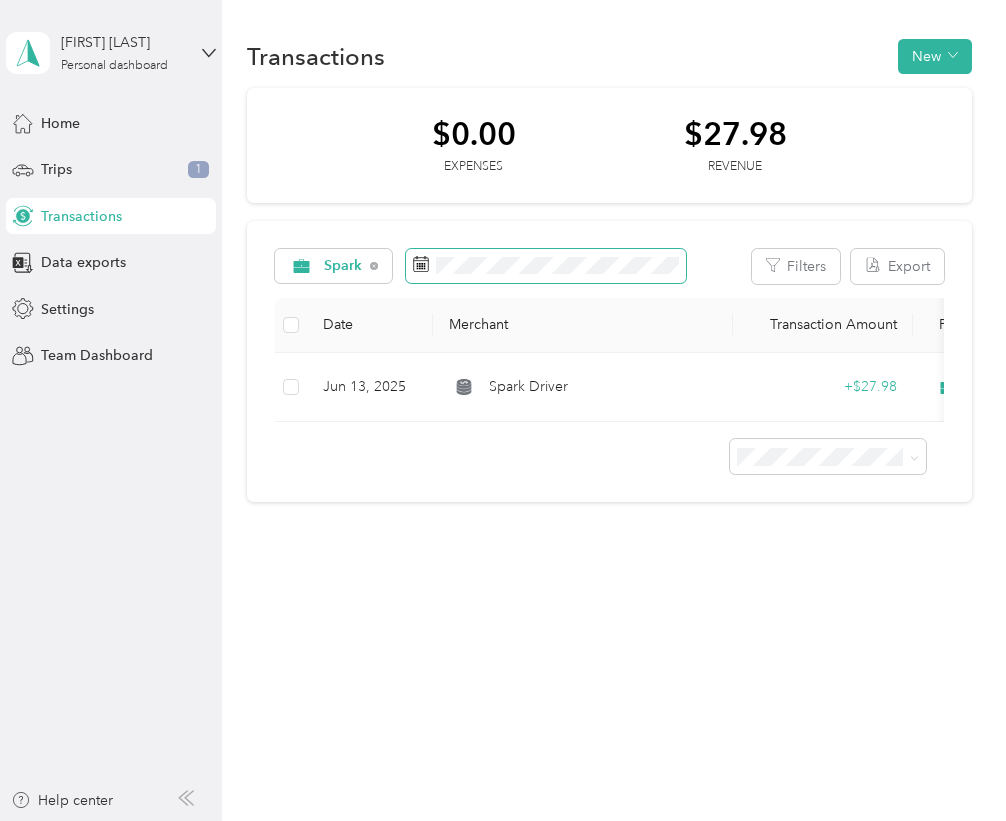 click at bounding box center (546, 266) 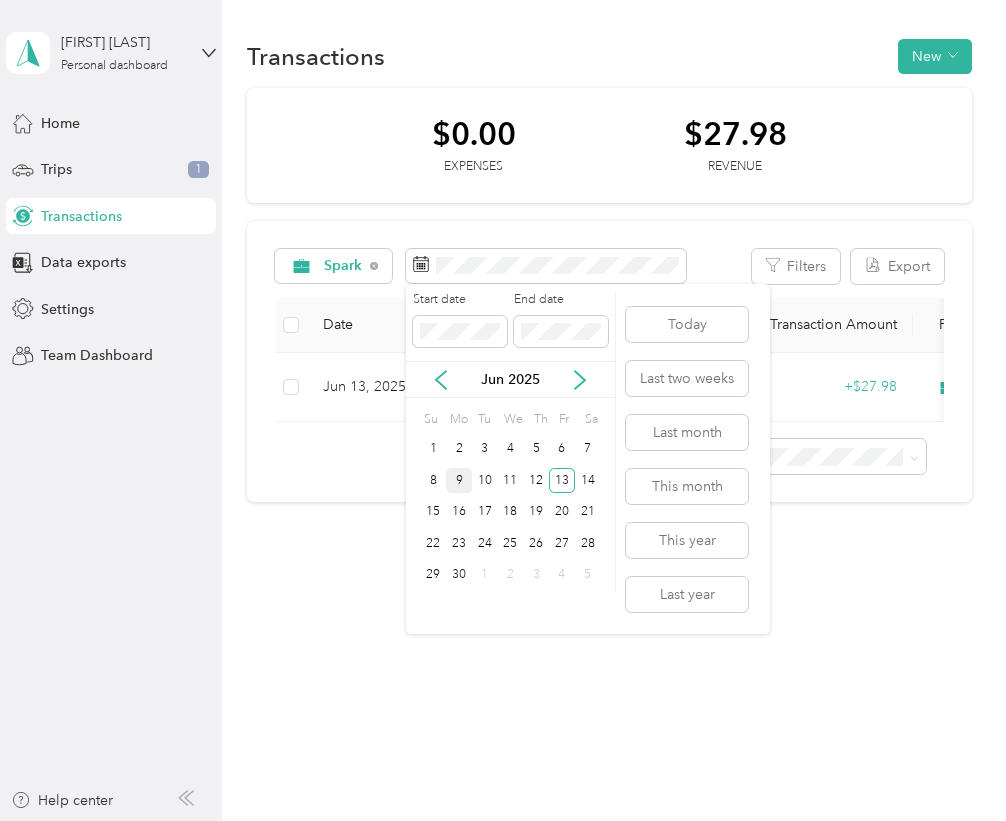 click on "9" at bounding box center (459, 480) 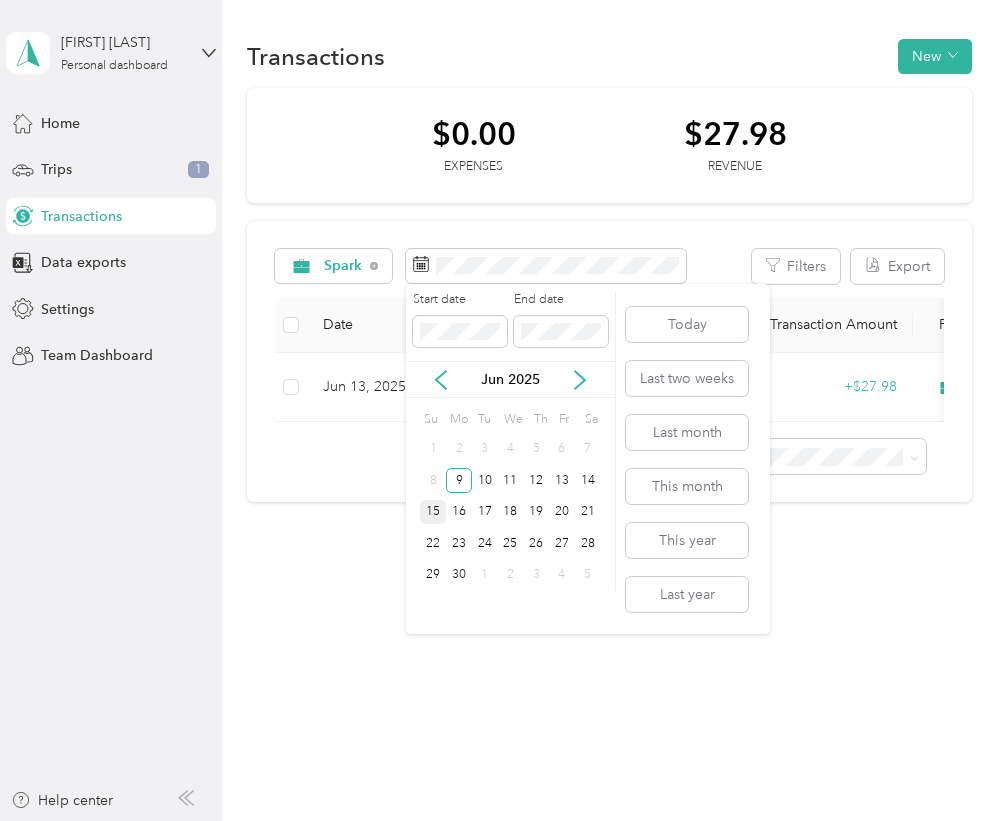 click on "15" at bounding box center (433, 512) 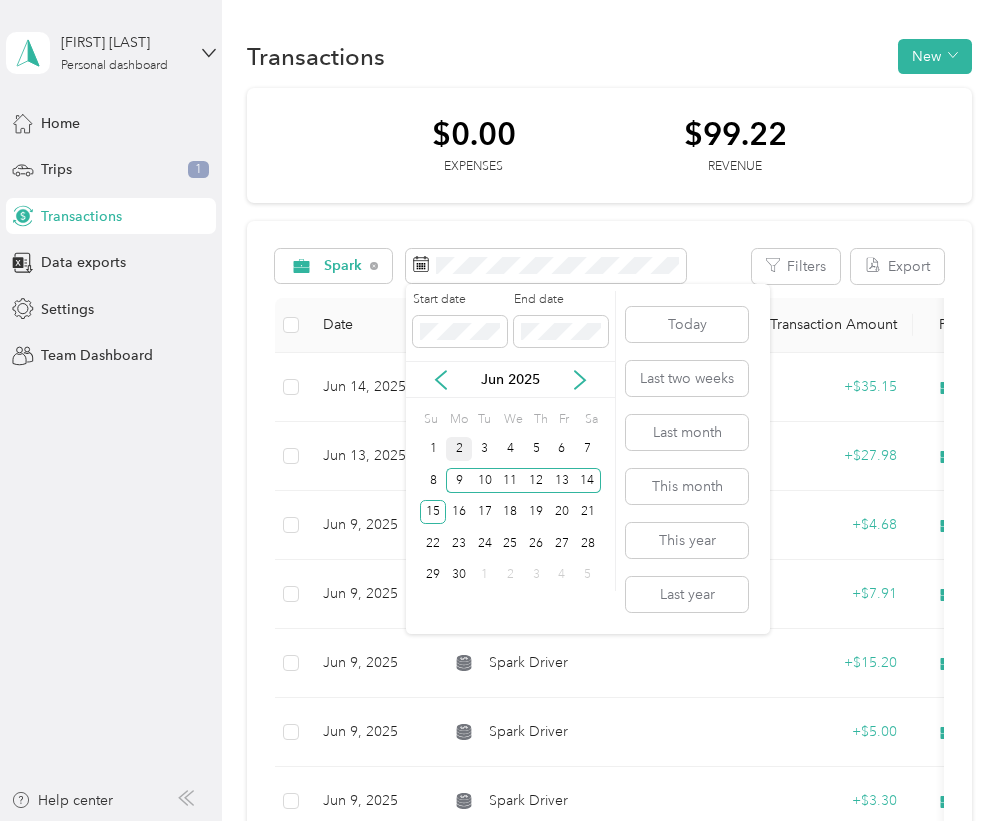 click on "2" at bounding box center [459, 449] 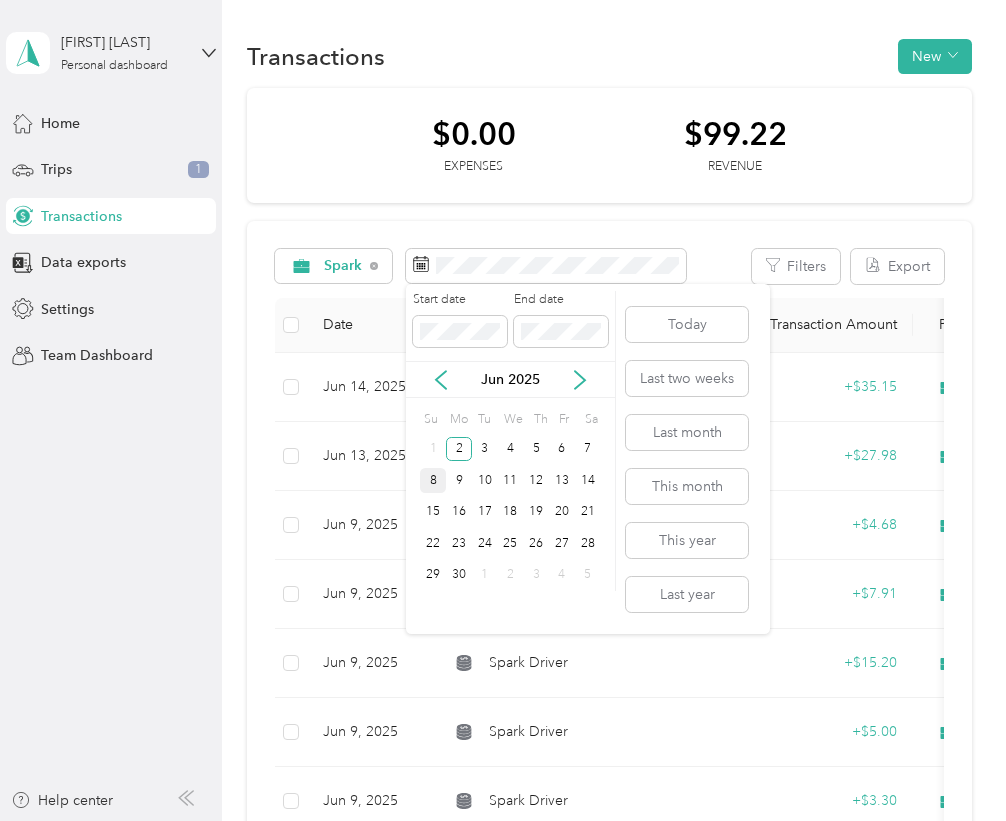 click on "8" at bounding box center [433, 480] 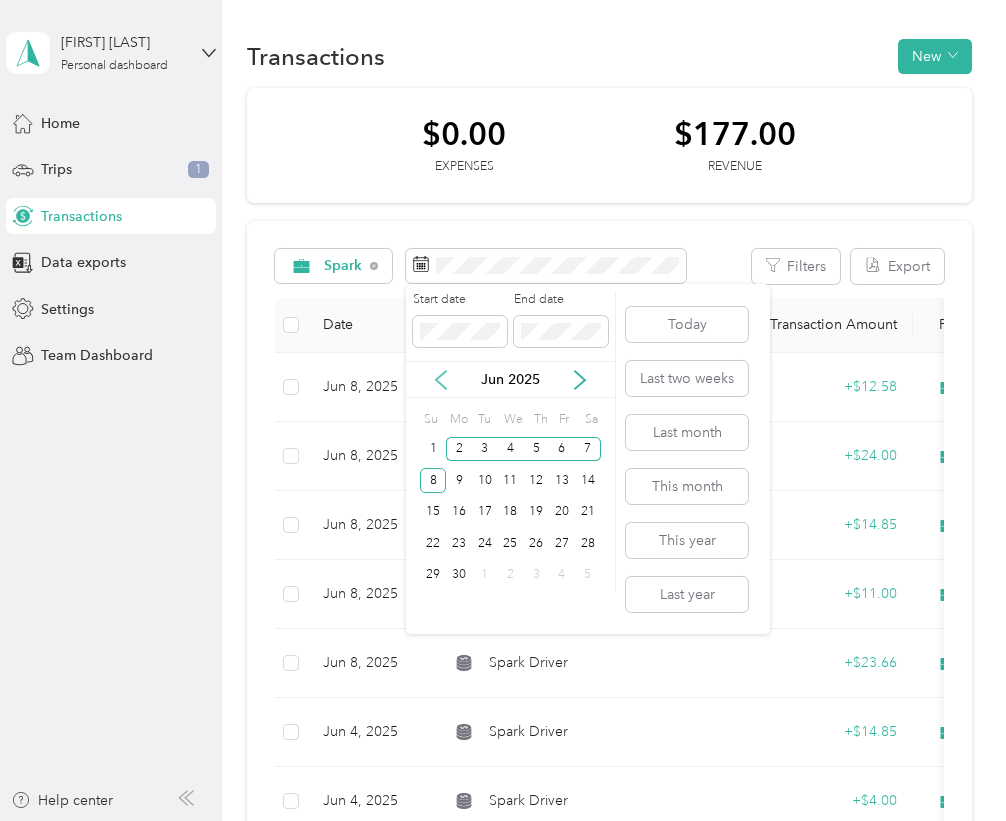 click 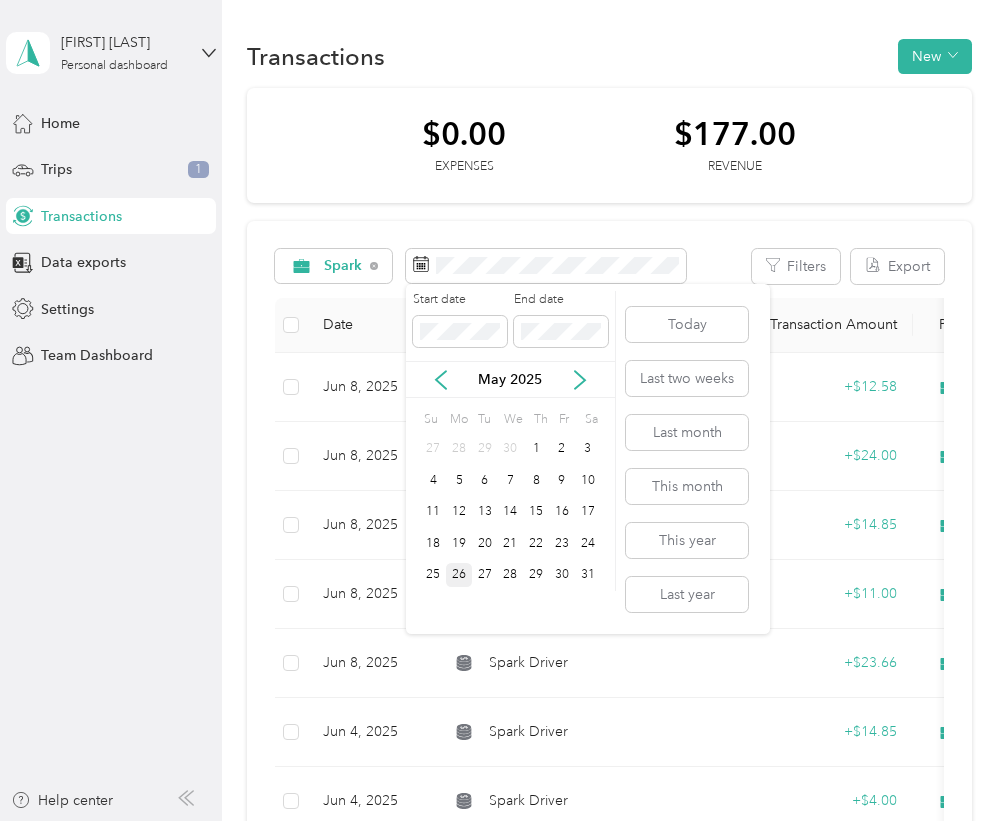 click on "26" at bounding box center [459, 575] 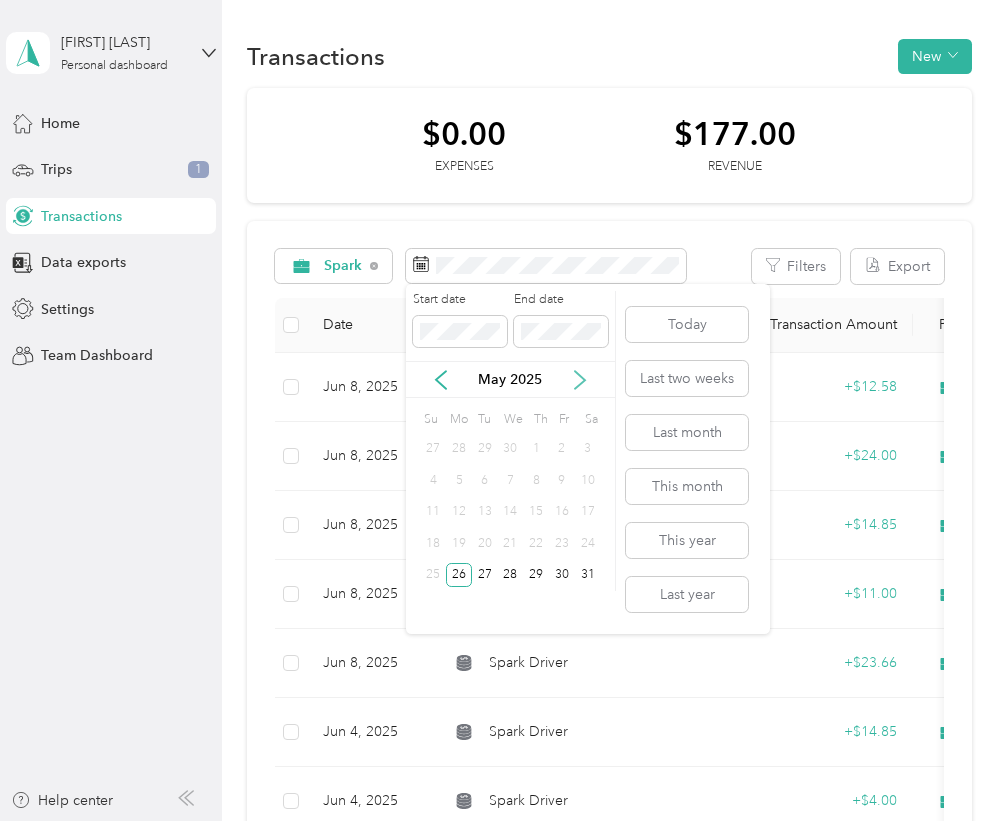 click 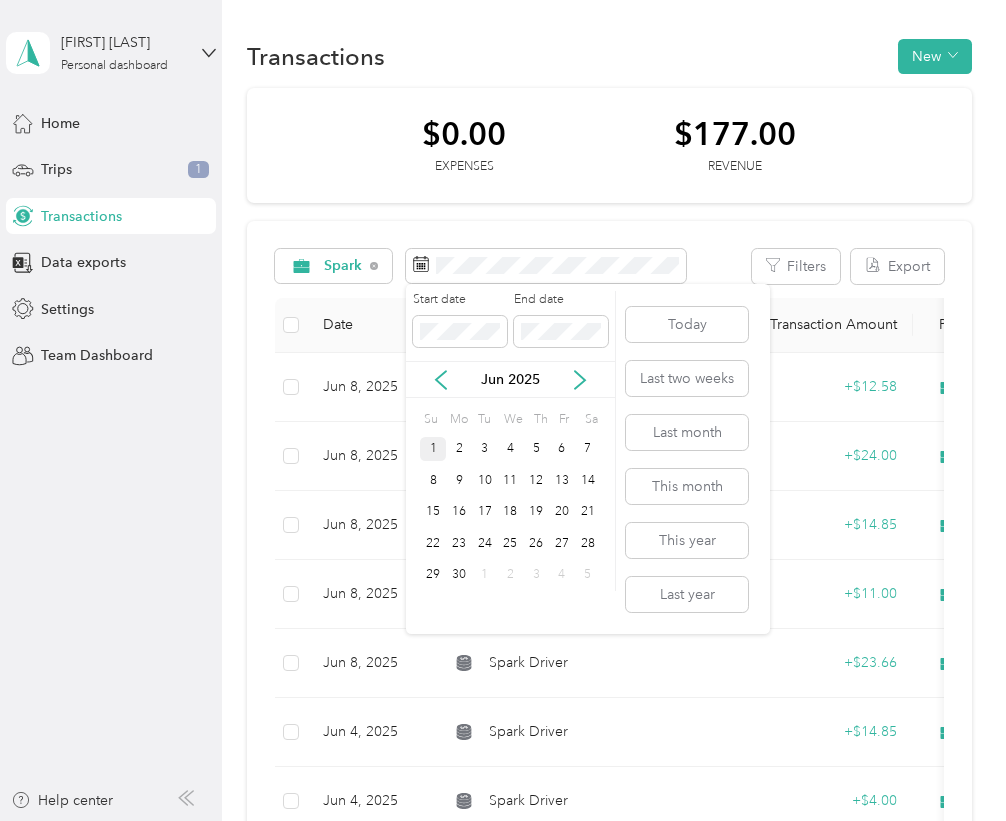 click on "1" at bounding box center [433, 449] 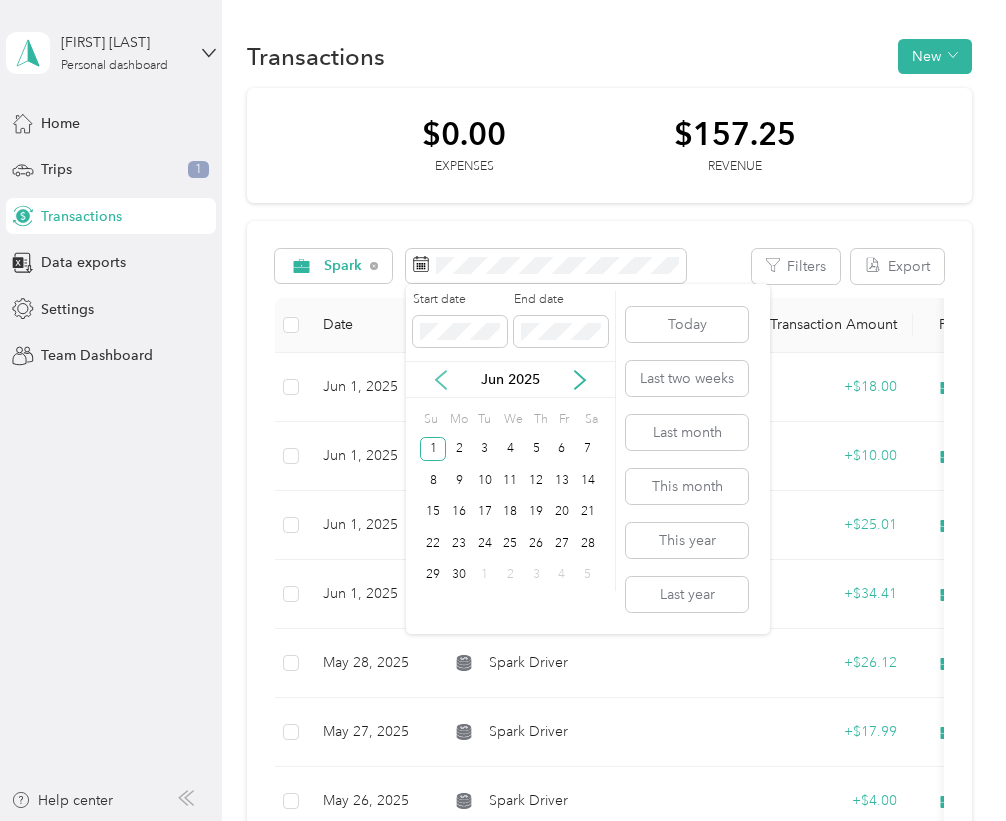 click 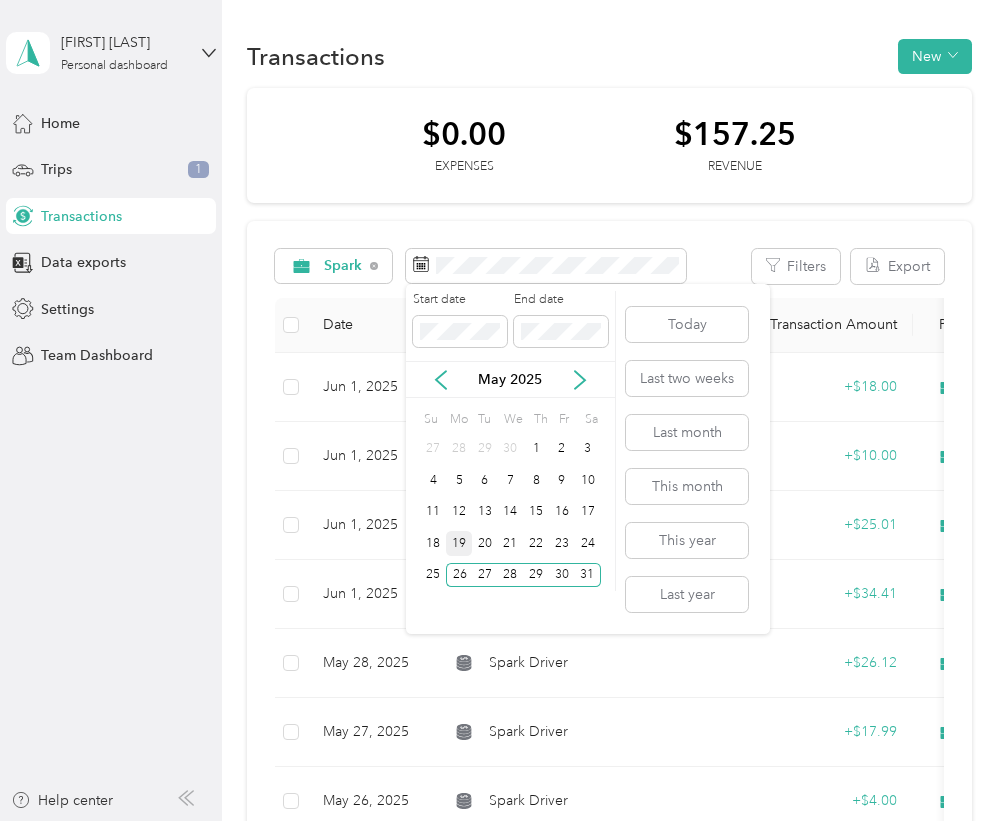 click on "19" at bounding box center [459, 543] 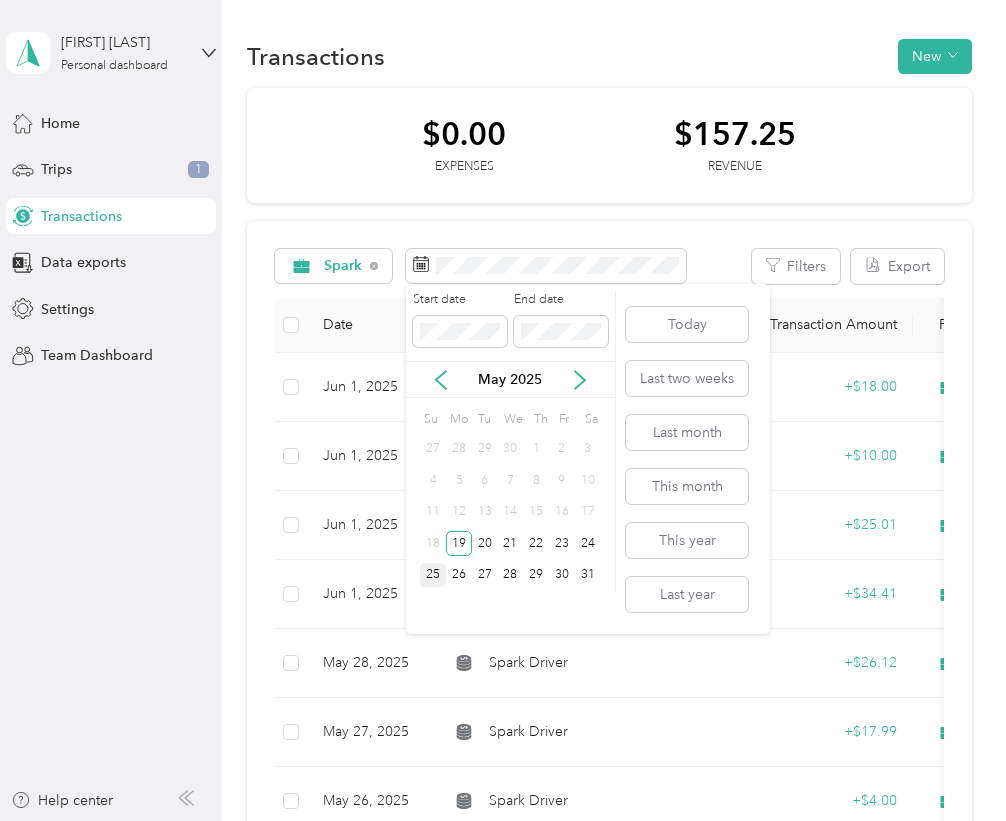 click on "25" at bounding box center (433, 575) 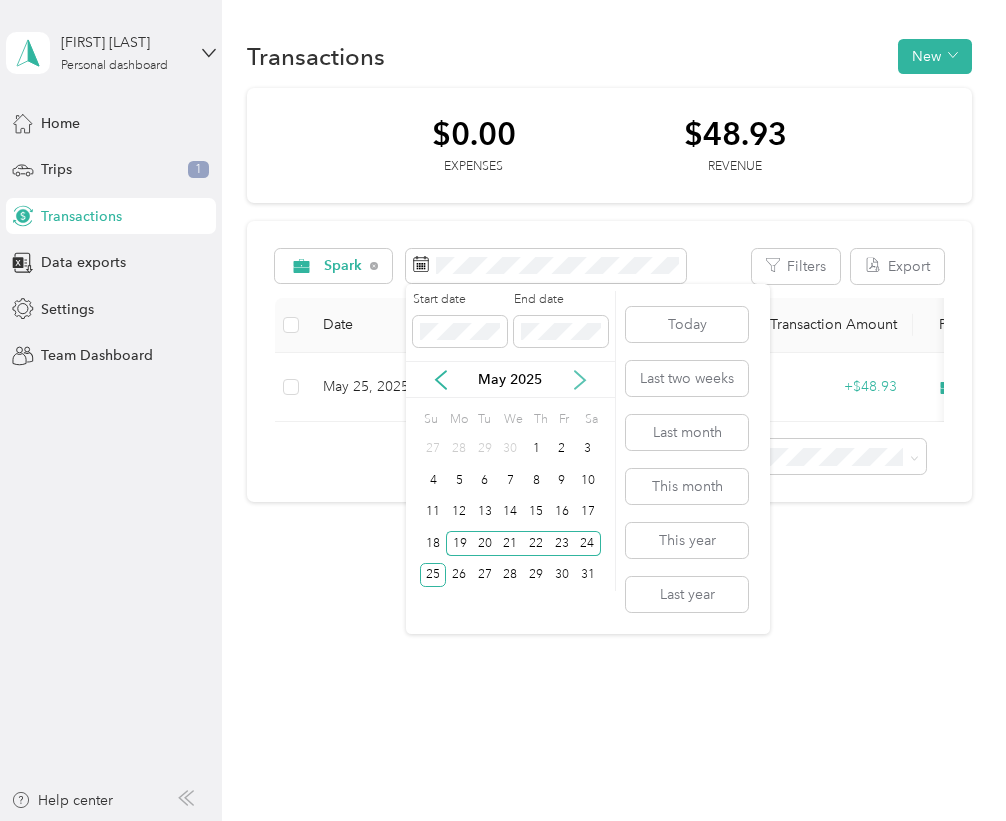 click 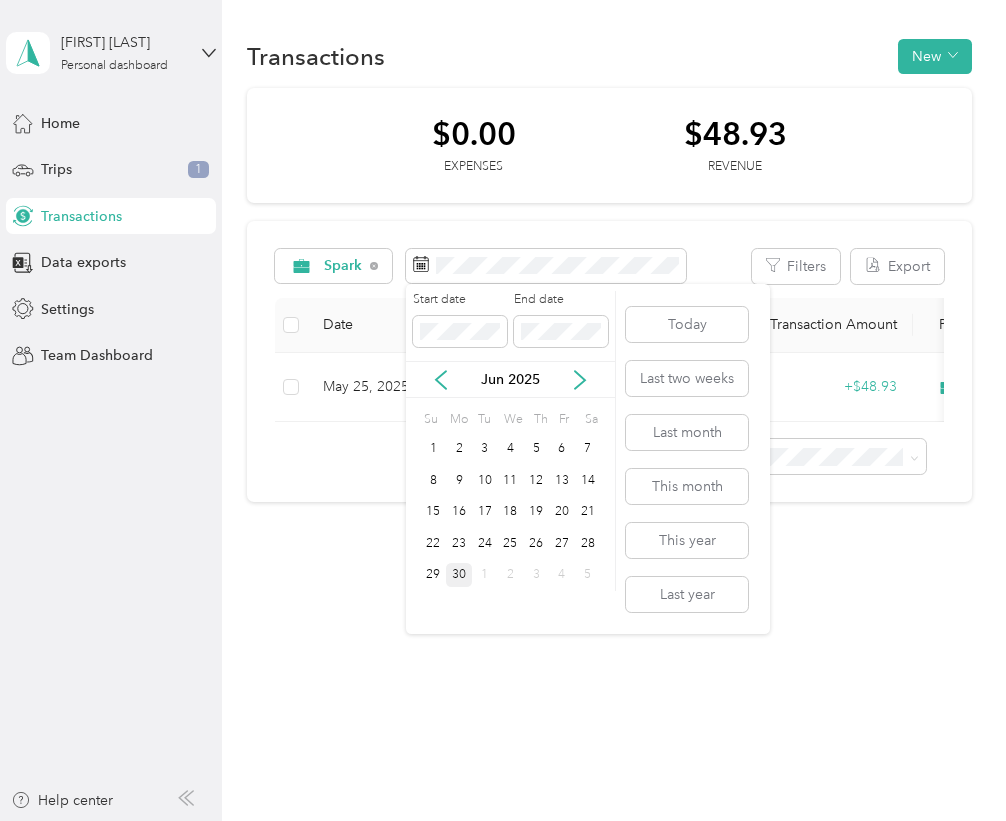 click on "30" at bounding box center (459, 575) 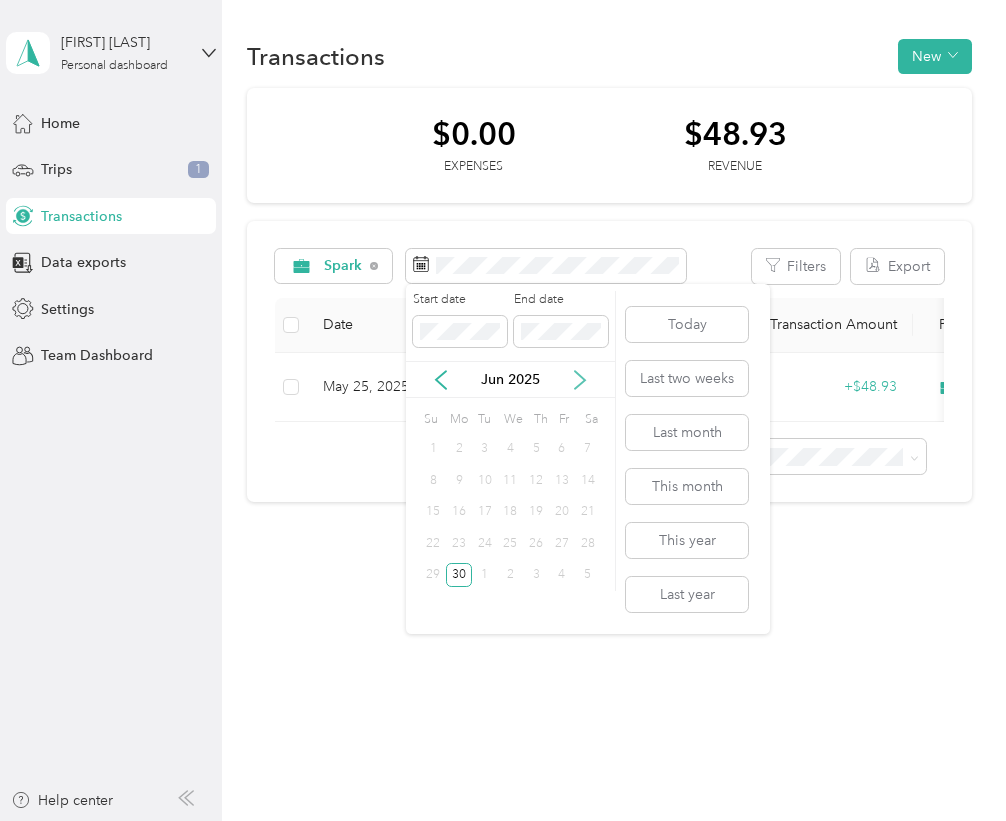 click 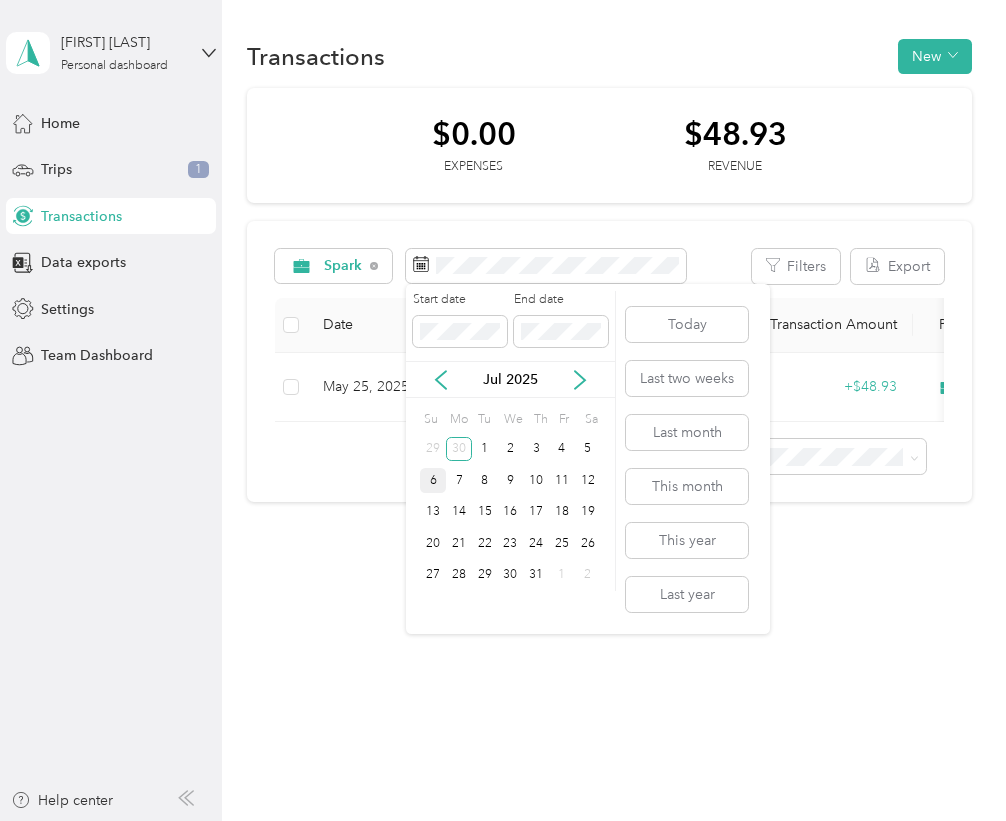 click on "6" at bounding box center [433, 480] 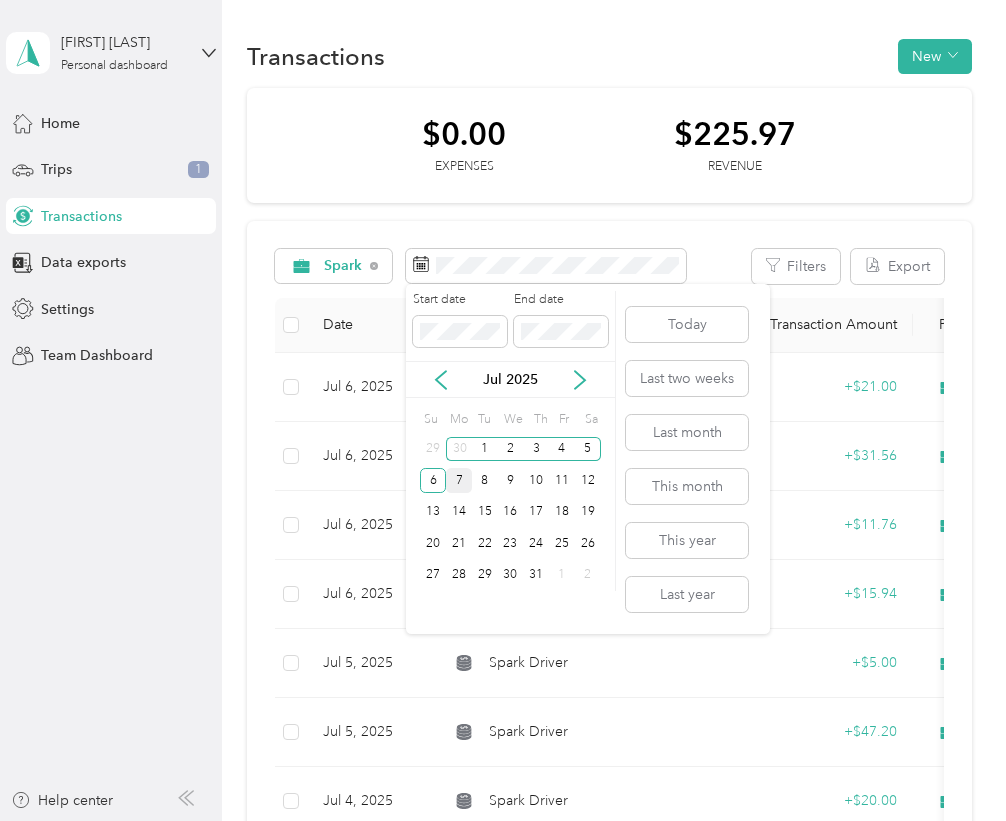 click on "7" at bounding box center (459, 480) 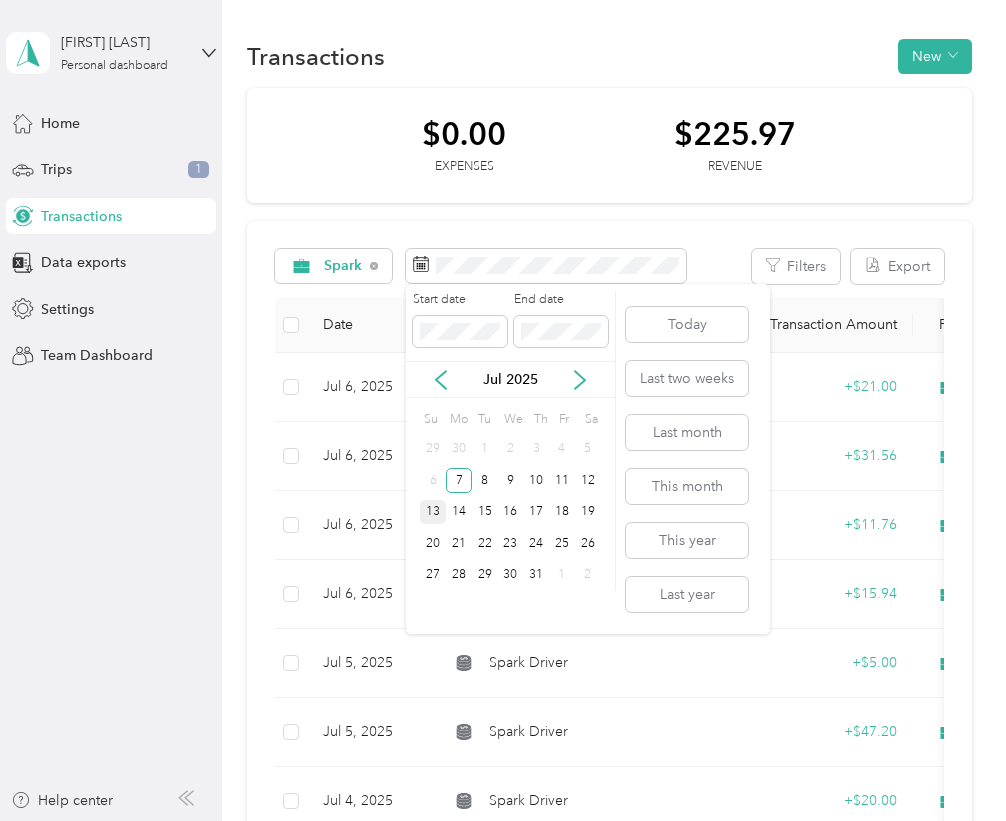 click on "13" at bounding box center [433, 512] 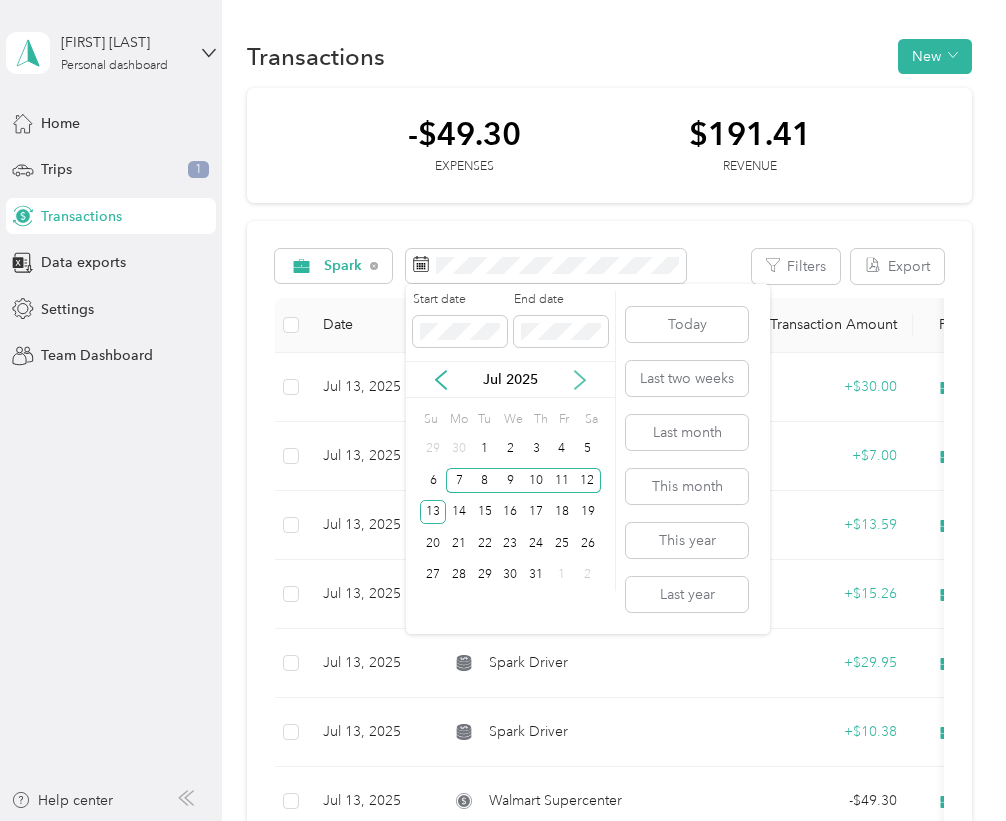 click 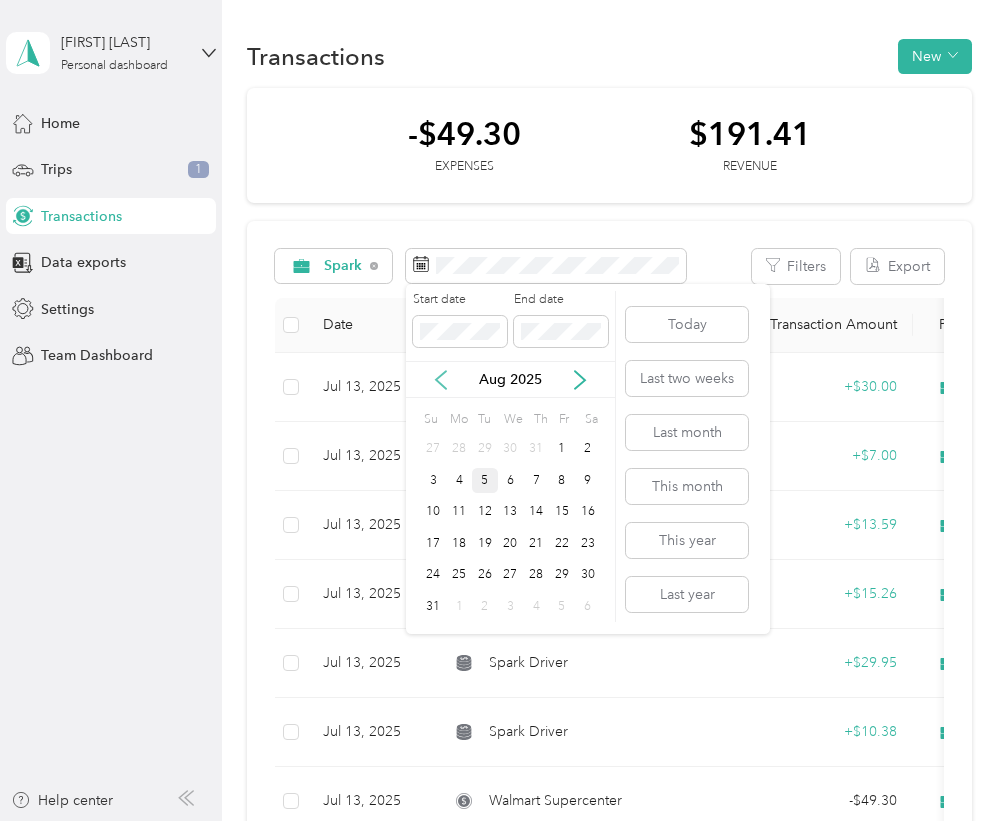 click 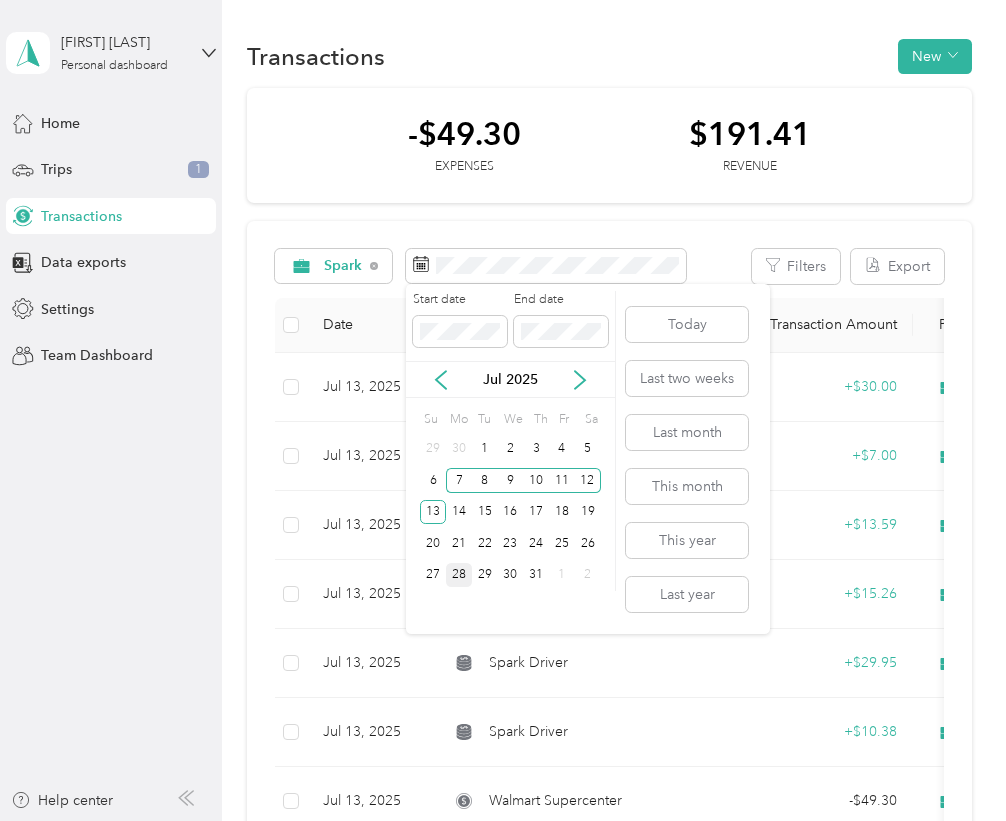 click on "28" at bounding box center (459, 575) 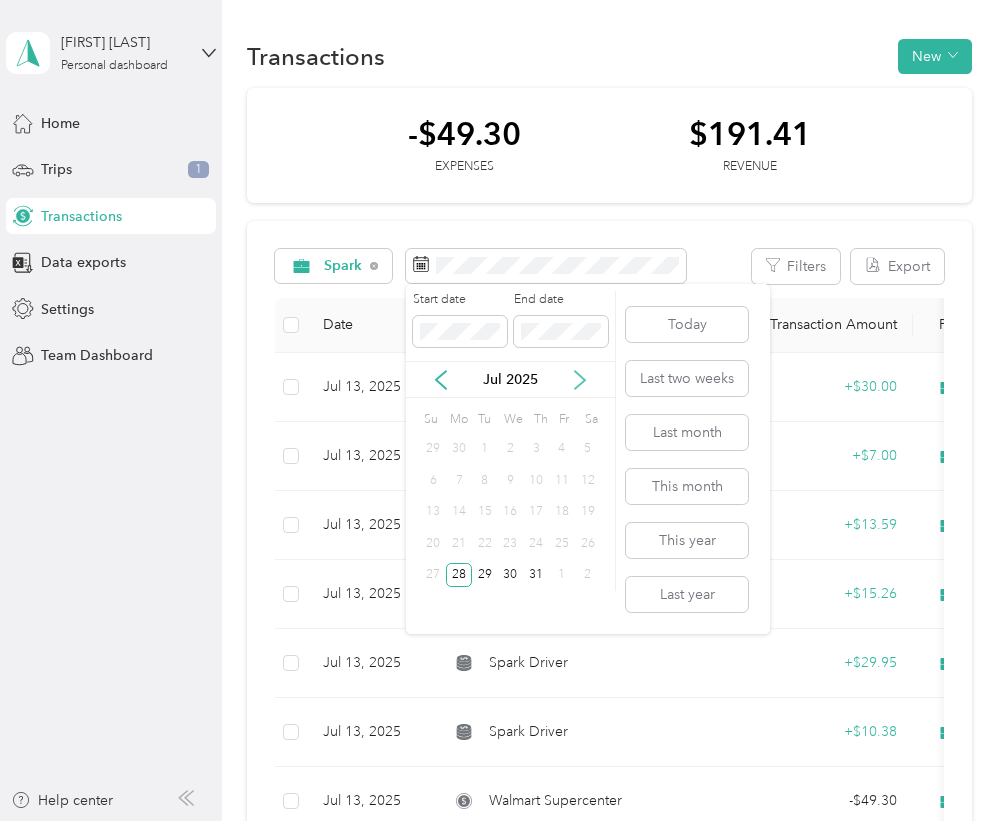 click 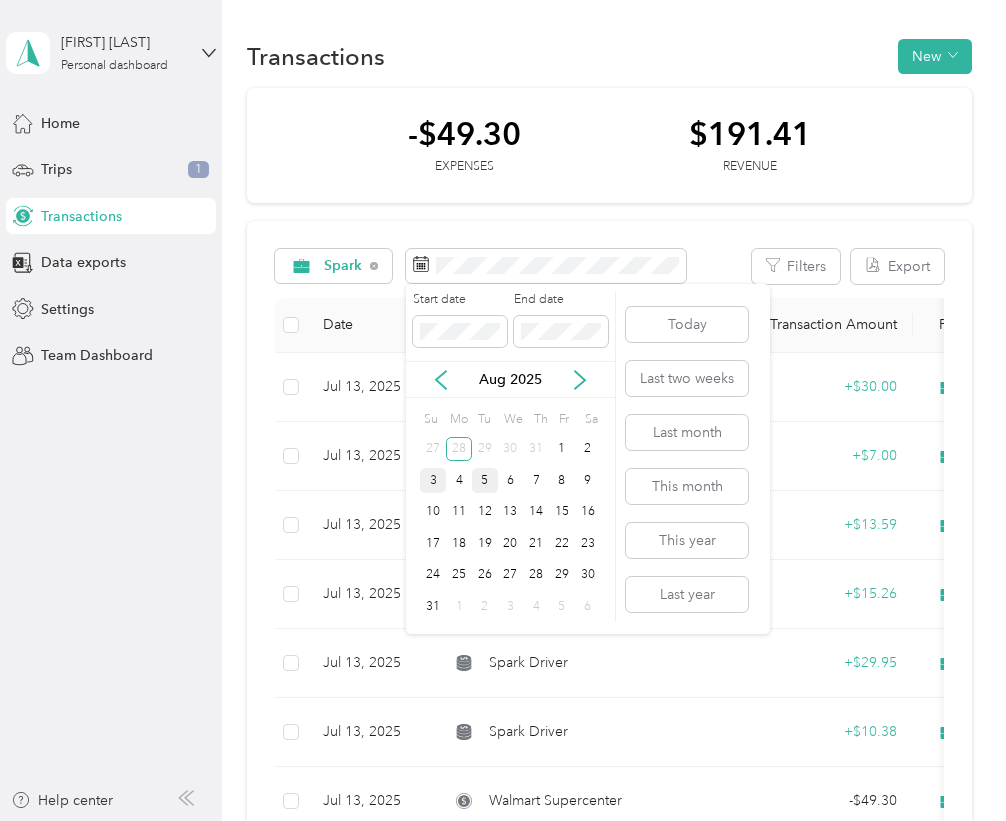click on "3" at bounding box center (433, 480) 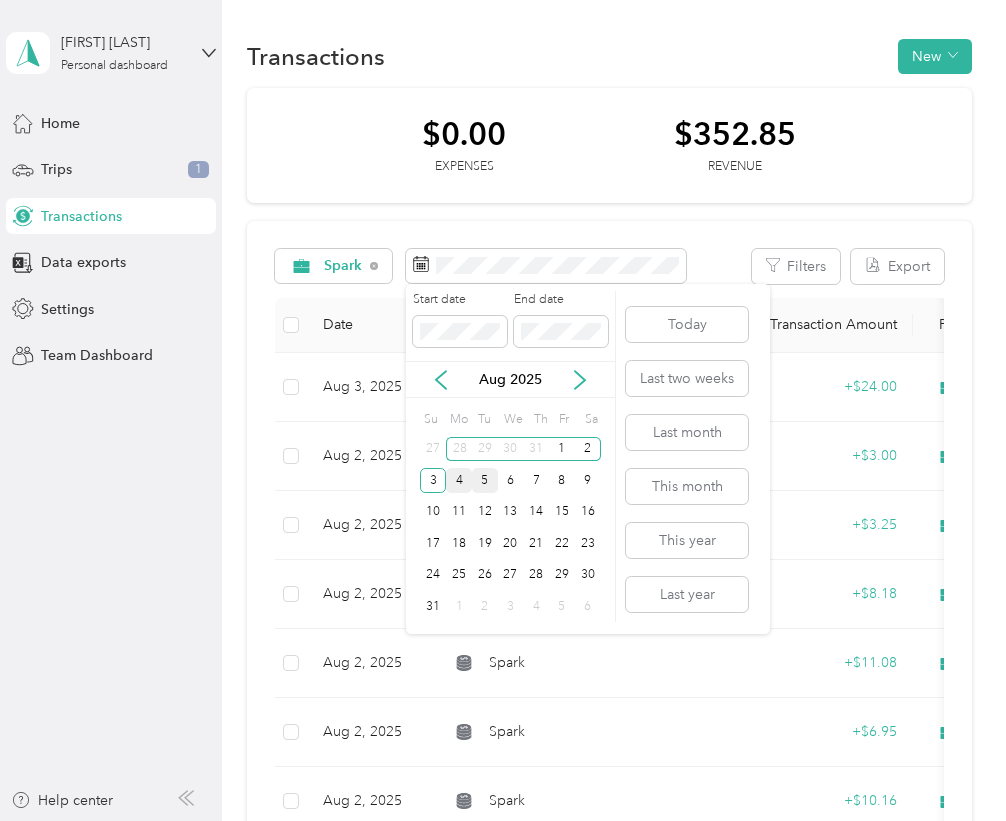 click on "4" at bounding box center (459, 480) 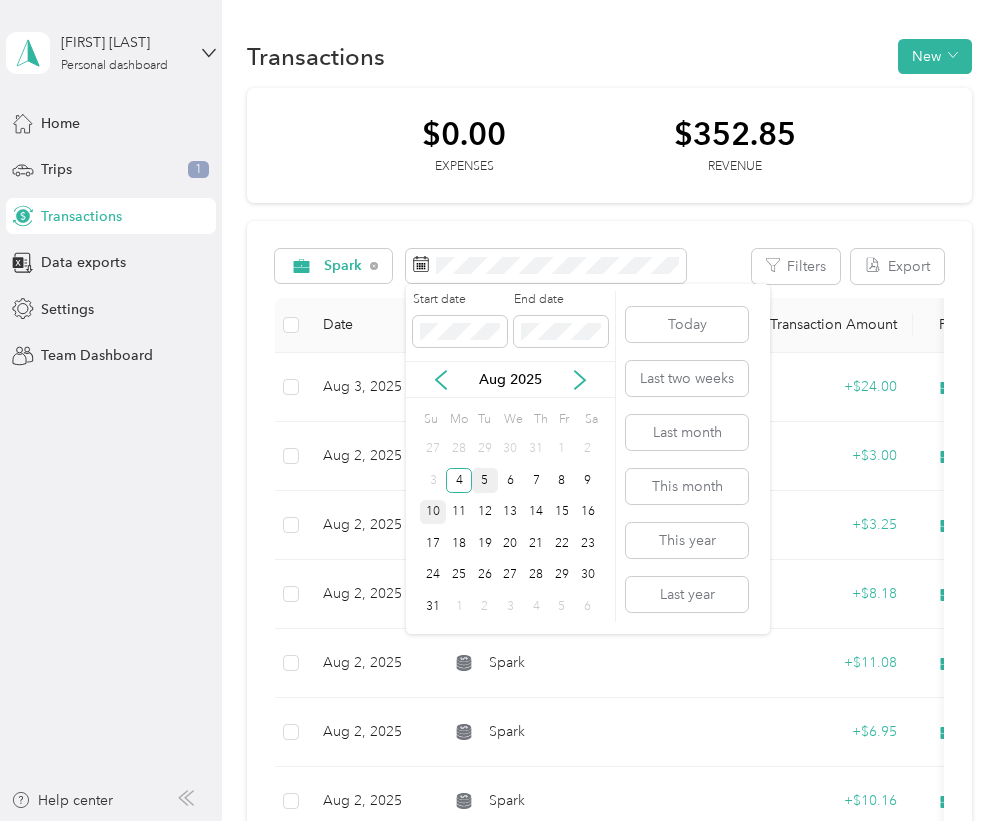 click on "10" at bounding box center [433, 512] 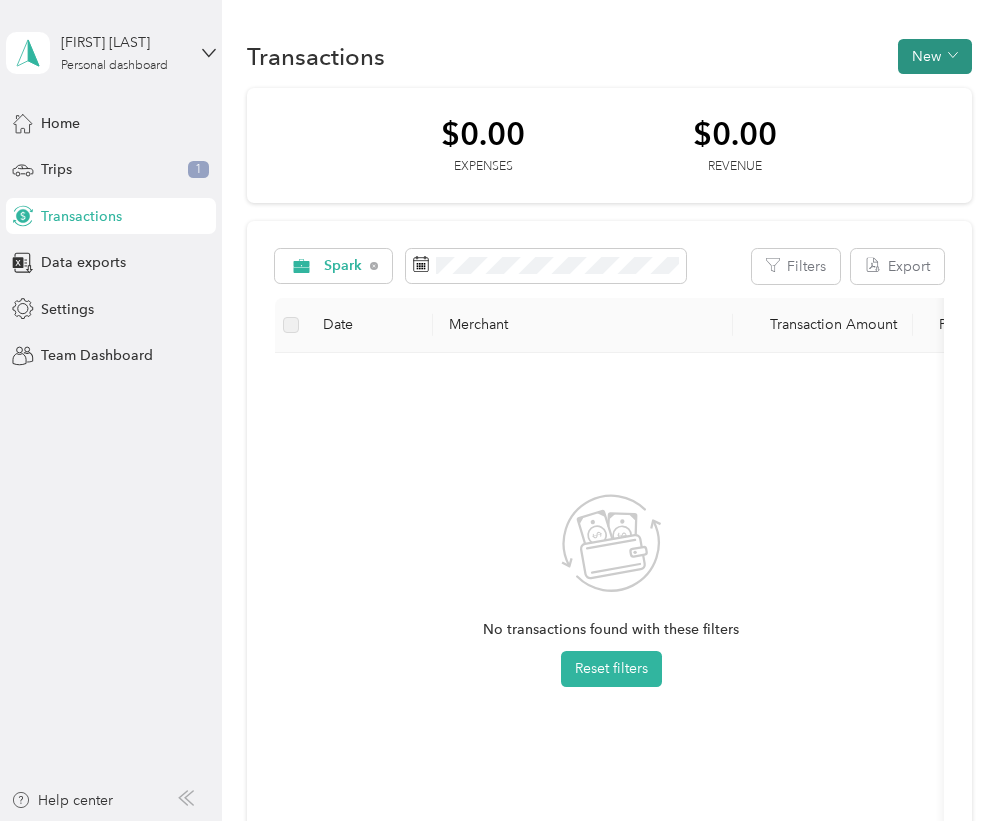 click on "New" at bounding box center [935, 56] 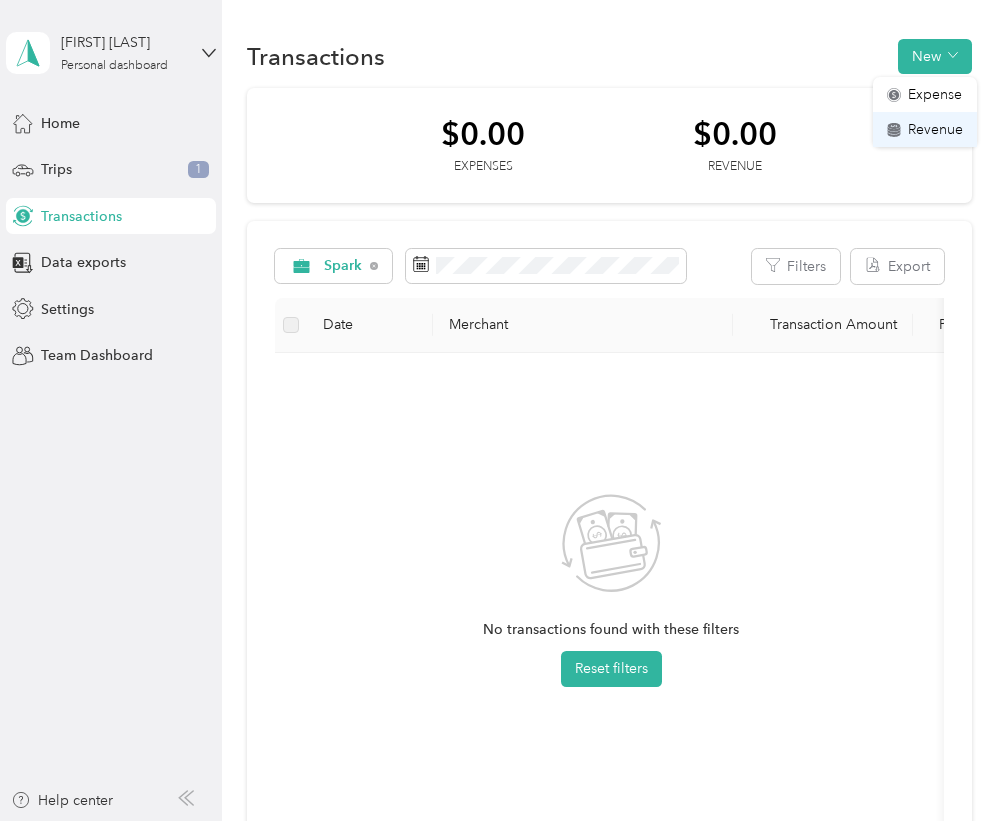 click on "Revenue" at bounding box center (935, 129) 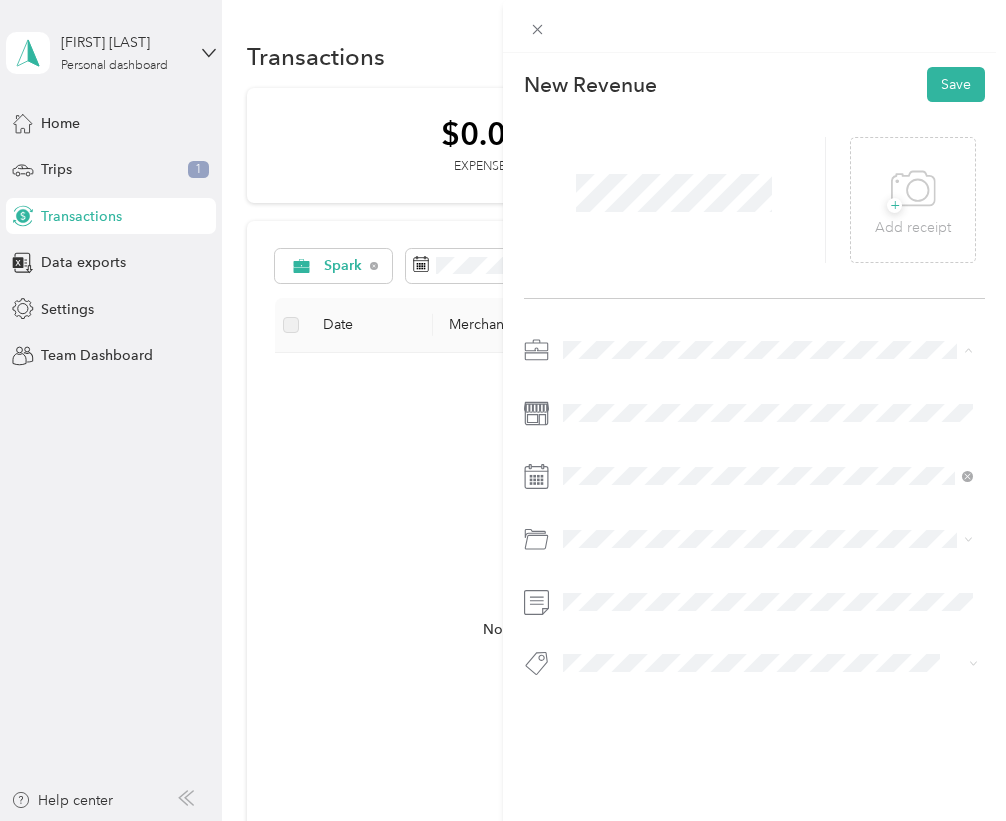 click on "Spark" at bounding box center (588, 455) 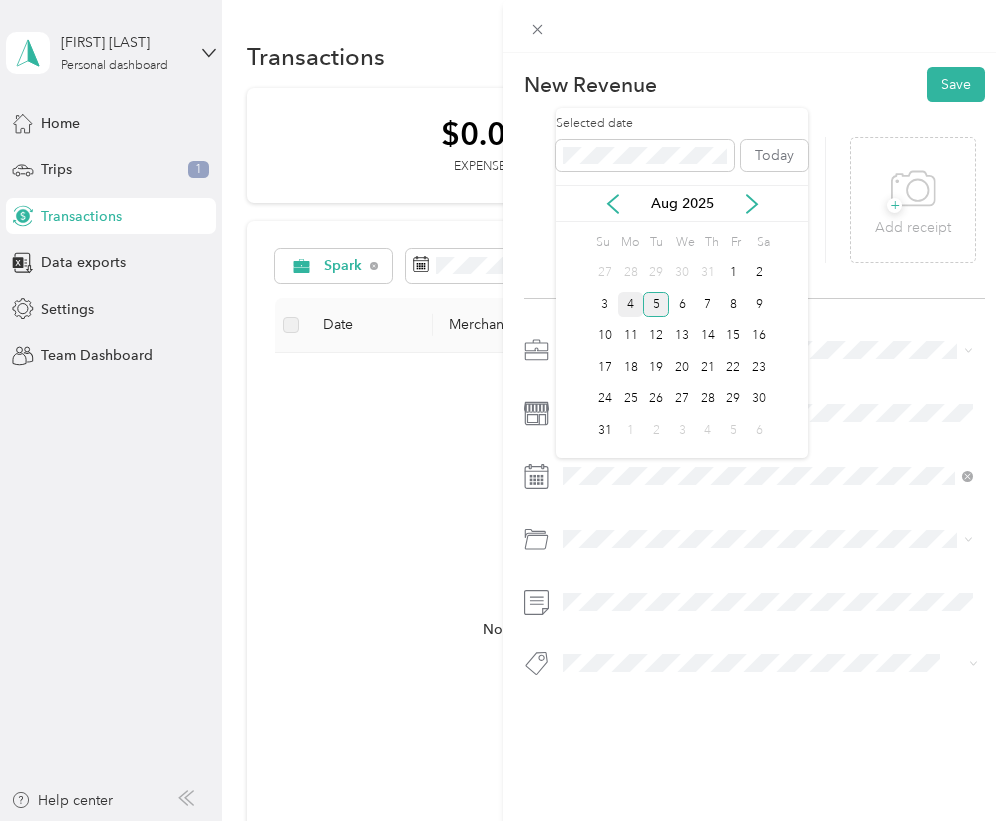 click on "4" at bounding box center (631, 304) 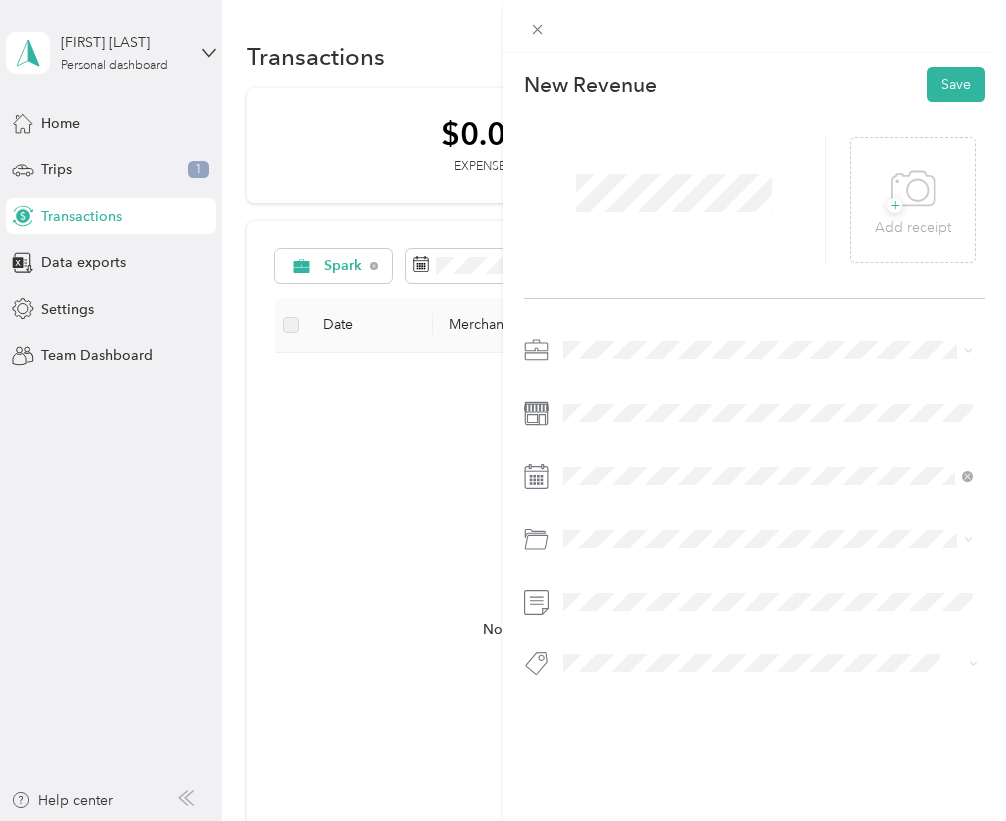 click on "Earnings" at bounding box center (608, 699) 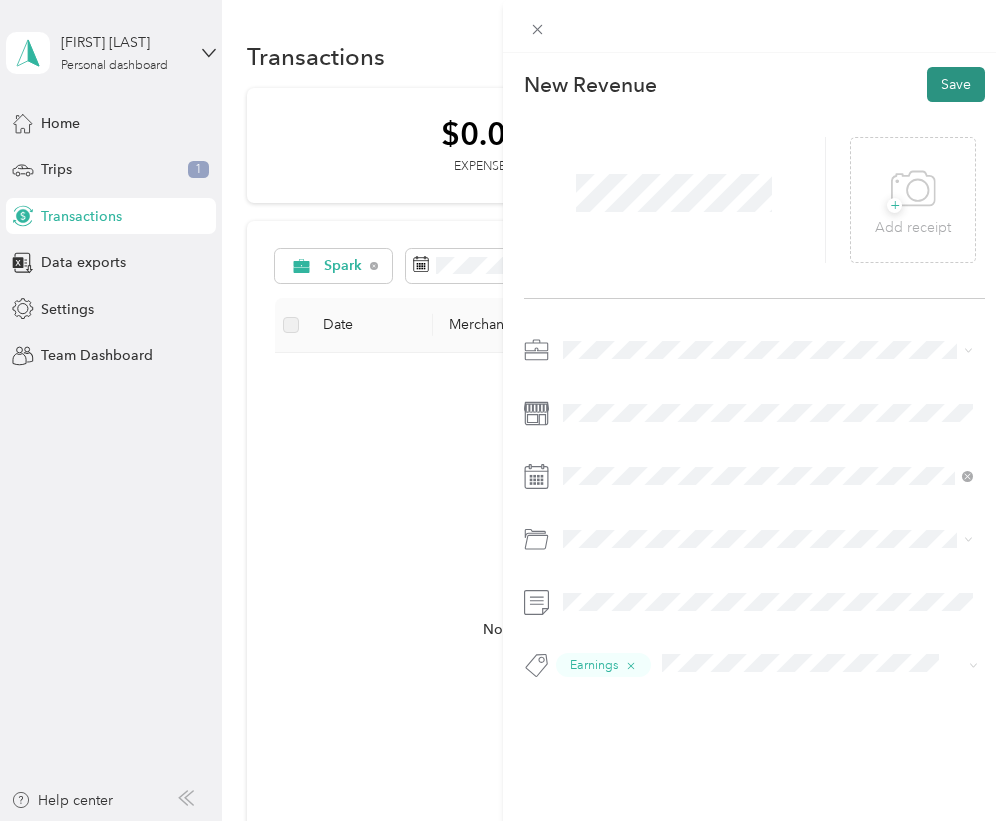 click on "Save" at bounding box center (956, 84) 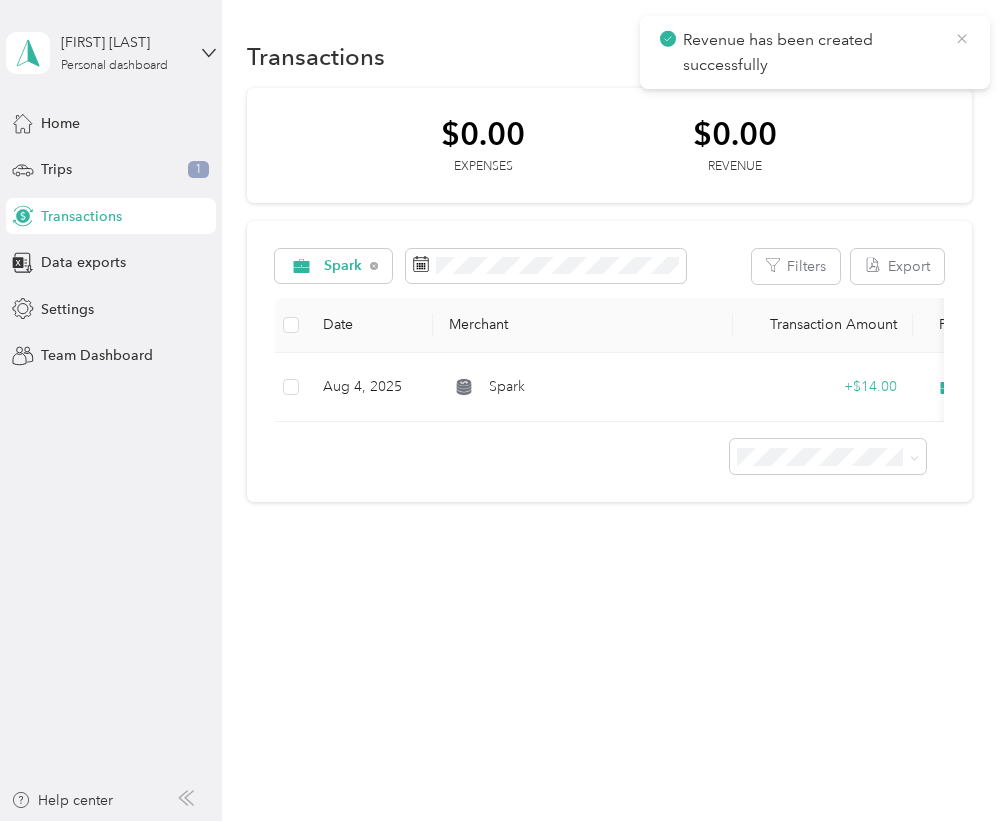 click 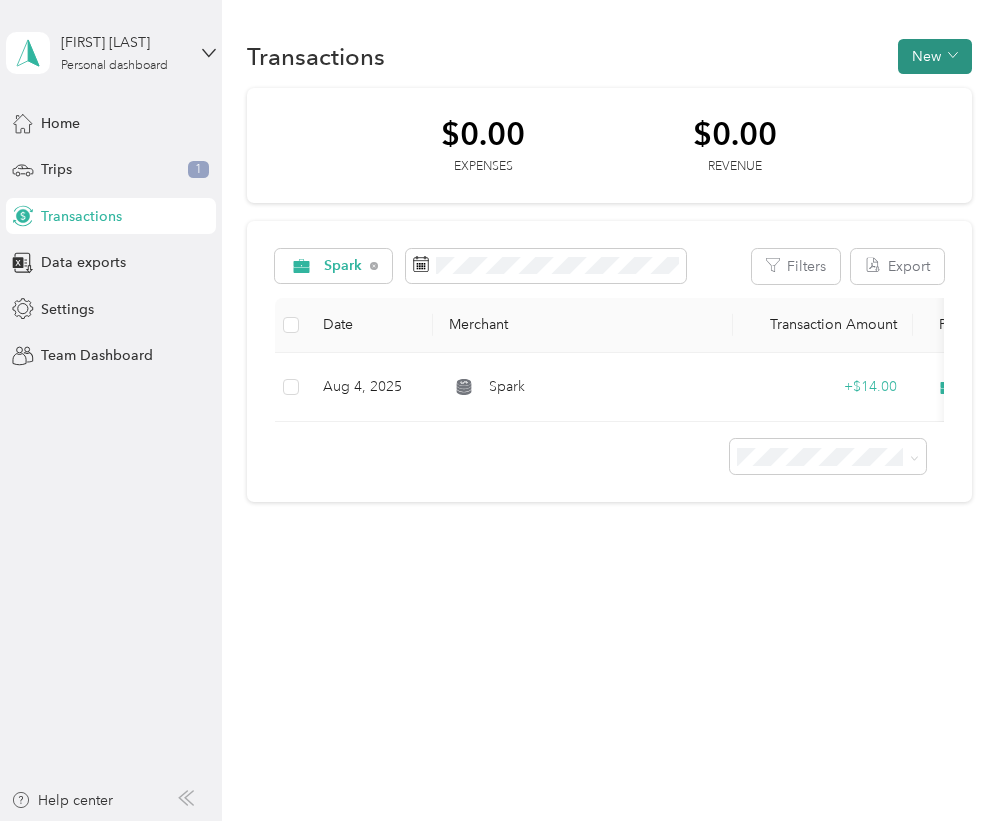 click on "New" at bounding box center [935, 56] 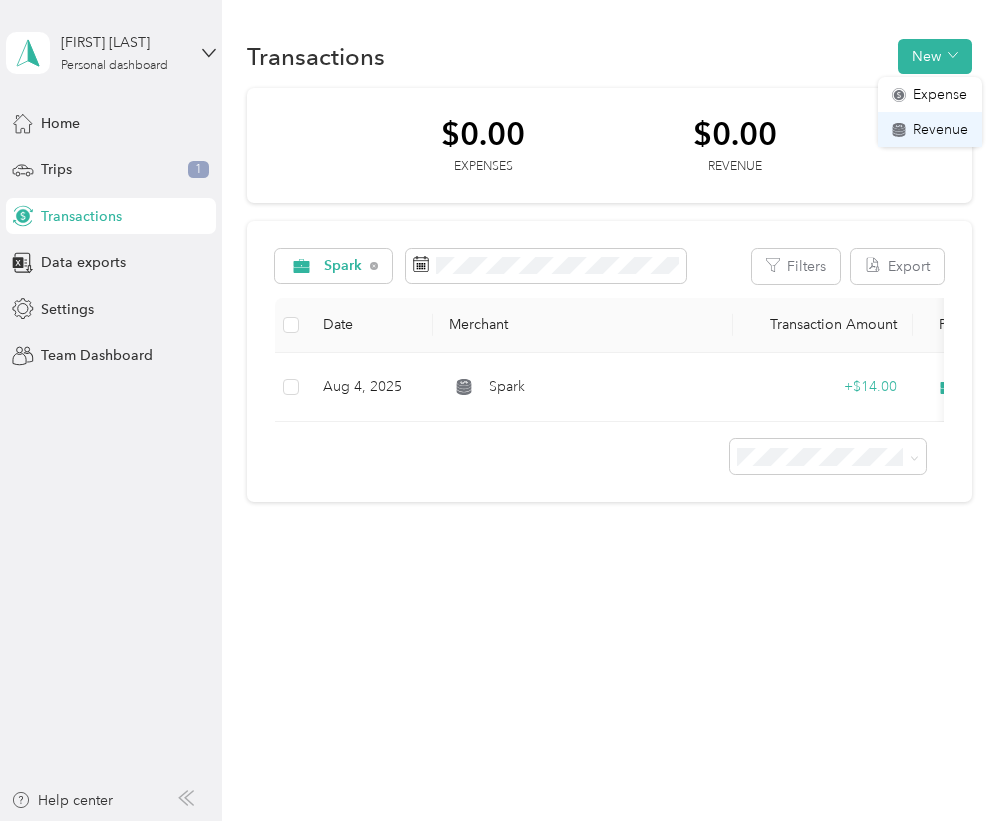click on "Revenue" at bounding box center (930, 129) 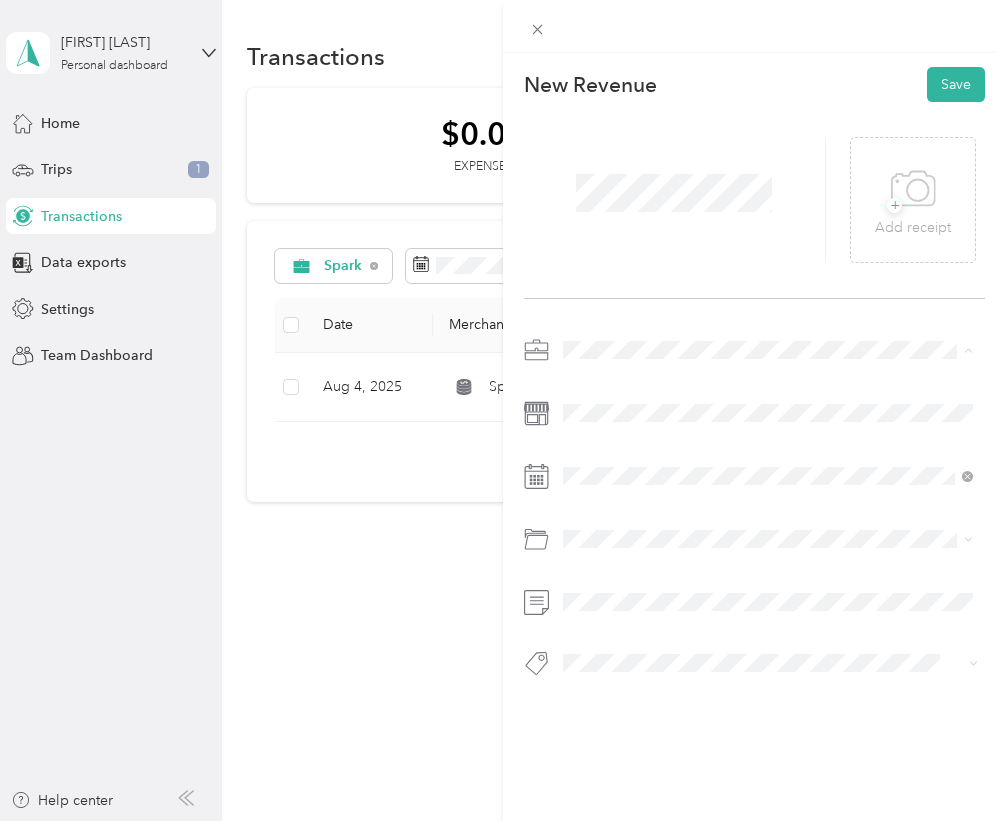click on "Spark" at bounding box center [768, 455] 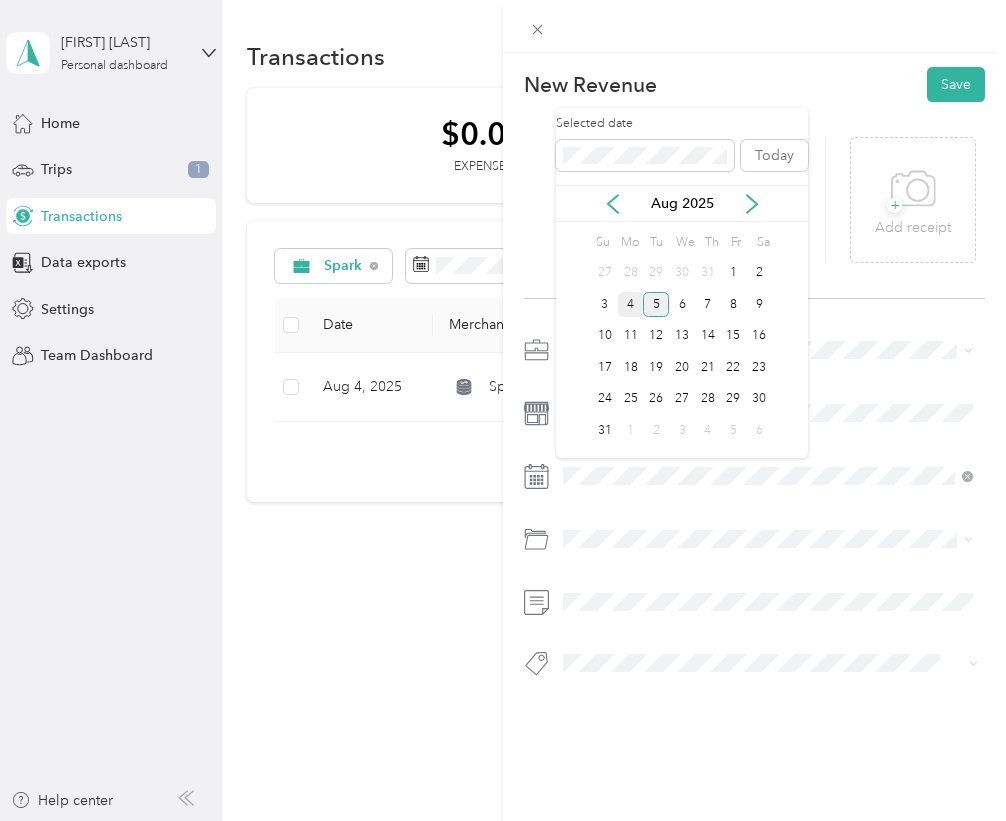 click on "4" at bounding box center (631, 304) 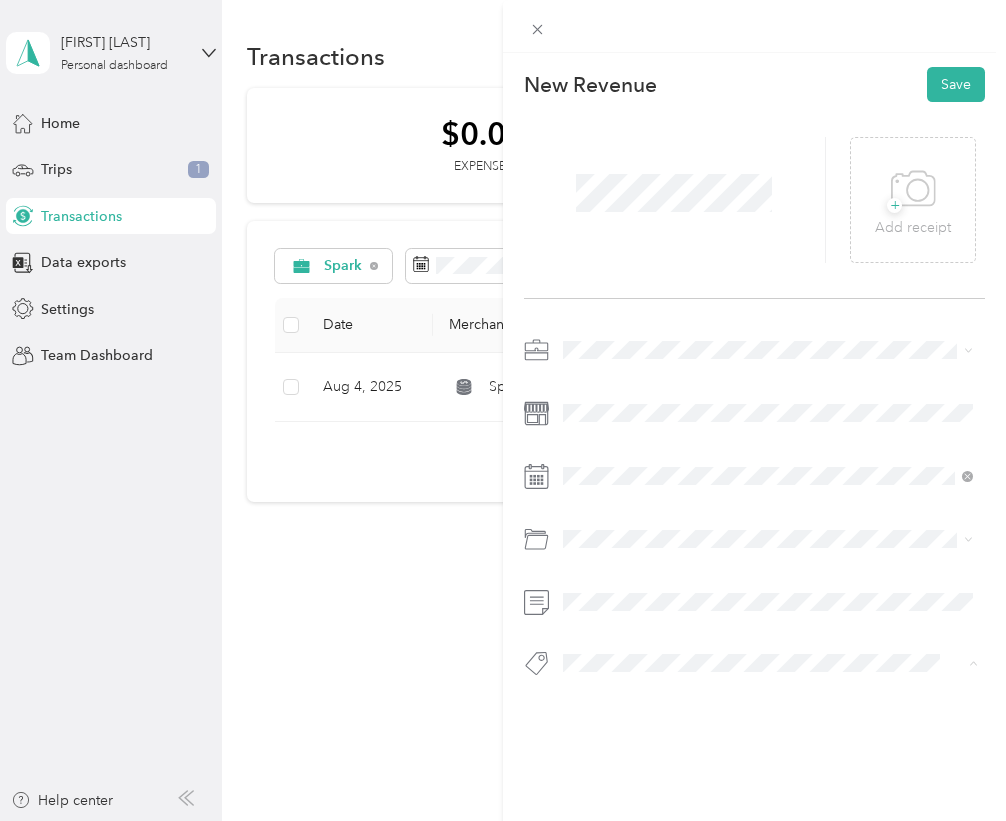 click on "Earnings" at bounding box center [608, 699] 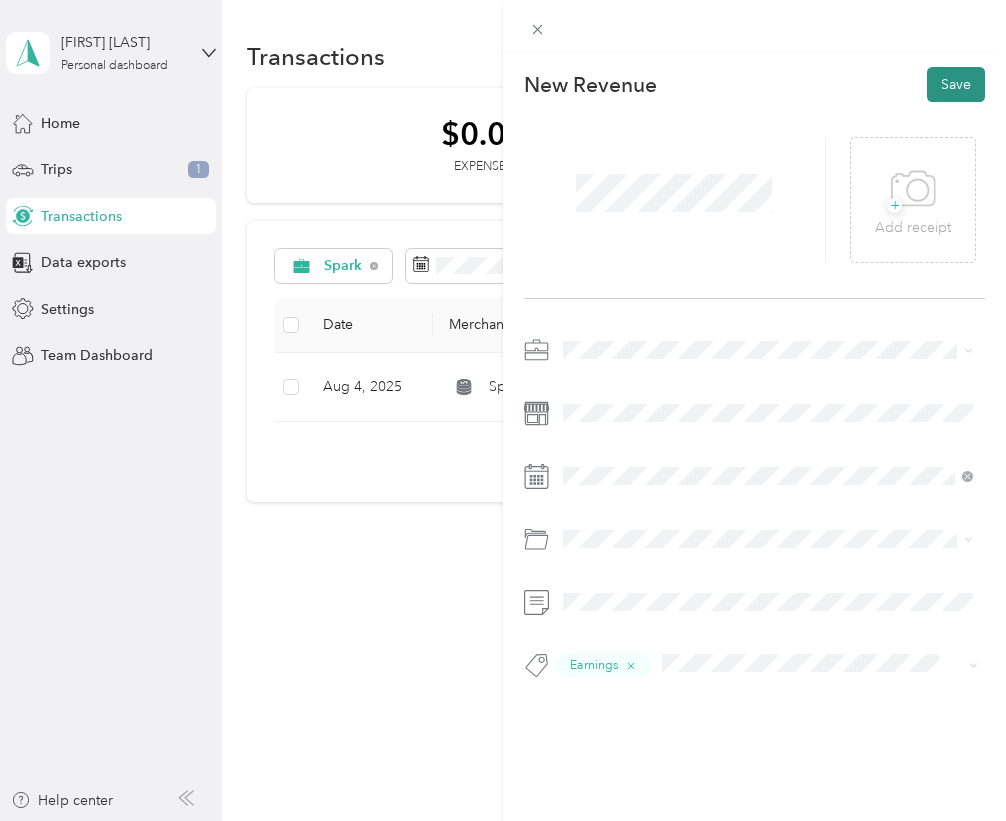 click on "Save" at bounding box center [956, 84] 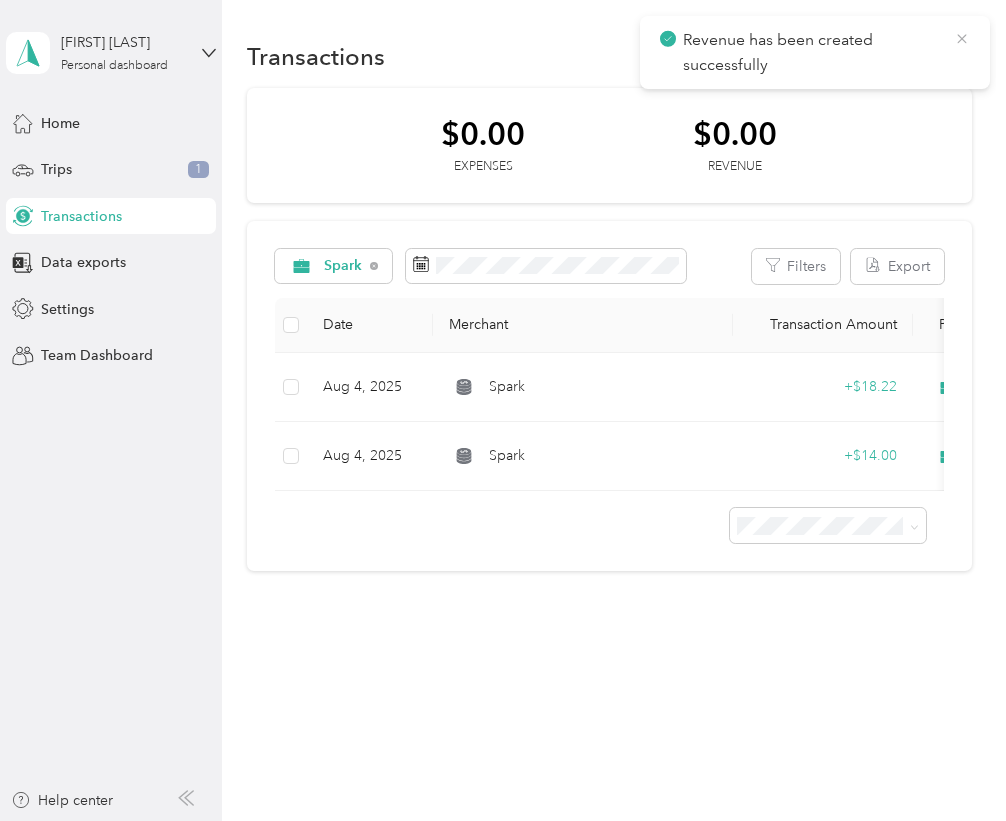 click 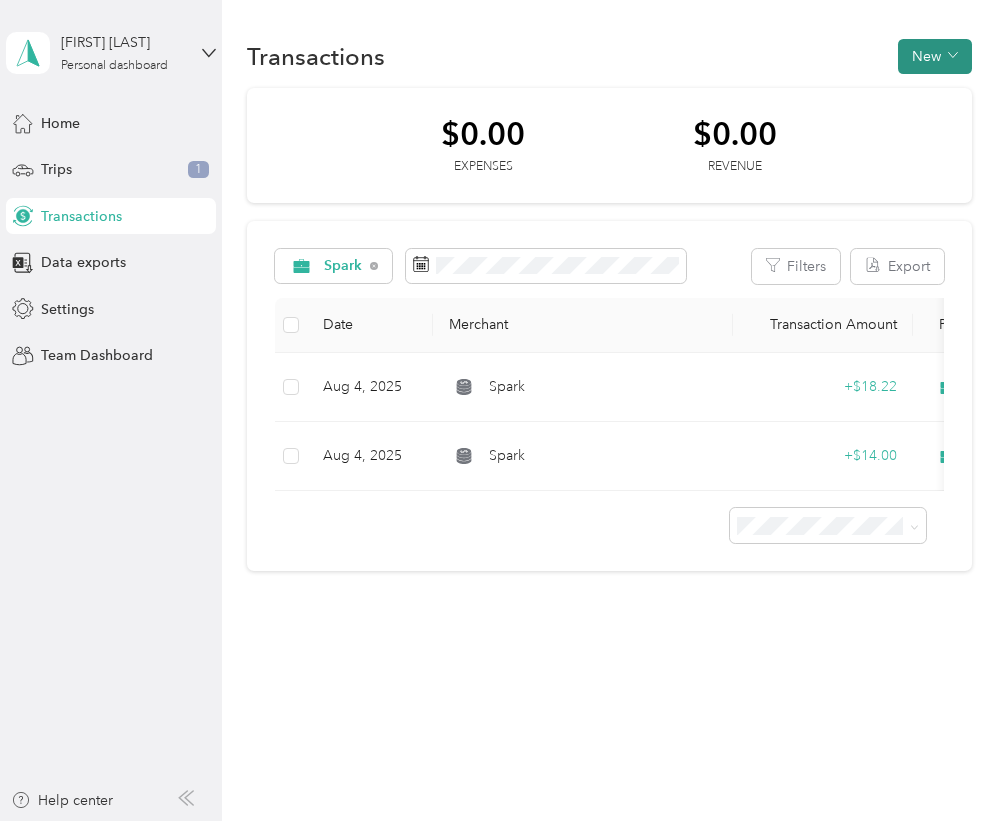 click on "New" at bounding box center [935, 56] 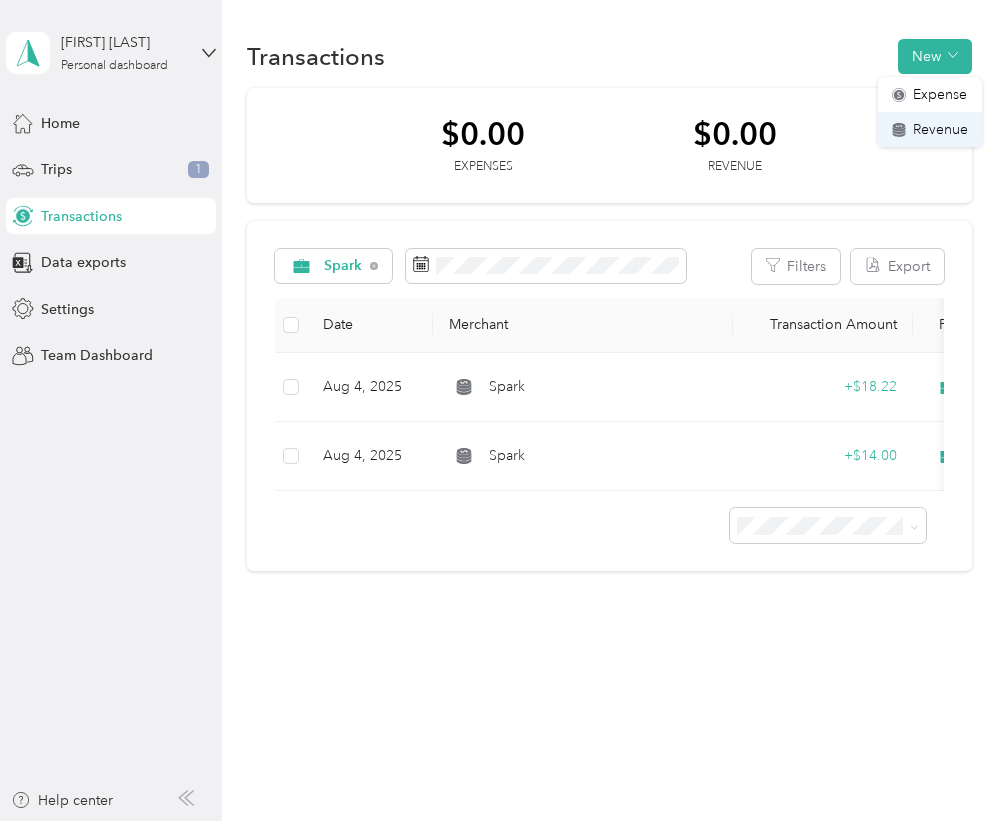 click on "Revenue" at bounding box center (930, 129) 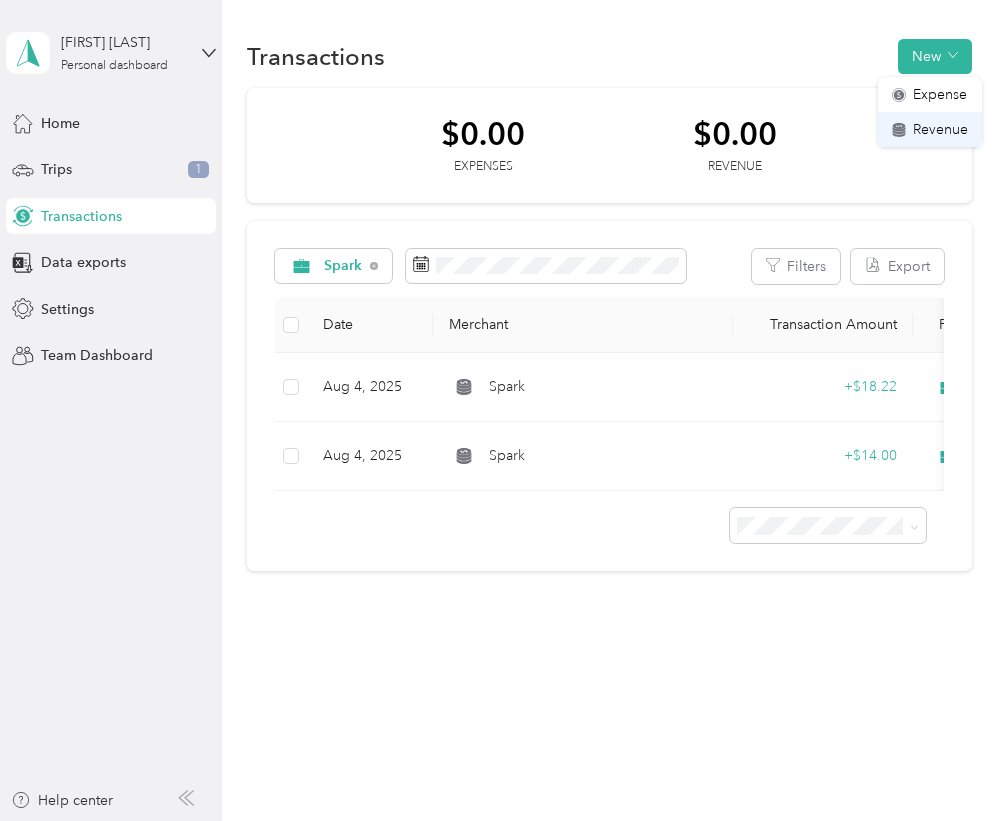 click on "Revenue" at bounding box center [930, 129] 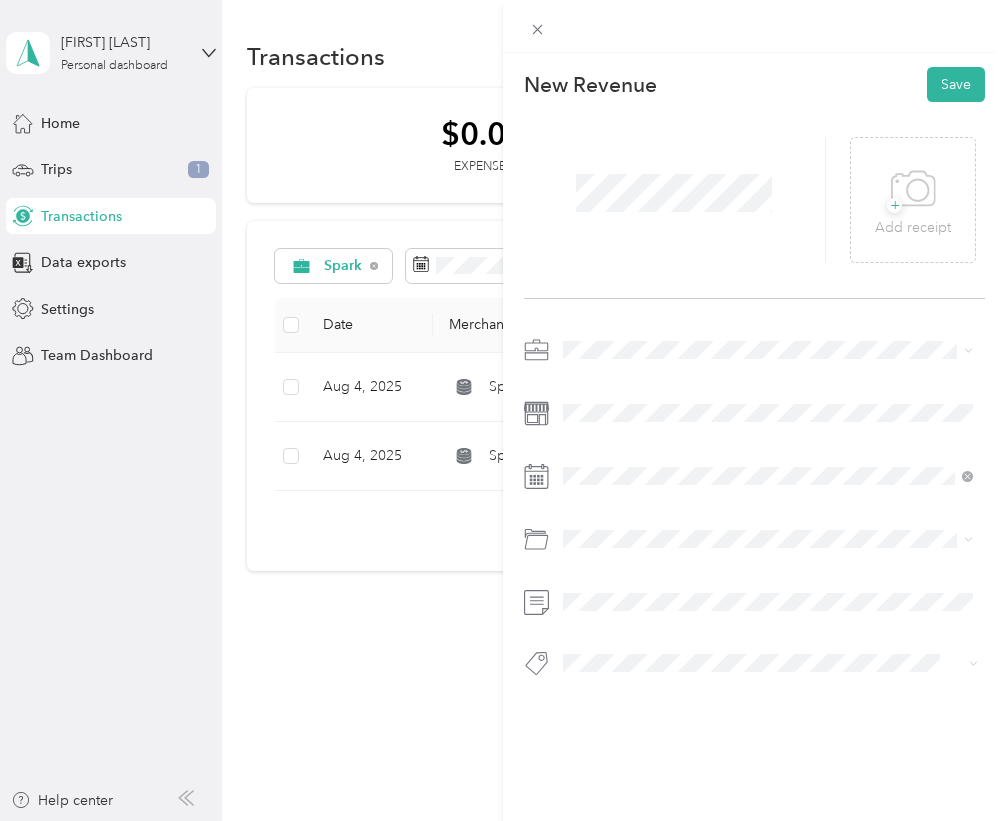 click at bounding box center (770, 350) 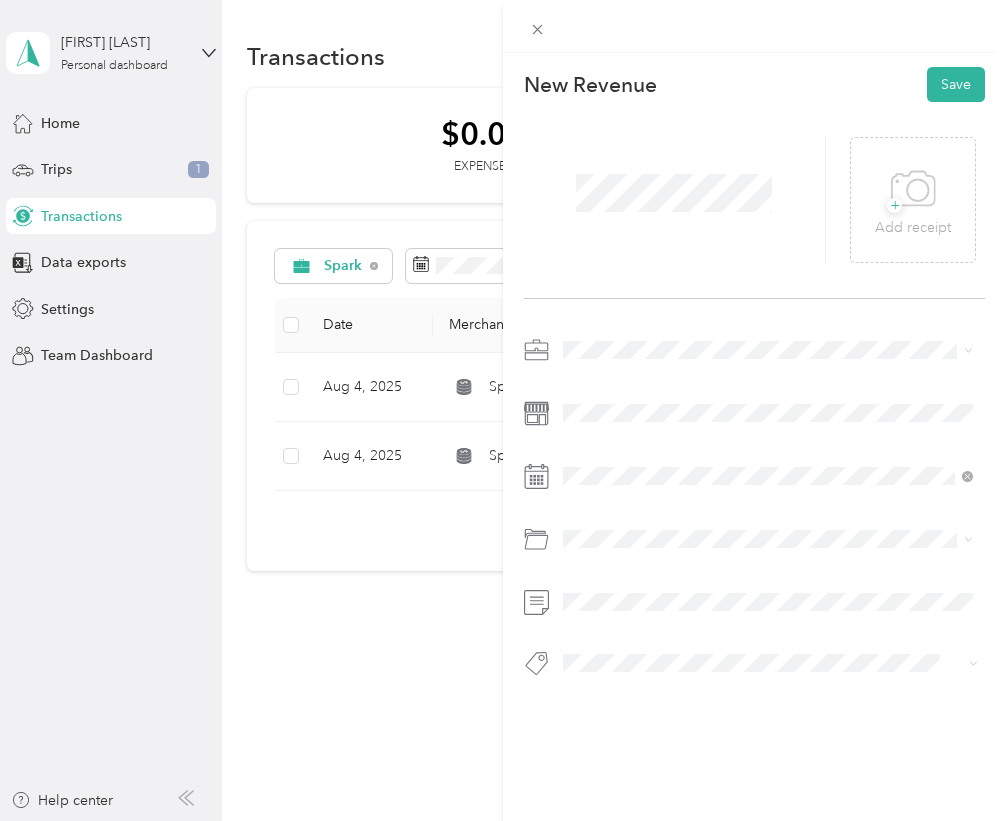 click on "Spark" at bounding box center [588, 455] 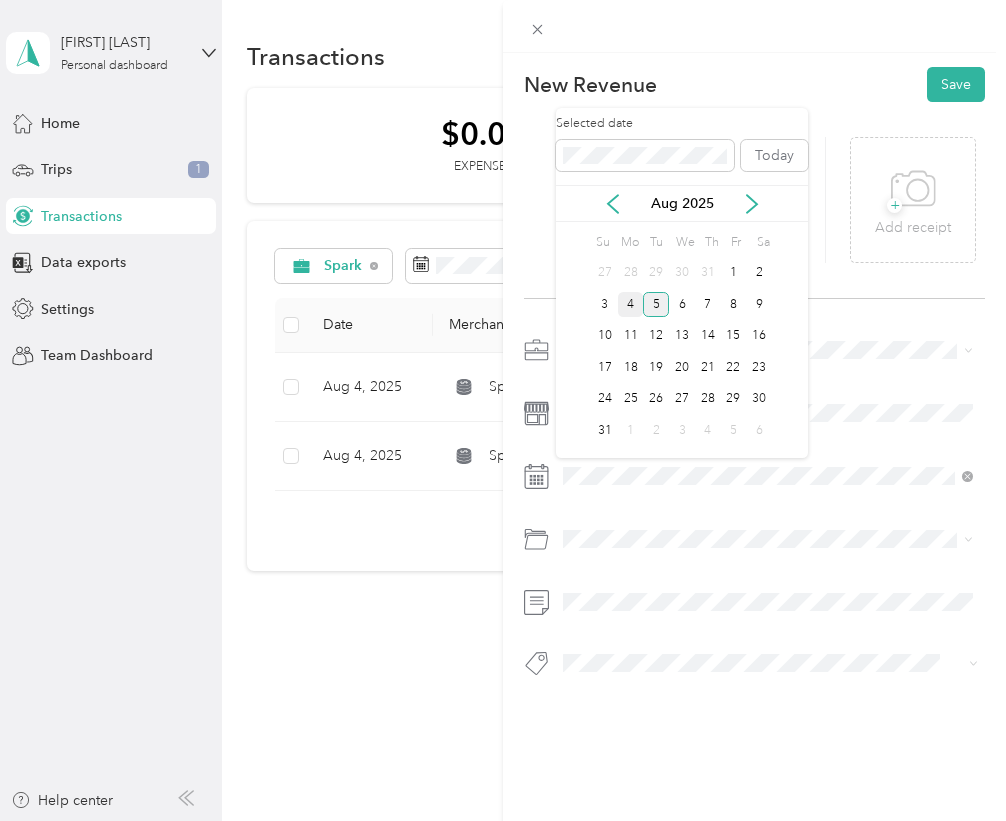 click on "4" at bounding box center (631, 304) 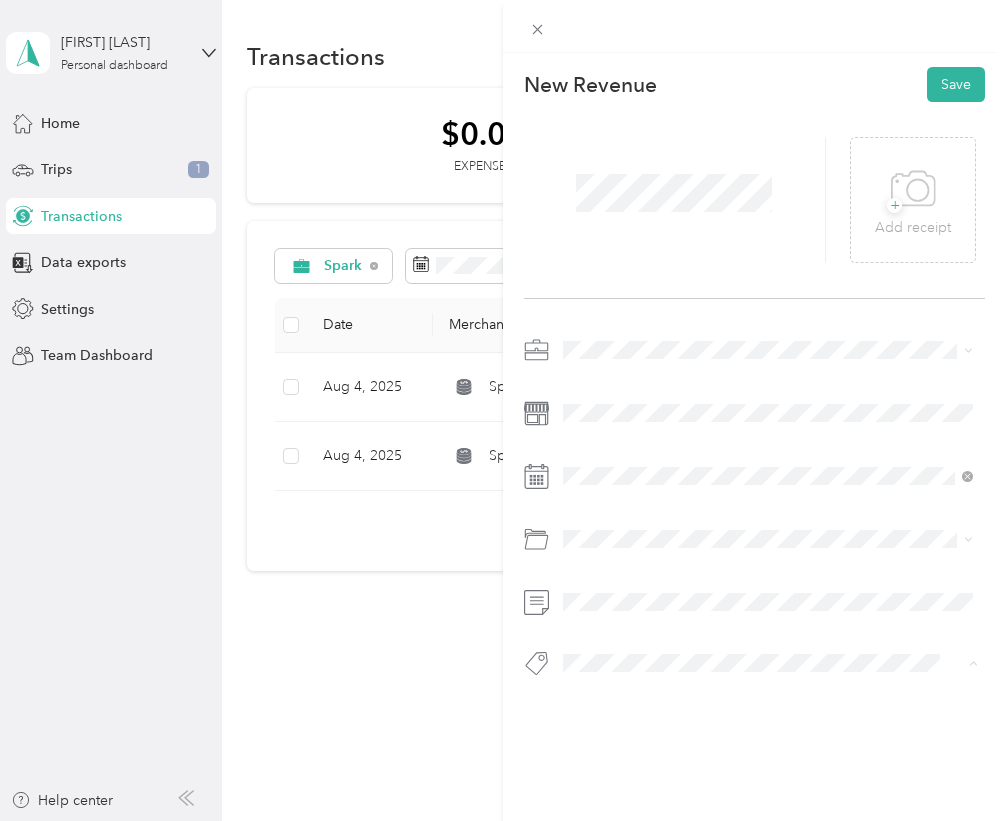 click on "Earnings" at bounding box center (608, 699) 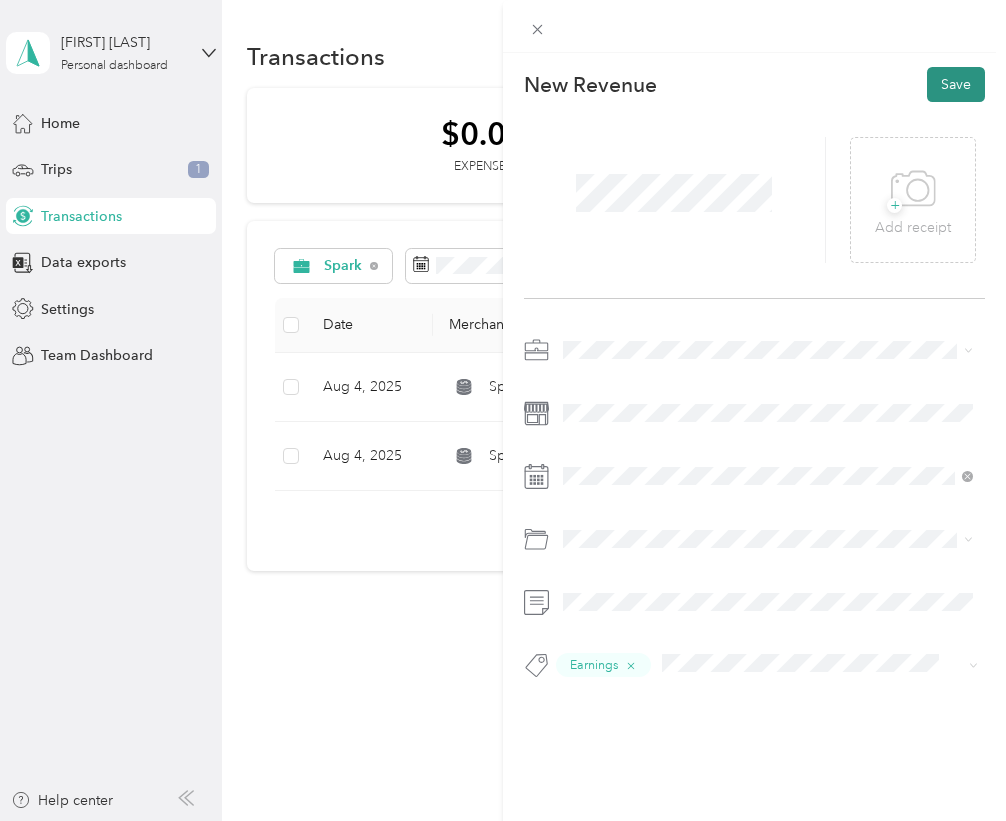 click on "Save" at bounding box center (956, 84) 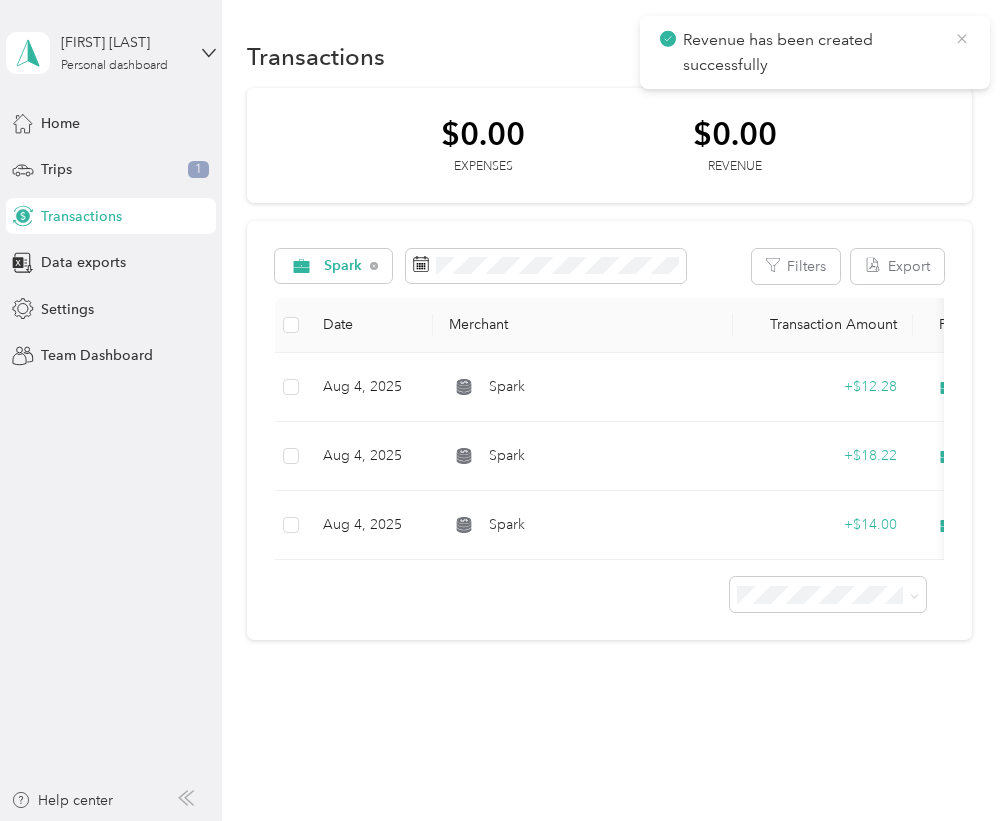 click 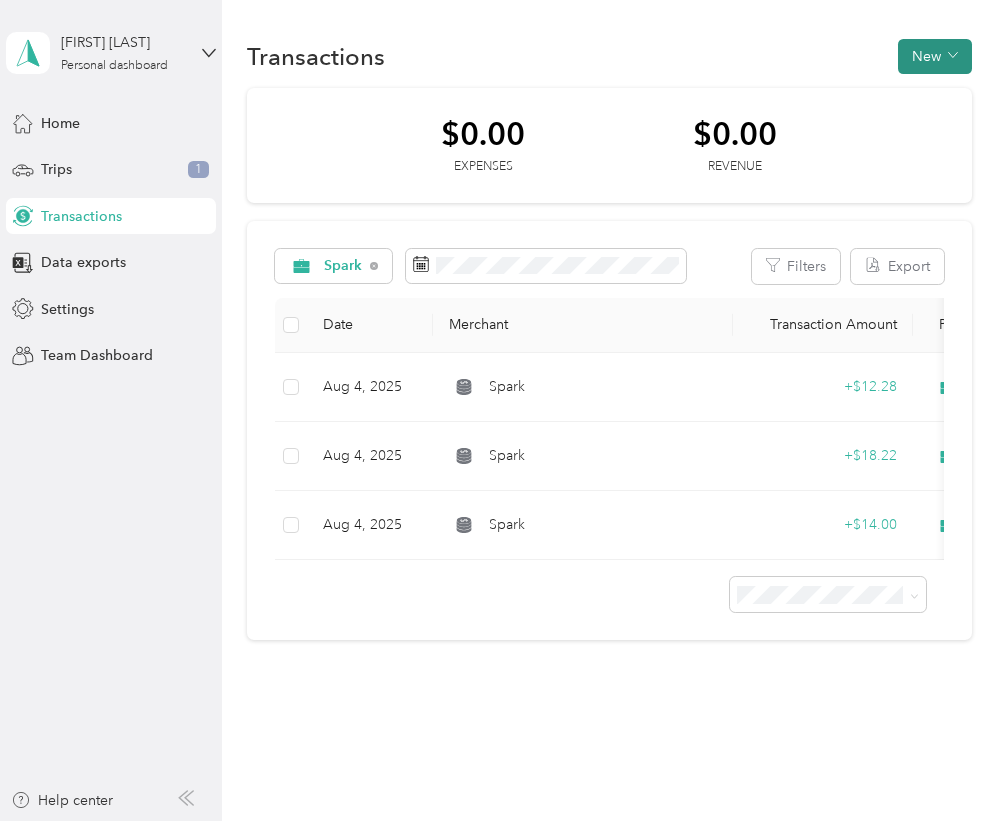 click on "New" at bounding box center [935, 56] 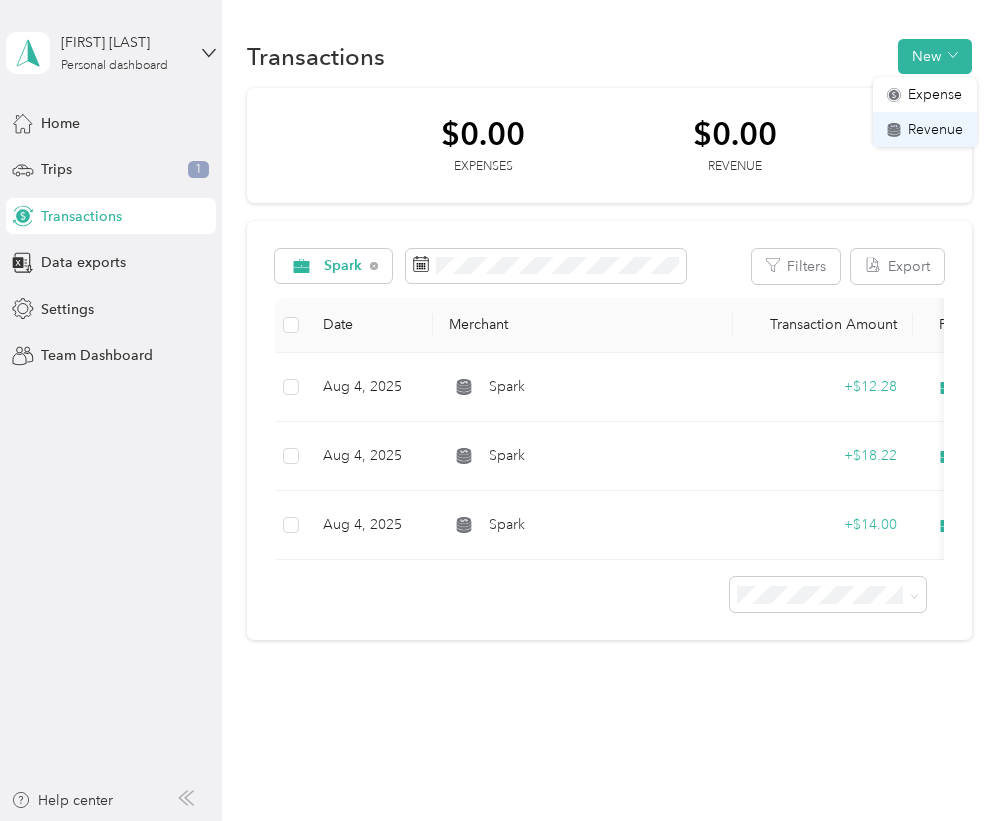 click on "Revenue" at bounding box center [925, 129] 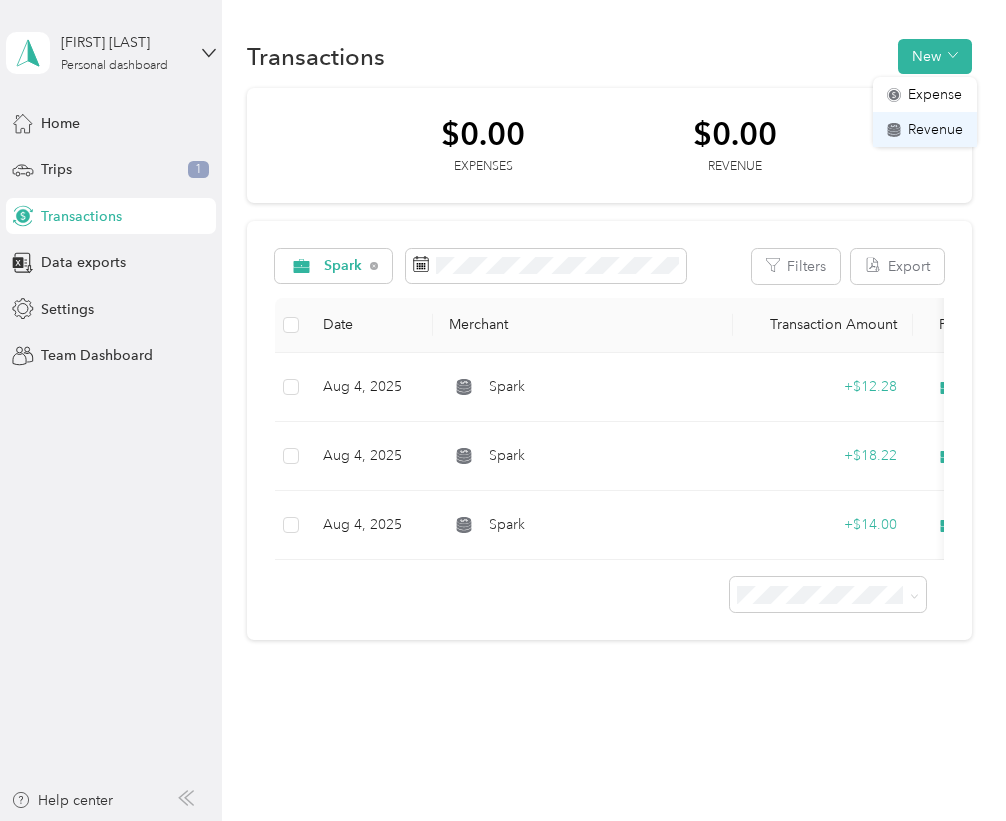 click on "Revenue" at bounding box center (935, 129) 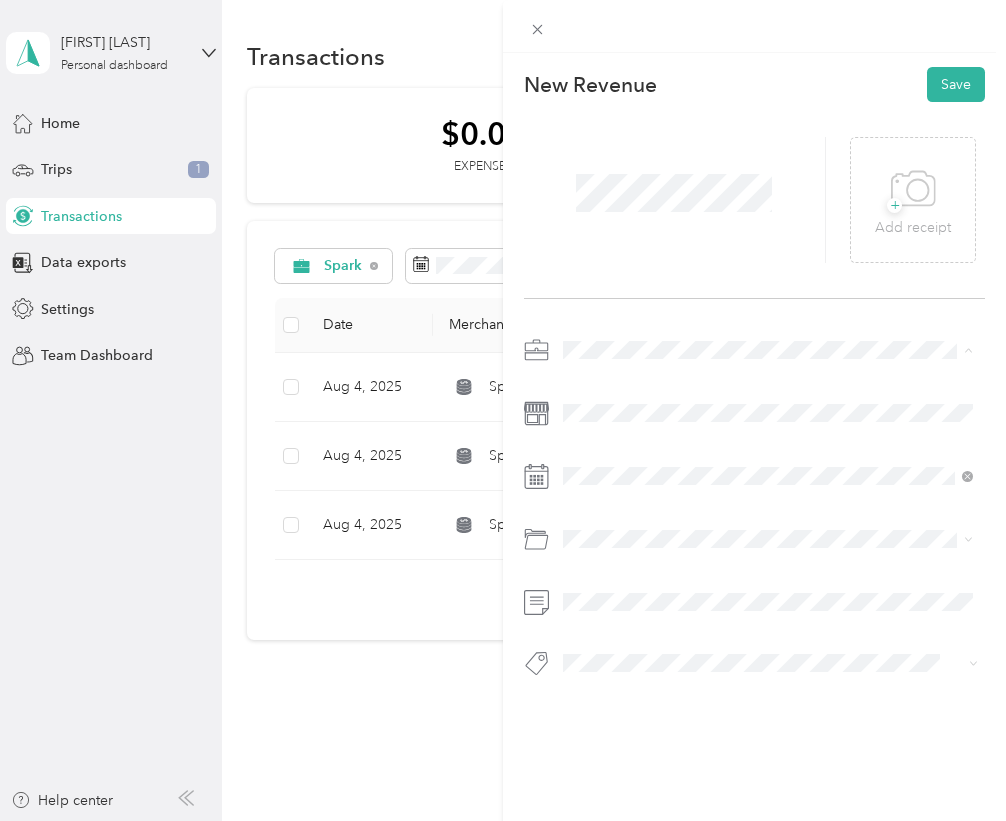 click on "Spark" at bounding box center (588, 455) 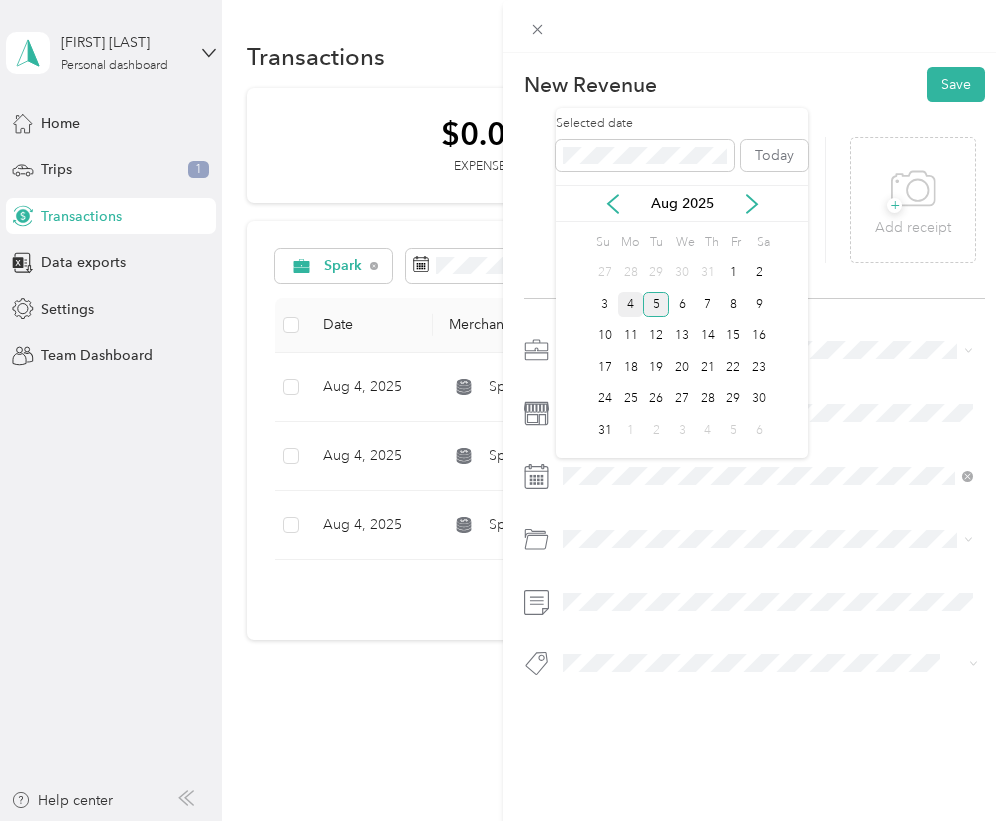 click on "4" at bounding box center [631, 304] 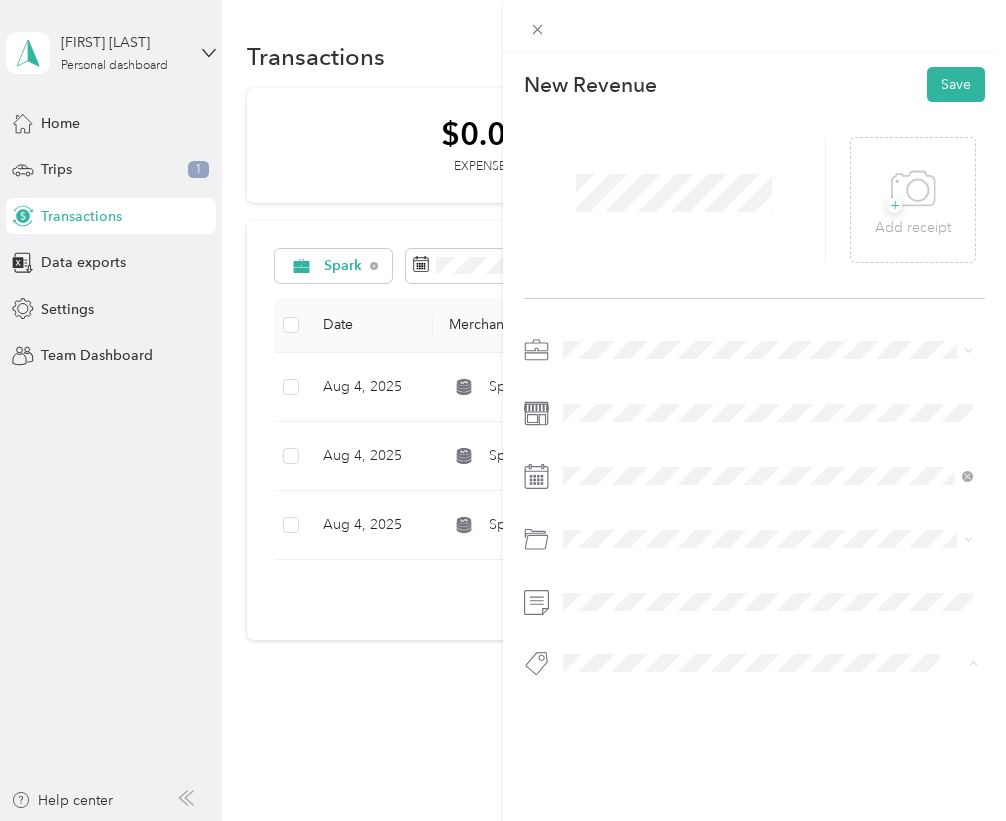 click on "Incentive" at bounding box center (768, 737) 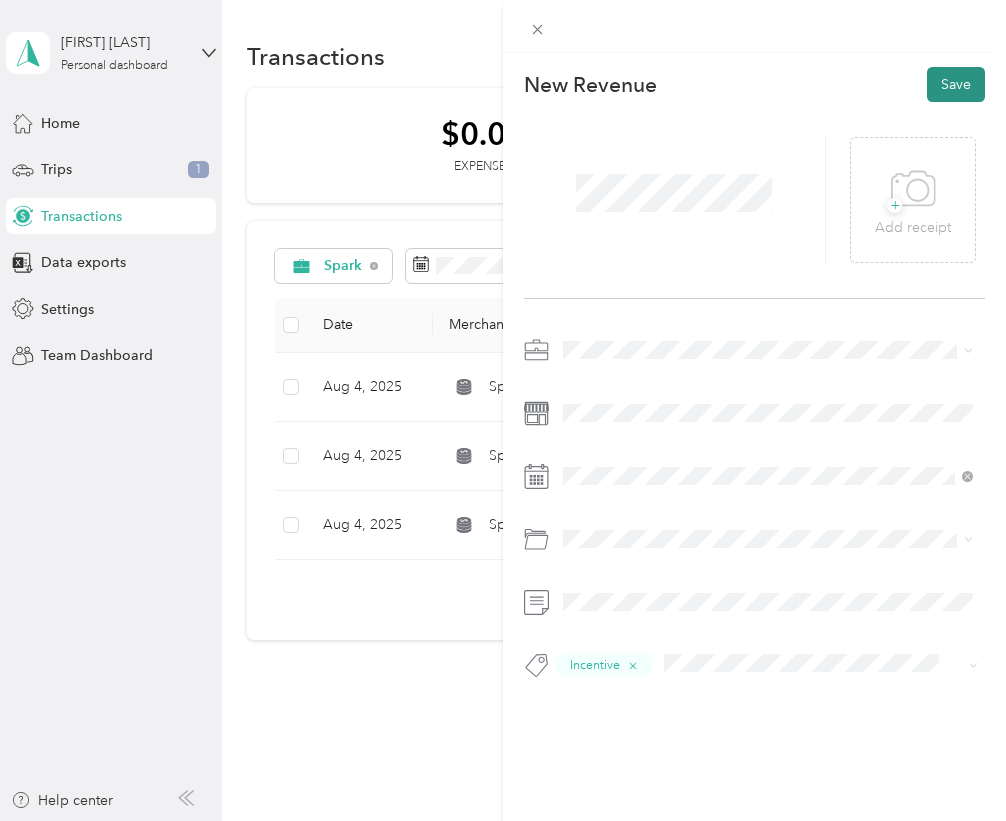 click on "Save" at bounding box center [956, 84] 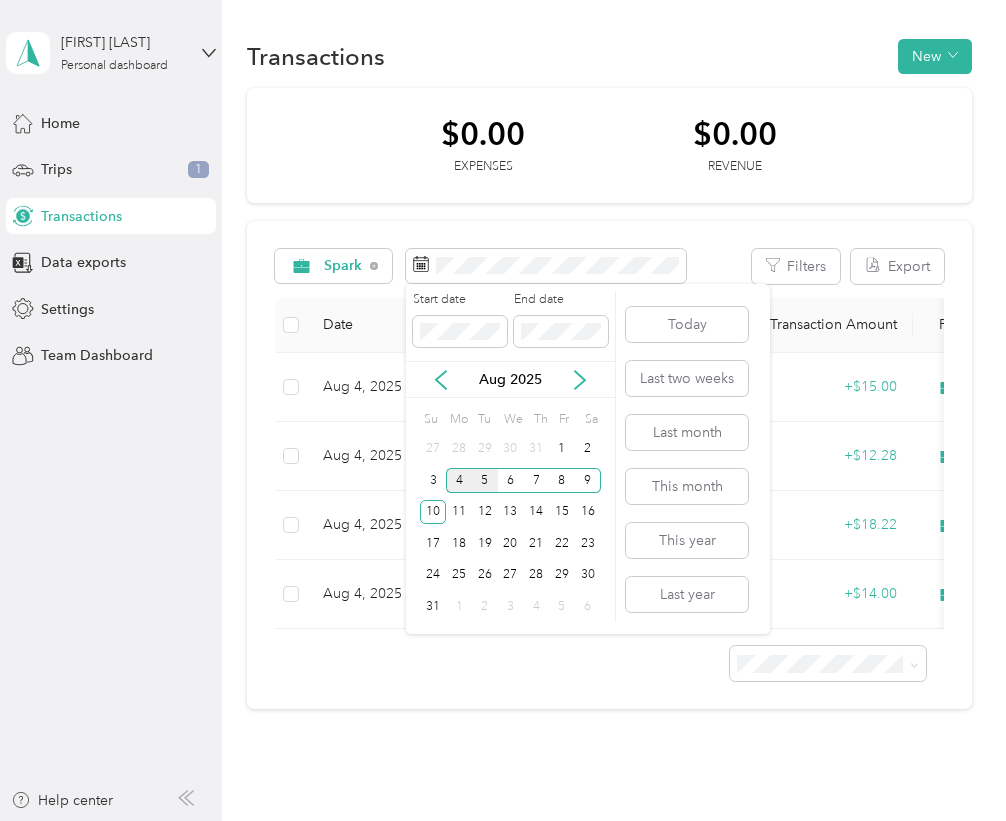 click on "4" at bounding box center [459, 480] 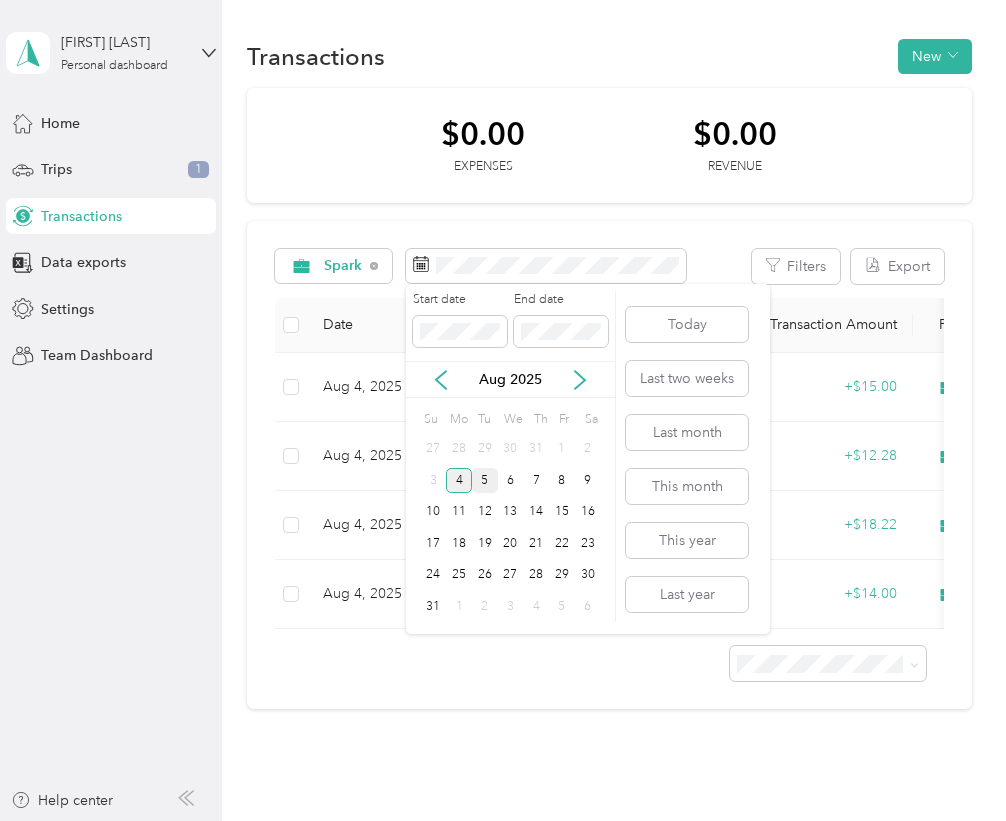 click on "4" at bounding box center [459, 480] 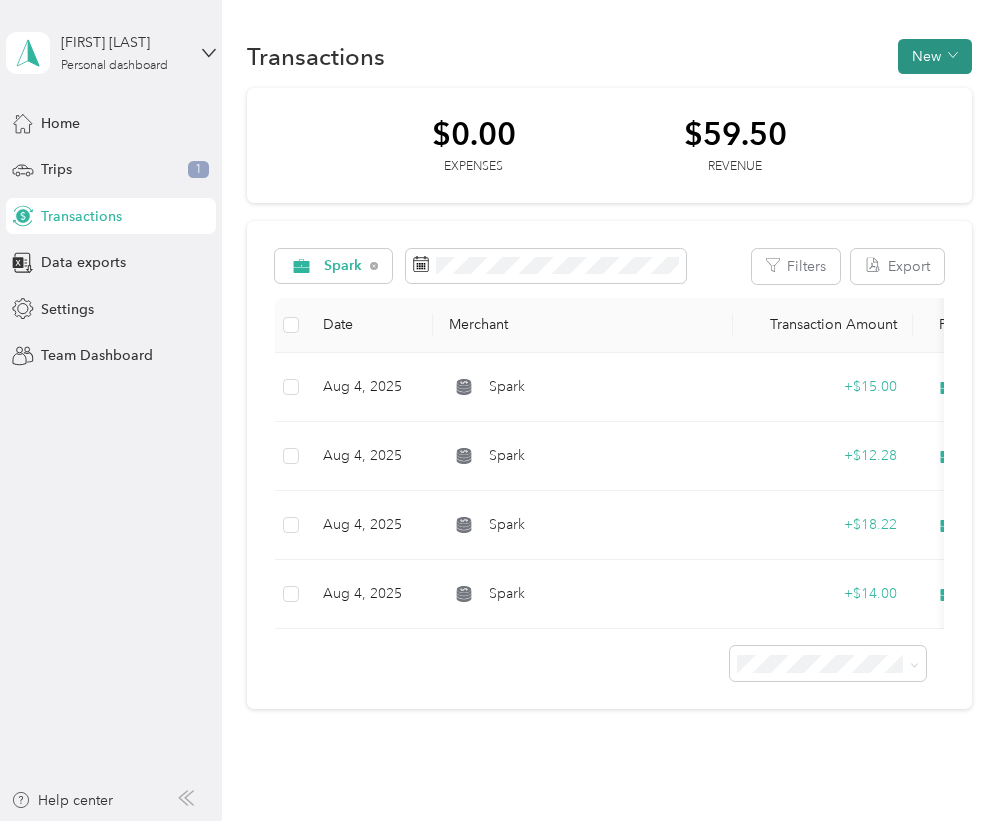 click on "New" at bounding box center [935, 56] 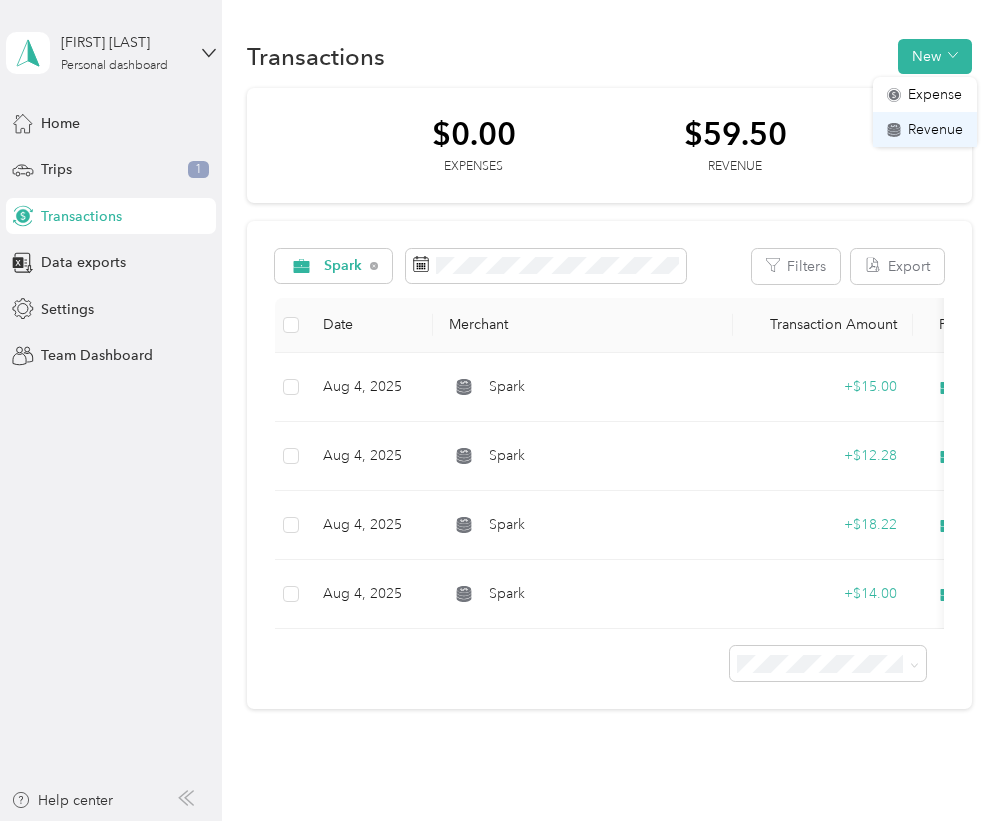 click on "Revenue" at bounding box center (925, 129) 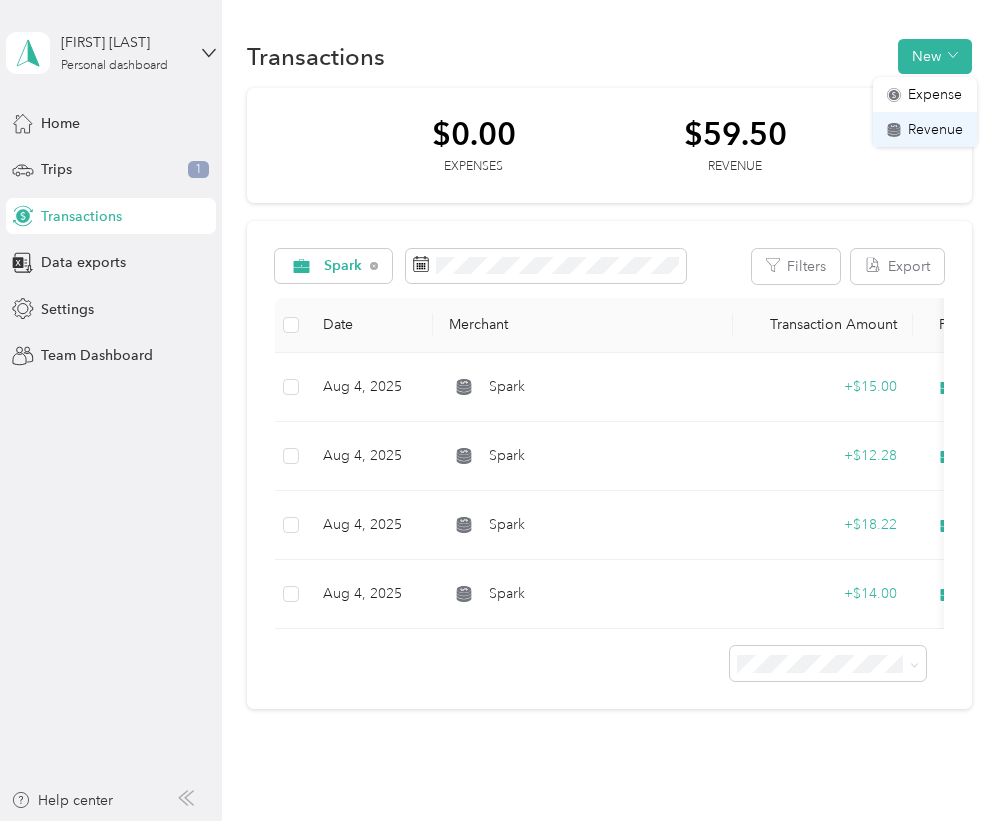 click on "Revenue" at bounding box center (925, 129) 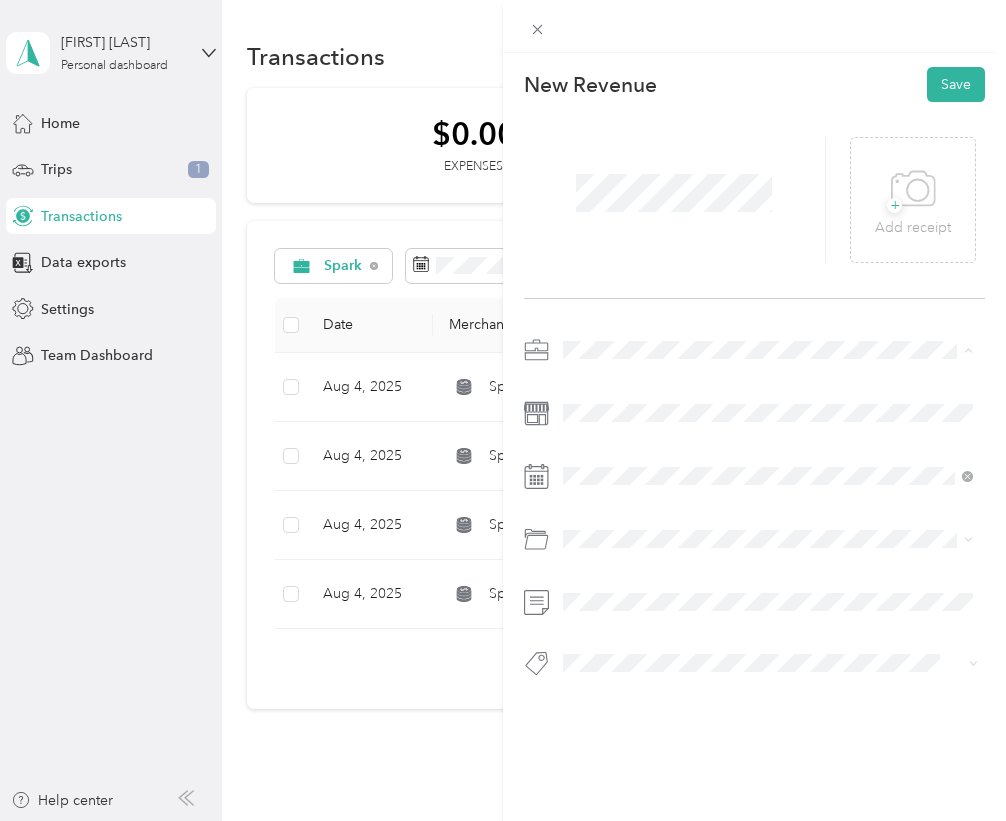 click on "Spark" at bounding box center [768, 455] 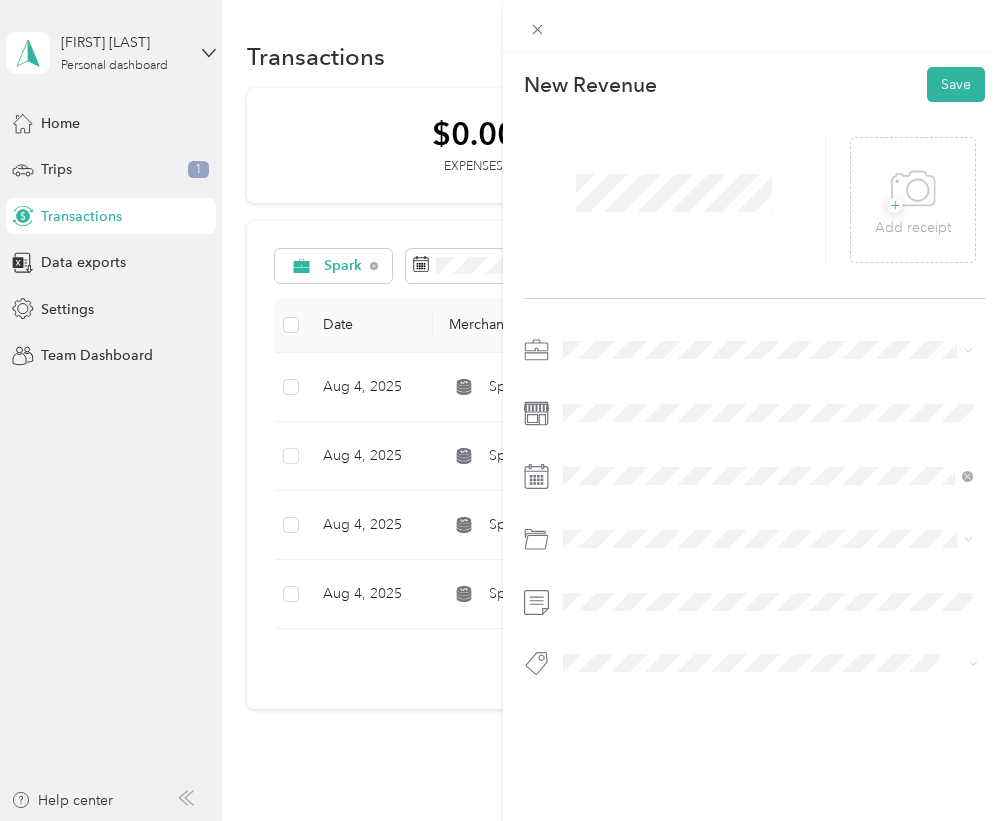 click on "Earnings" at bounding box center (608, 694) 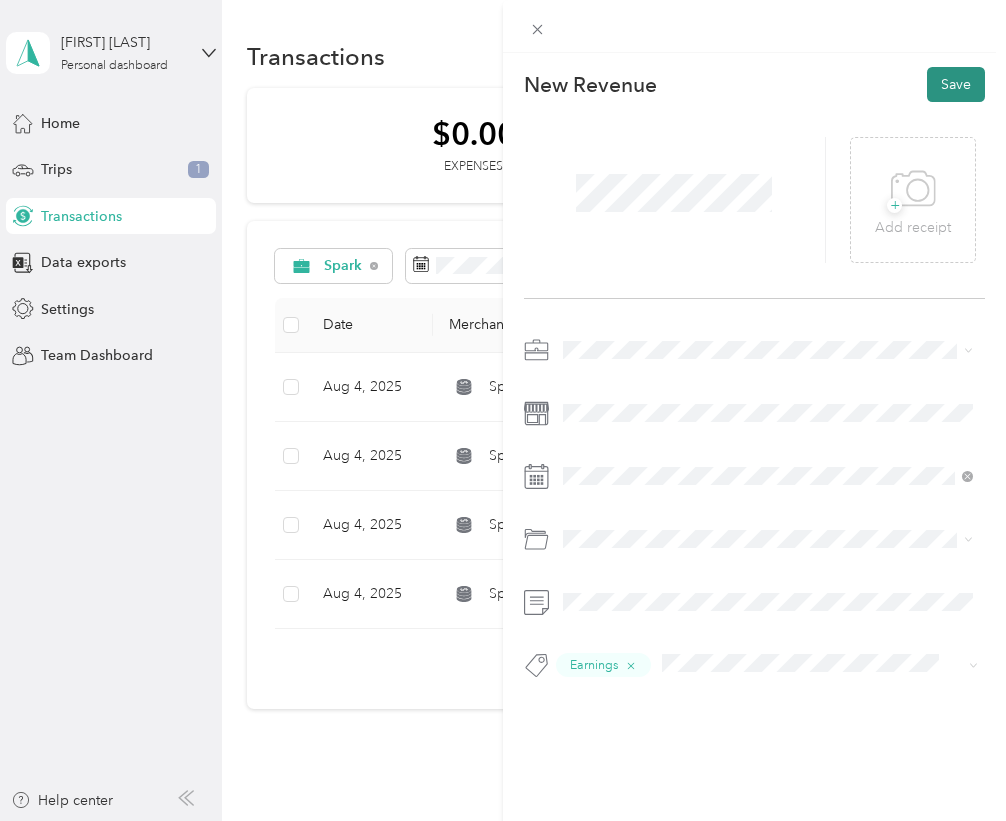 click on "Save" at bounding box center [956, 84] 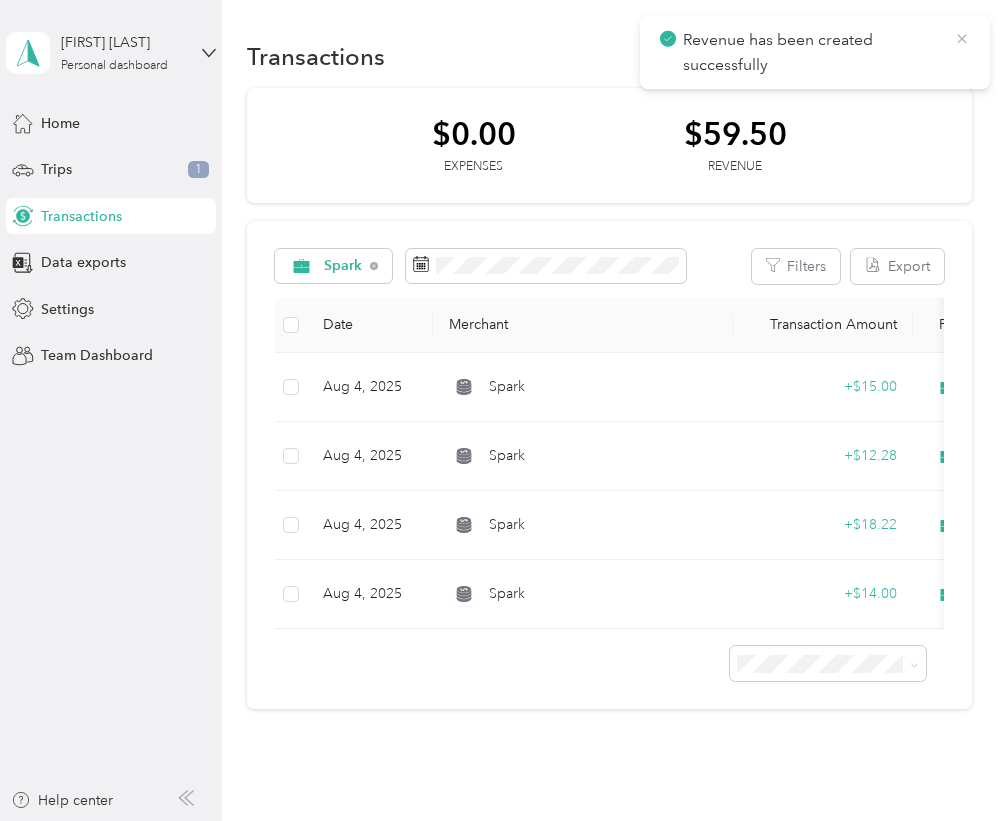click 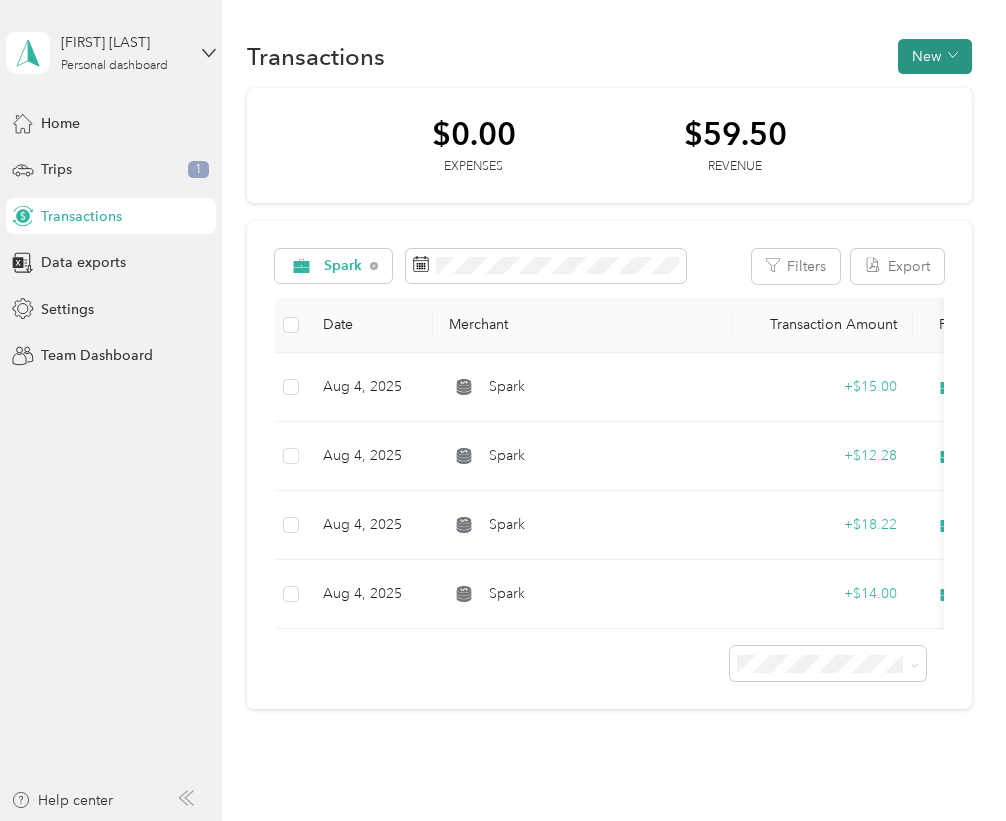 click on "New" at bounding box center [935, 56] 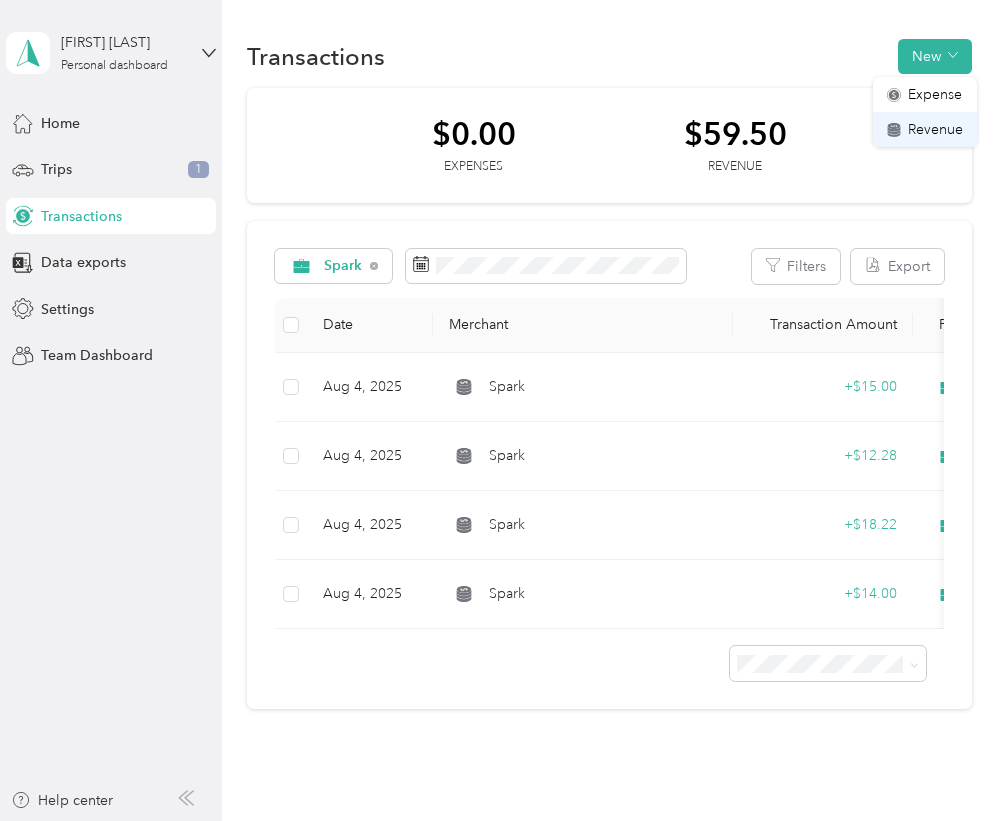 click on "Revenue" at bounding box center (935, 129) 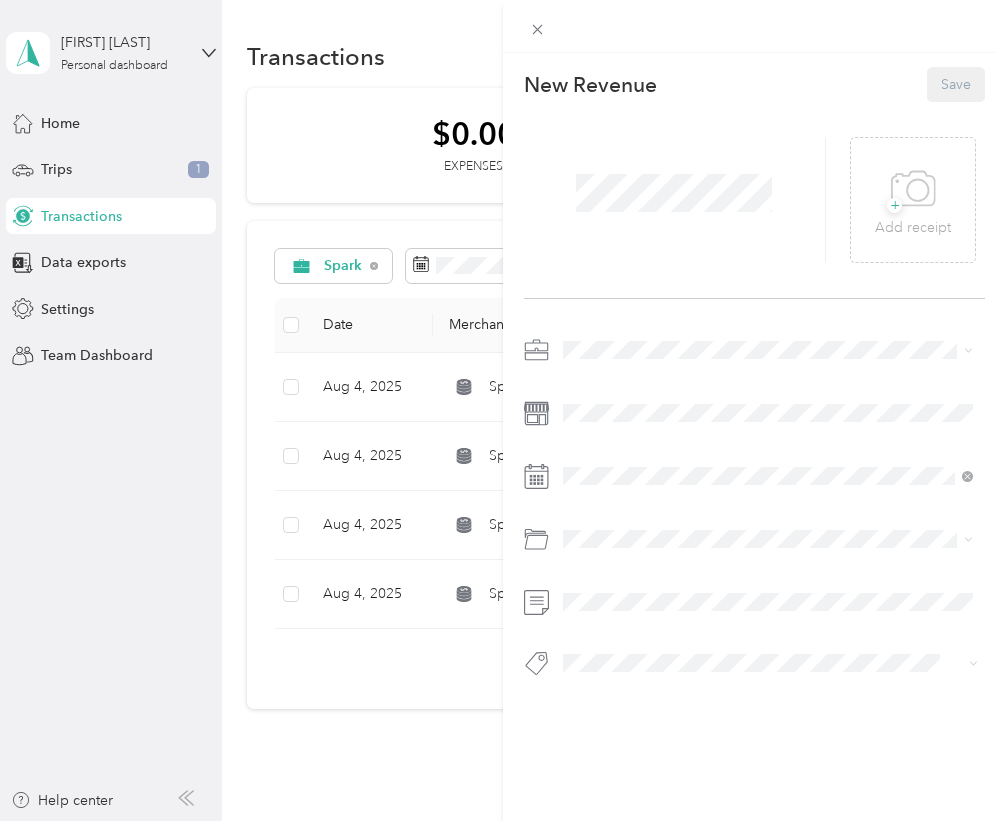 click at bounding box center [675, 200] 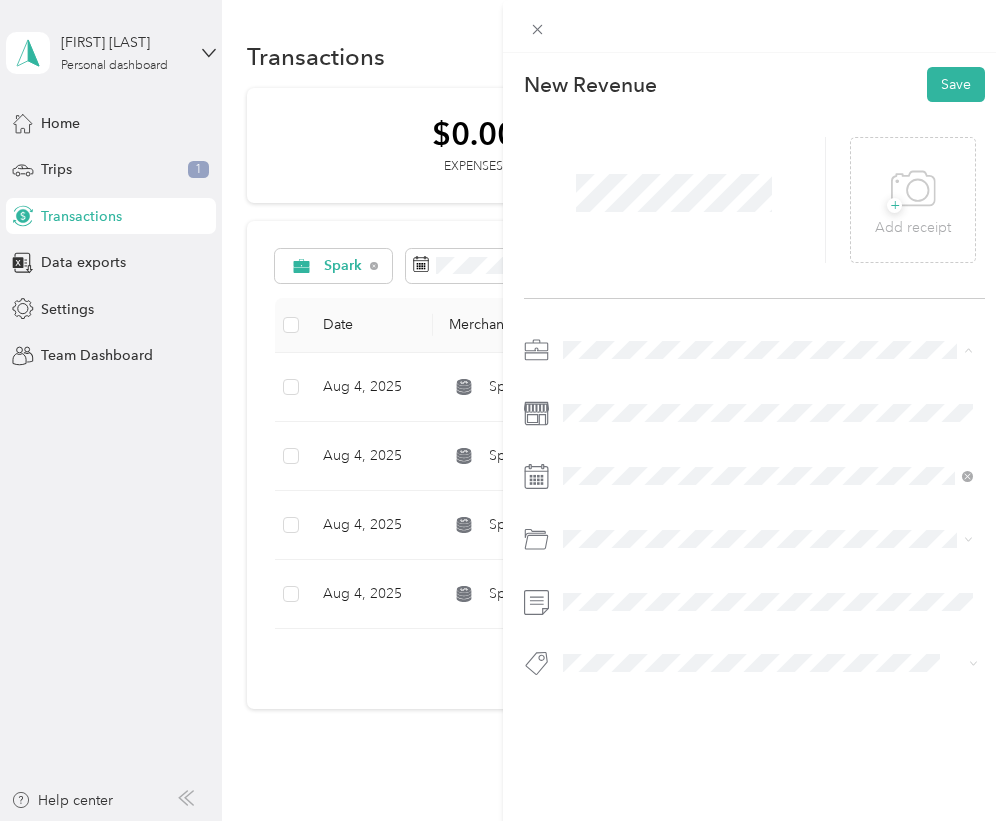 click on "Spark" at bounding box center (588, 455) 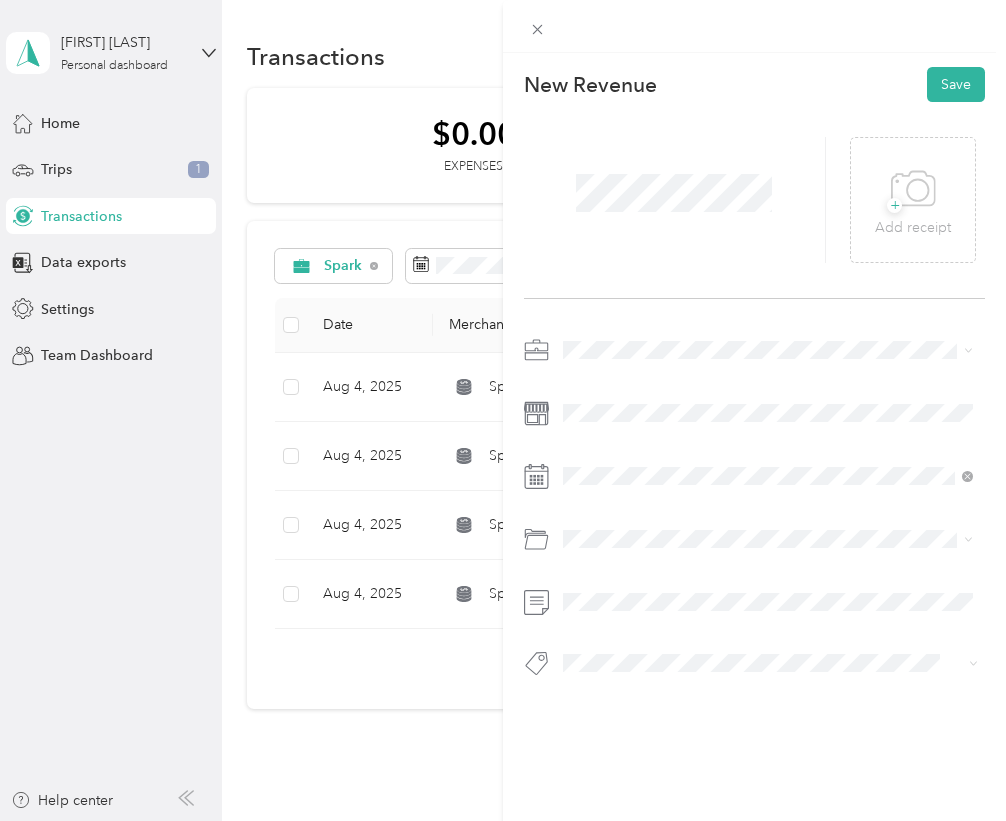 click at bounding box center [754, 512] 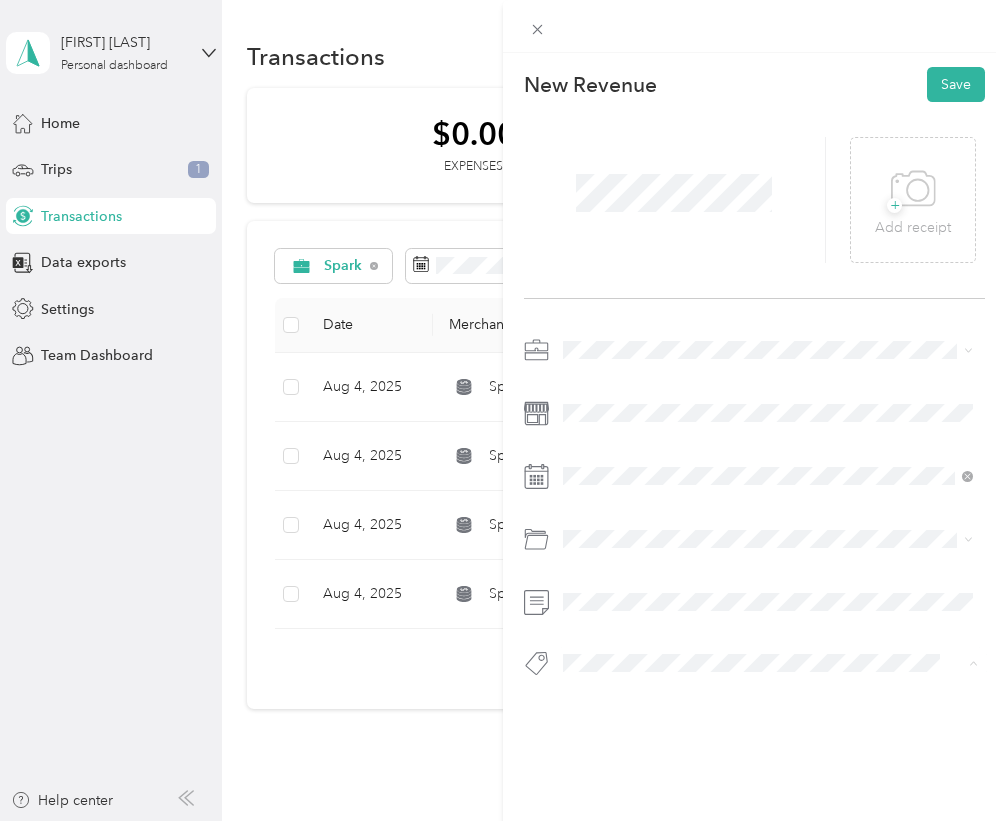 click on "Tips" at bounding box center (595, 776) 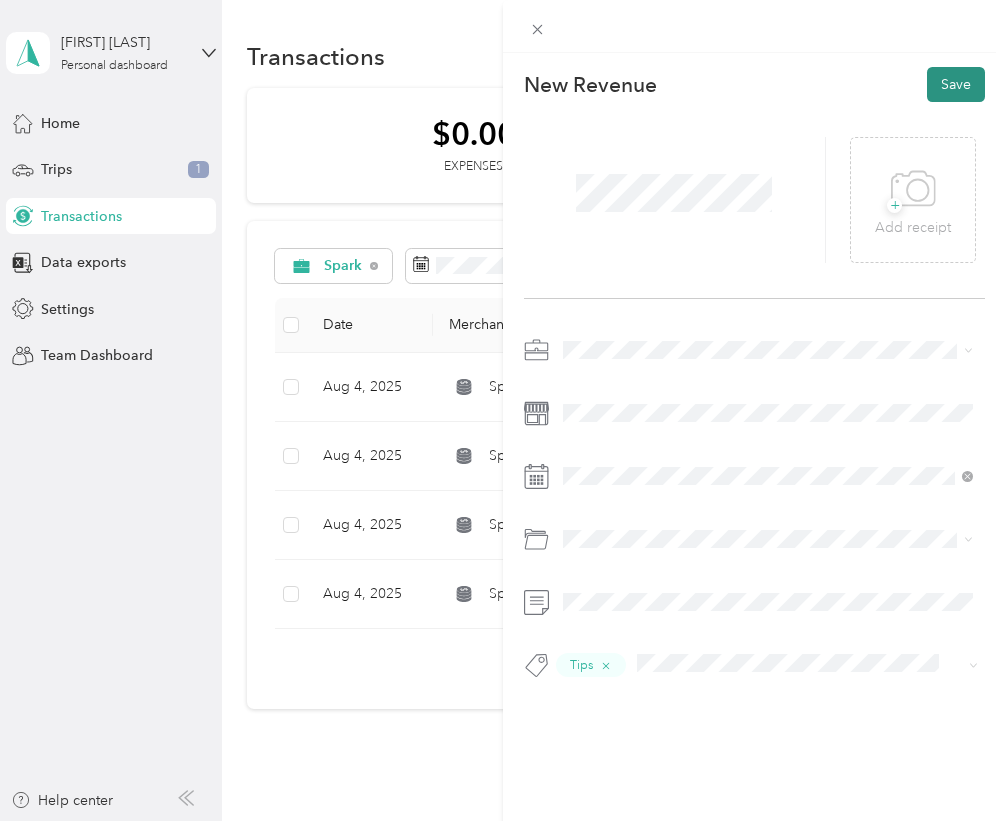 click on "Save" at bounding box center (956, 84) 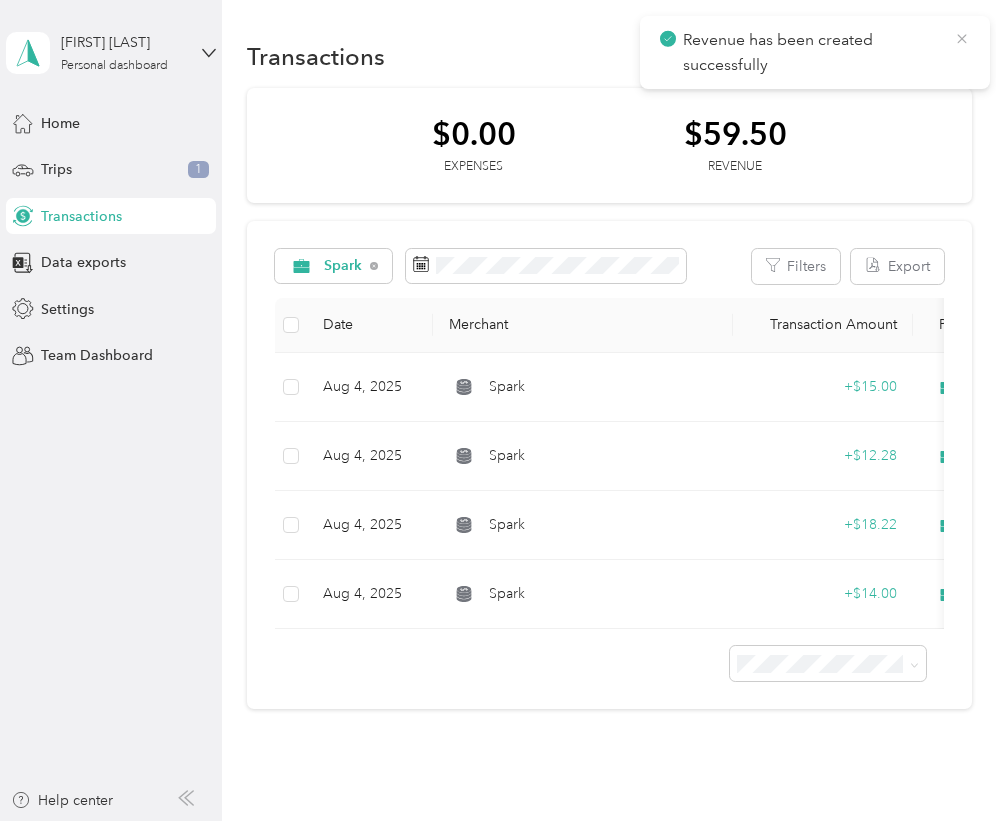 click 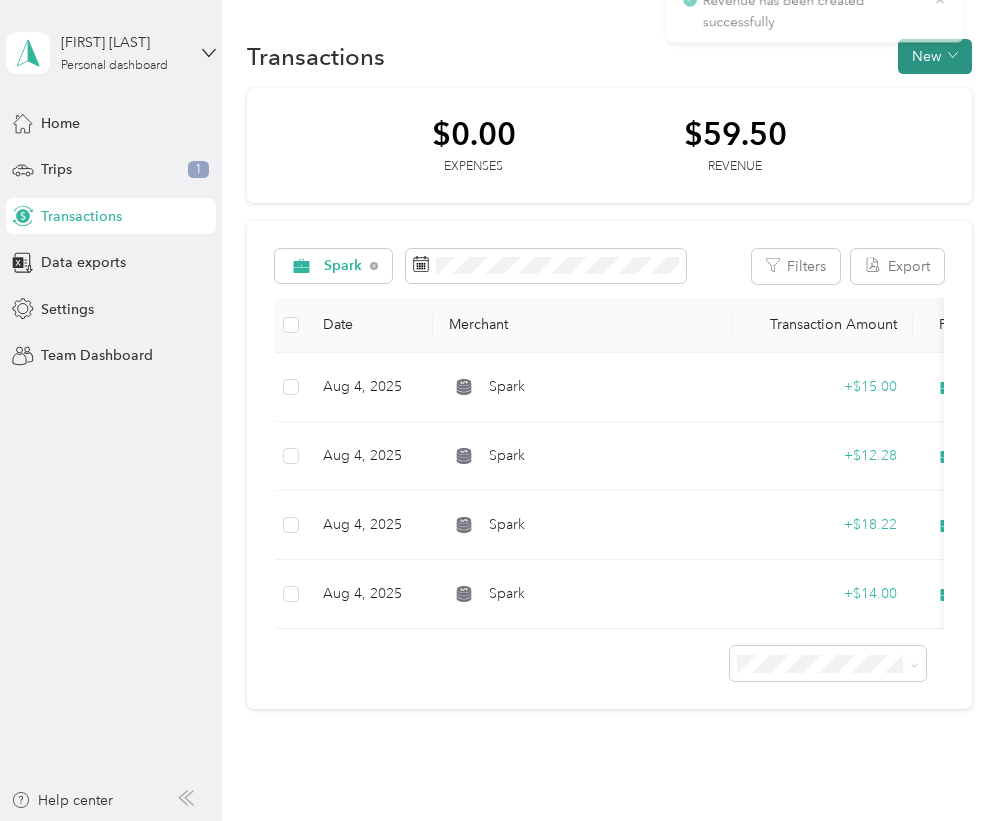 click on "New" at bounding box center [935, 56] 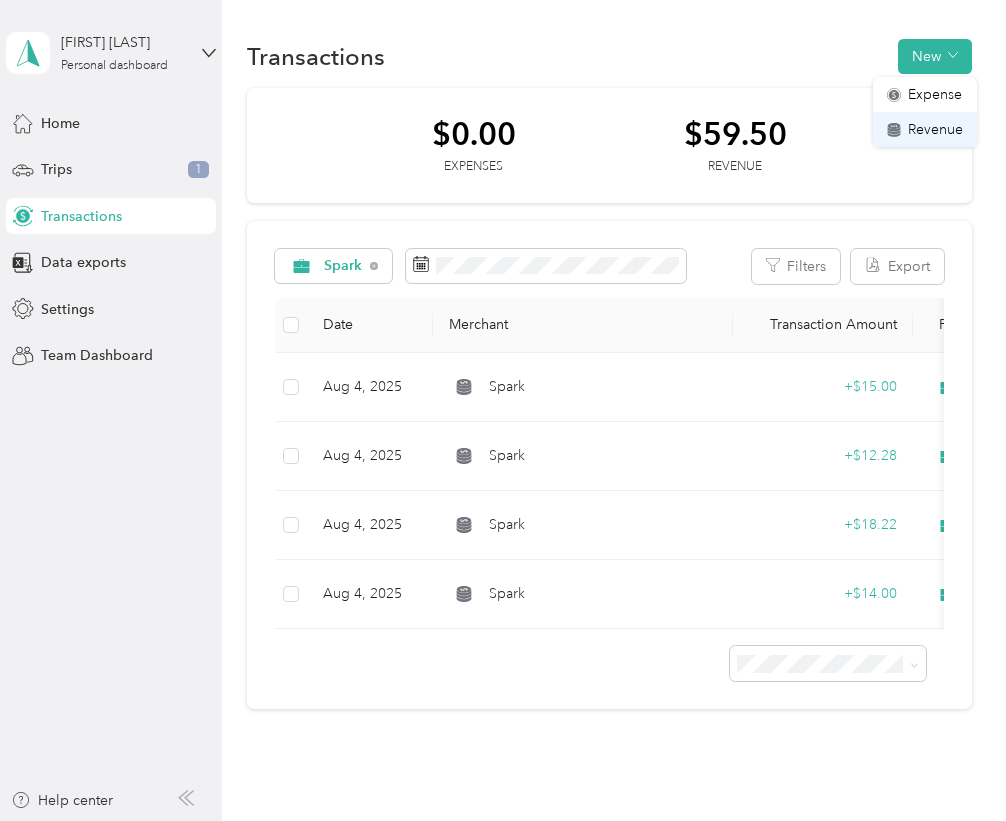 click on "Revenue" at bounding box center [935, 129] 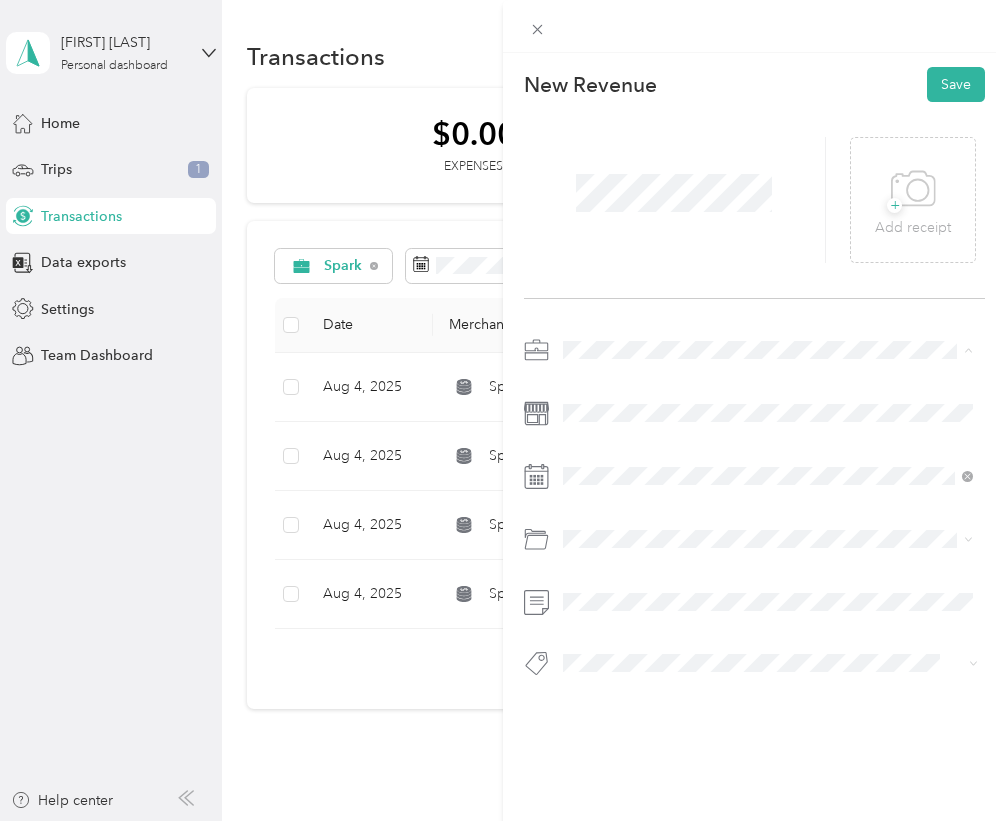 click on "Spark" at bounding box center [768, 455] 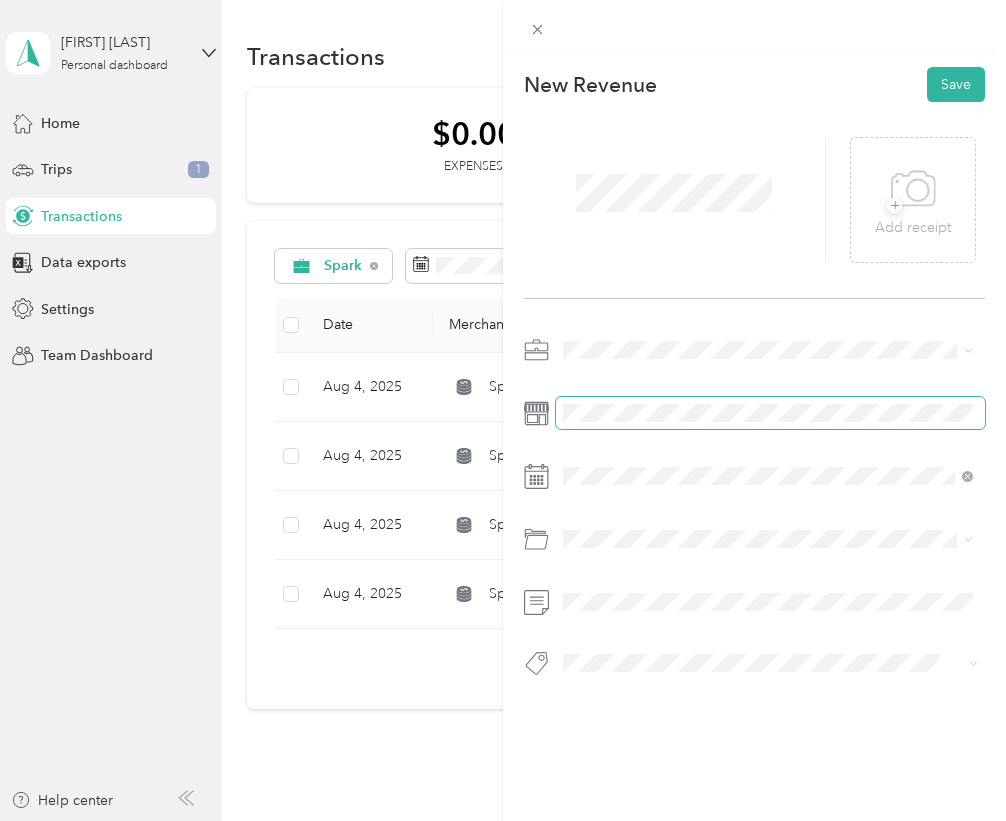 click at bounding box center [770, 413] 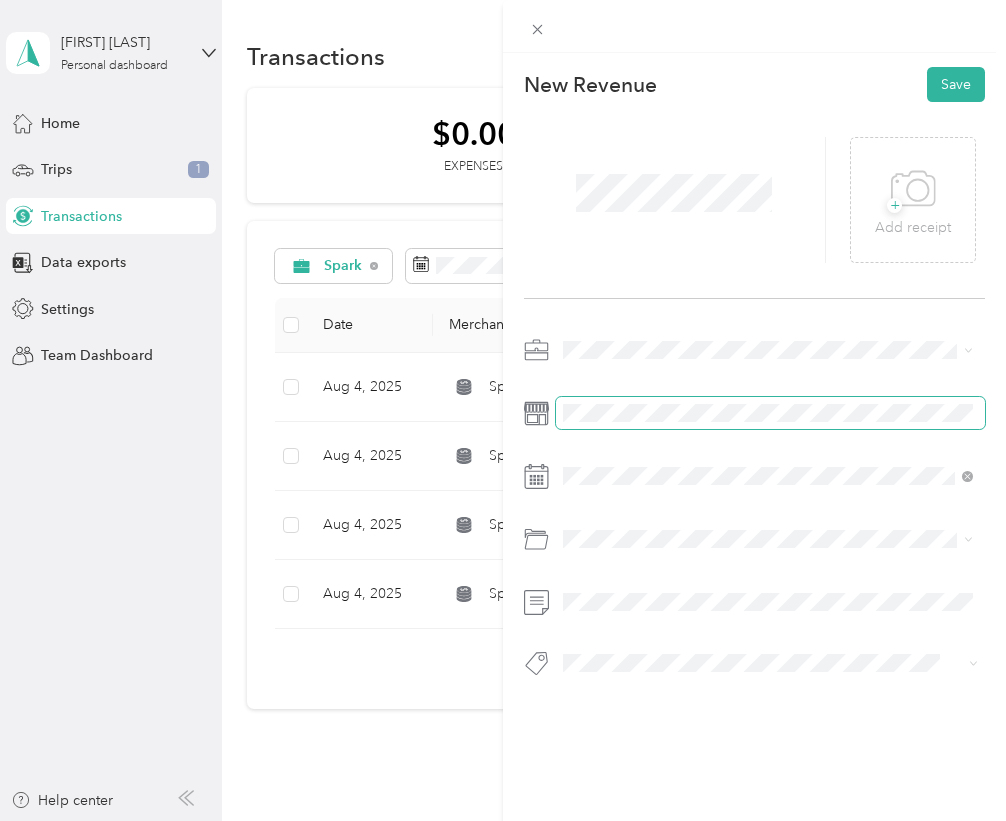 click at bounding box center (770, 413) 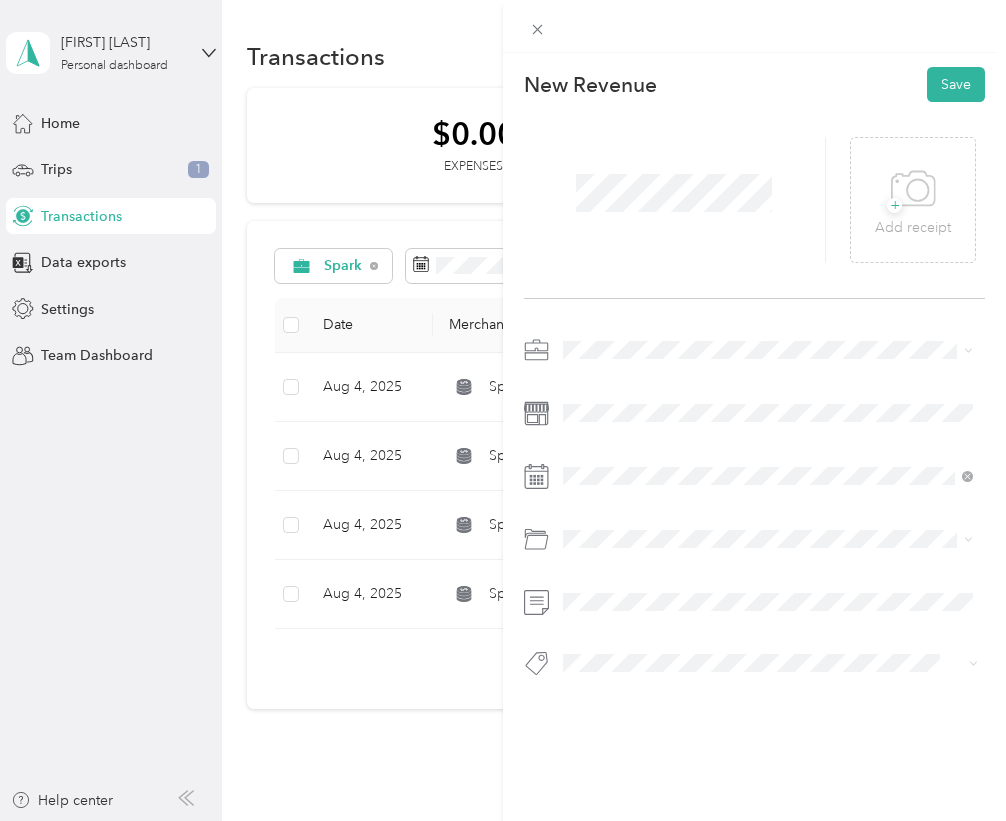 click on "Tips" at bounding box center (595, 774) 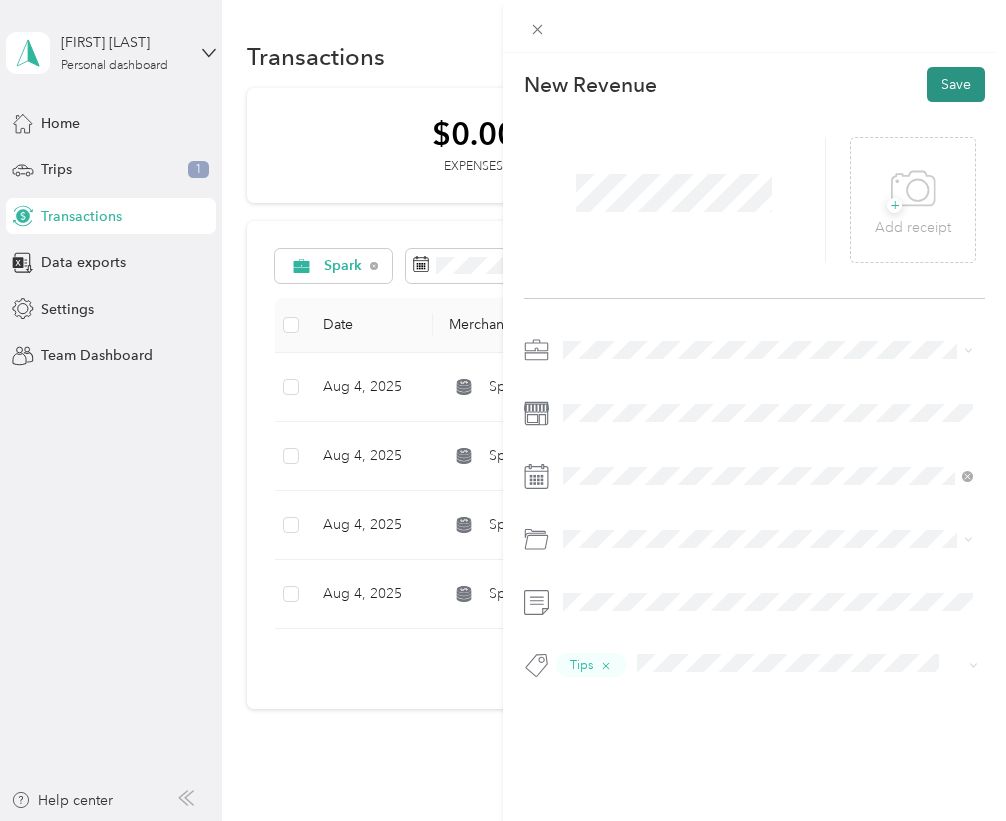 click on "Save" at bounding box center [956, 84] 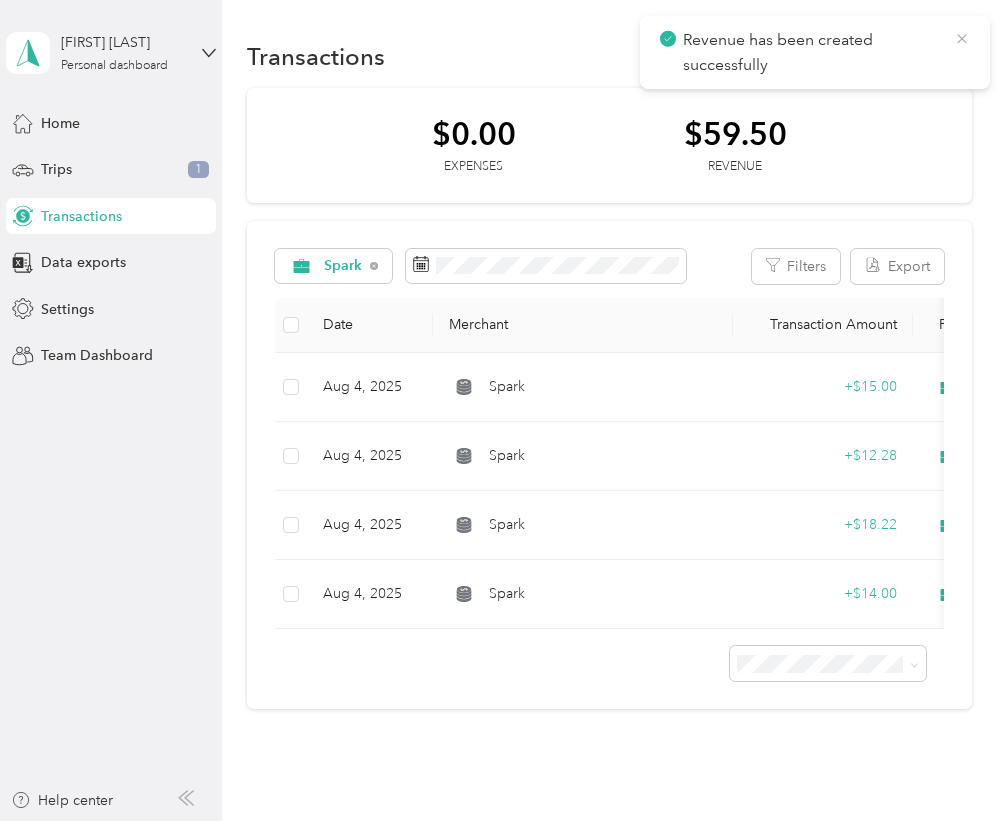 click 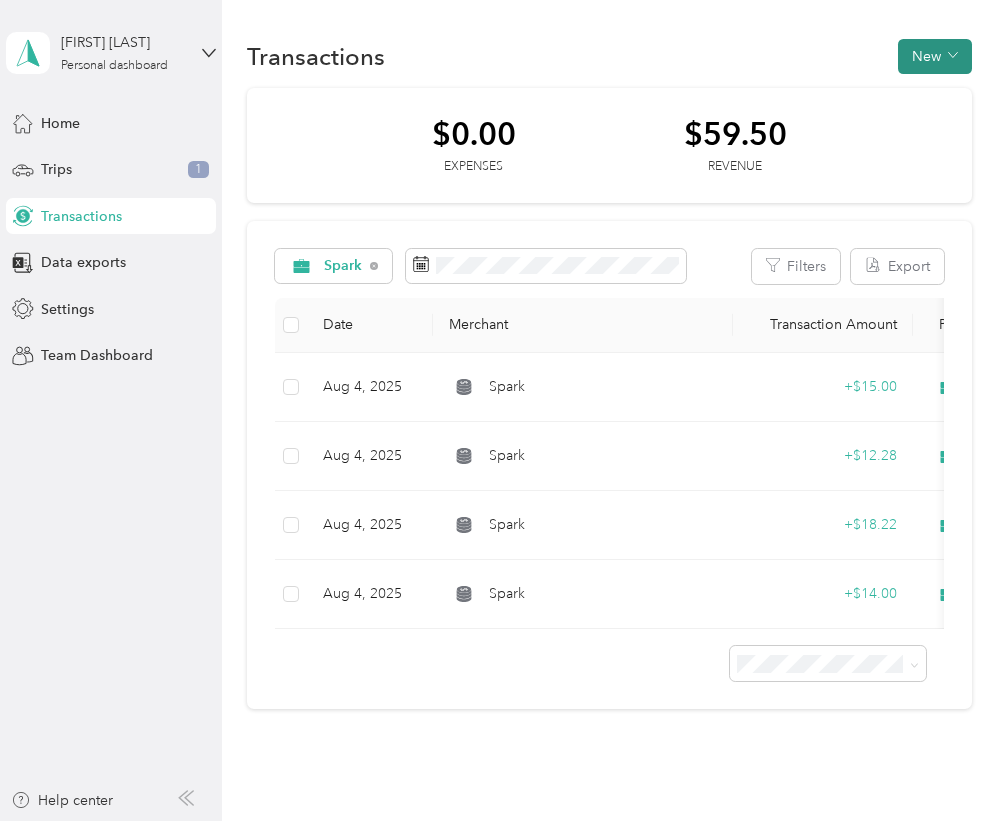 click on "New" at bounding box center [935, 56] 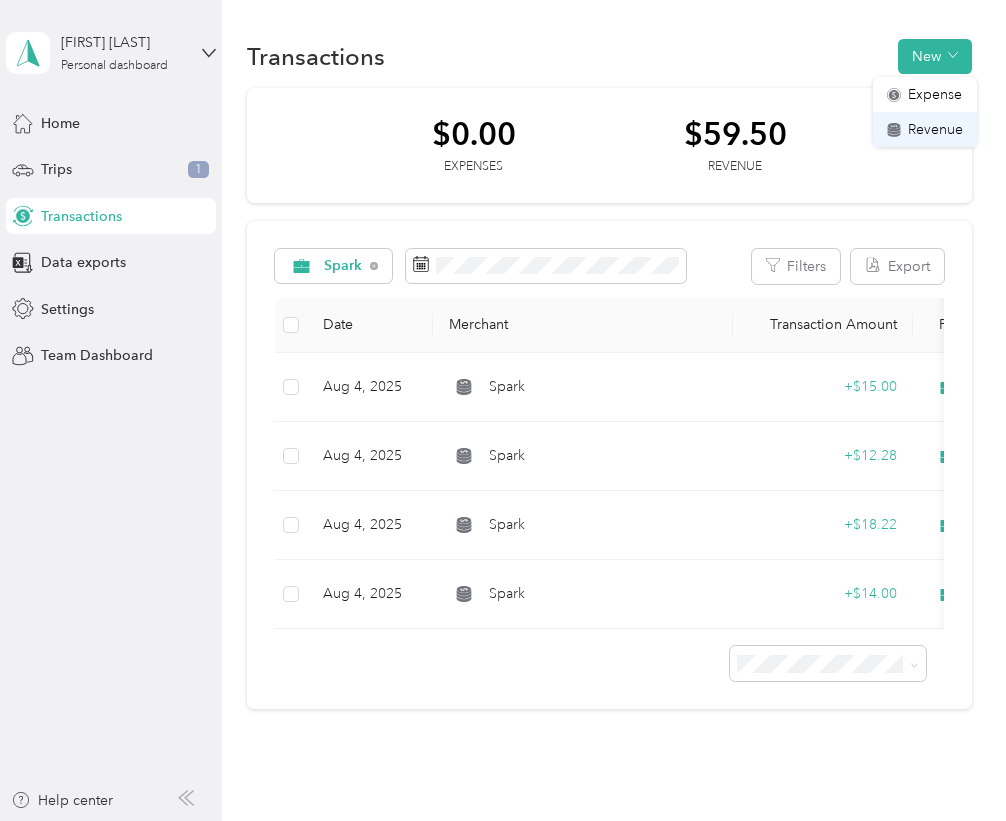 click on "Revenue" at bounding box center [935, 129] 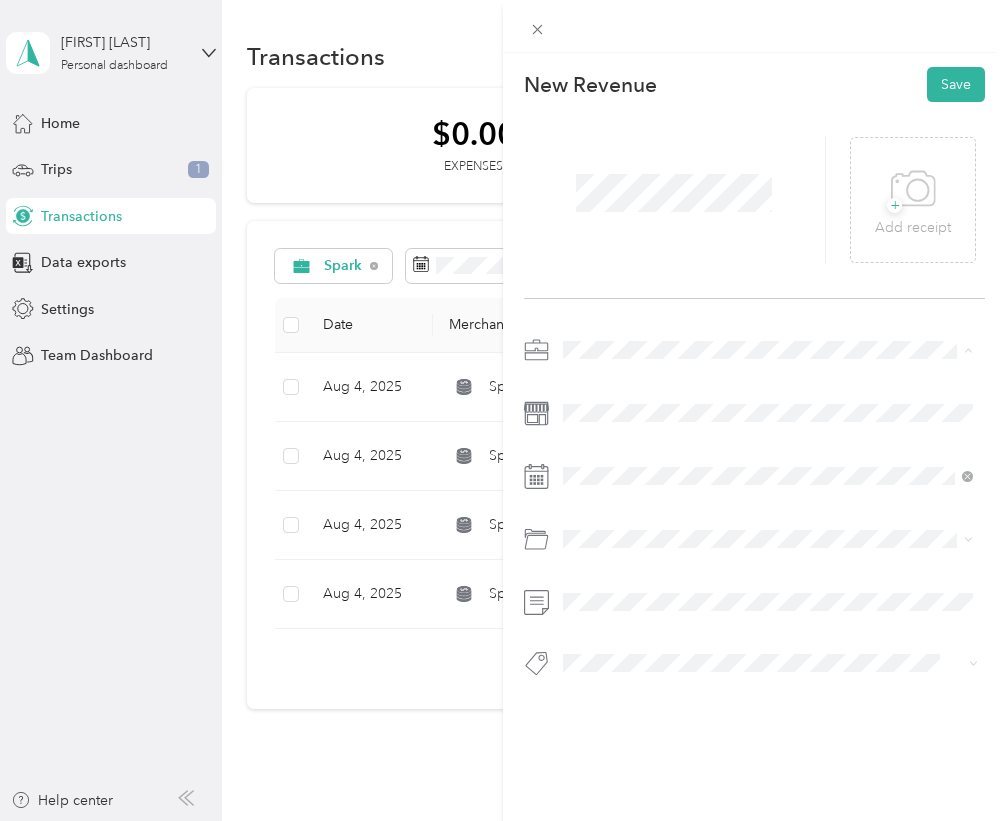 click on "Spark" at bounding box center (588, 455) 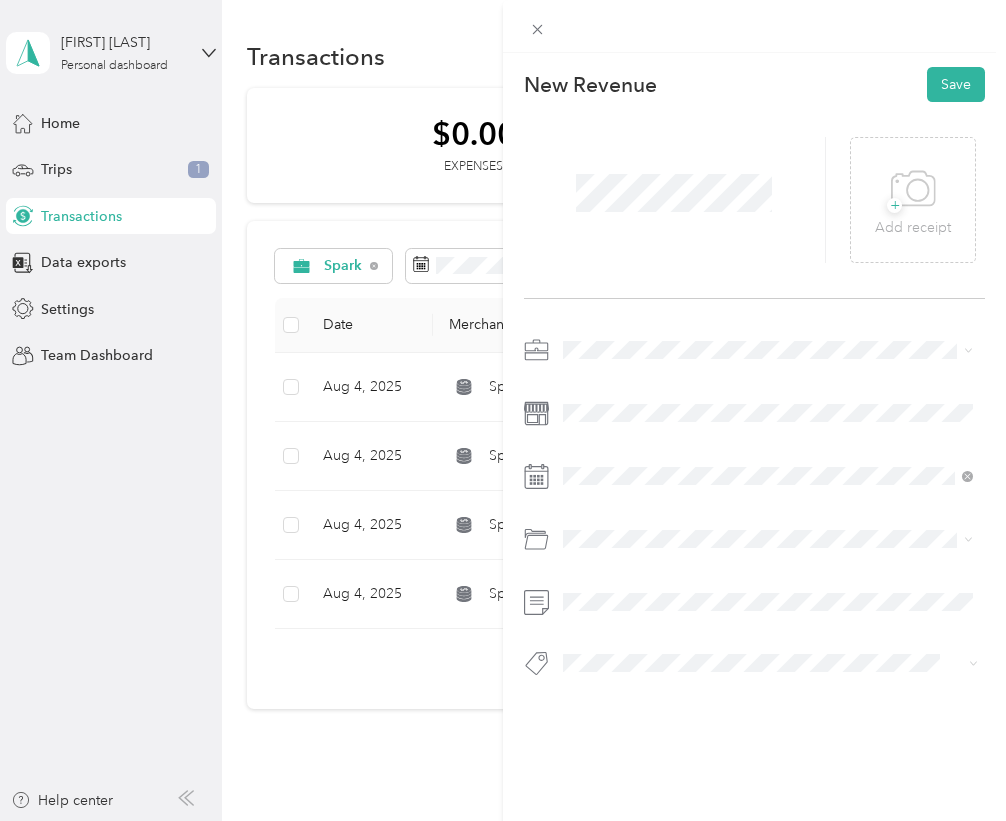 click on "Tips" at bounding box center (595, 776) 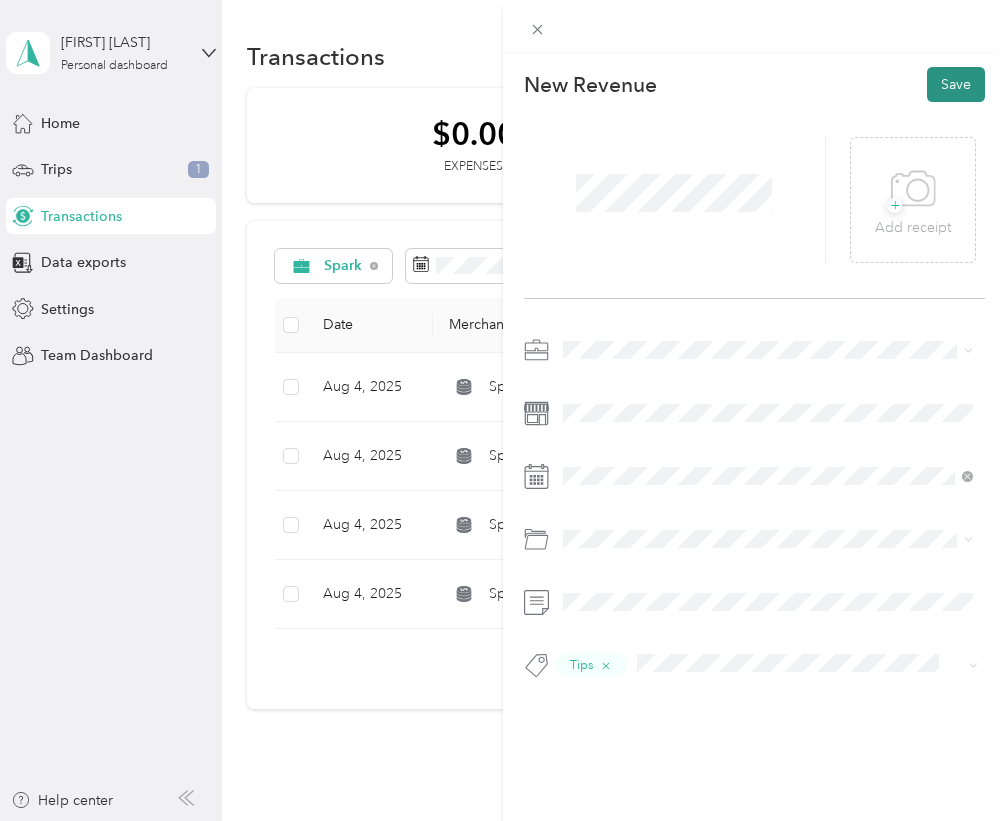 click on "Save" at bounding box center (956, 84) 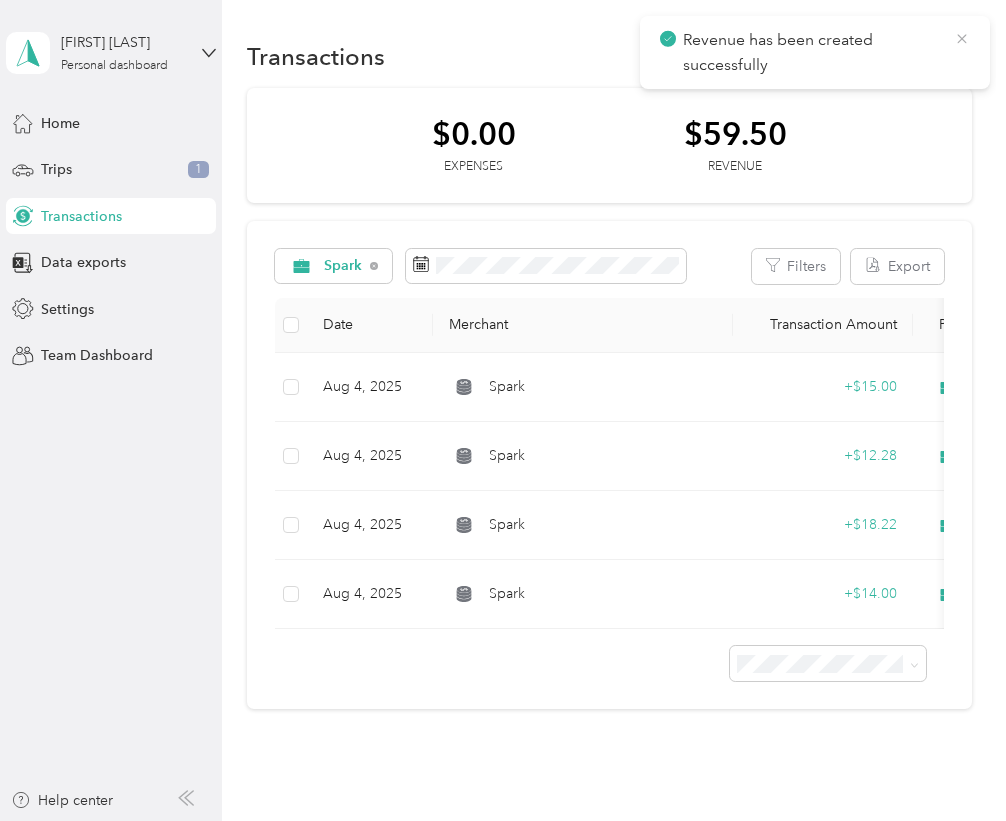 click 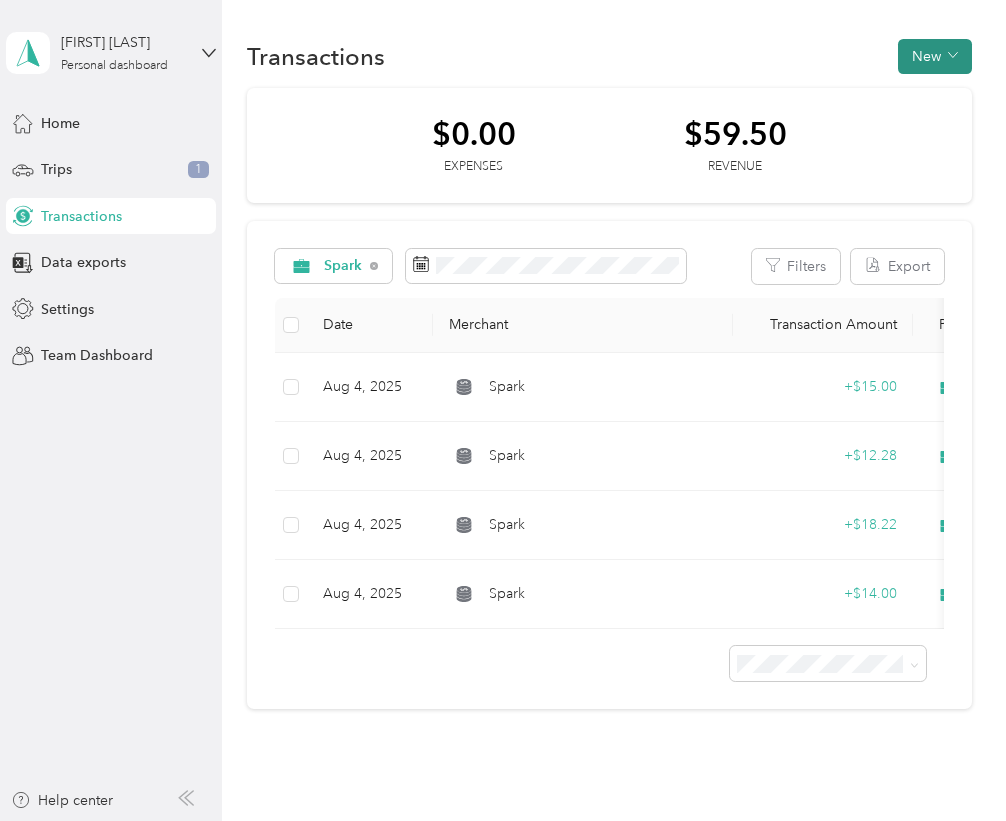 click on "New" at bounding box center (935, 56) 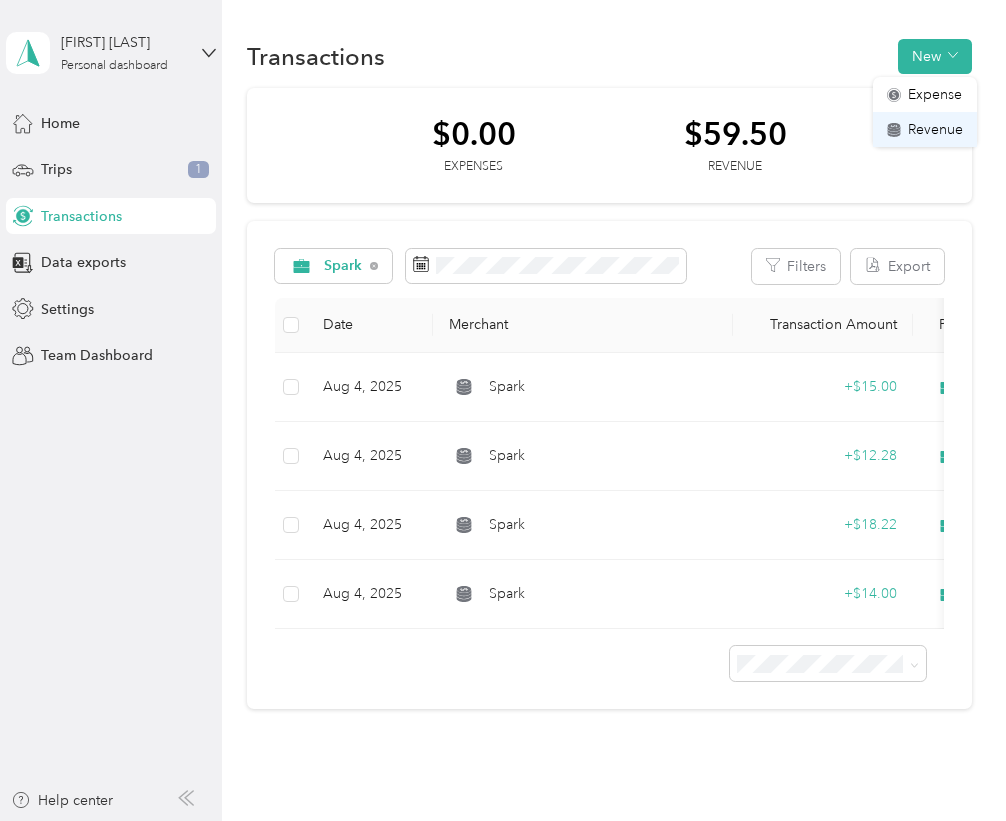 click on "Revenue" at bounding box center [935, 129] 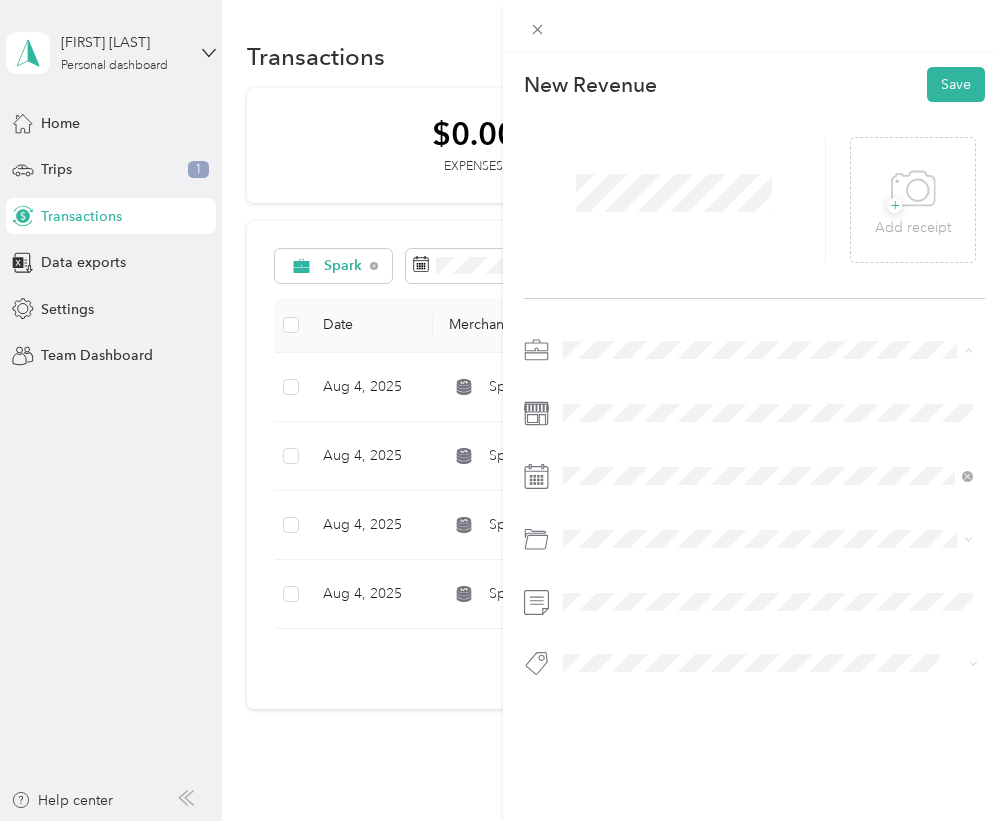 click on "Spark" at bounding box center [588, 455] 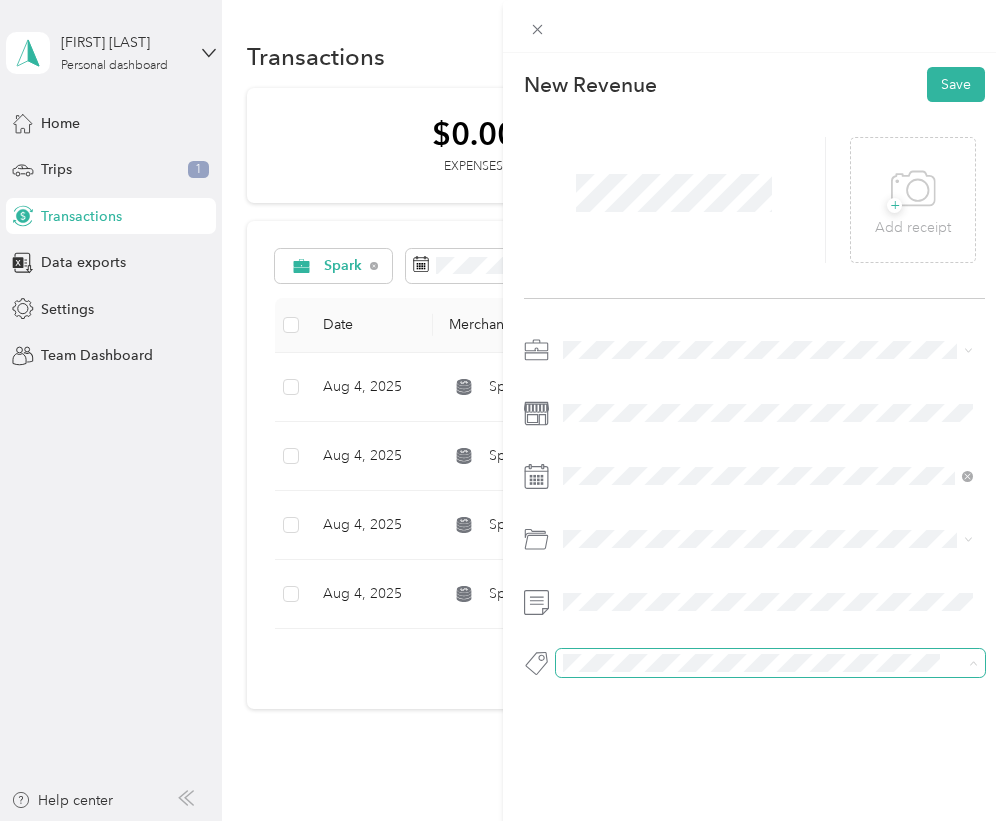 click at bounding box center (770, 663) 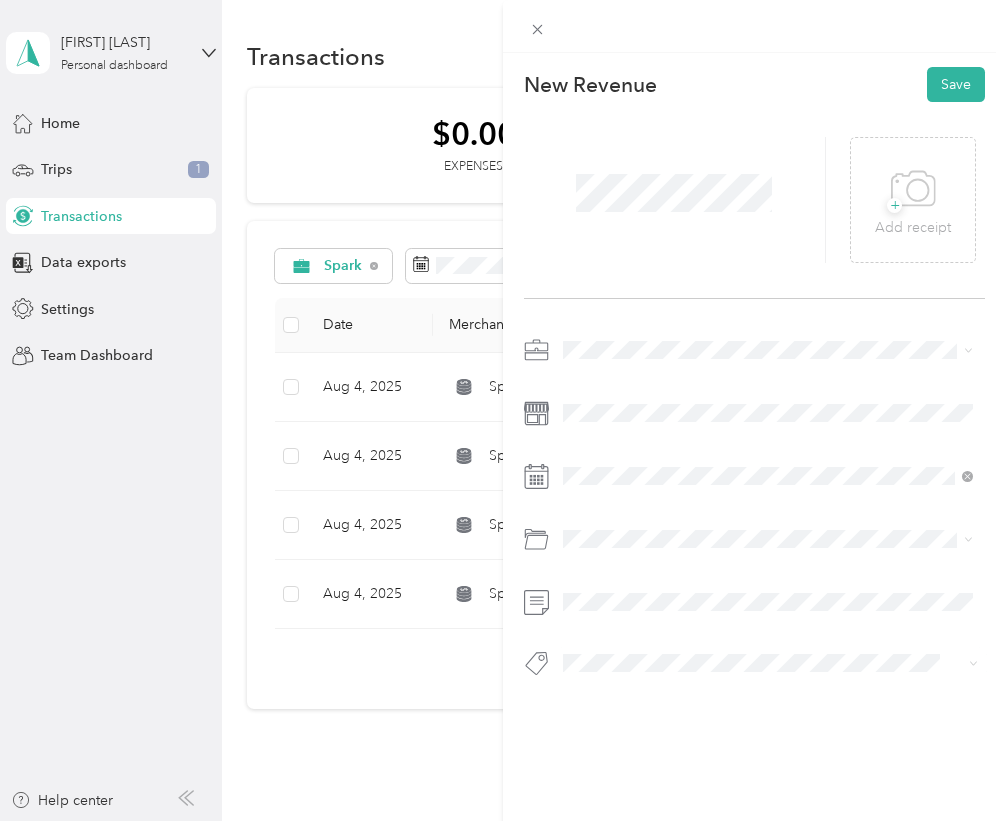 click on "Tips" at bounding box center [595, 776] 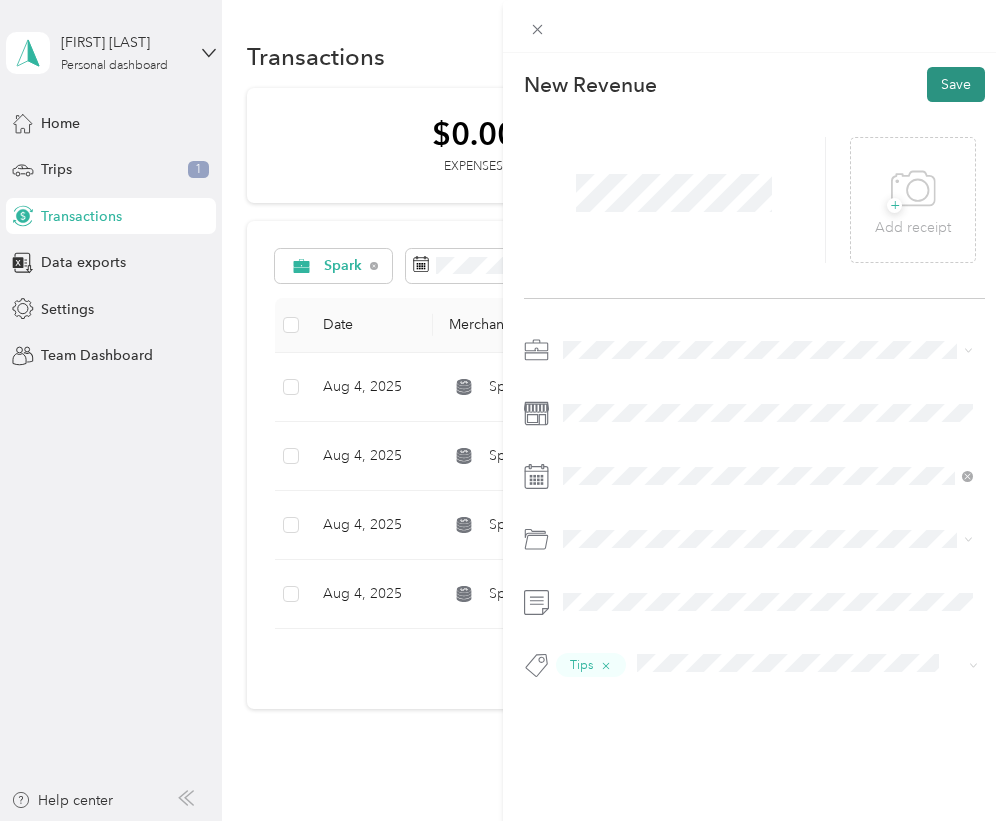 click on "Save" at bounding box center [956, 84] 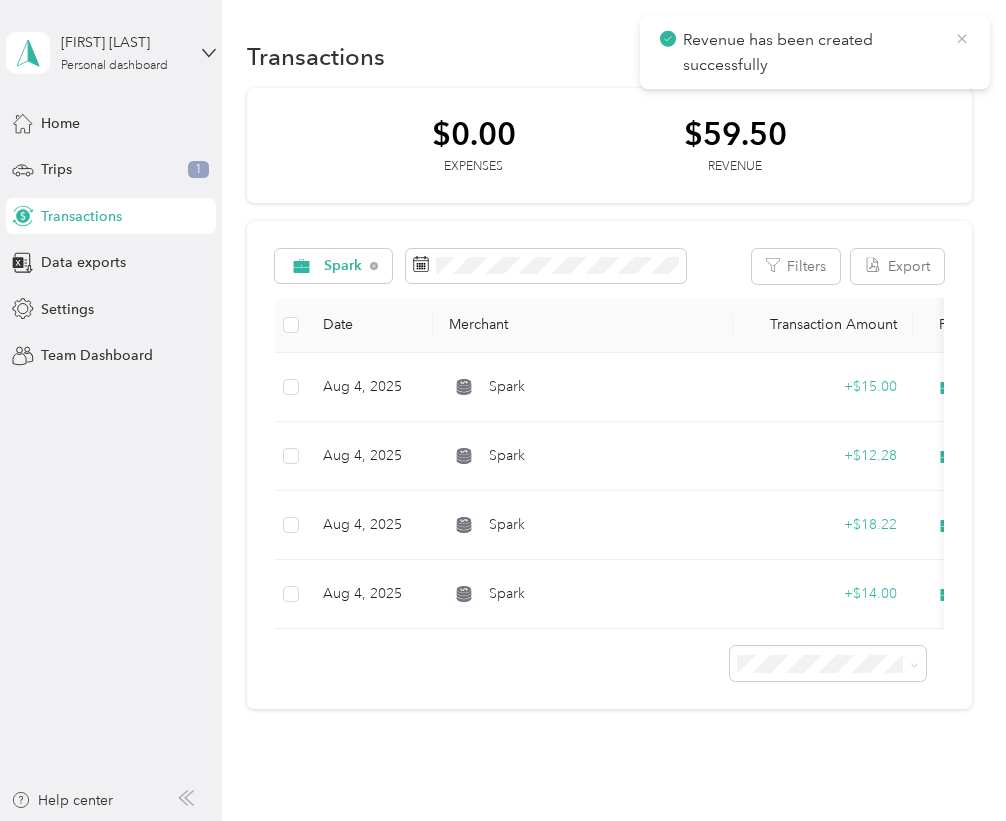 click 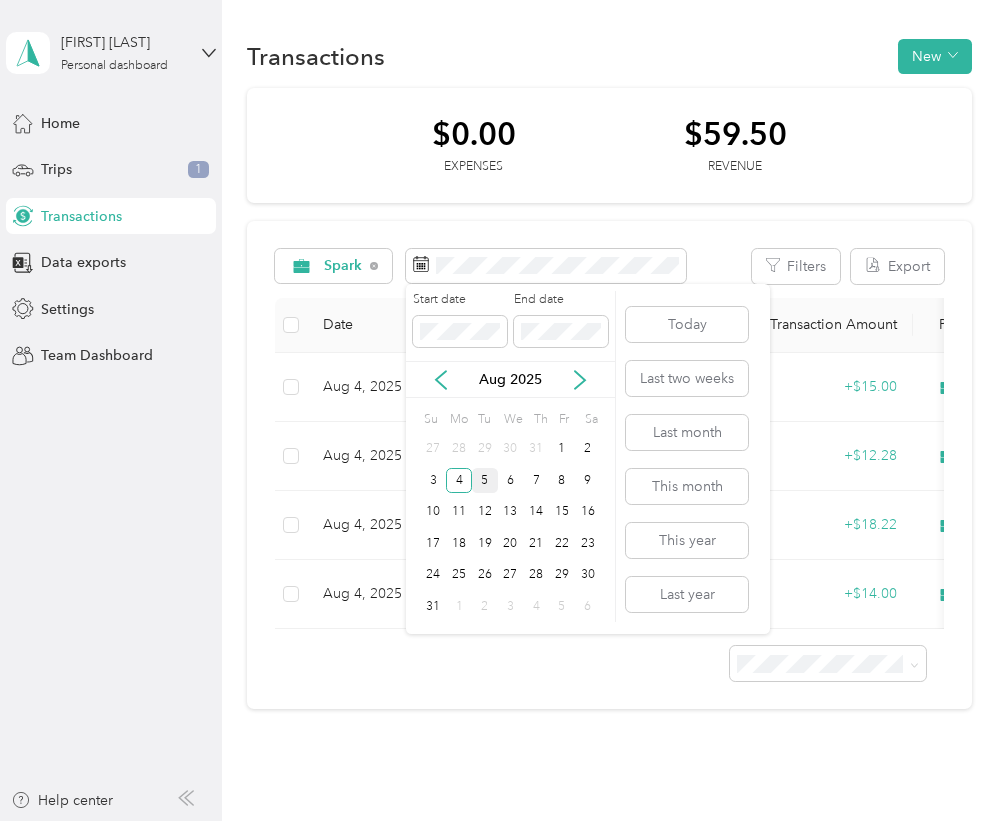 click on "5" at bounding box center (485, 480) 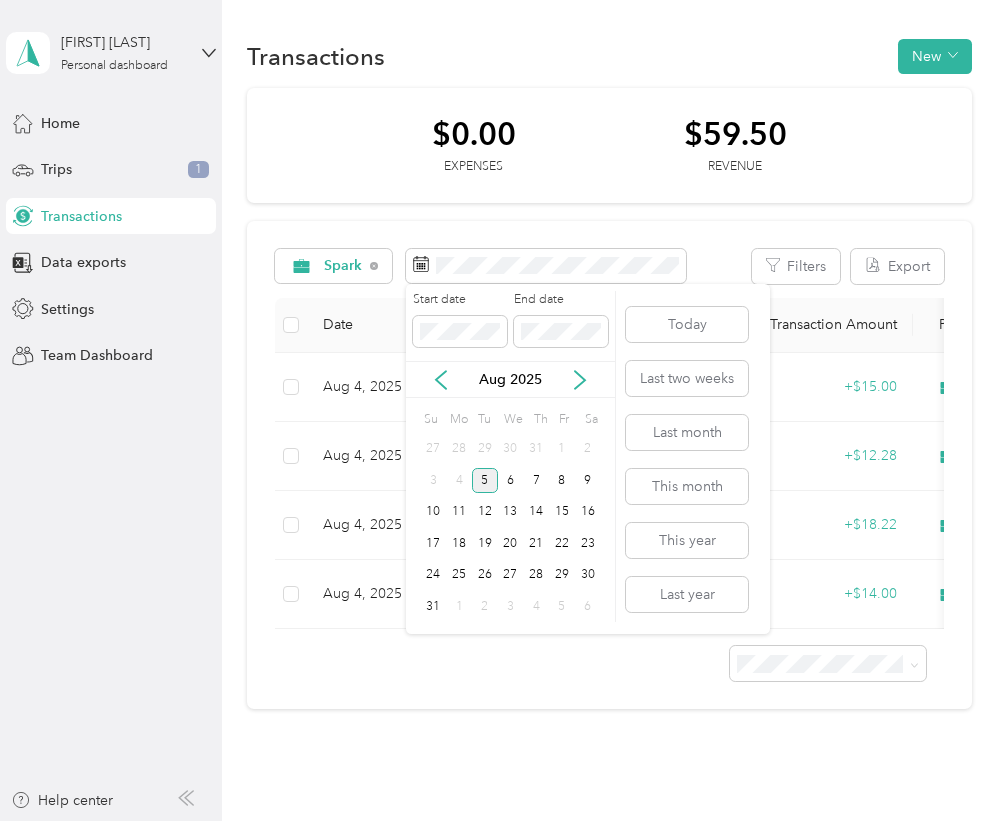click on "5" at bounding box center (485, 480) 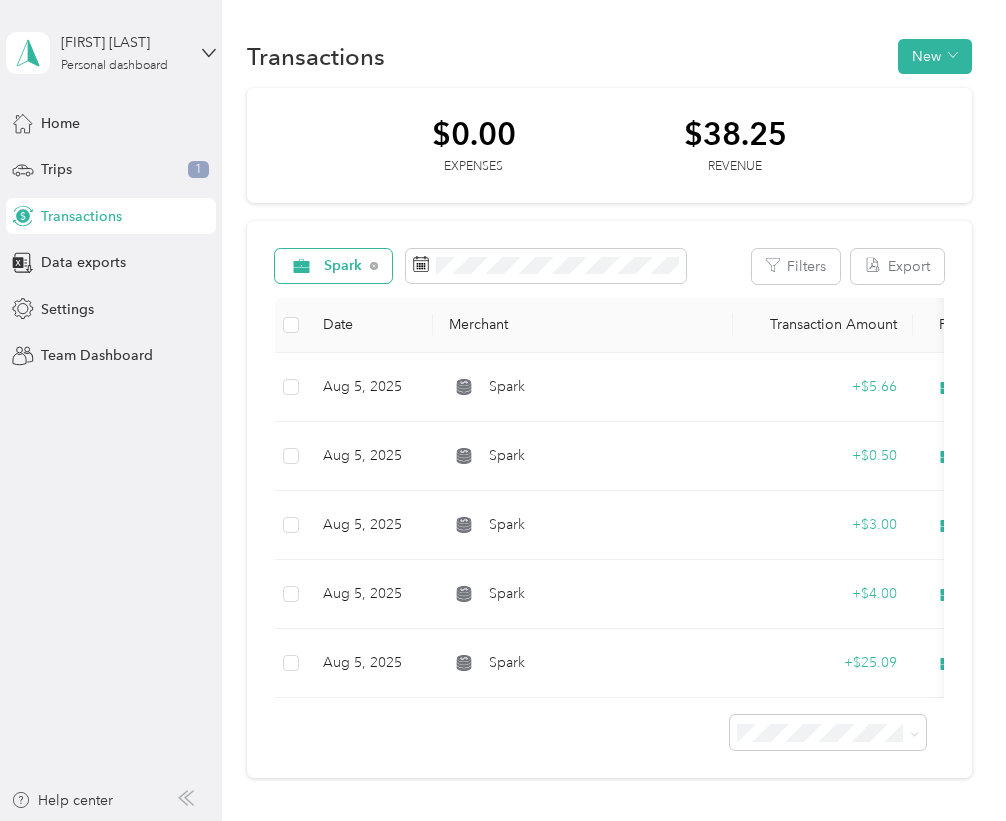 click on "Spark" at bounding box center [343, 266] 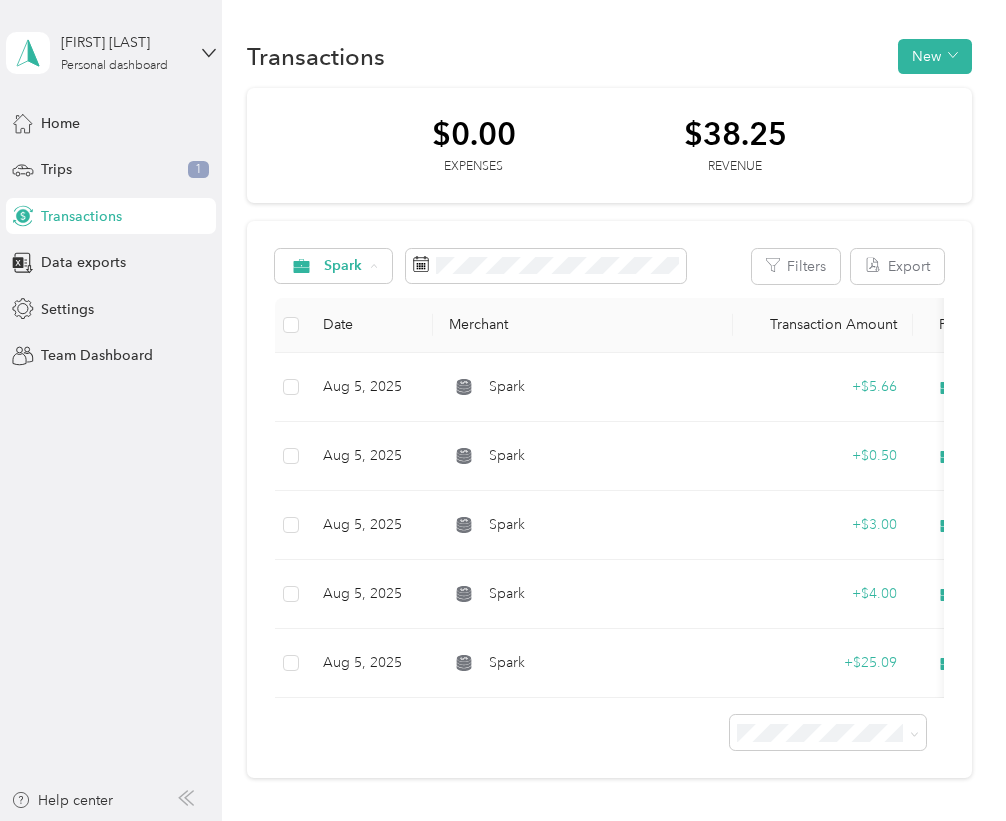 click on "Doordash" at bounding box center [366, 477] 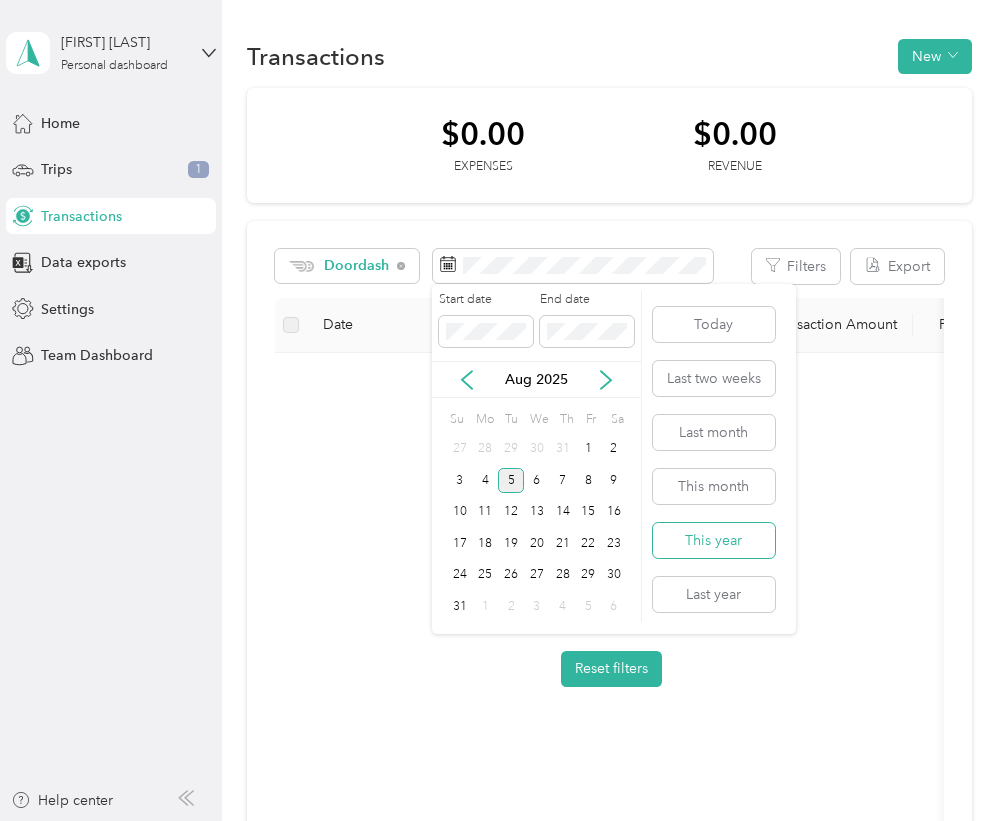 click on "This year" at bounding box center [714, 540] 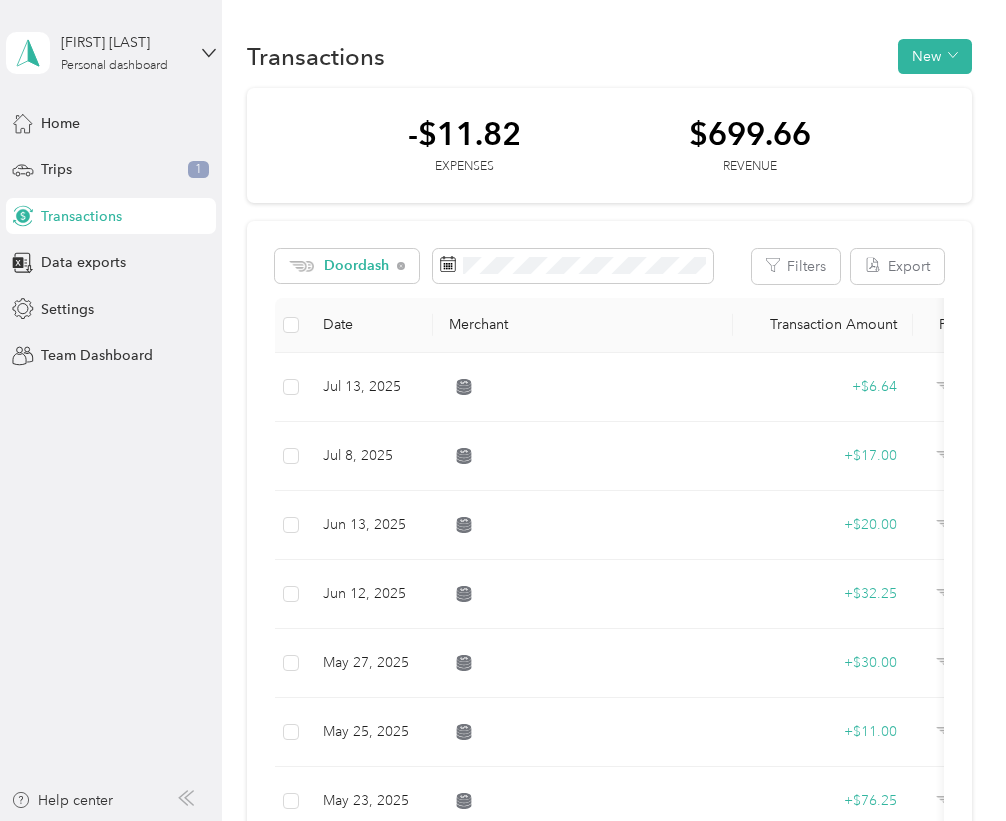 scroll, scrollTop: 0, scrollLeft: 0, axis: both 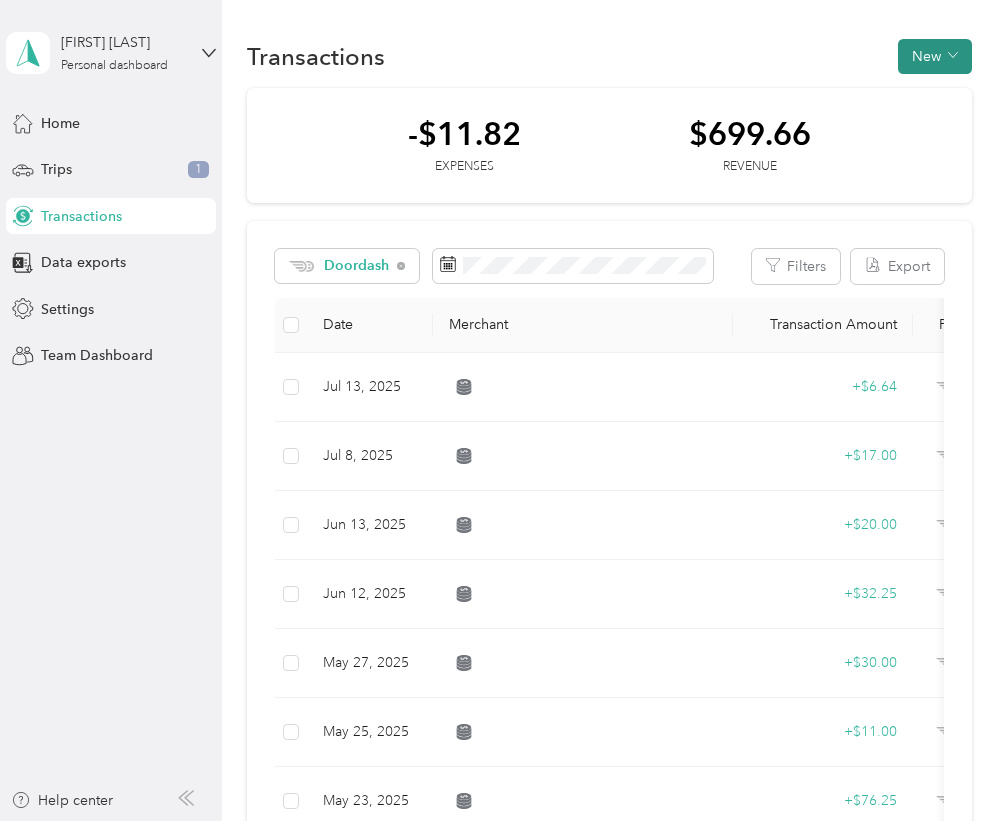 click on "New" at bounding box center [935, 56] 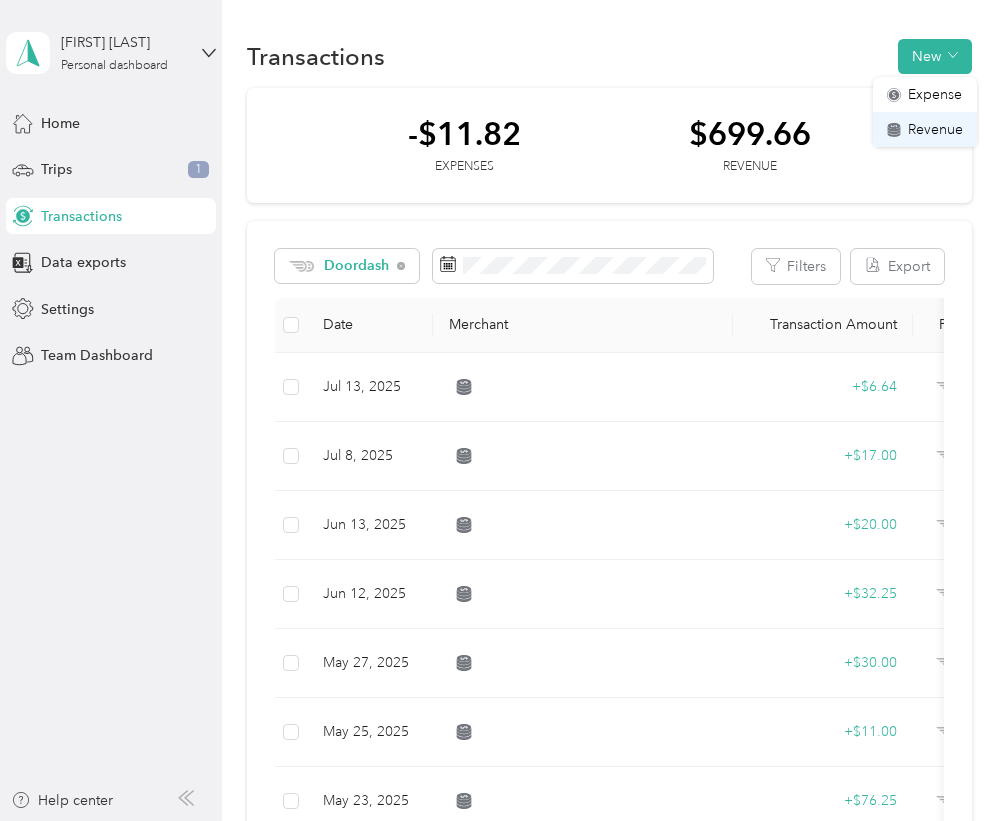 click on "Revenue" at bounding box center [935, 129] 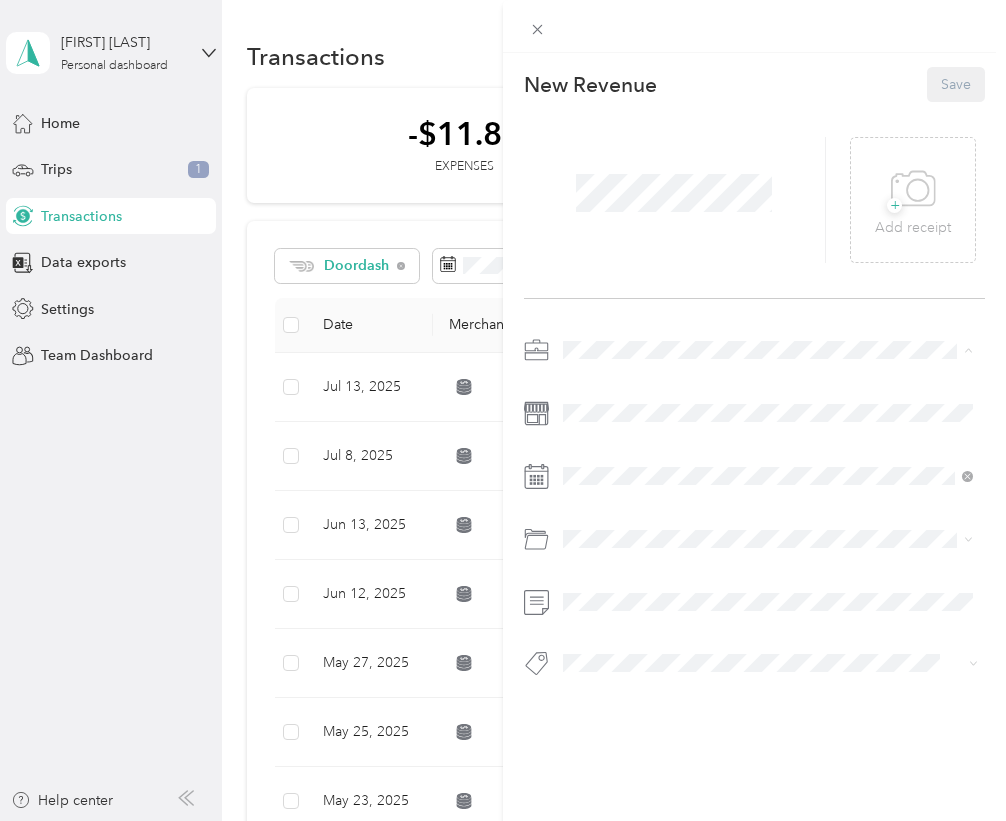 click on "Doordash" at bounding box center [602, 490] 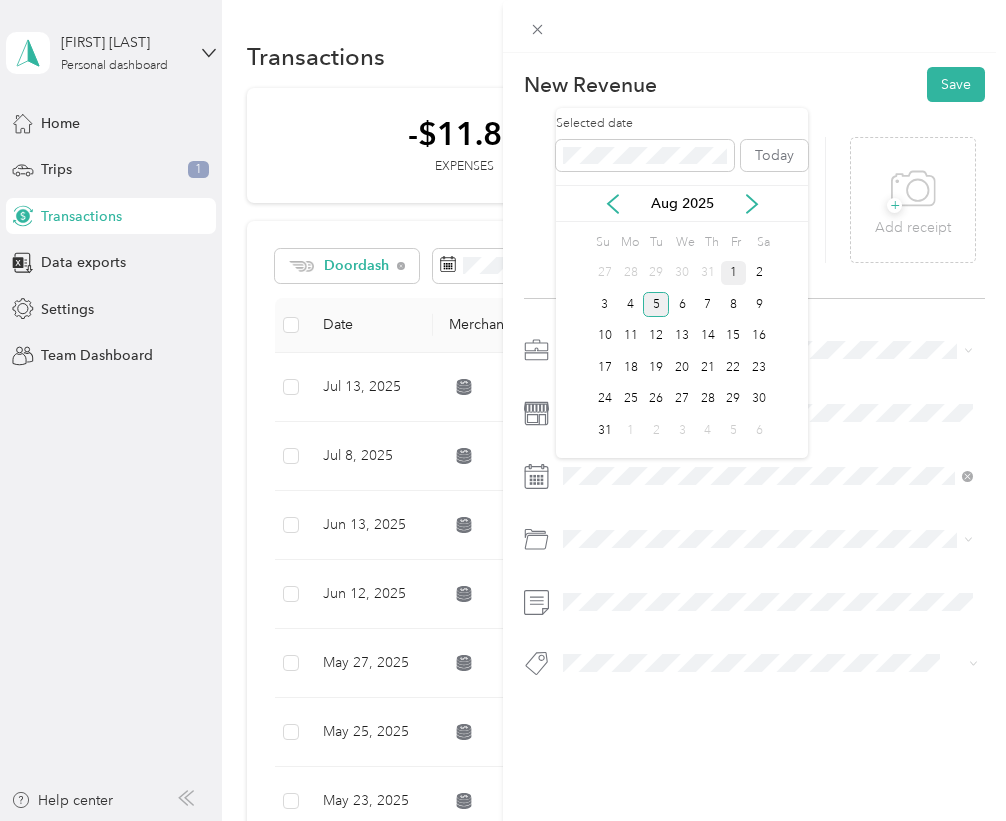 click on "1" at bounding box center (734, 273) 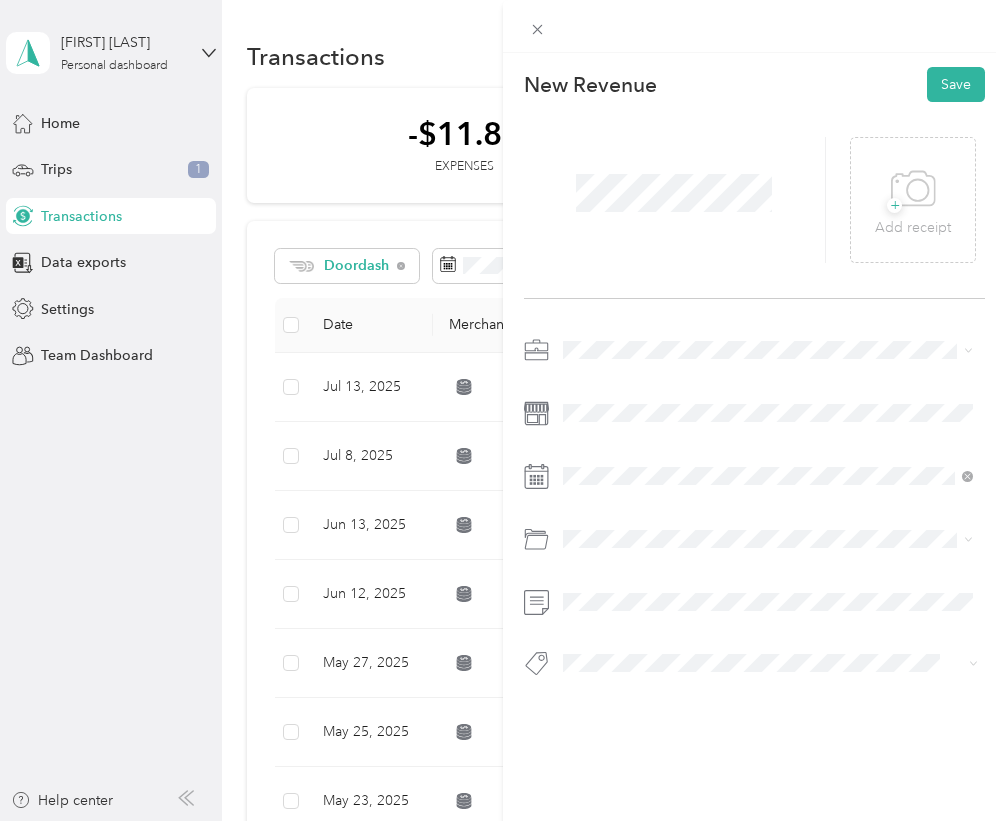 click on "Earnings" at bounding box center (608, 695) 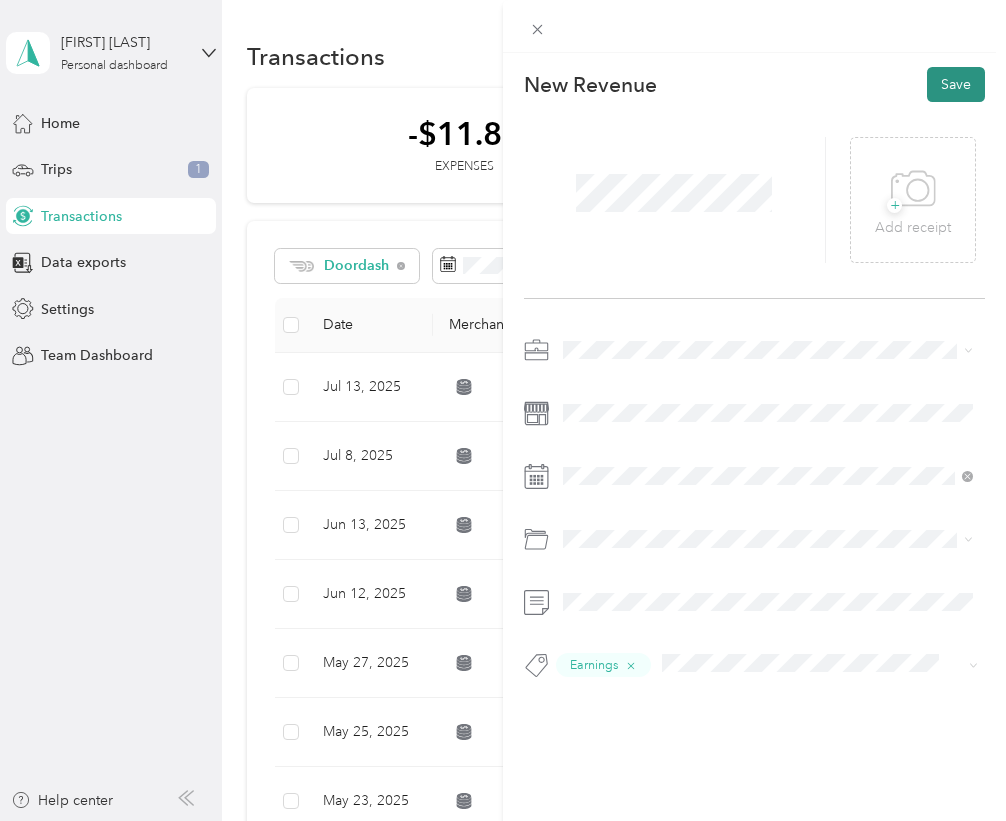 click on "Save" at bounding box center (956, 84) 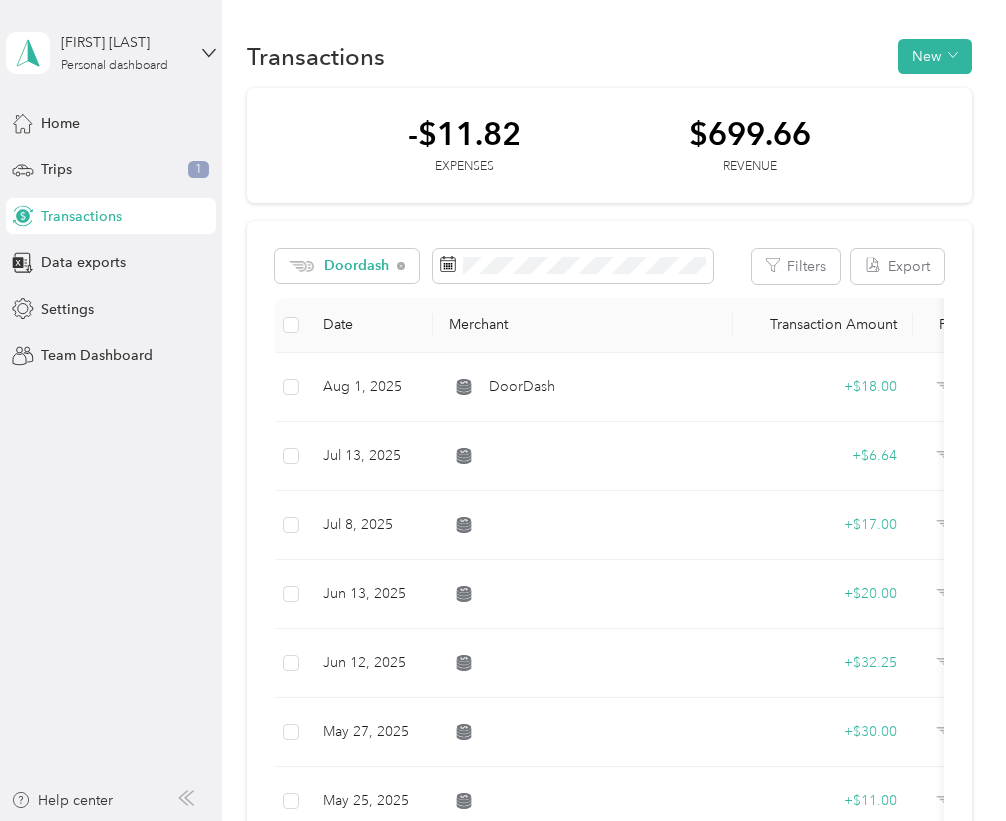 scroll, scrollTop: 0, scrollLeft: 0, axis: both 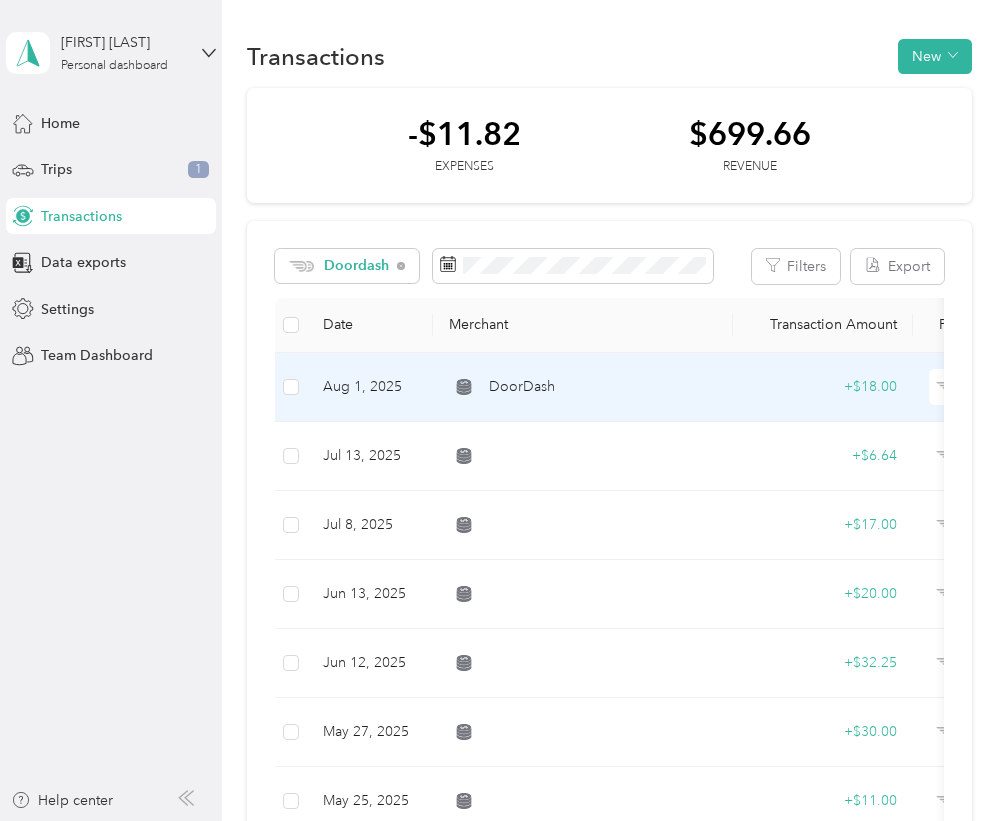 click on "DoorDash" at bounding box center [522, 387] 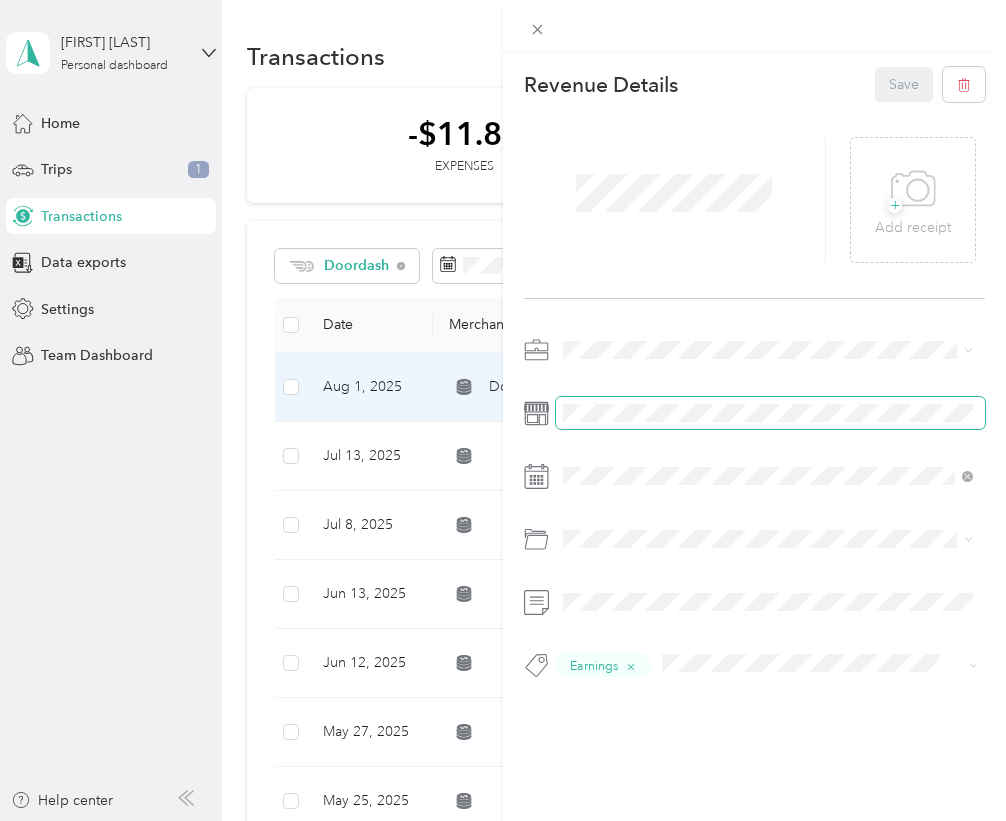 click on "This  revenue  cannot be edited because it is either under review, approved, or paid. Contact your Team Manager to edit it.  Revenue Details Save + Add receipt Earnings" at bounding box center [503, 410] 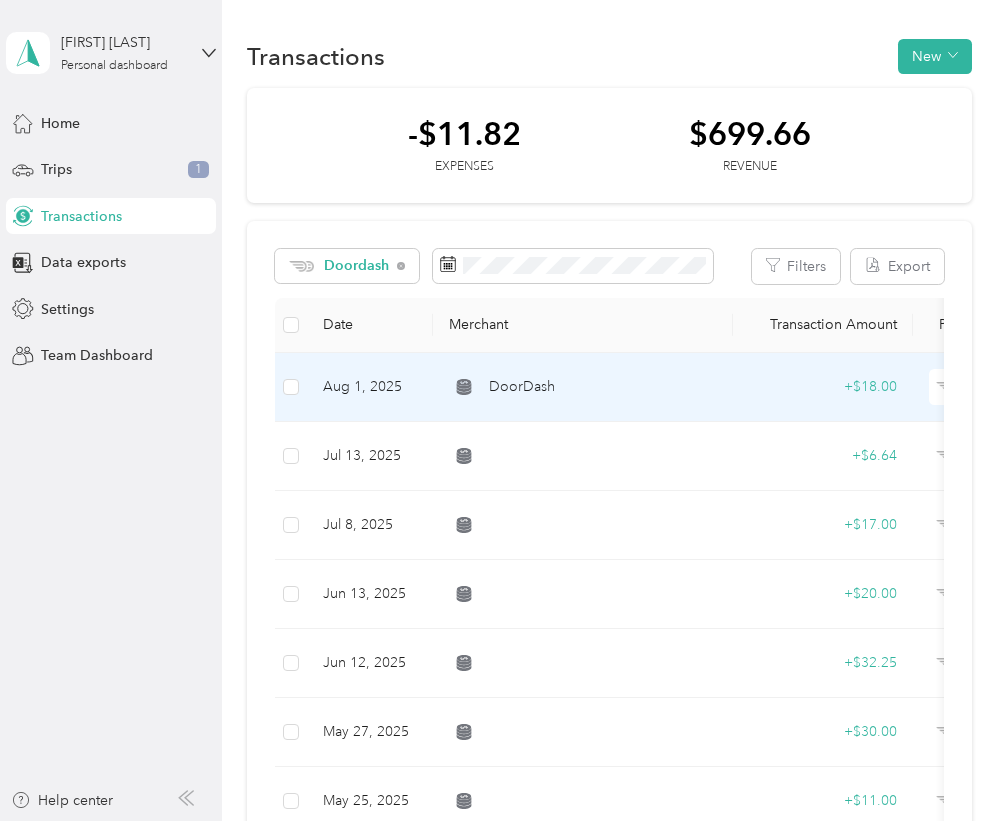click on "DoorDash" at bounding box center (522, 387) 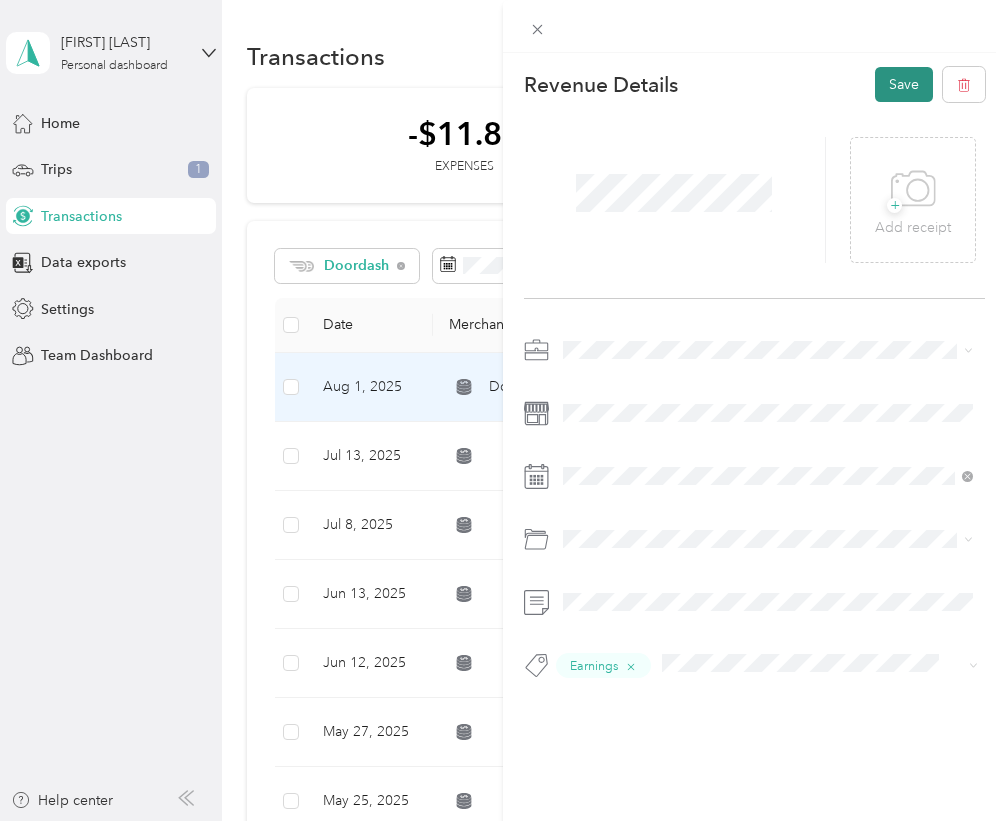 click on "Save" at bounding box center (904, 84) 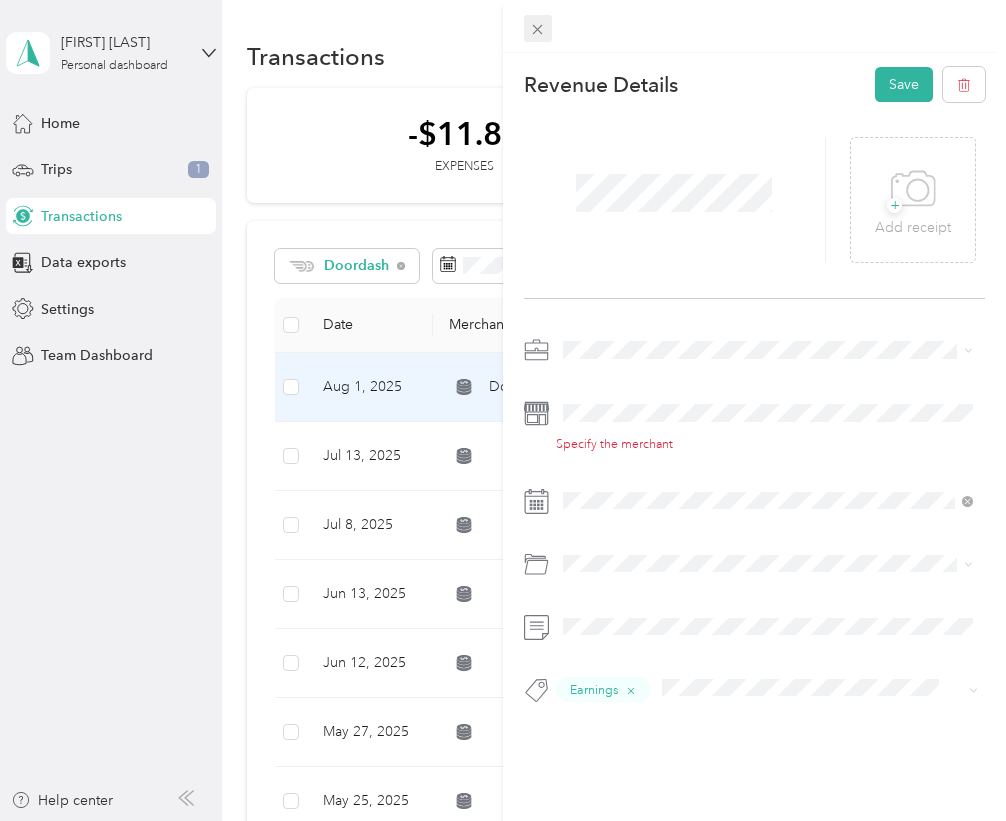 click 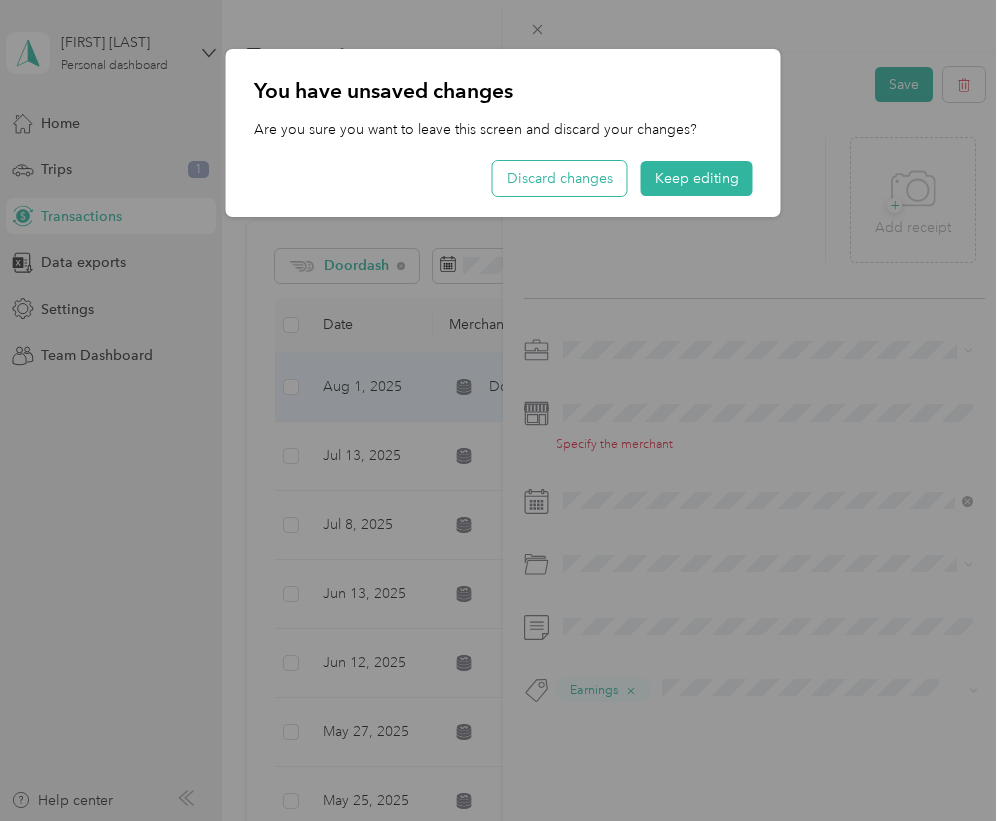 click on "Discard changes" at bounding box center [560, 178] 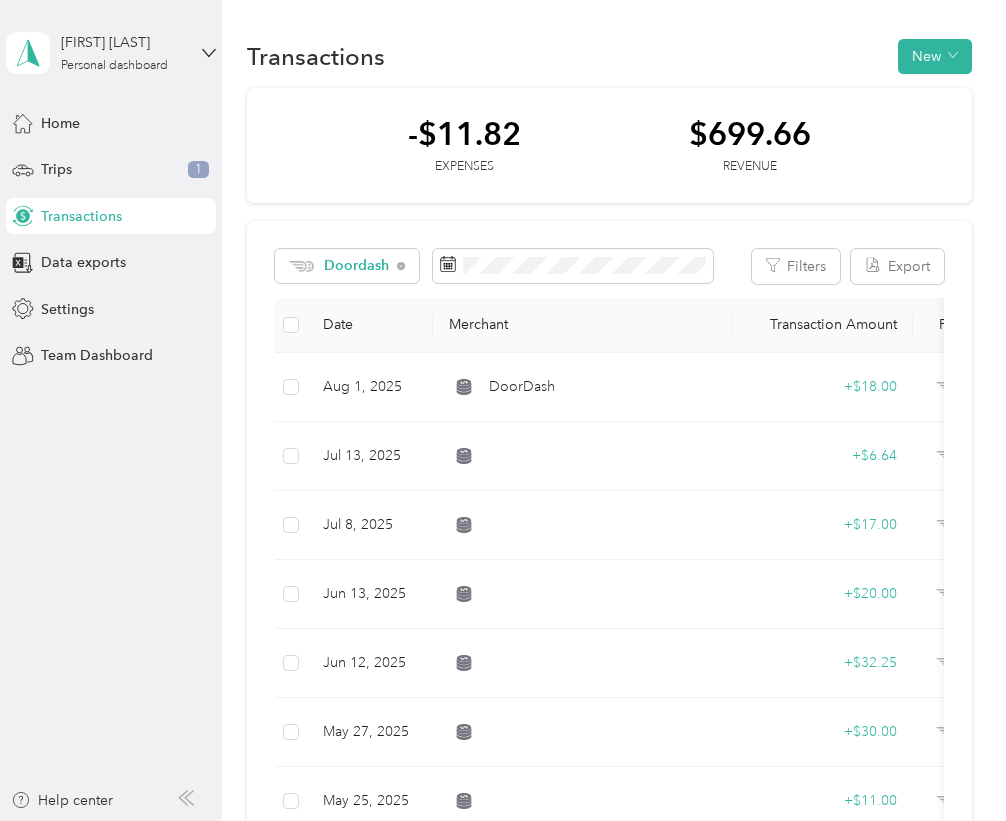 scroll, scrollTop: 0, scrollLeft: 0, axis: both 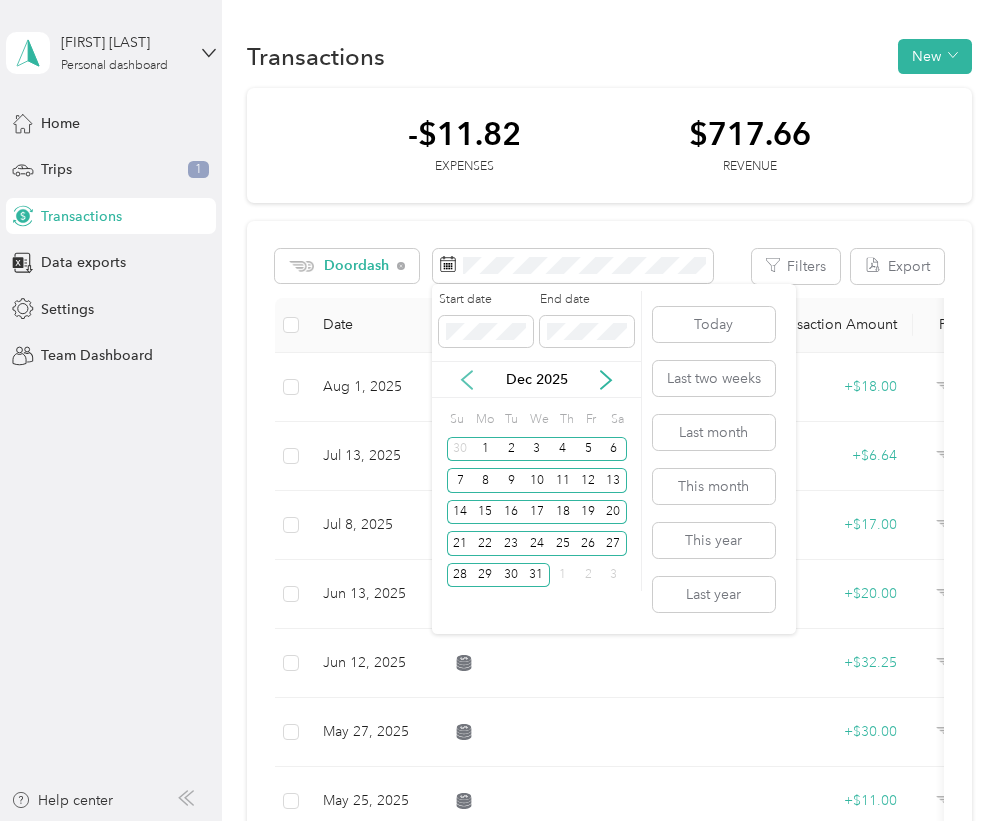 click 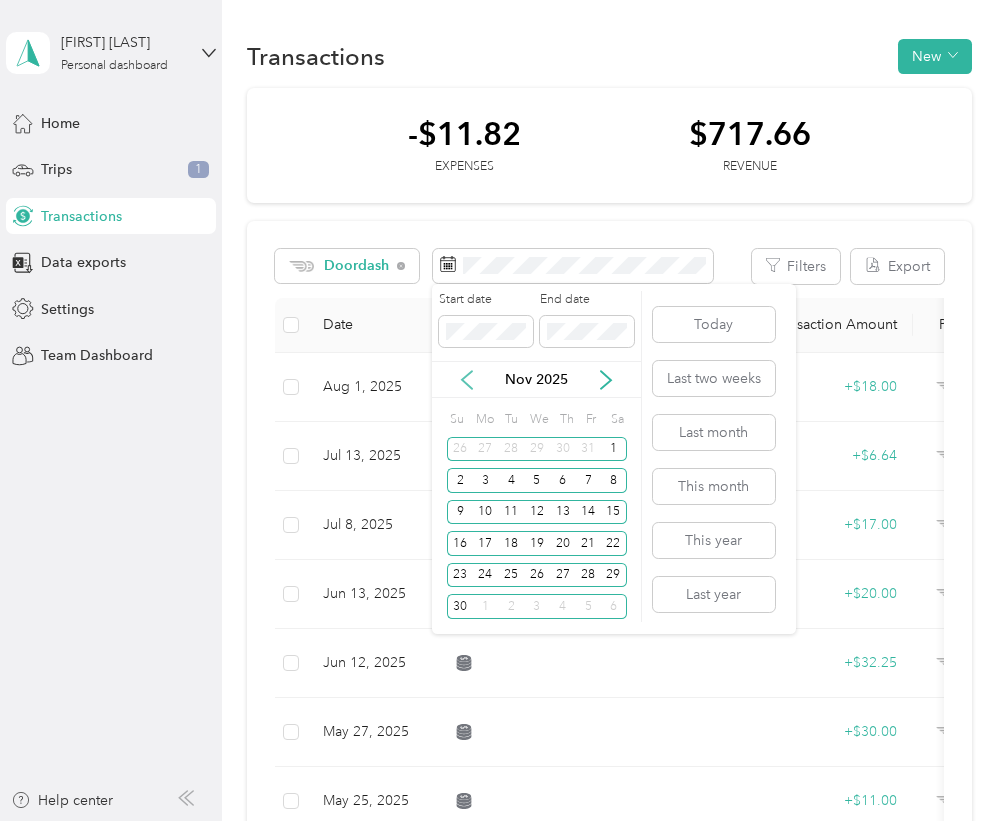 click 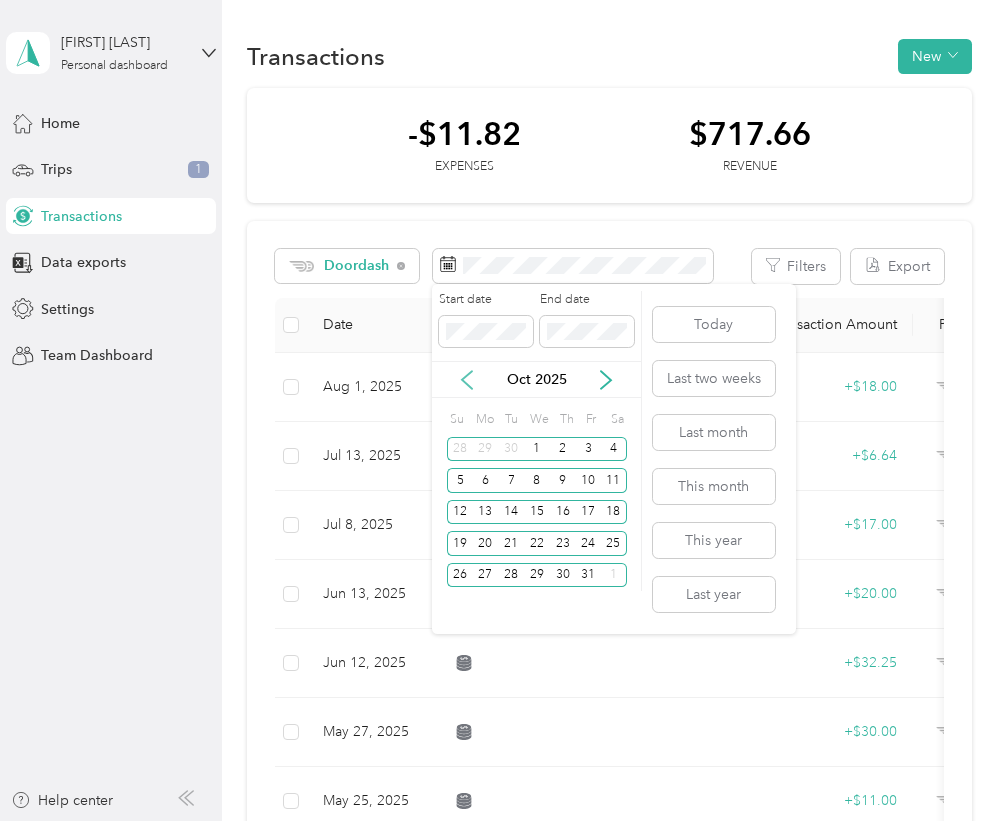 click 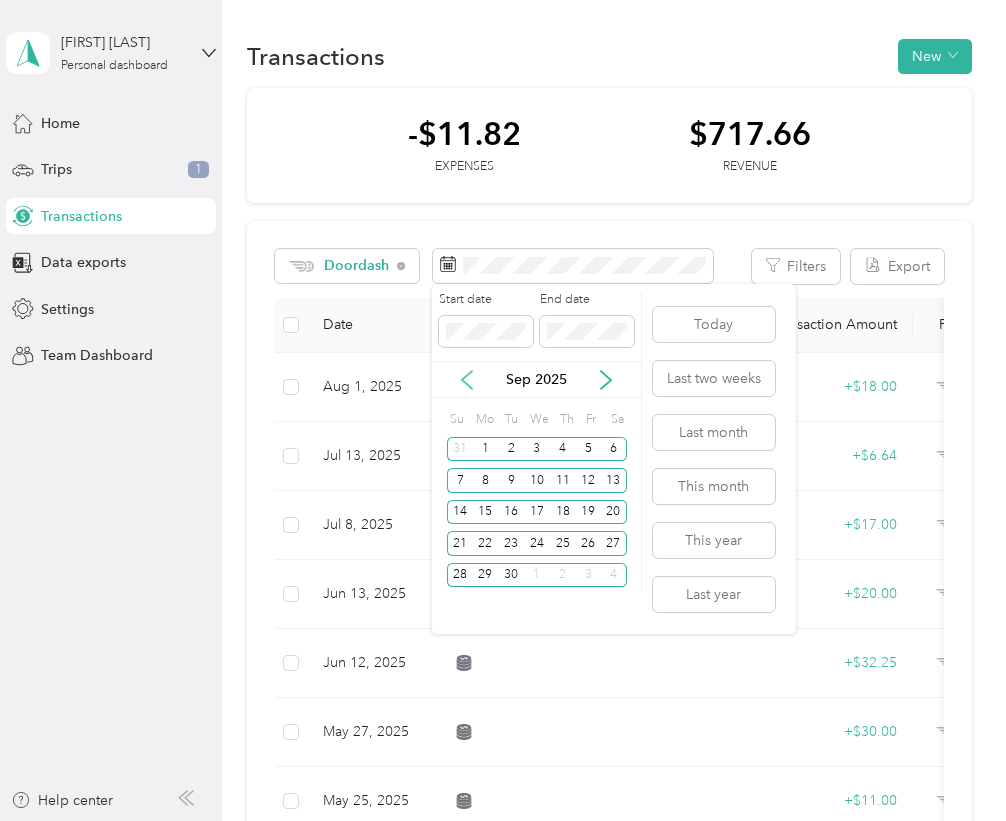 click 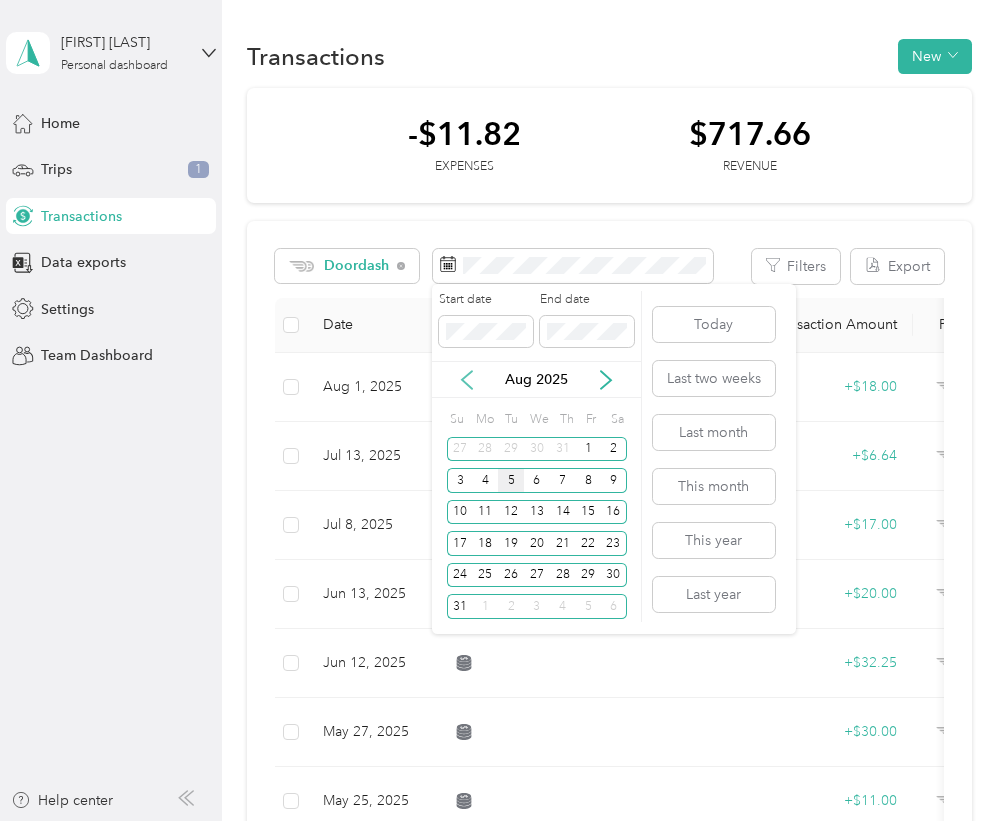 click 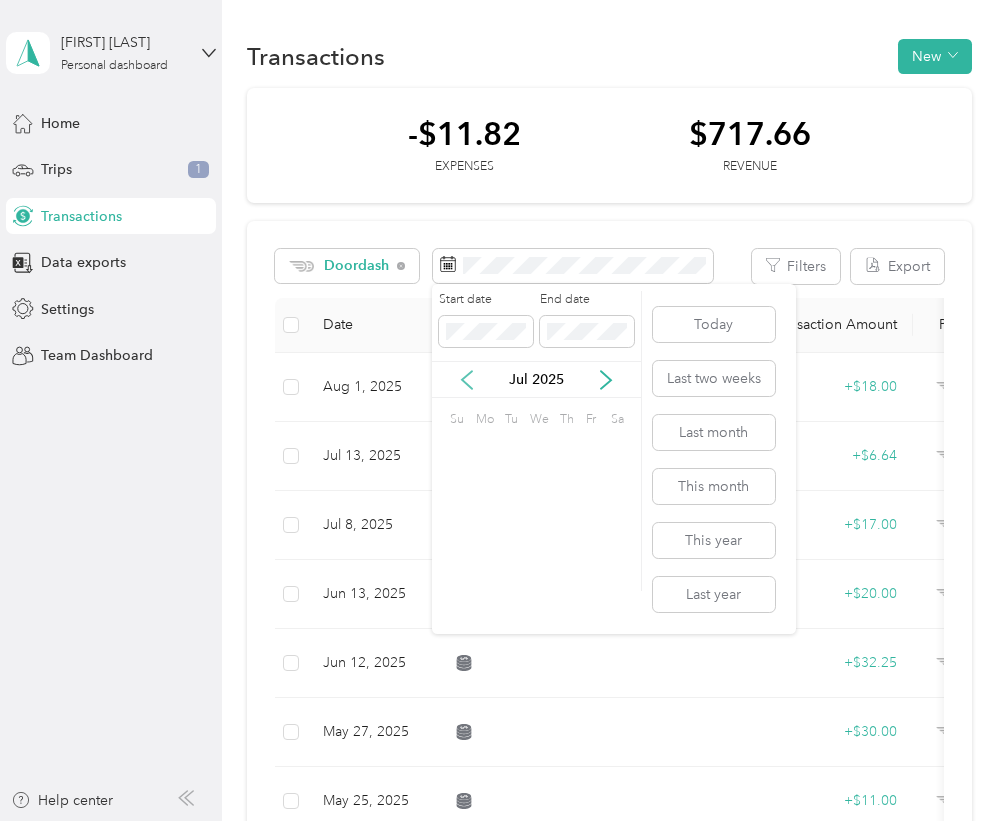 click 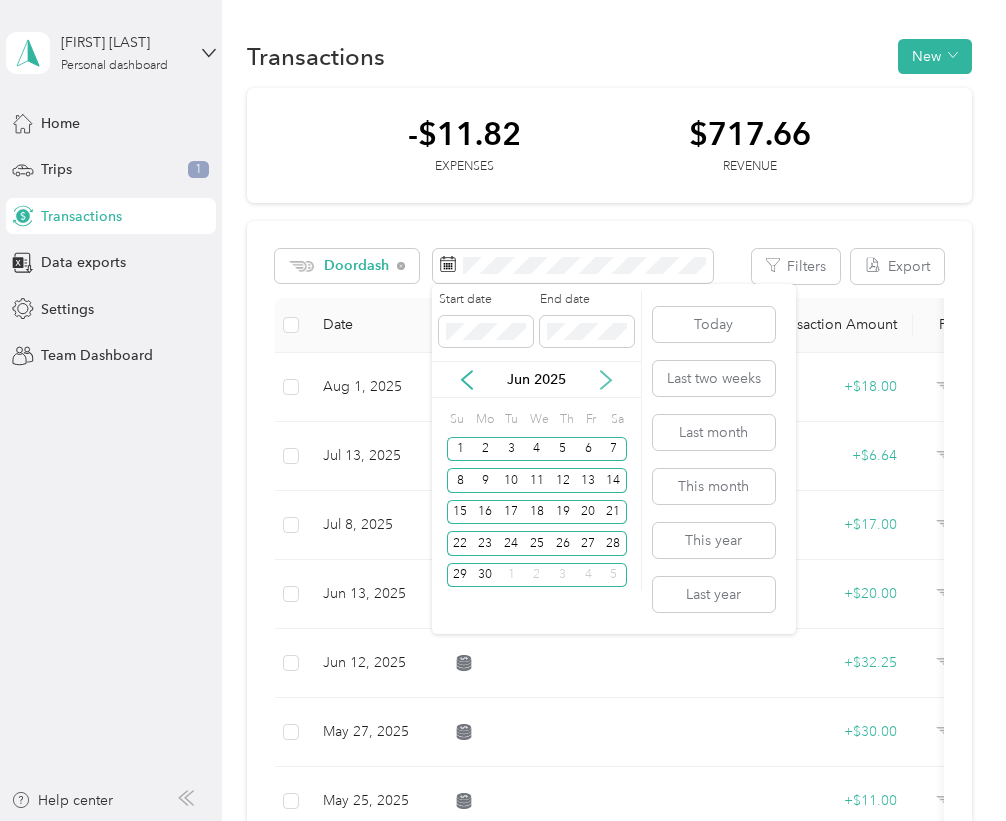 click 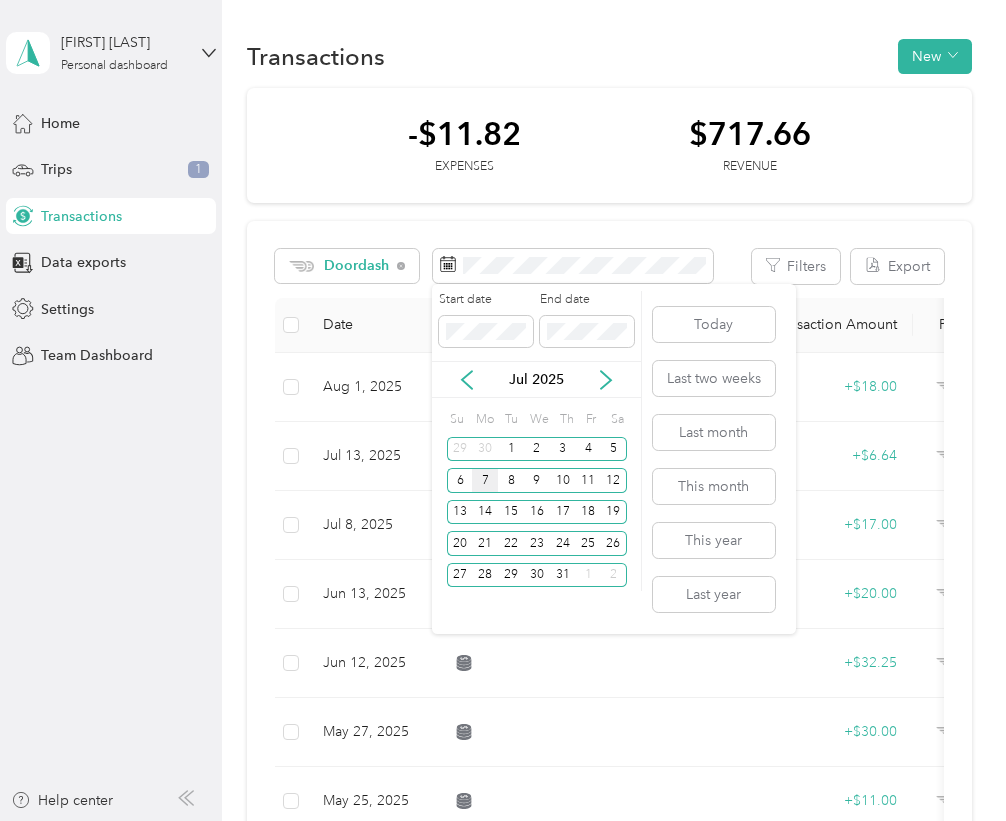 click on "7" at bounding box center [485, 480] 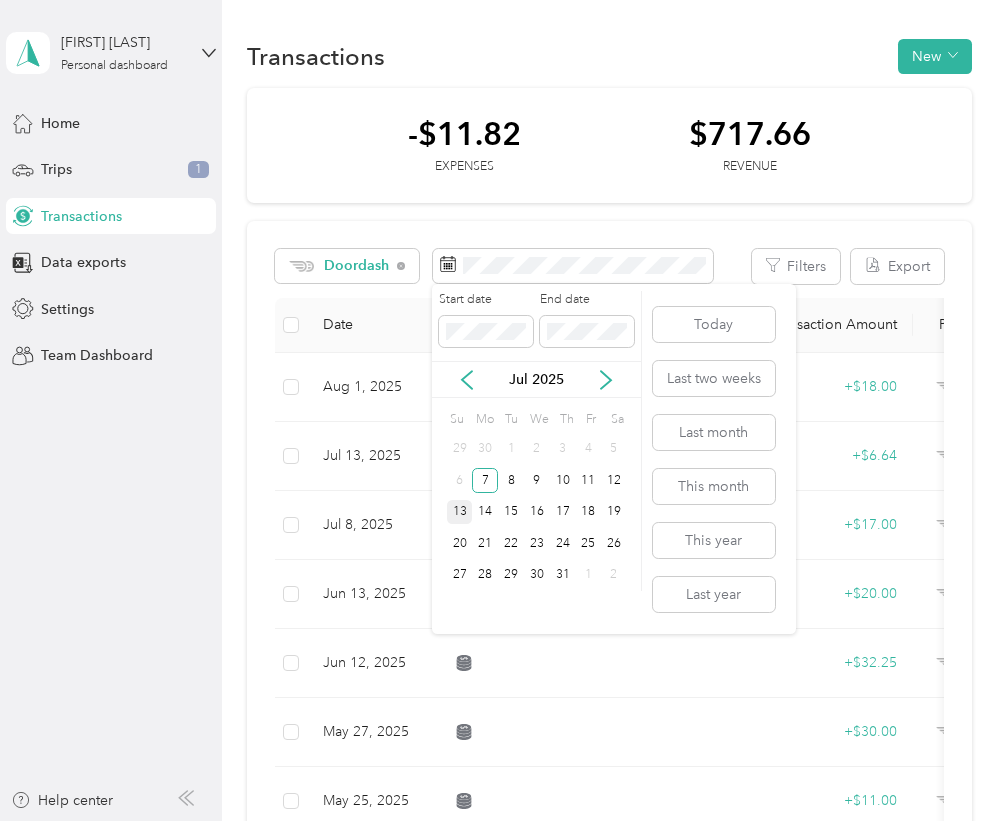 click on "13" at bounding box center [460, 512] 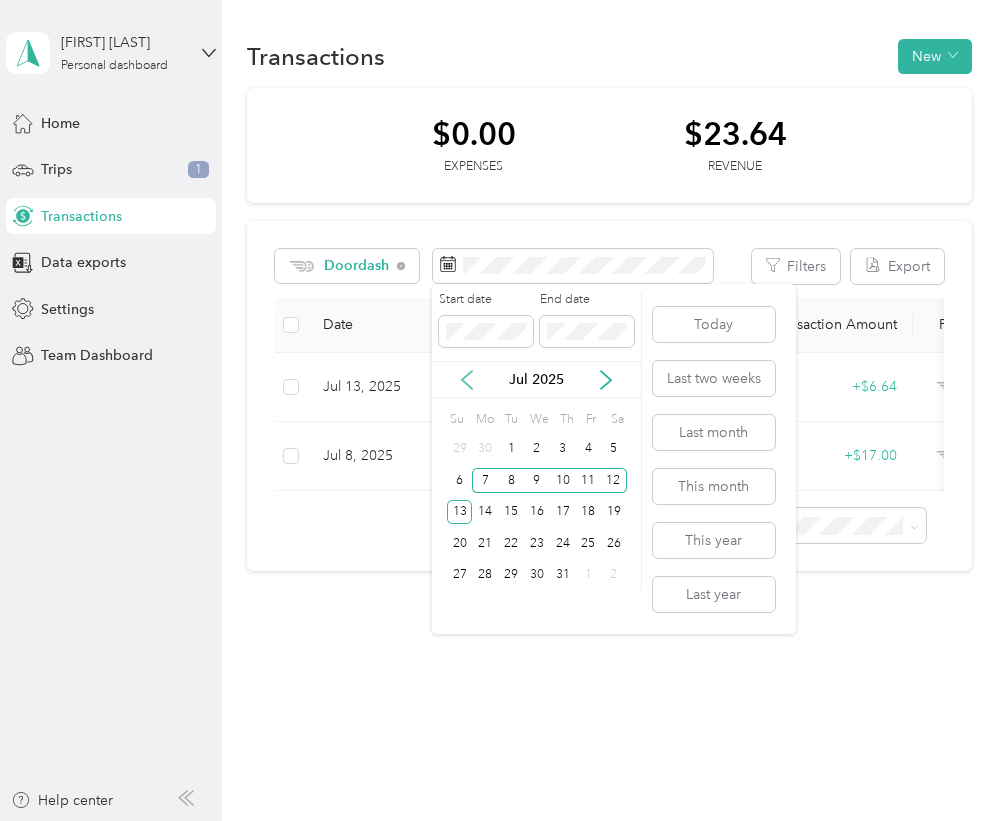 click 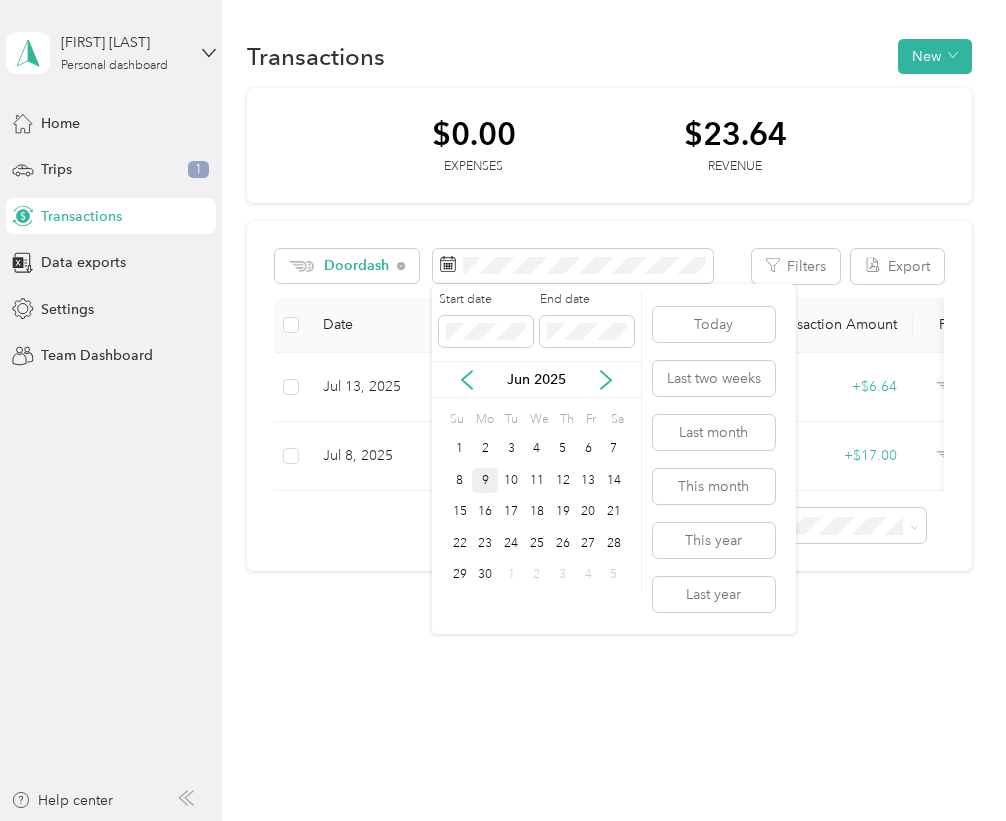 click on "9" at bounding box center (485, 480) 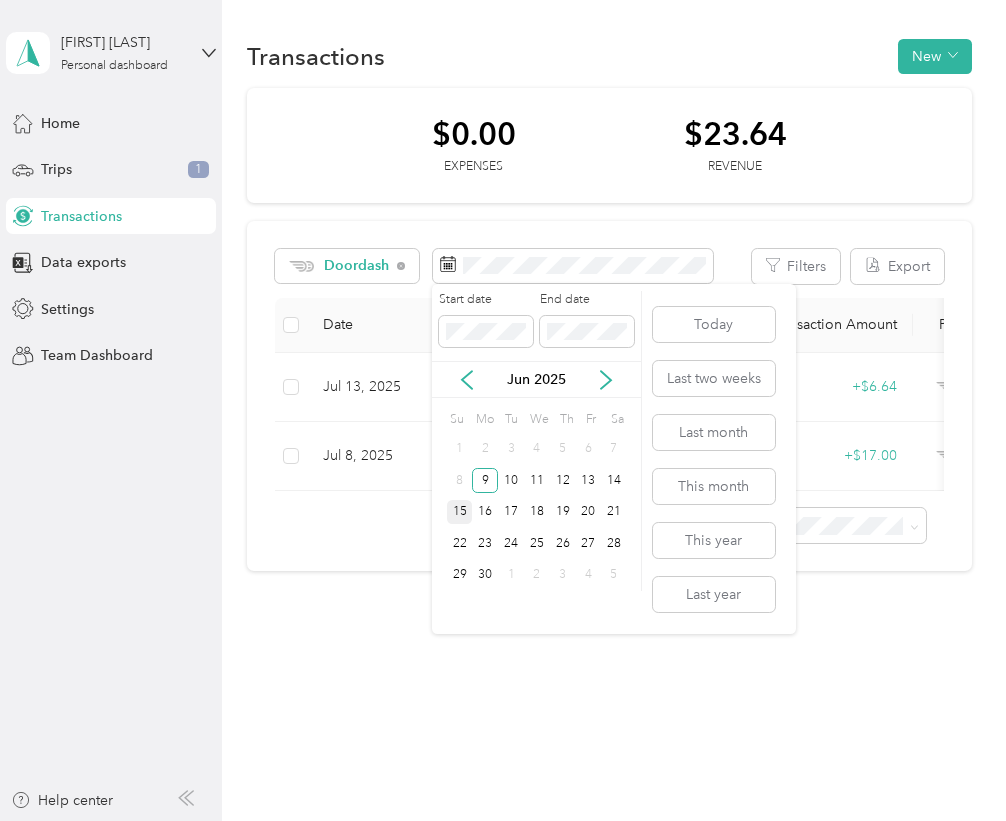 click on "15" at bounding box center [460, 512] 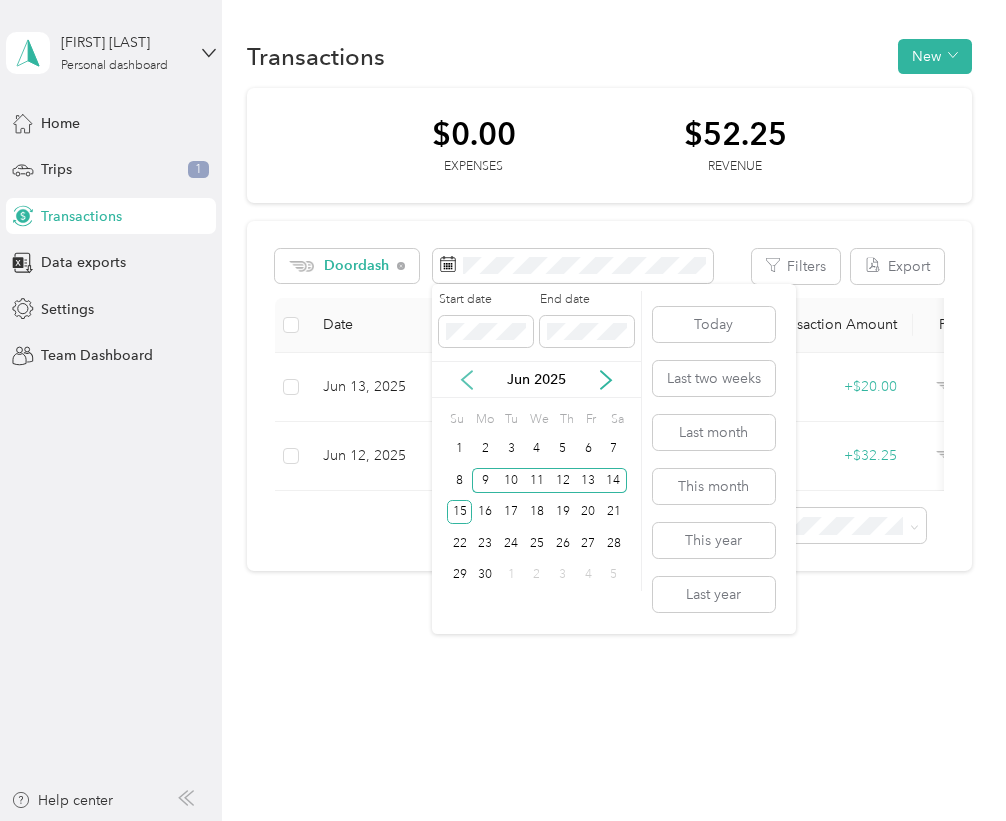 click 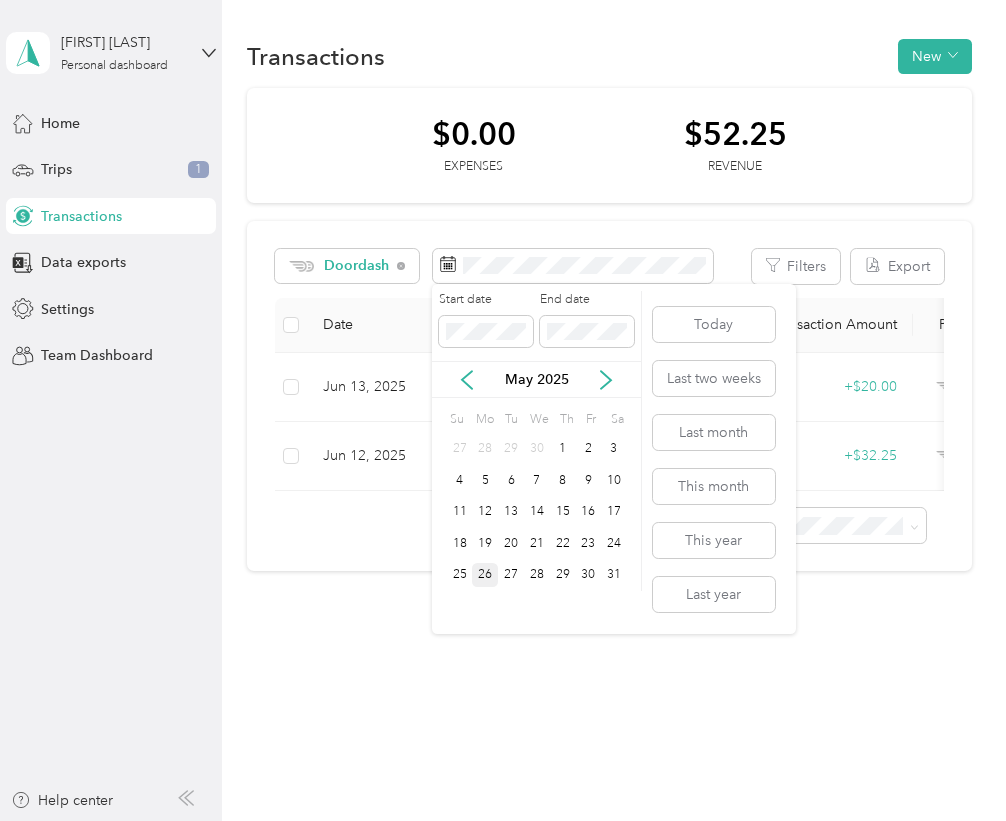 click on "26" at bounding box center [485, 575] 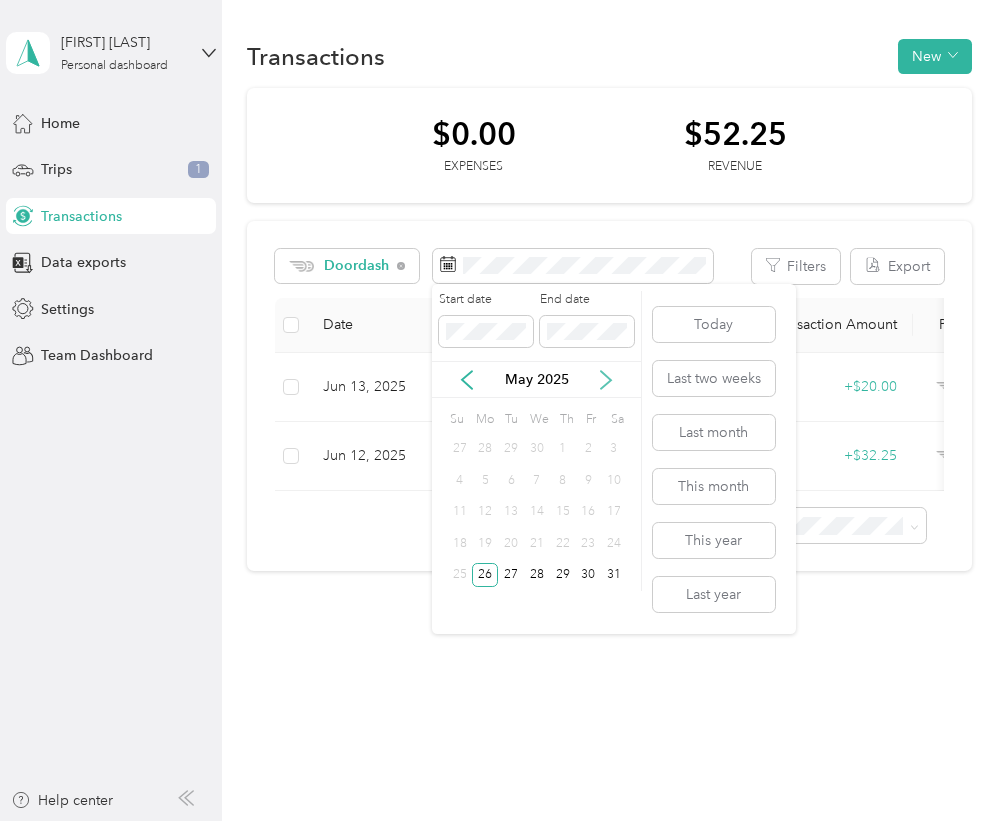 click 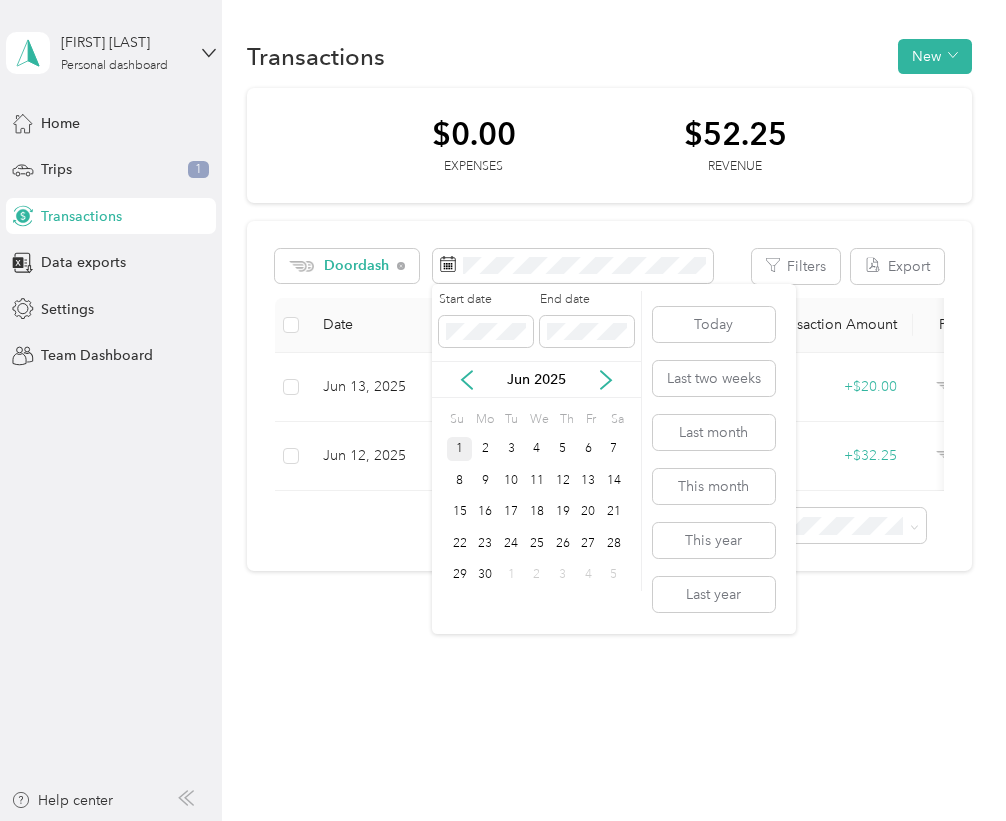 click on "1" at bounding box center [460, 449] 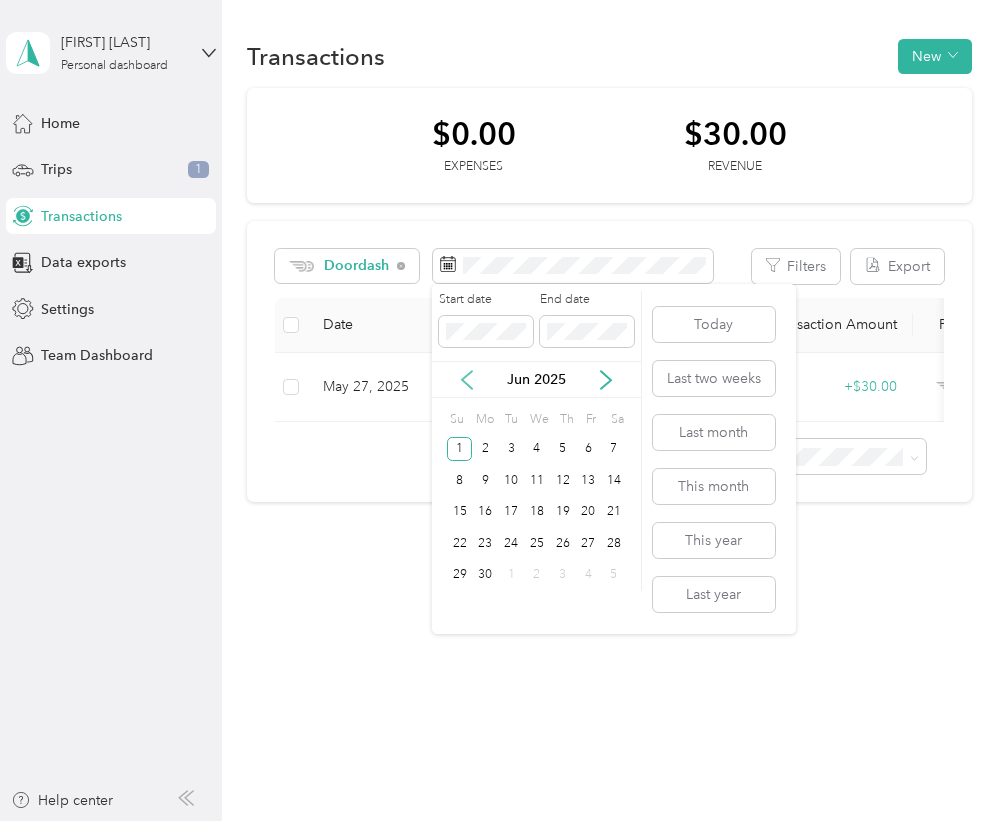 click 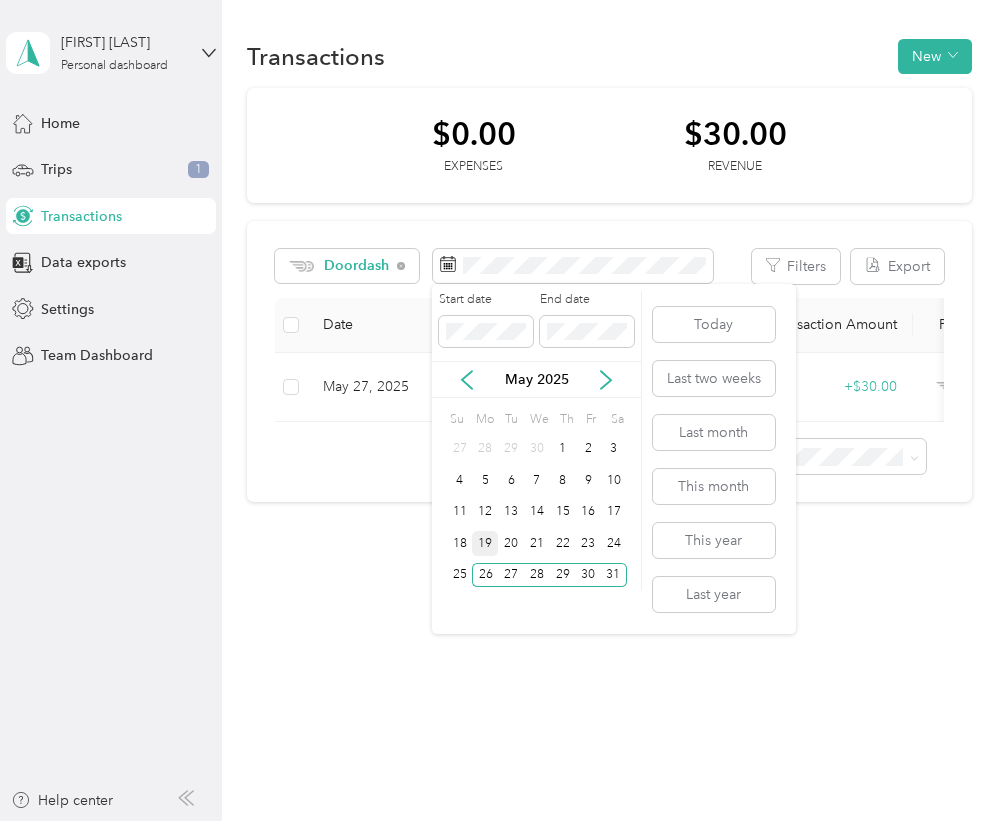 click on "19" at bounding box center [485, 543] 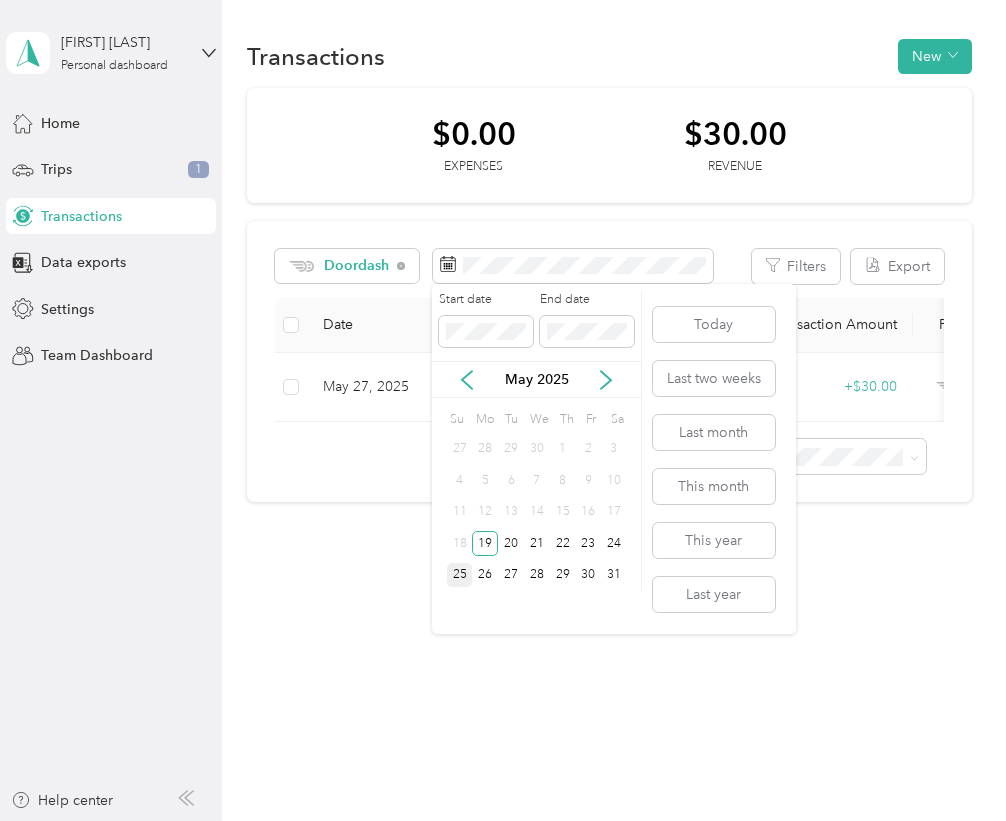 click on "25" at bounding box center (460, 575) 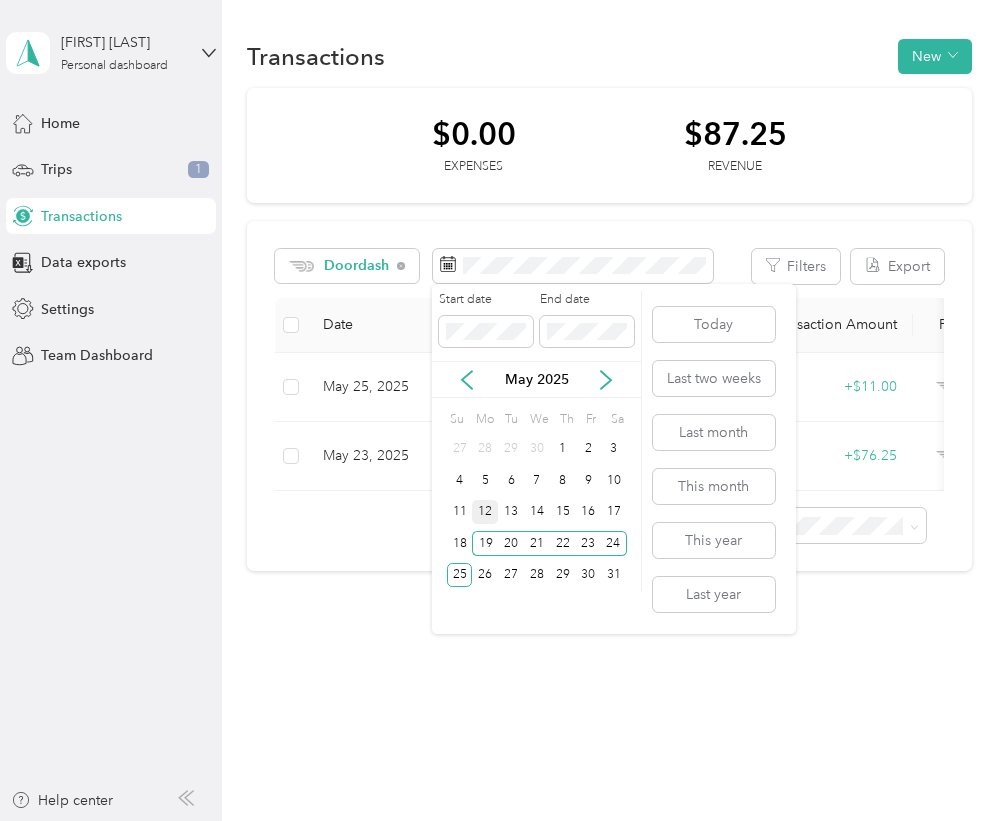 click on "12" at bounding box center [485, 512] 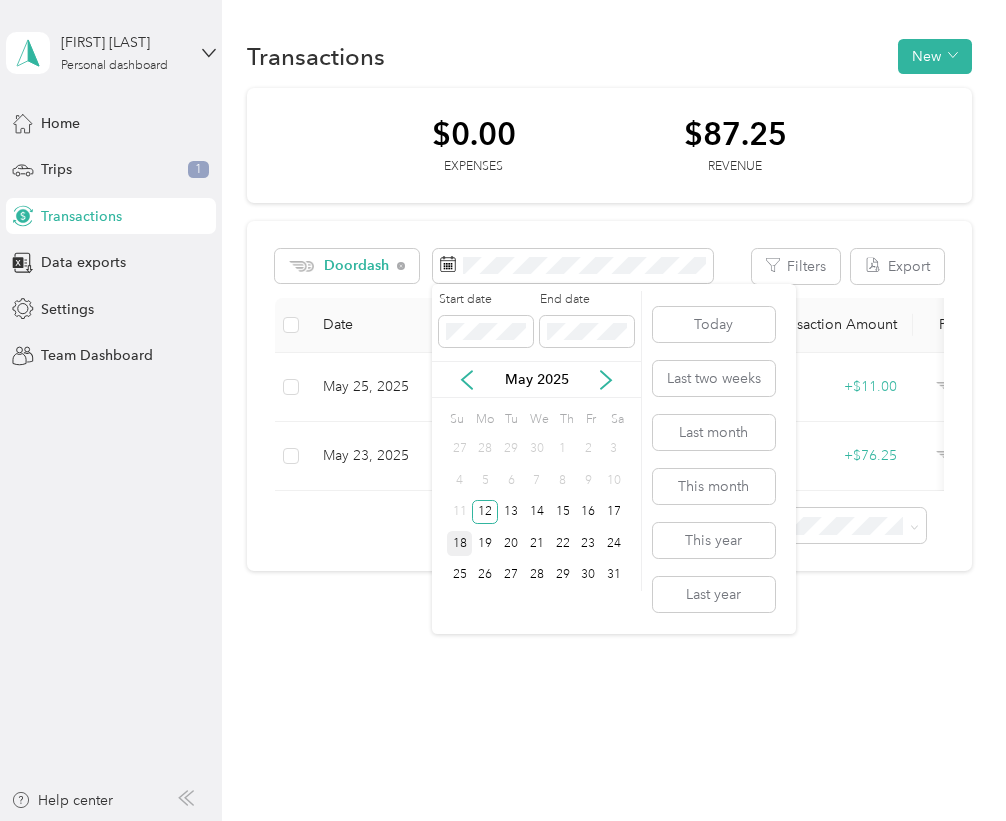 click on "18" at bounding box center (460, 543) 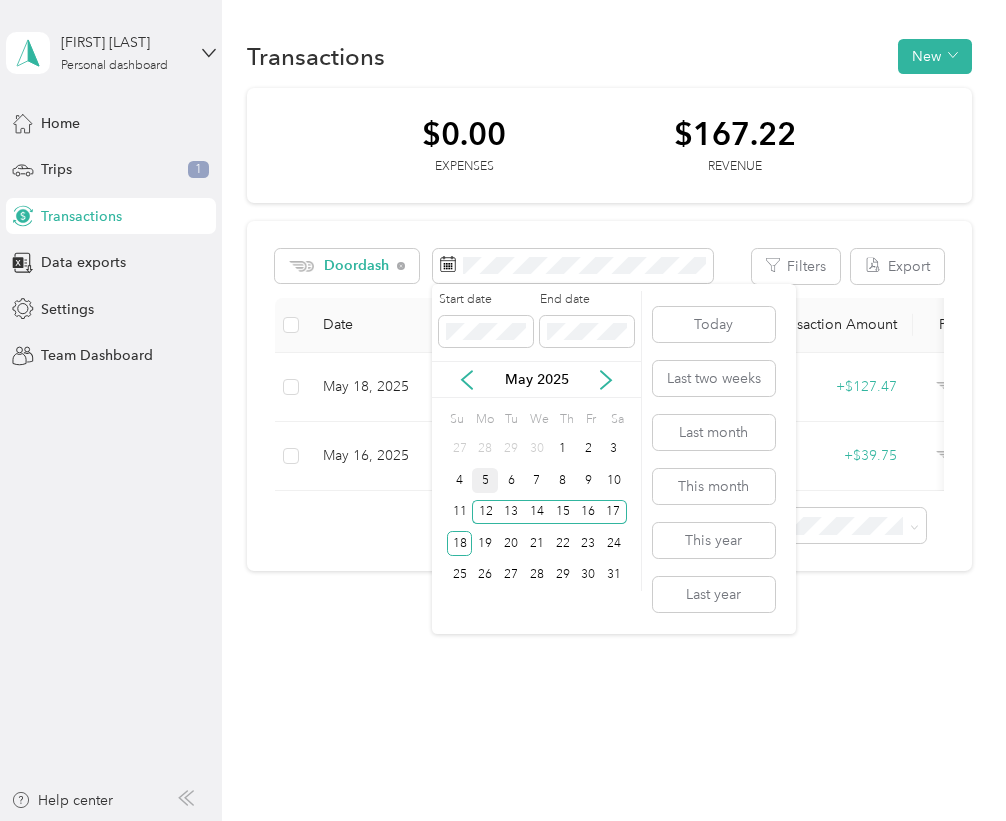 click on "5" at bounding box center (485, 480) 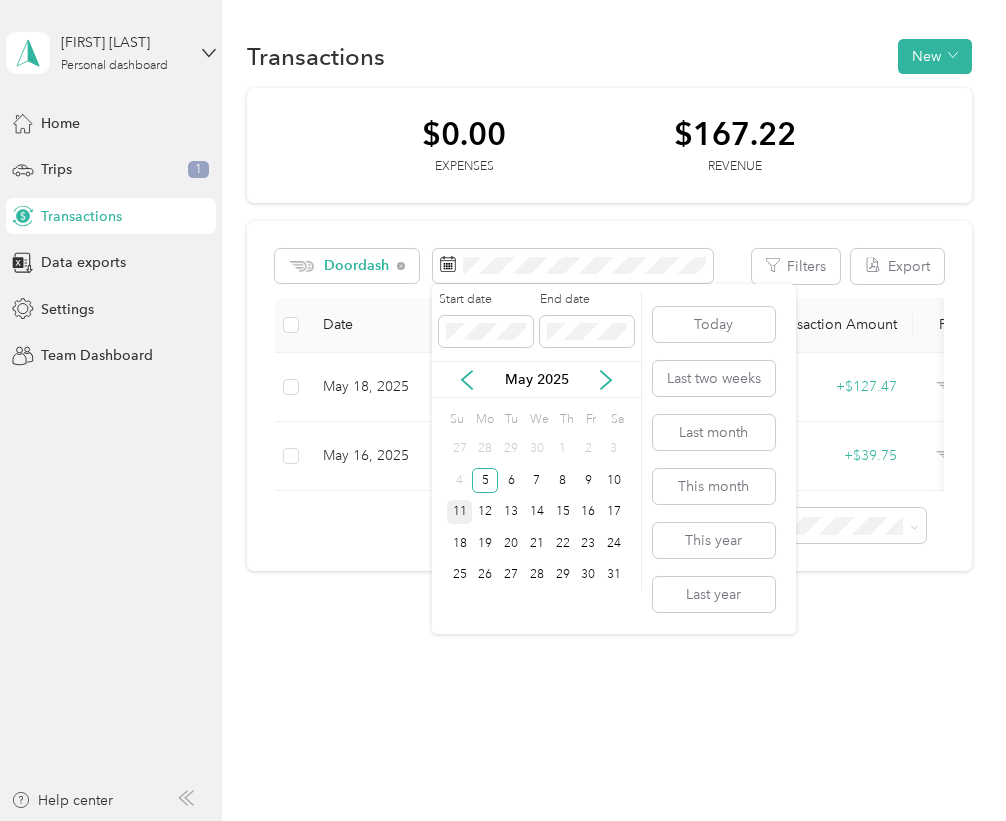 click on "11" at bounding box center [460, 512] 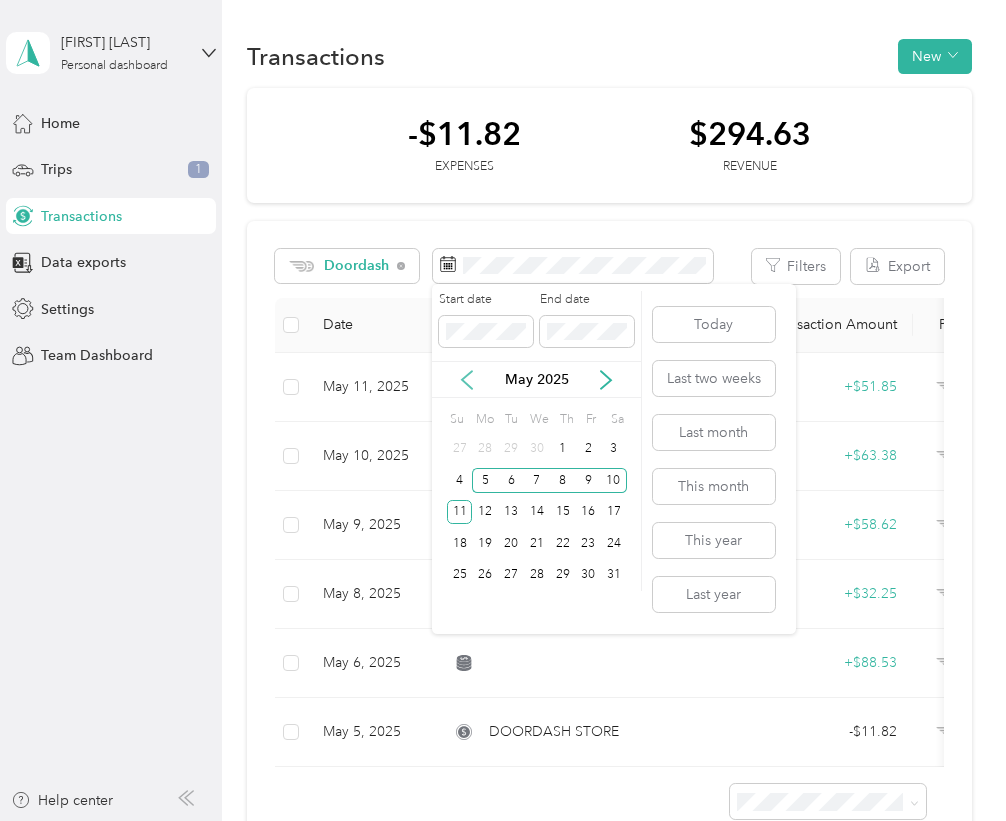 click 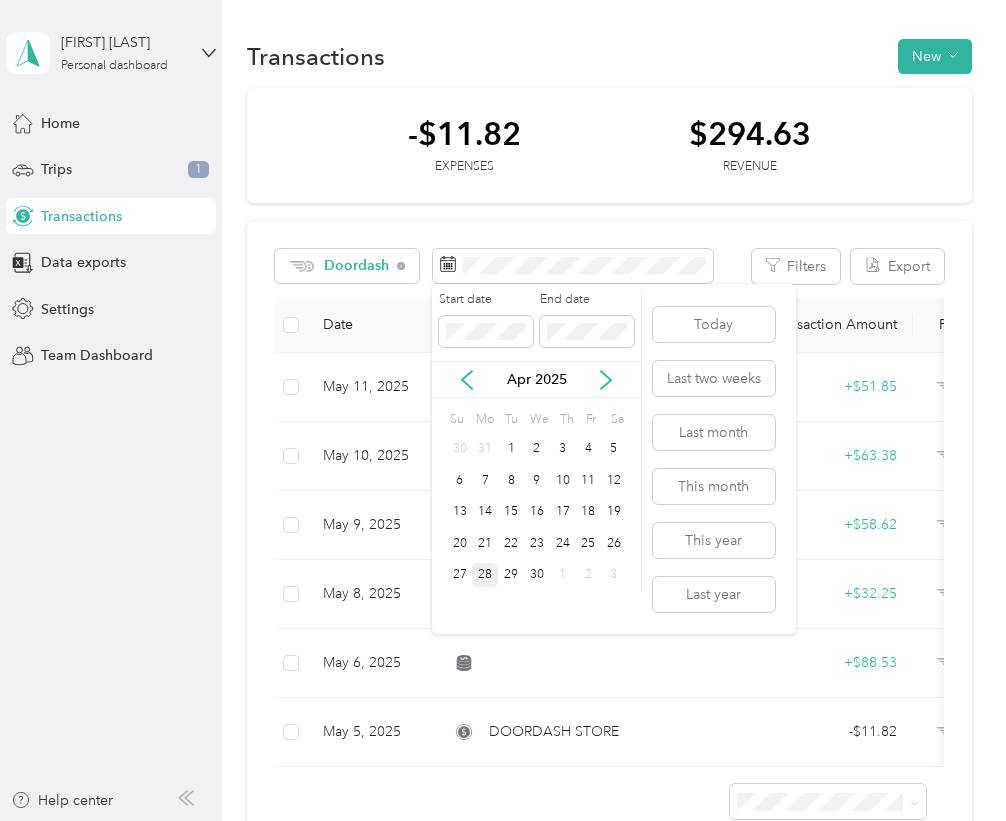 click on "28" at bounding box center (485, 575) 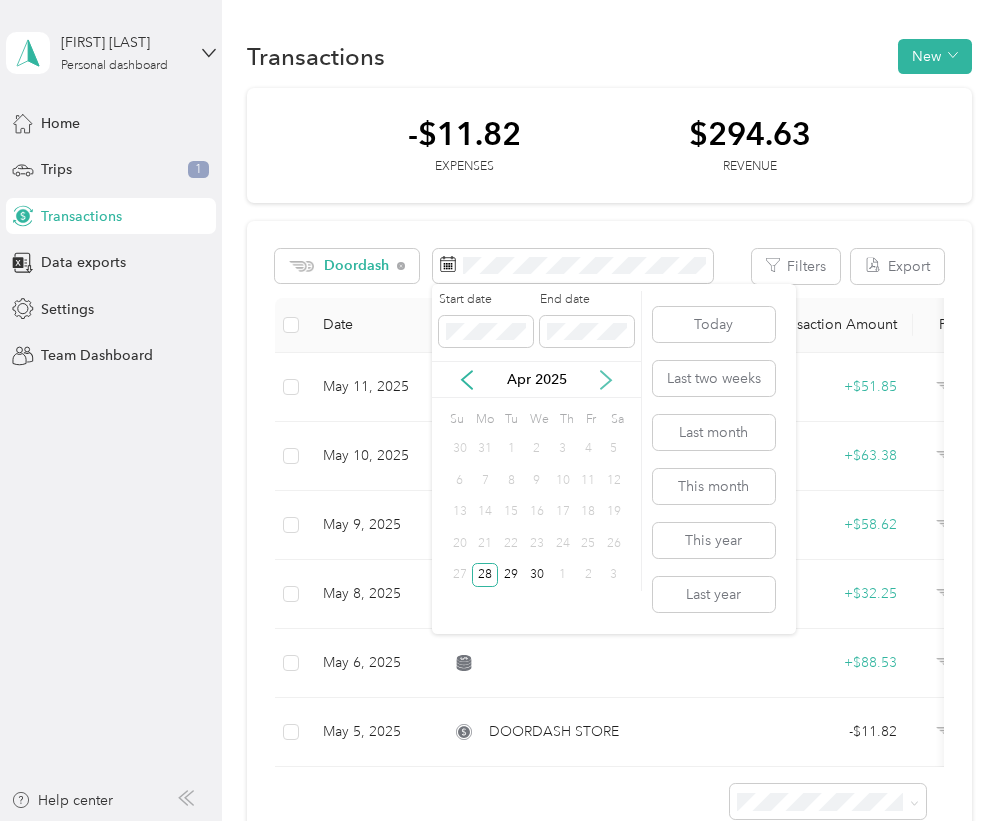 click 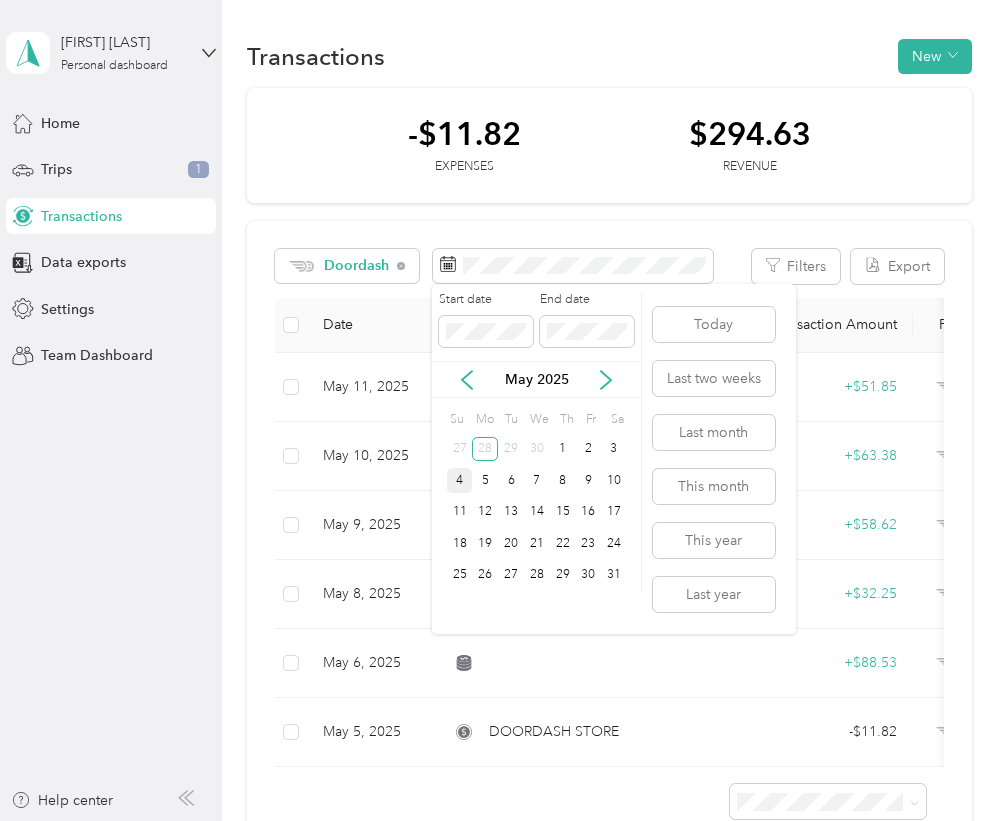 click on "4" at bounding box center (460, 480) 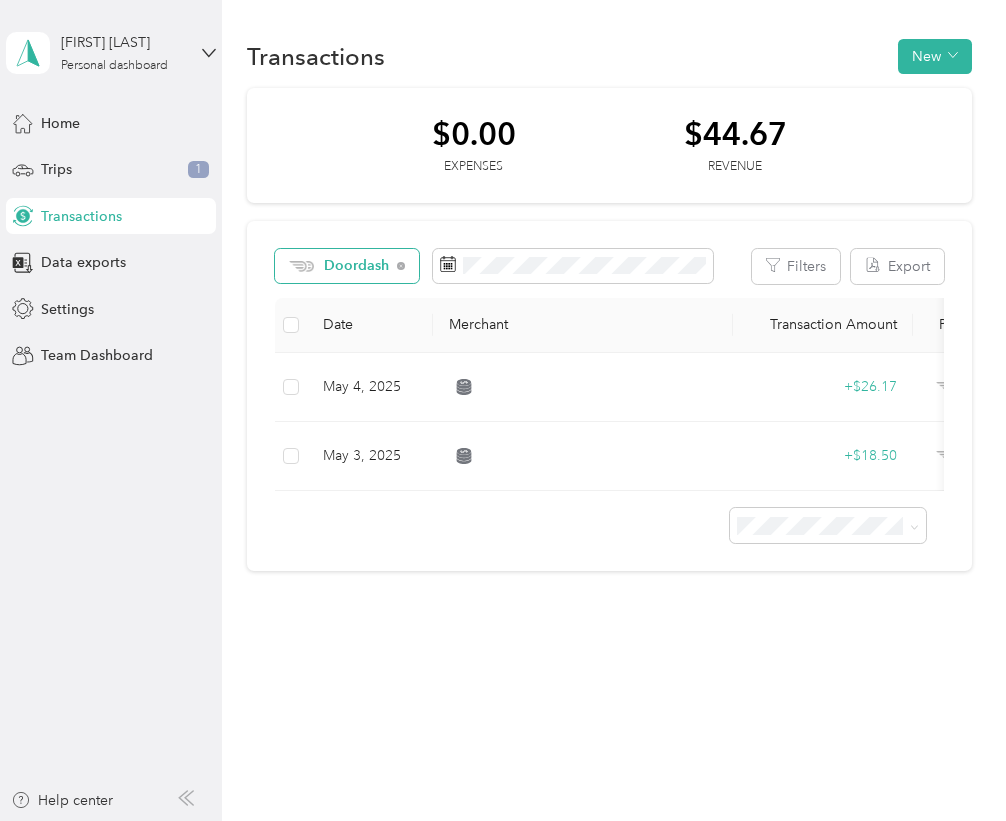 click on "Doordash" at bounding box center [357, 266] 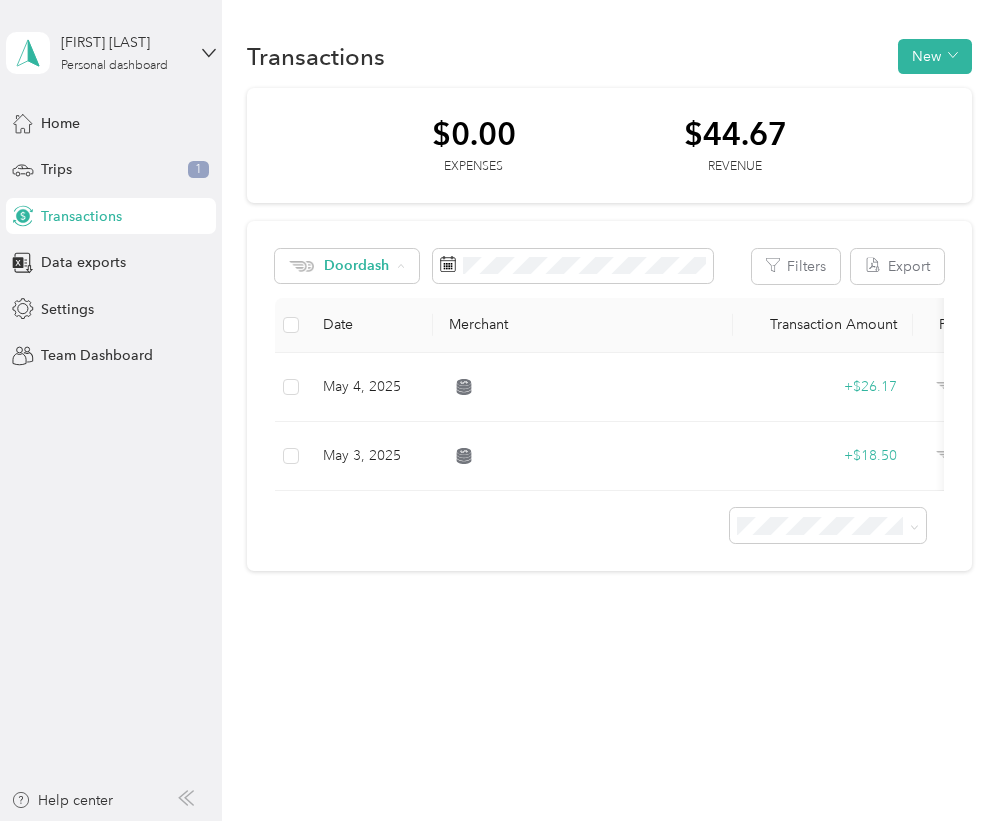 click on "All purposes" at bounding box center (351, 302) 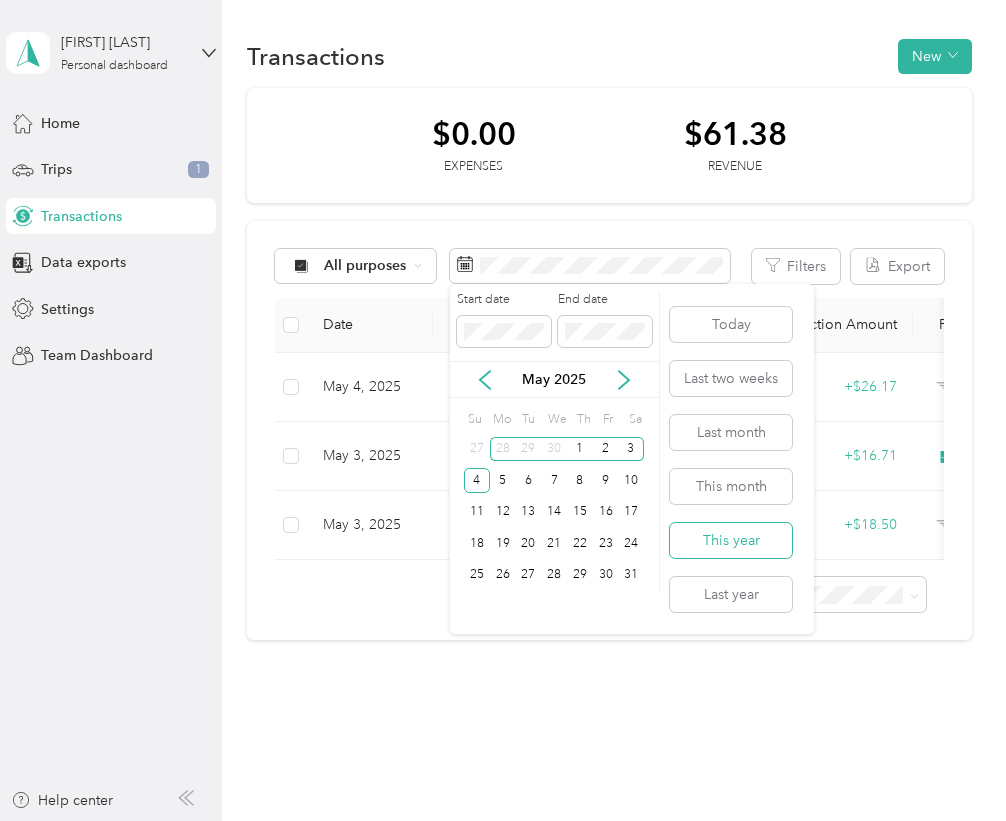 click on "This year" at bounding box center [731, 540] 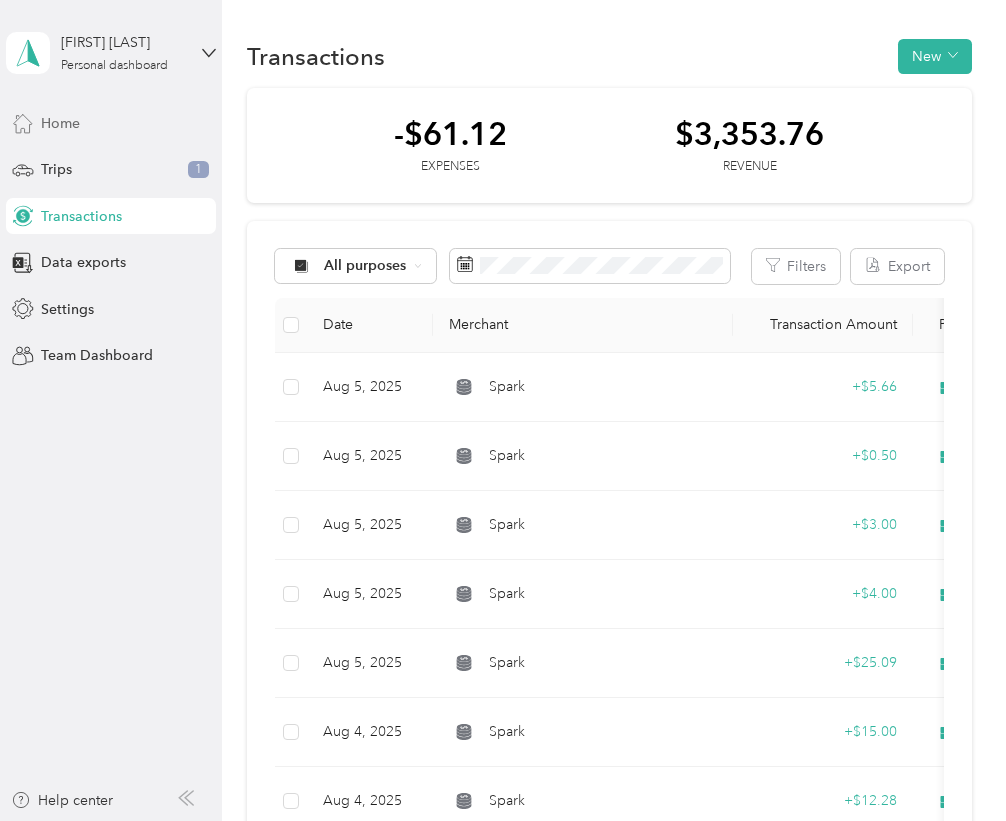 click on "Home" at bounding box center [60, 123] 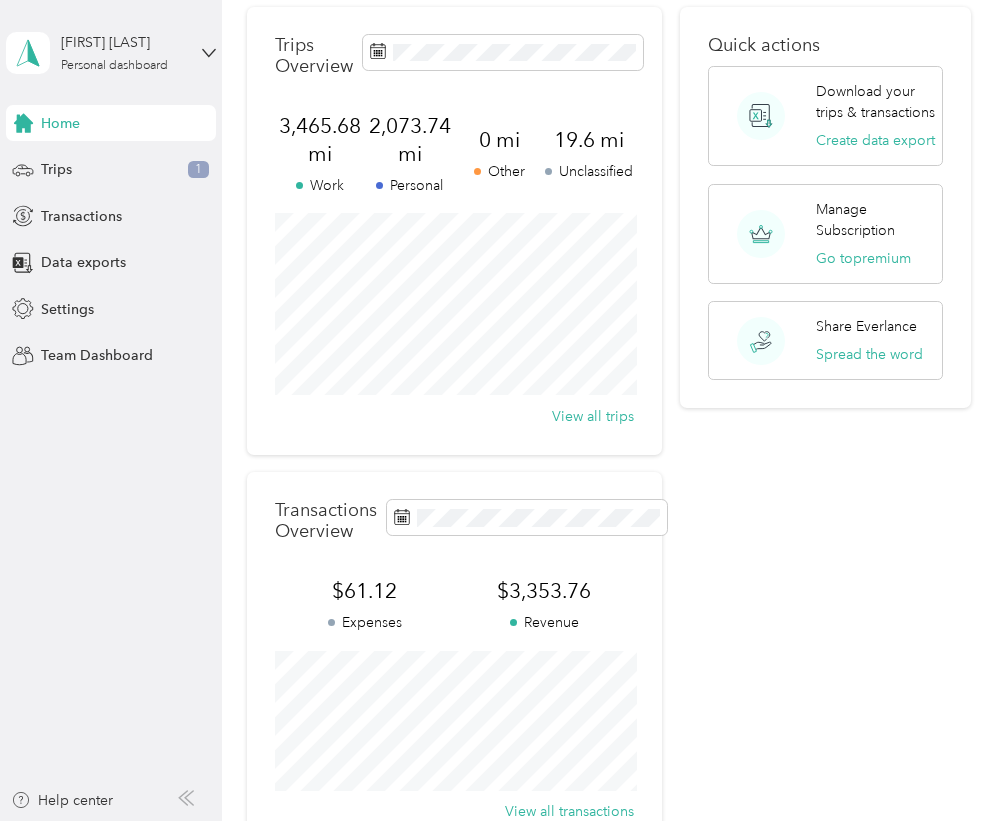 scroll, scrollTop: 83, scrollLeft: 0, axis: vertical 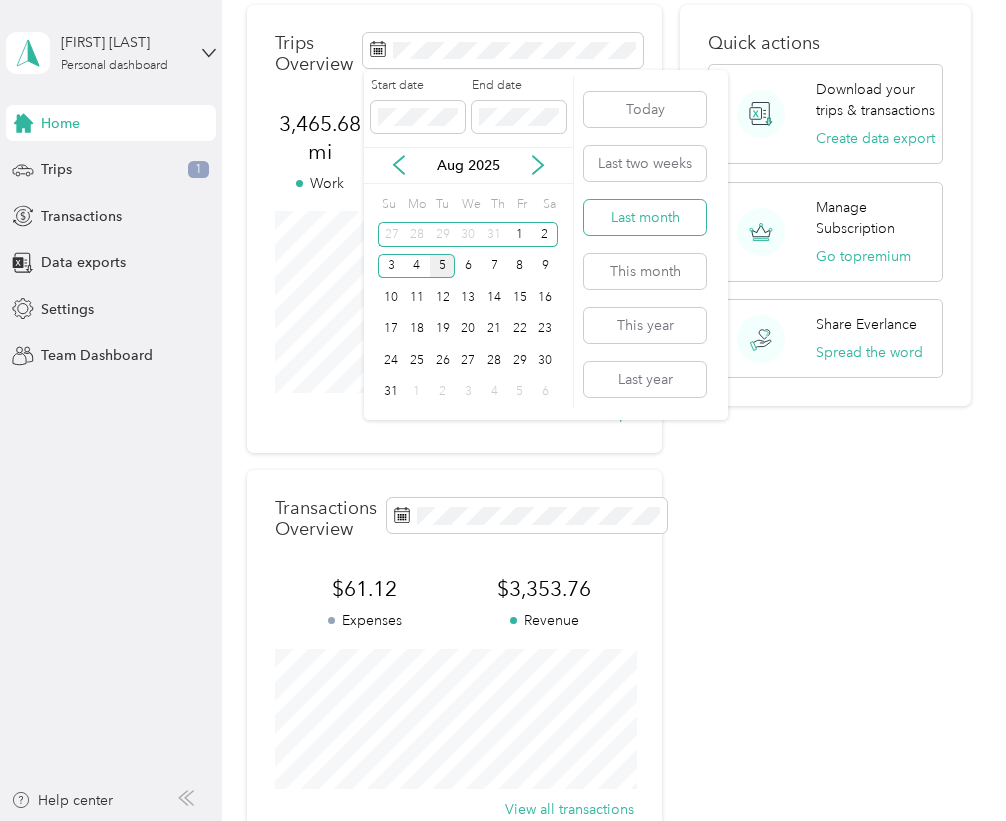 click on "Last month" at bounding box center (645, 217) 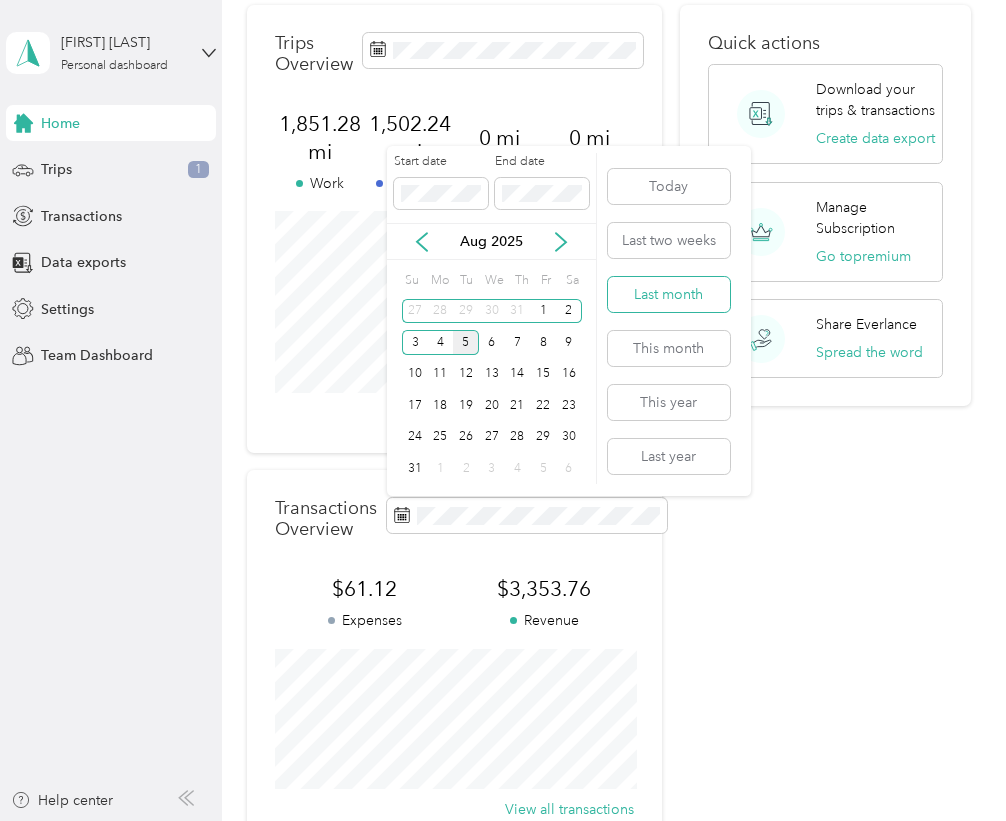 click on "Last month" at bounding box center (669, 294) 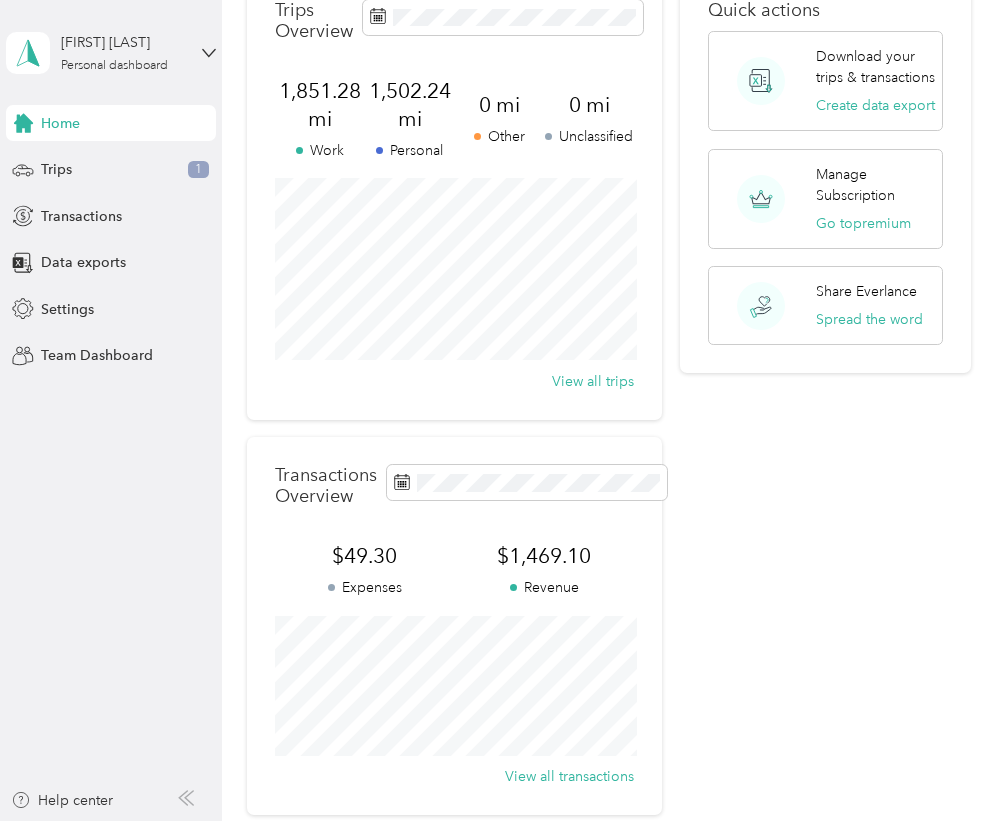 scroll, scrollTop: 106, scrollLeft: 0, axis: vertical 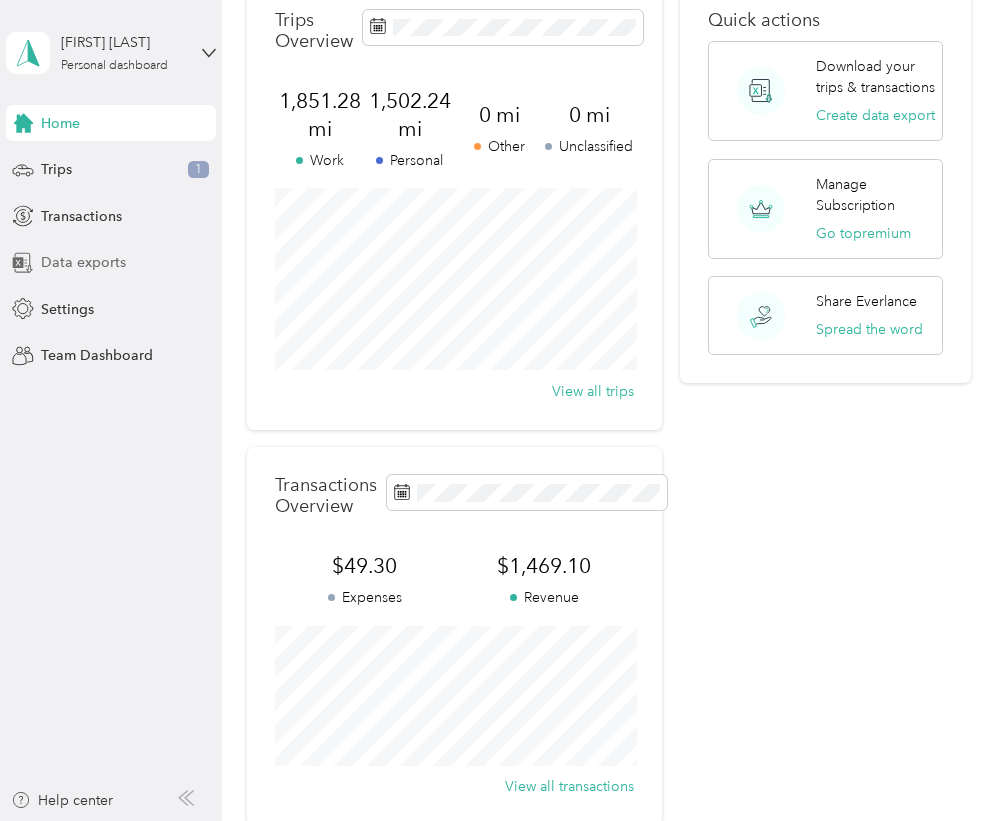 click on "Data exports" at bounding box center (83, 262) 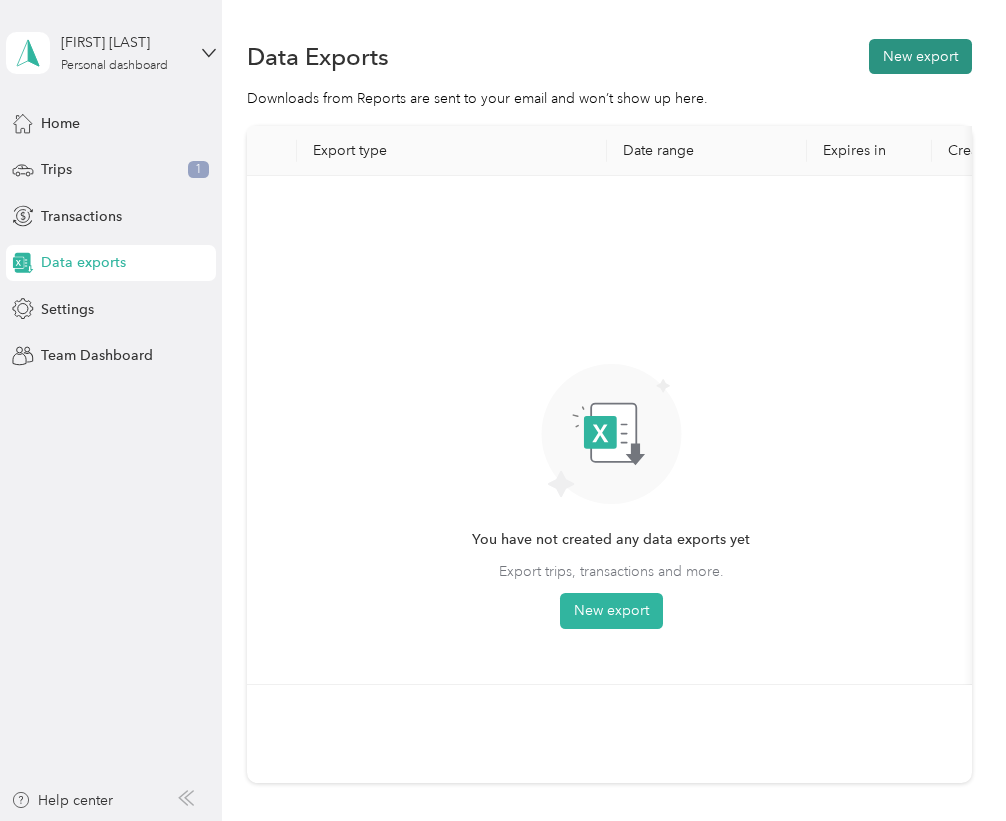 click on "New export" at bounding box center [920, 56] 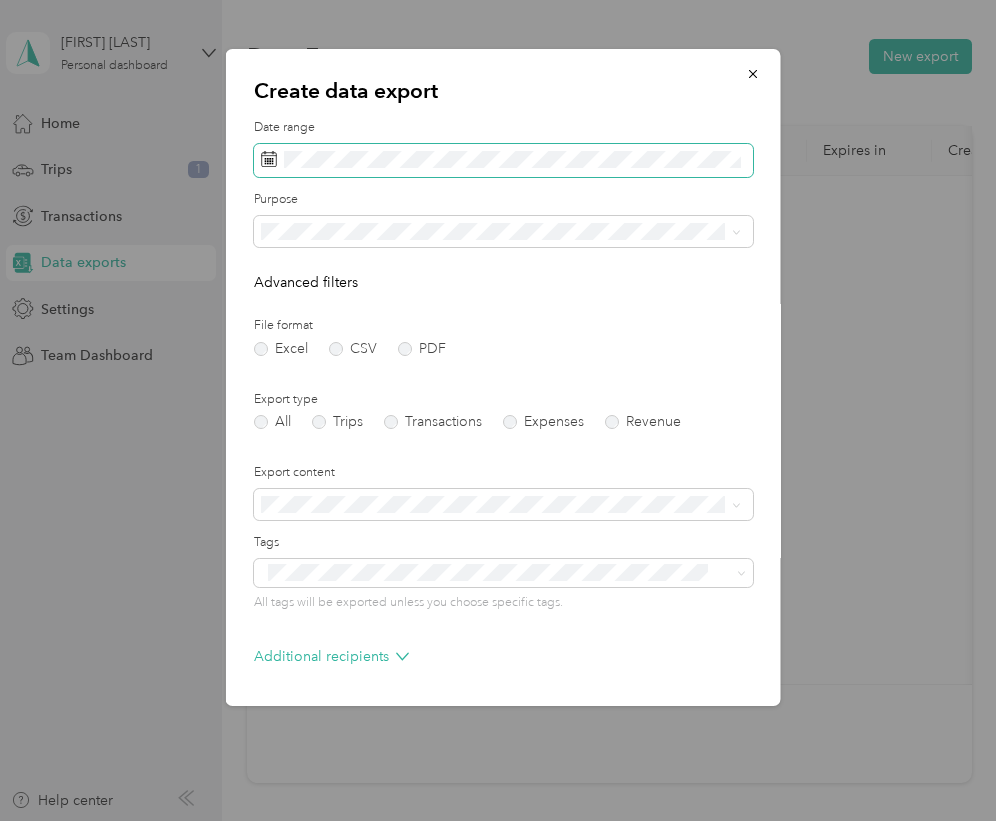 click at bounding box center (503, 161) 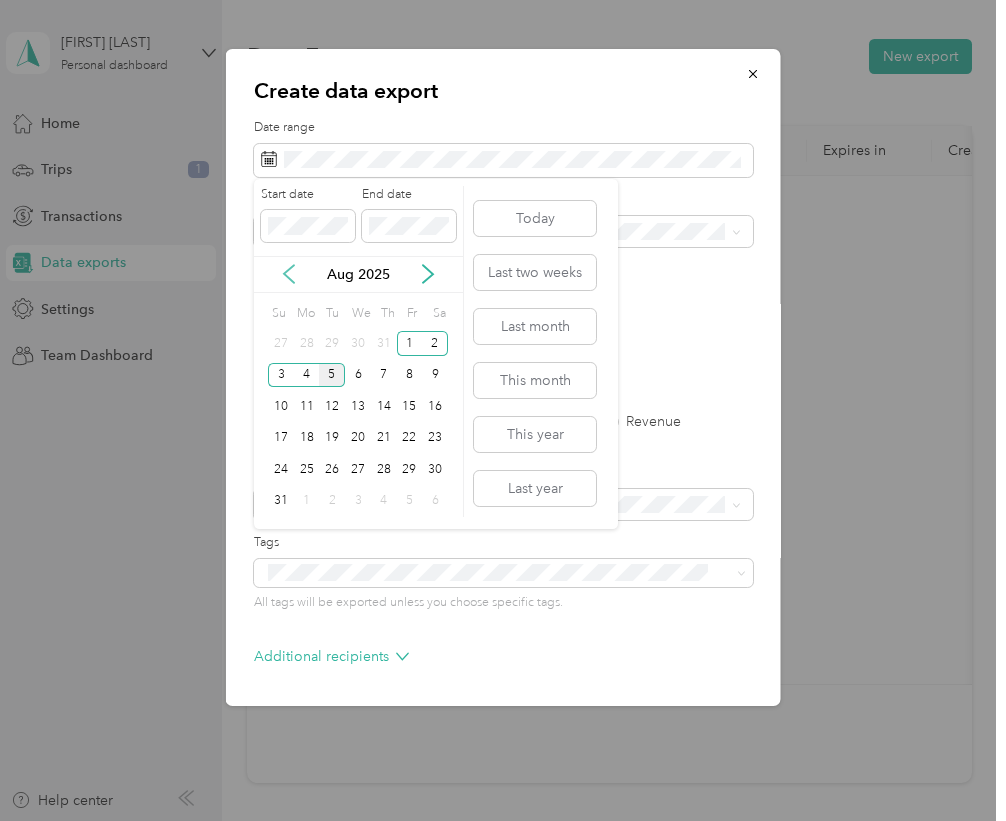 click 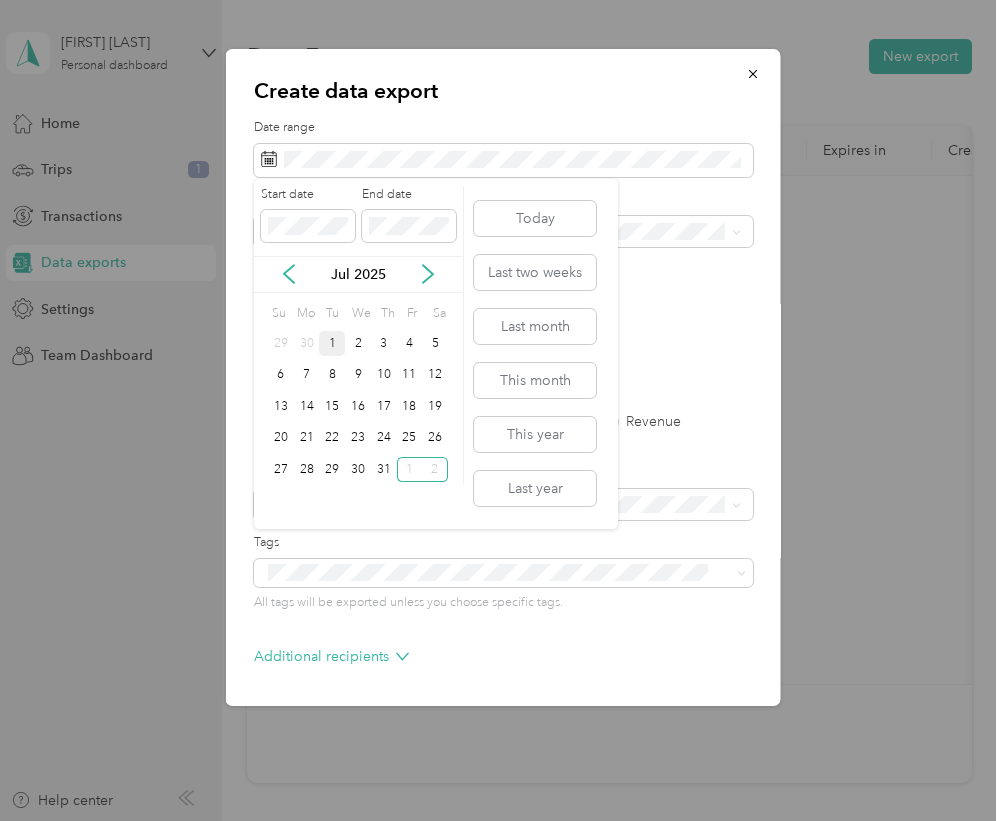 click on "1" at bounding box center [332, 343] 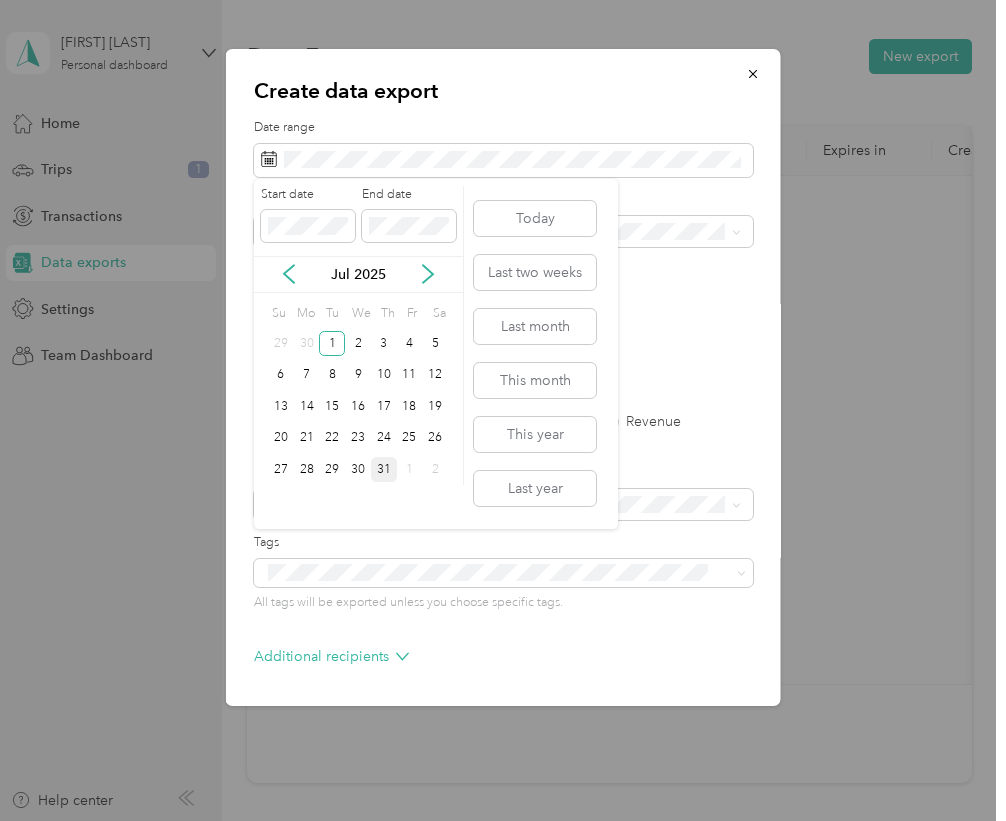 click on "31" at bounding box center [384, 469] 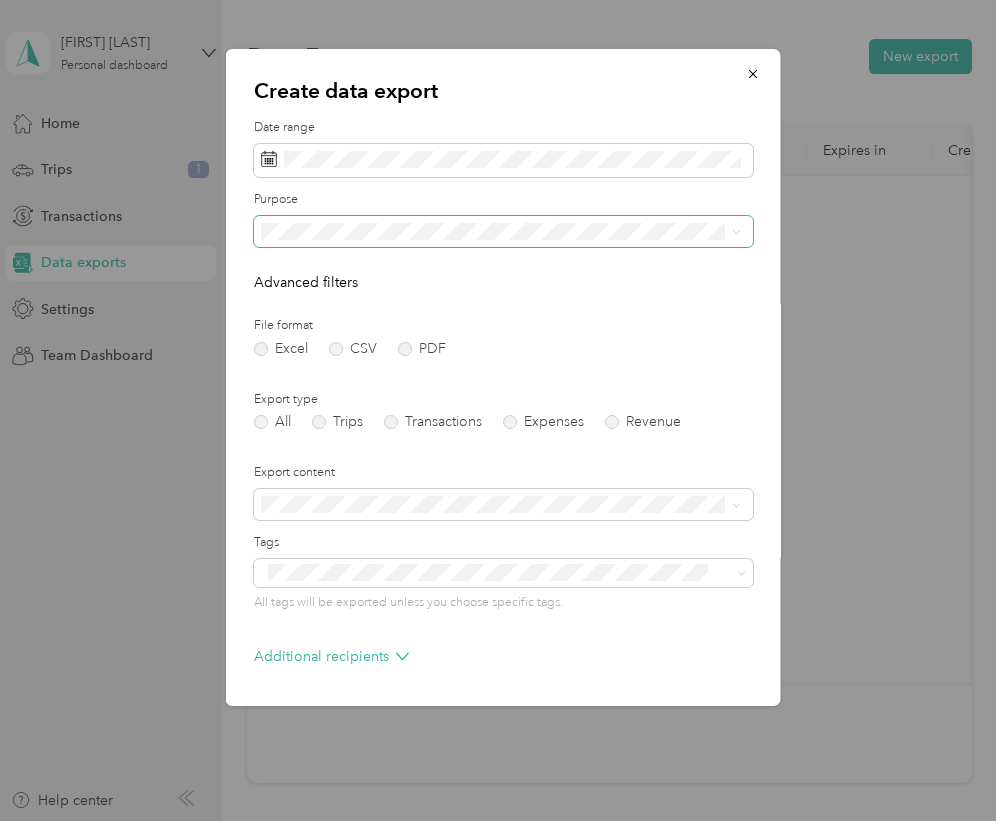 click at bounding box center (503, 232) 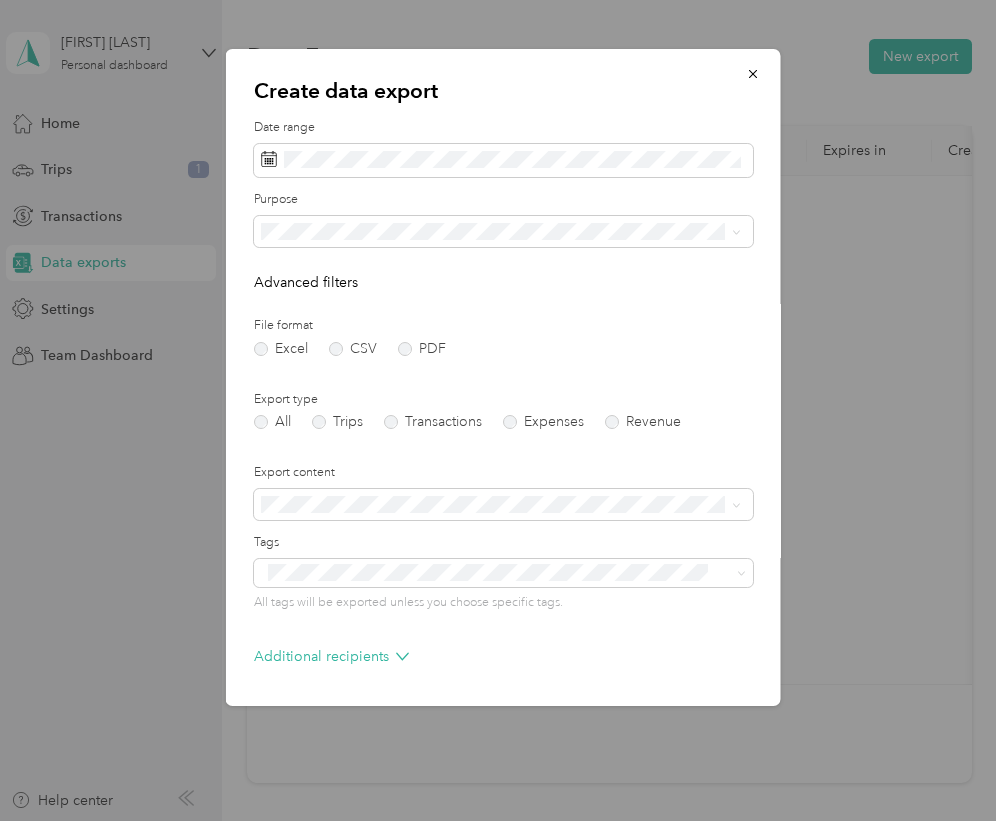 click on "Work" at bounding box center (501, 295) 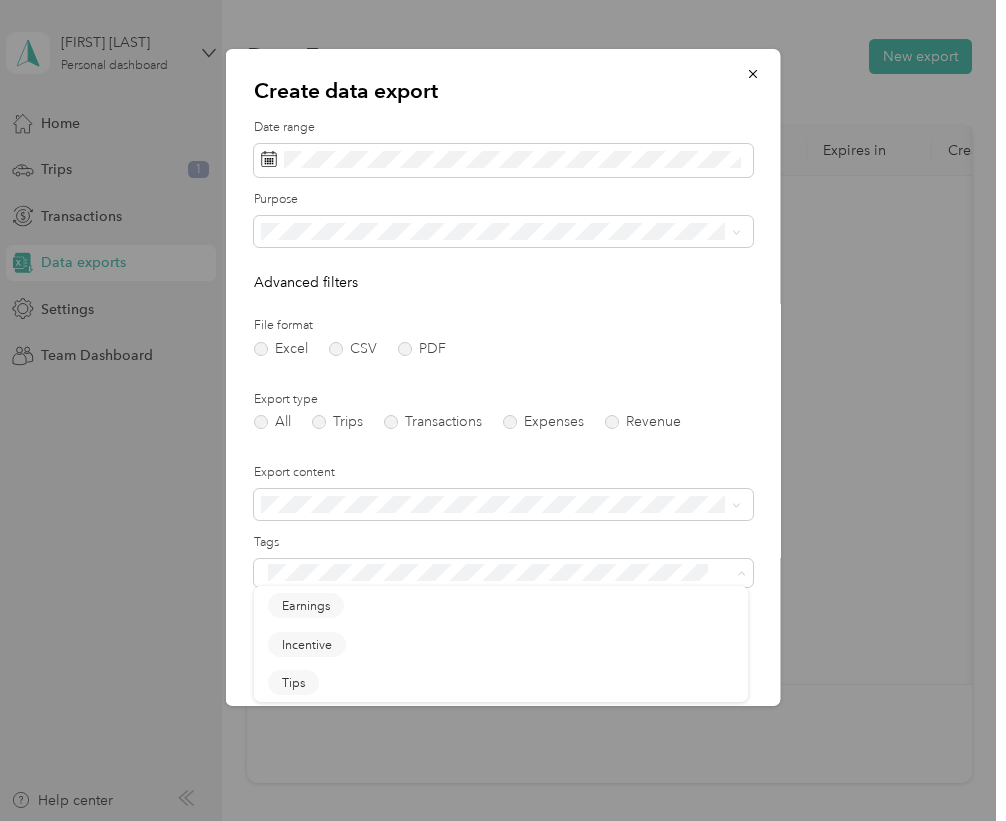 click on "Create data export Date range   Purpose   Advanced filters   File format   Excel CSV PDF Export type   All Trips Transactions Expenses Revenue Export content   Tags   All tags will be exported unless you choose specific tags. Additional recipients Generate export" at bounding box center [503, 377] 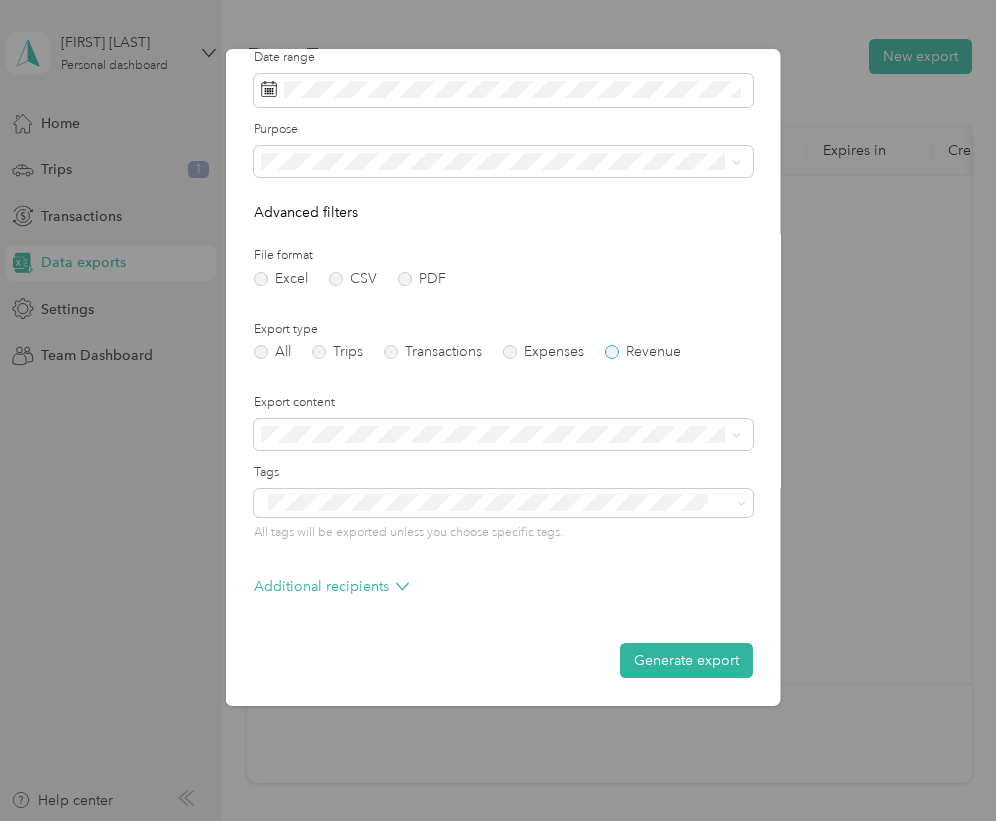 scroll, scrollTop: 67, scrollLeft: 0, axis: vertical 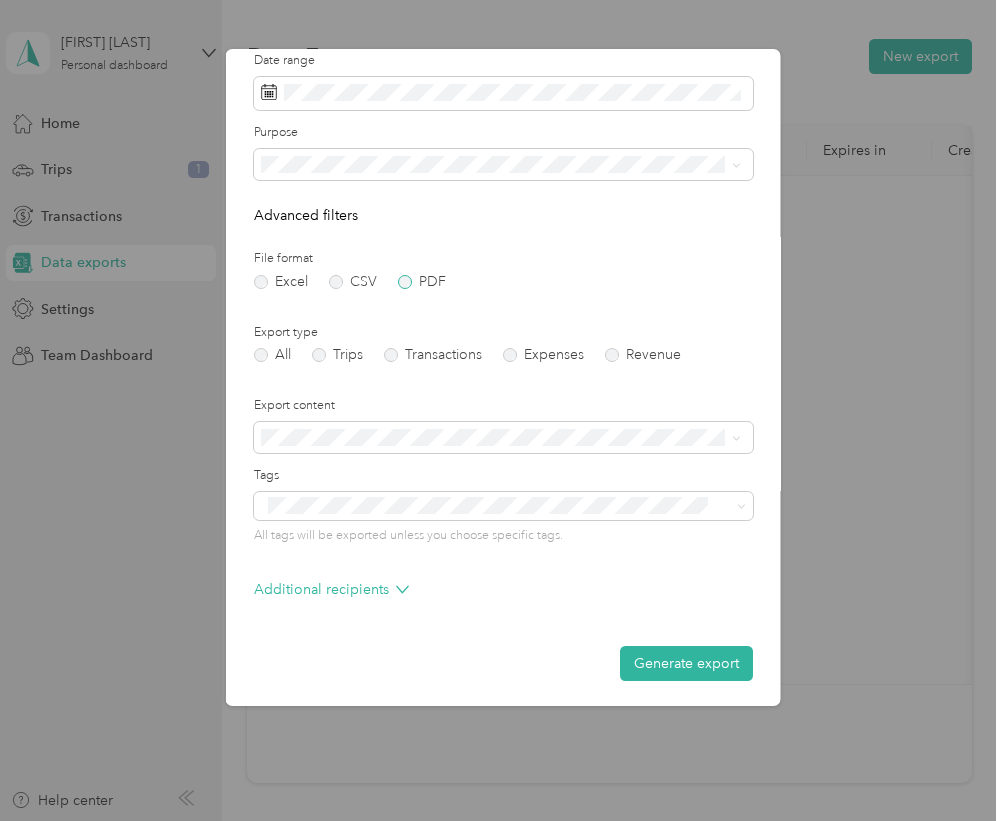 click on "PDF" at bounding box center (422, 282) 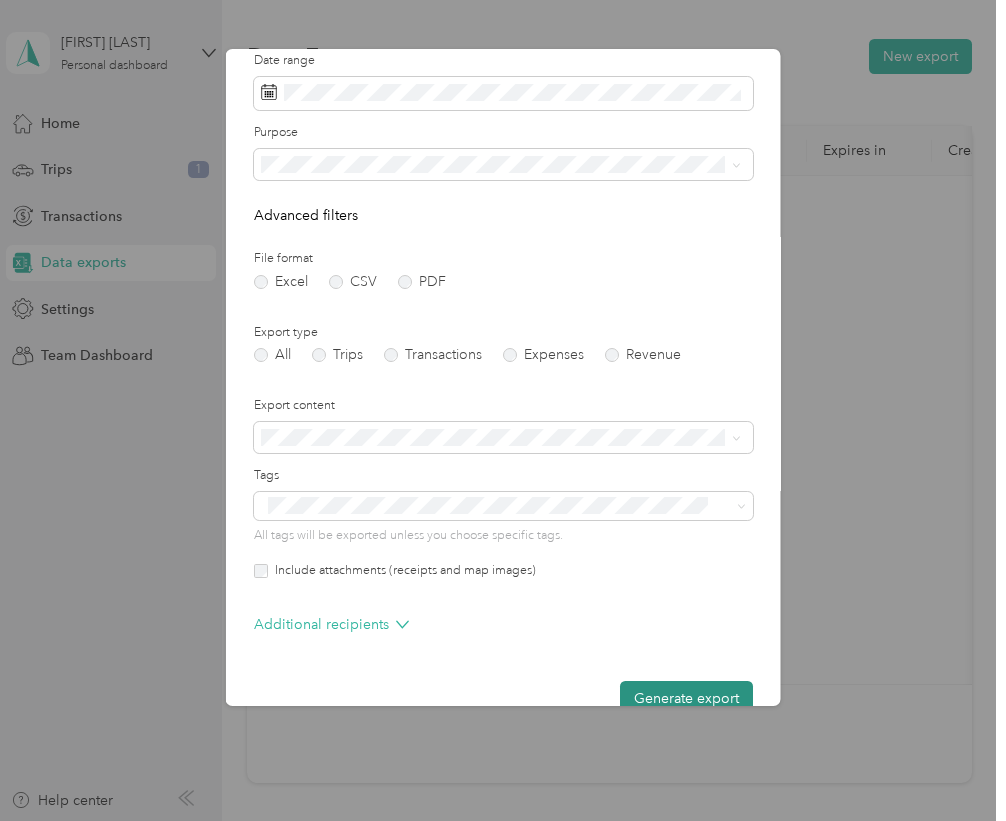 click on "Generate export" at bounding box center [686, 698] 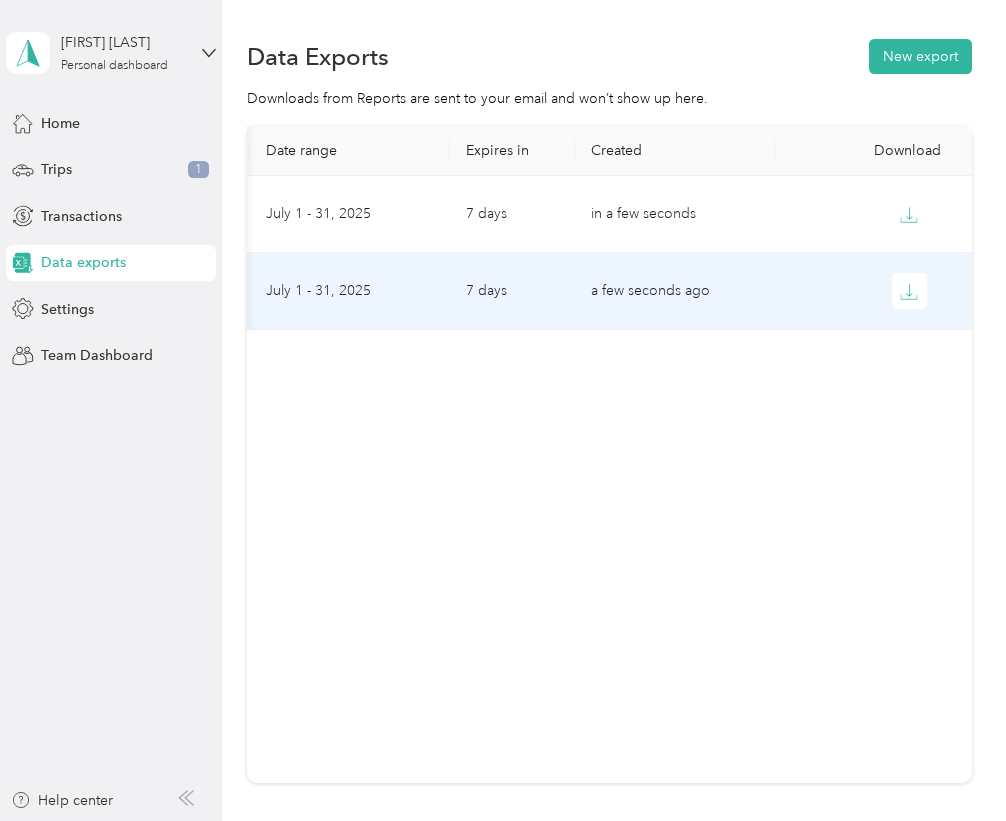 scroll, scrollTop: 0, scrollLeft: 356, axis: horizontal 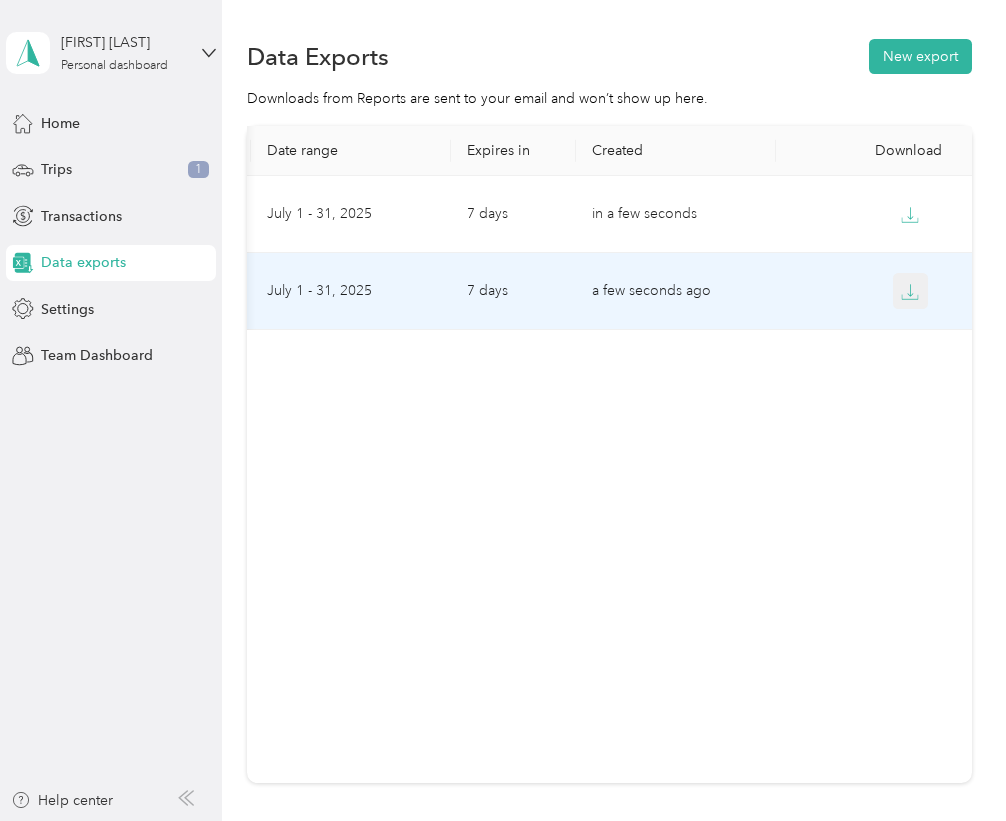 click 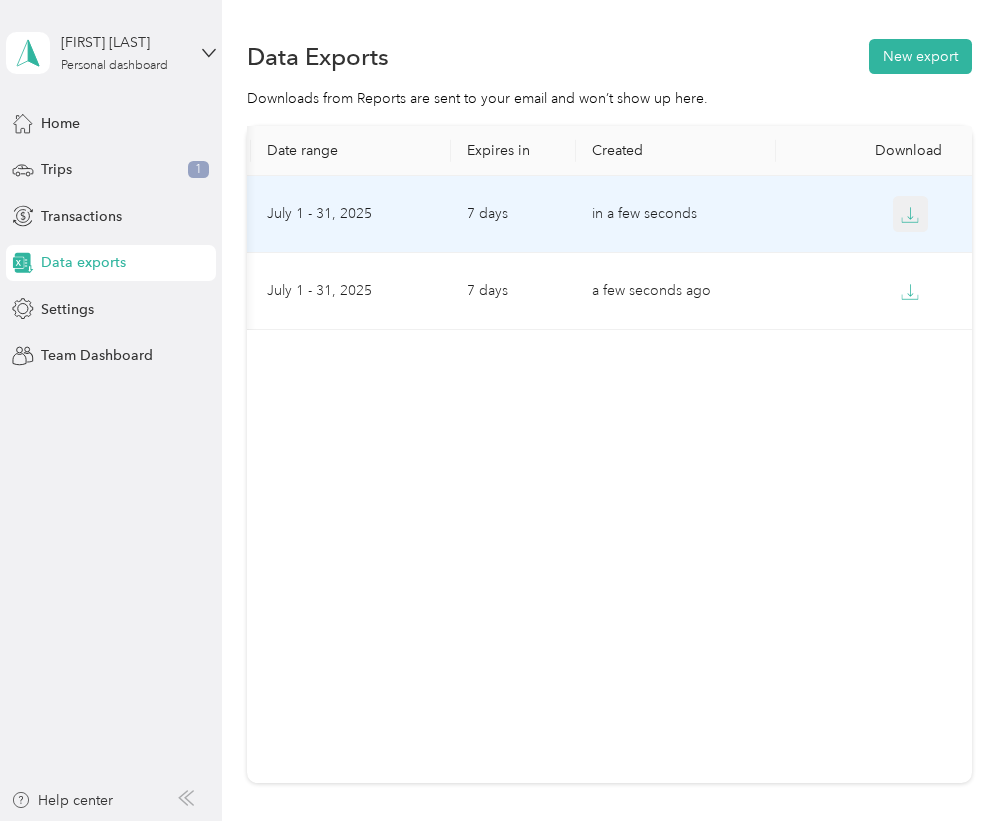 click 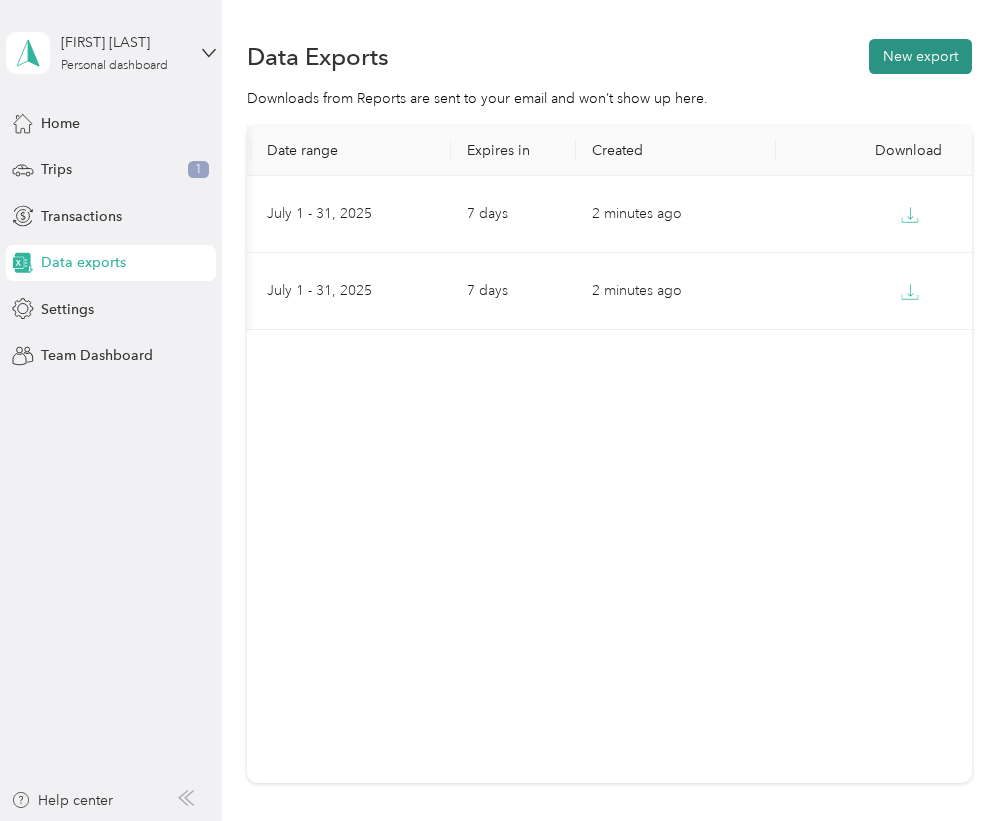 click on "New export" at bounding box center [920, 56] 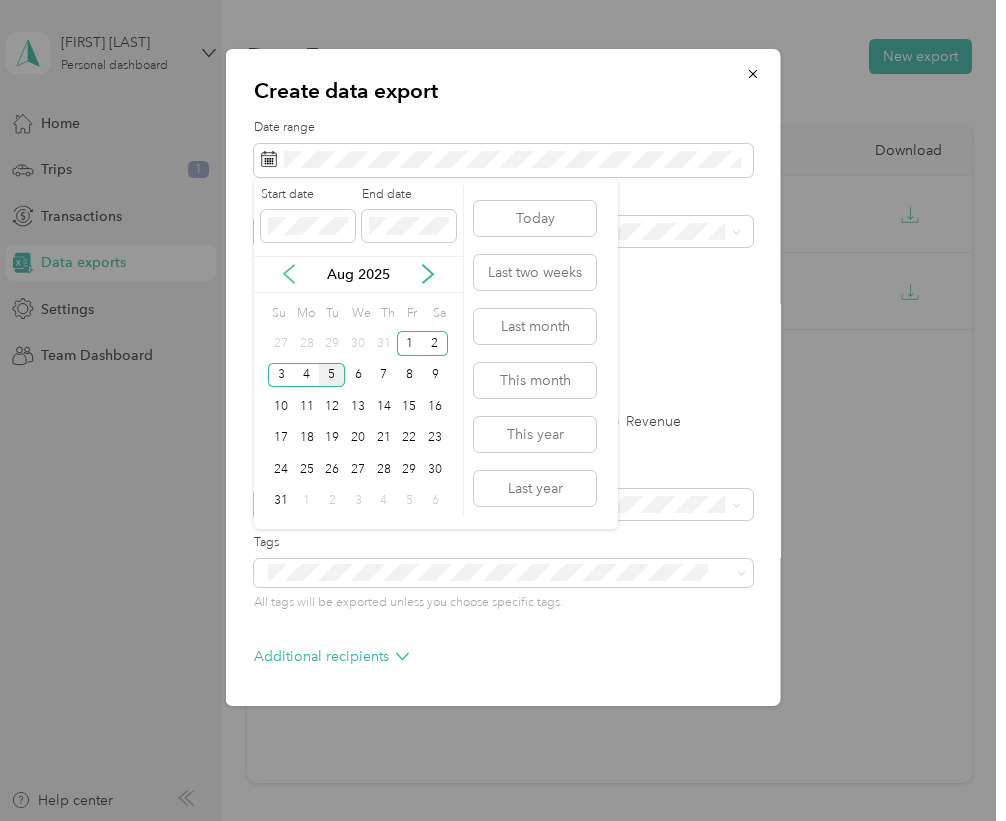 click 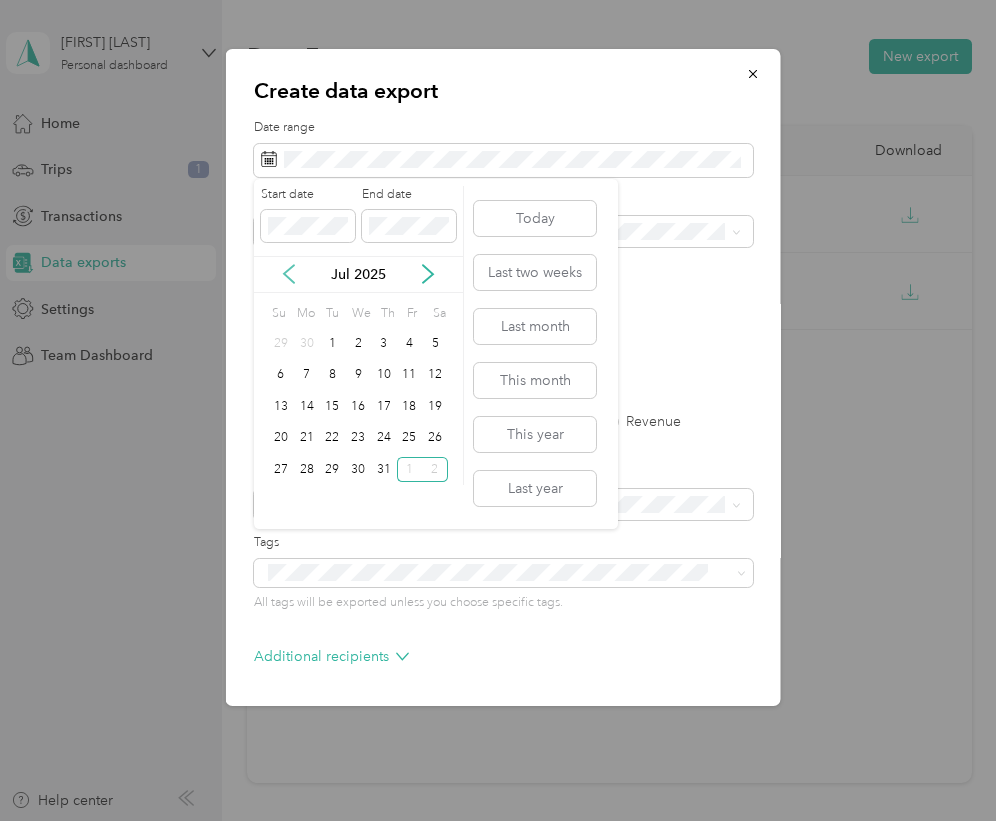 click 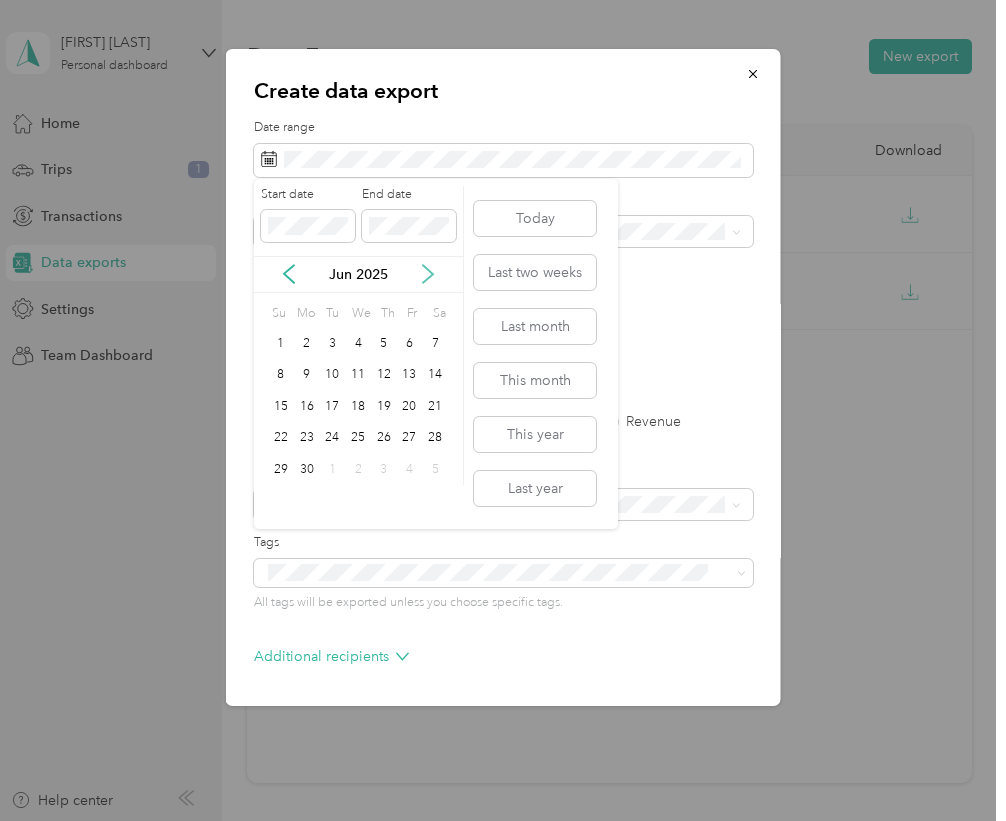 click 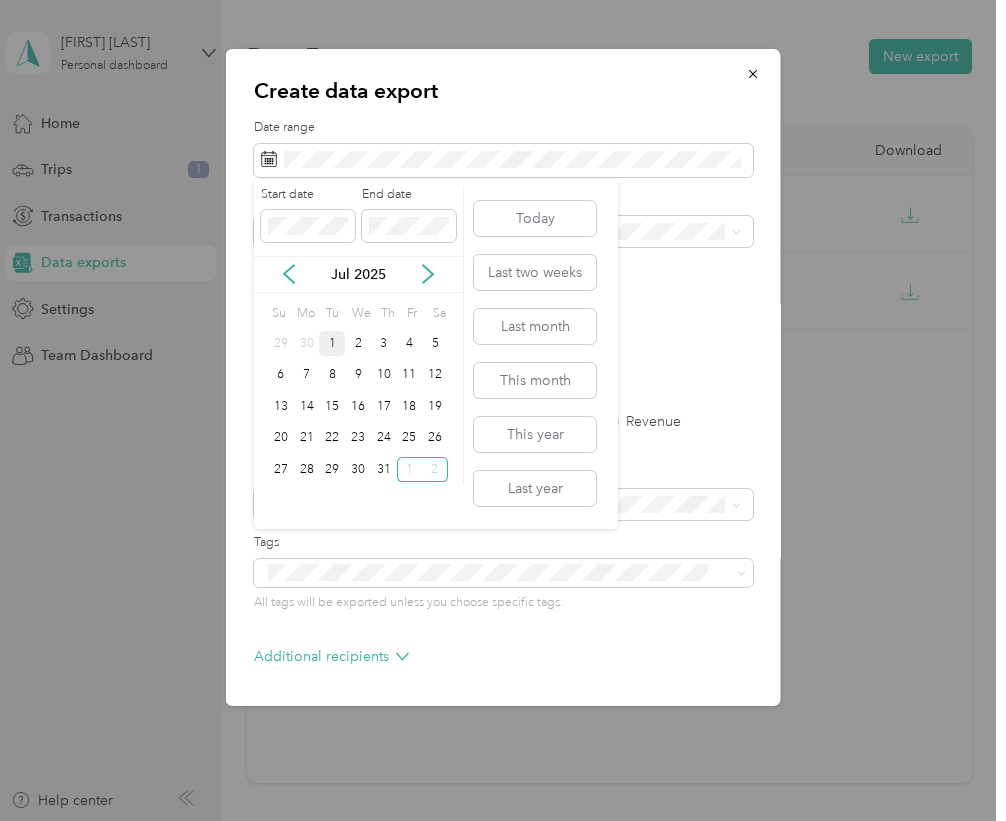 click on "1" at bounding box center (332, 343) 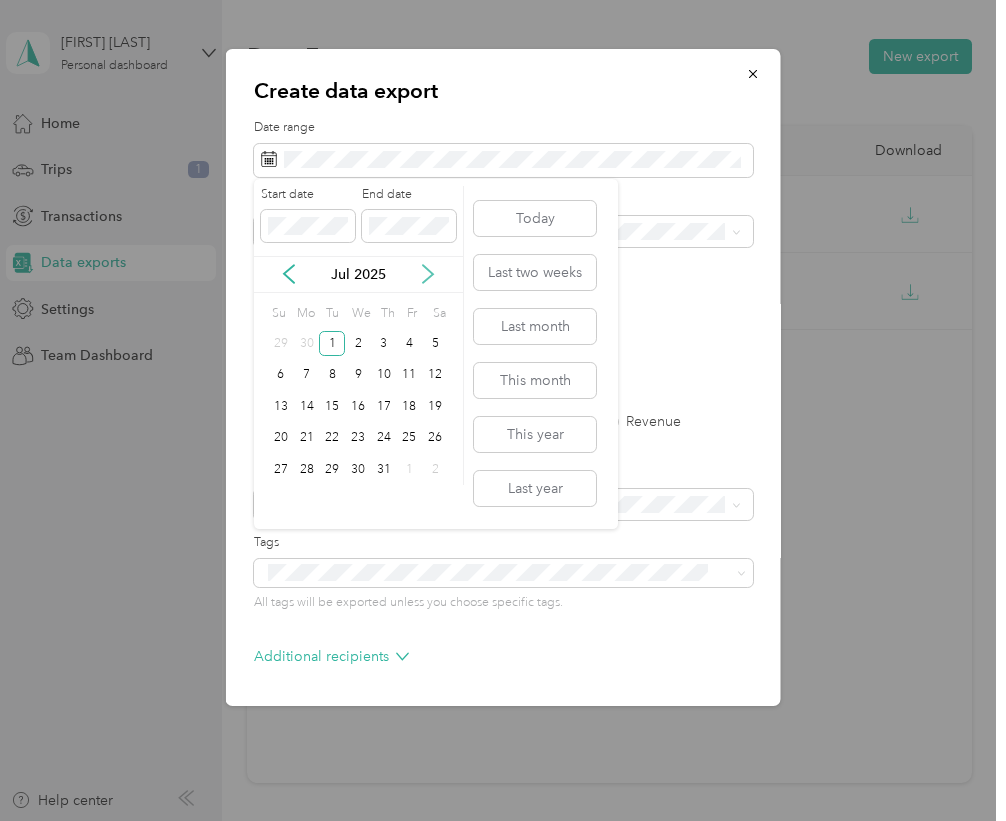 click 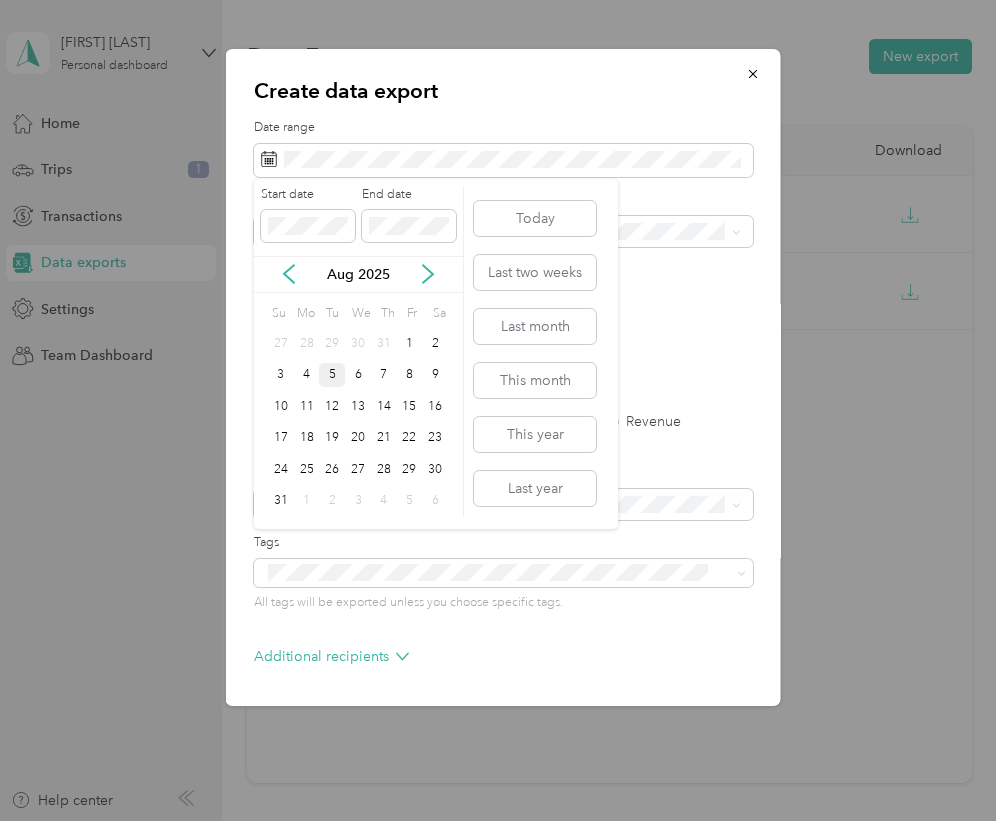 click on "5" at bounding box center (332, 375) 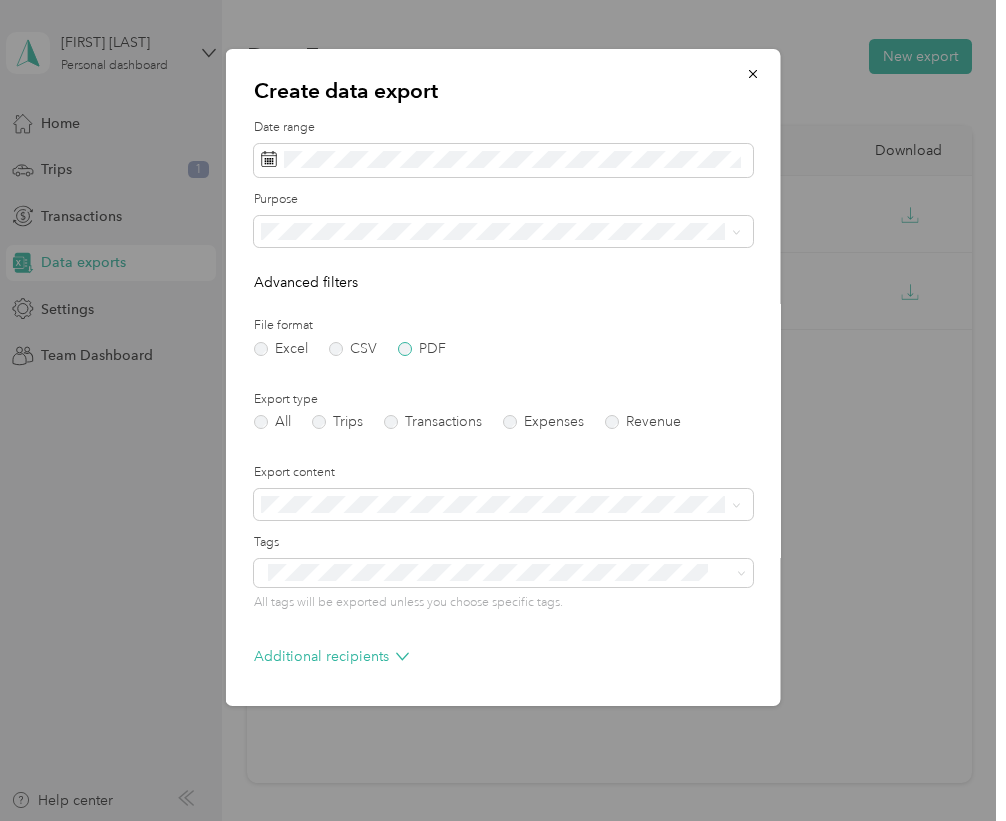 click on "PDF" at bounding box center [422, 349] 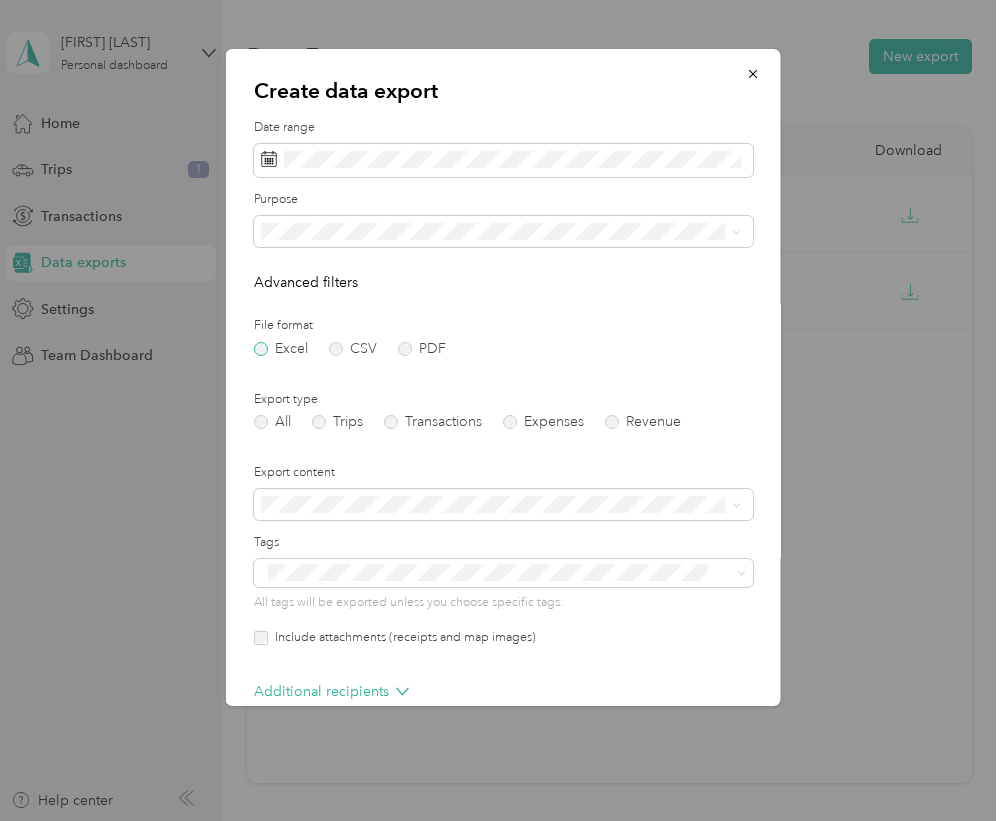 click on "Excel" at bounding box center [281, 349] 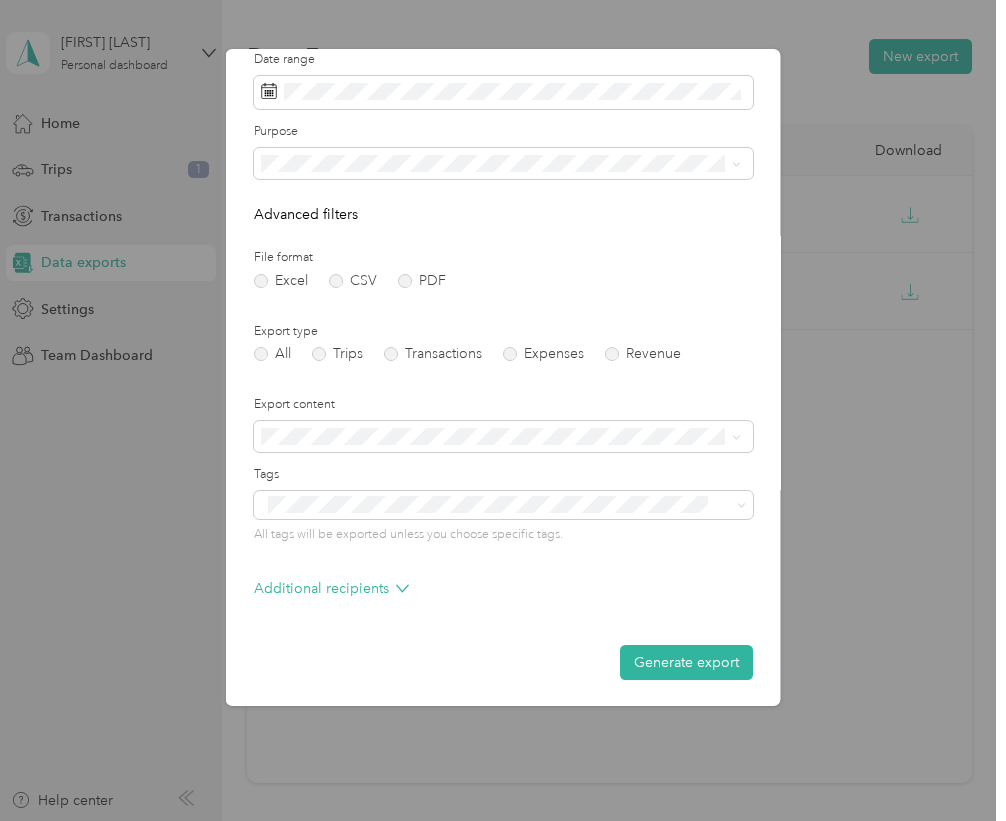 scroll, scrollTop: 67, scrollLeft: 0, axis: vertical 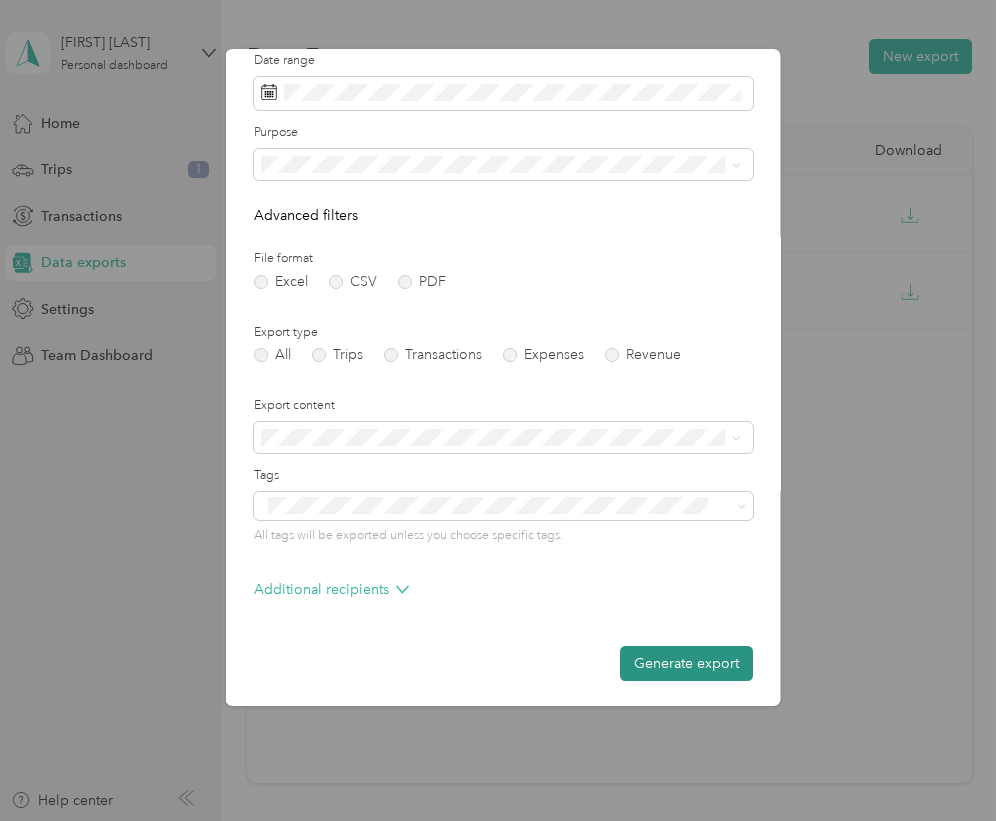 click on "Generate export" at bounding box center [686, 663] 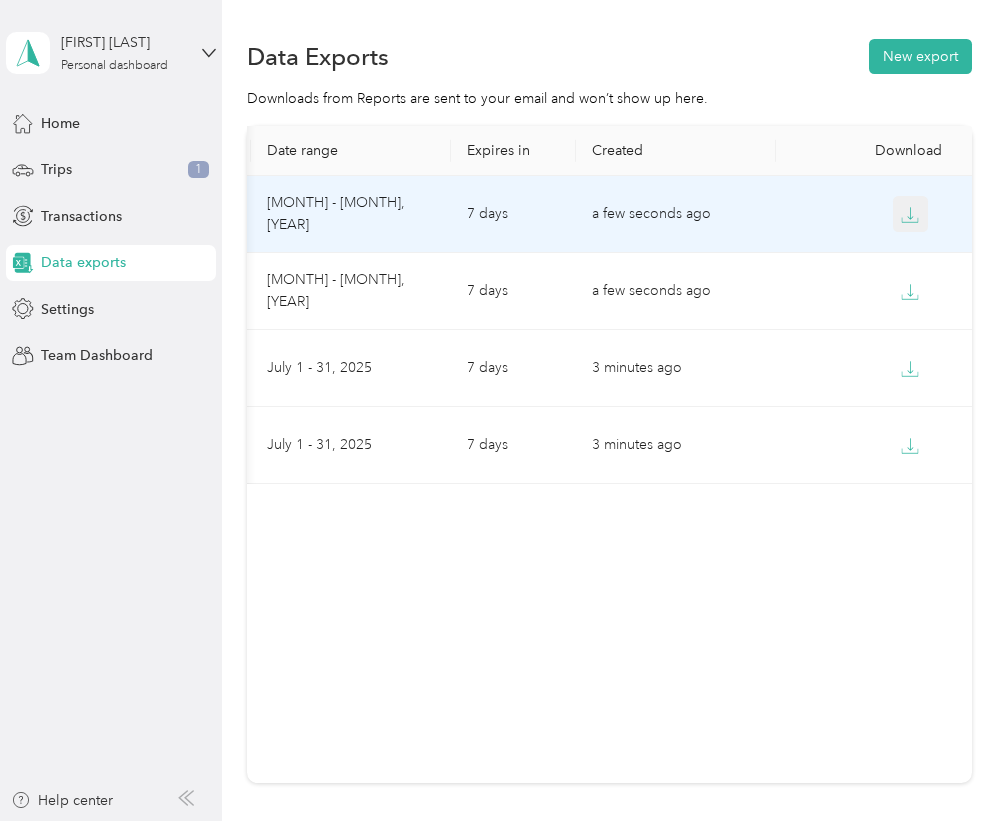 click at bounding box center [911, 214] 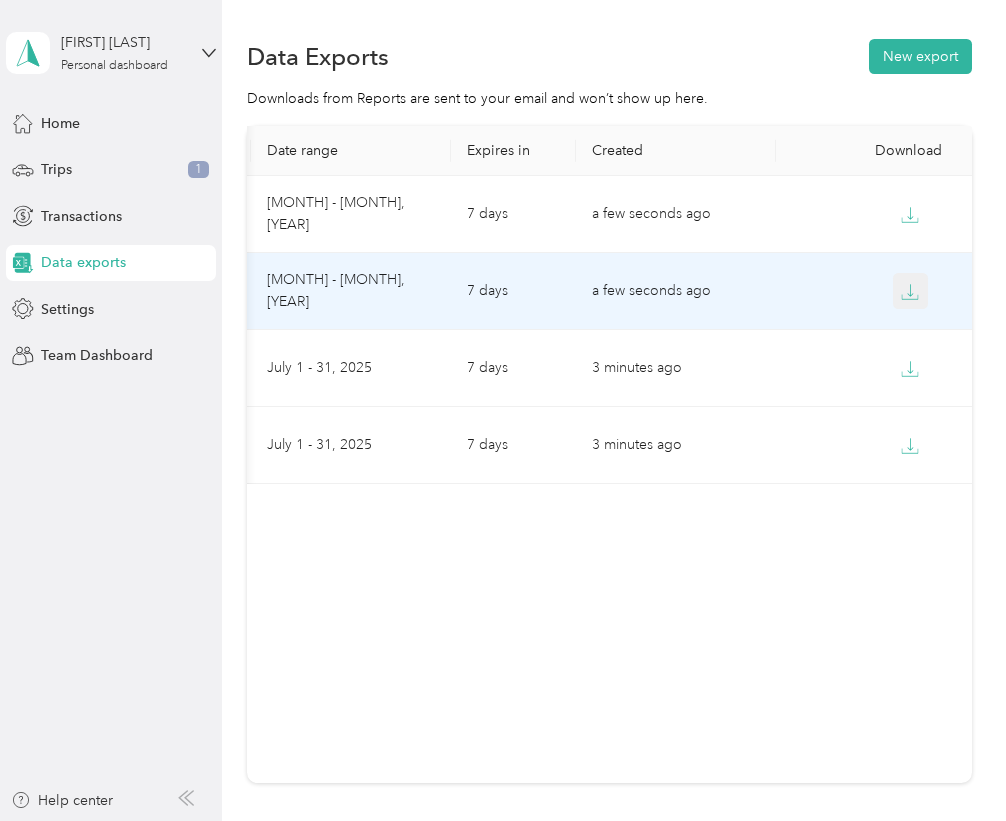 click 